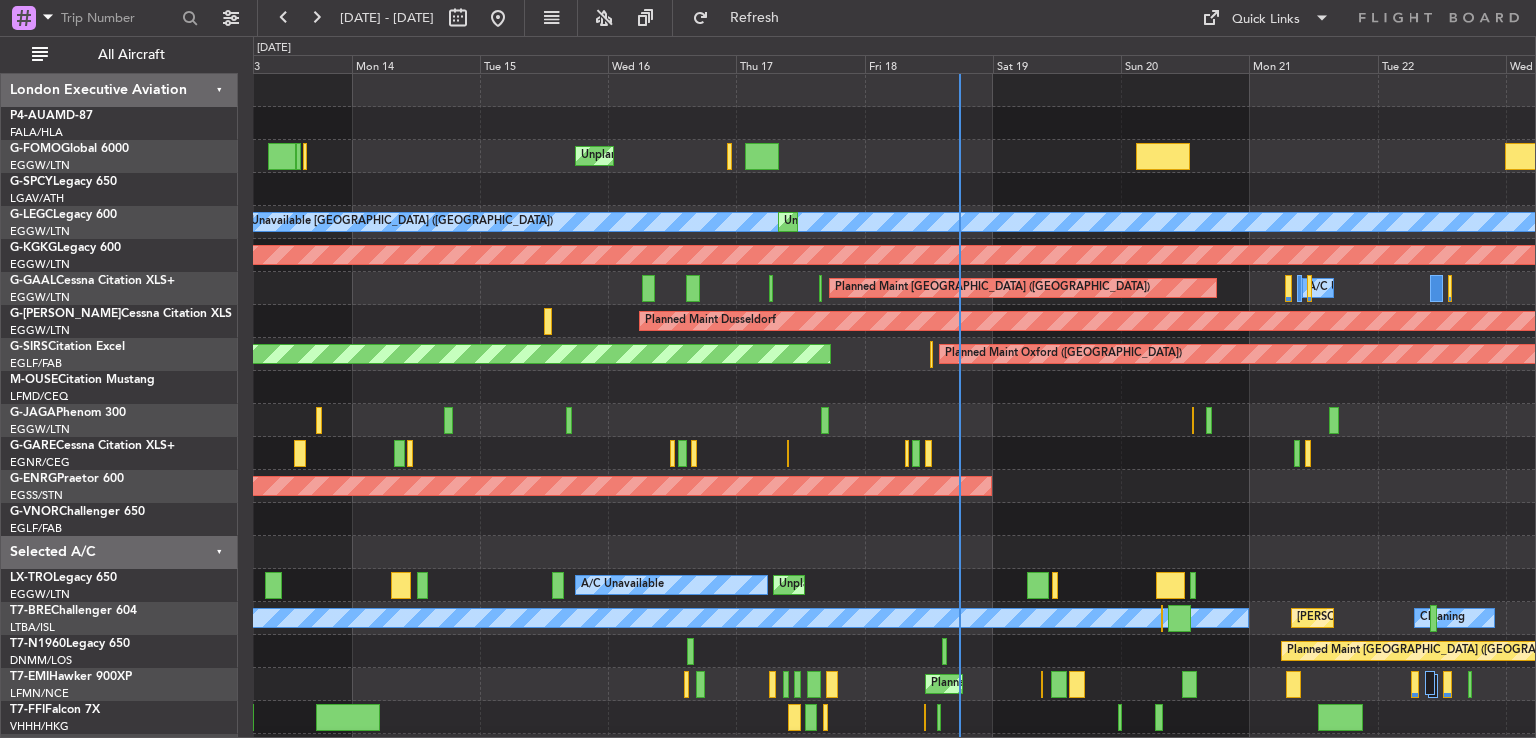 scroll, scrollTop: 0, scrollLeft: 0, axis: both 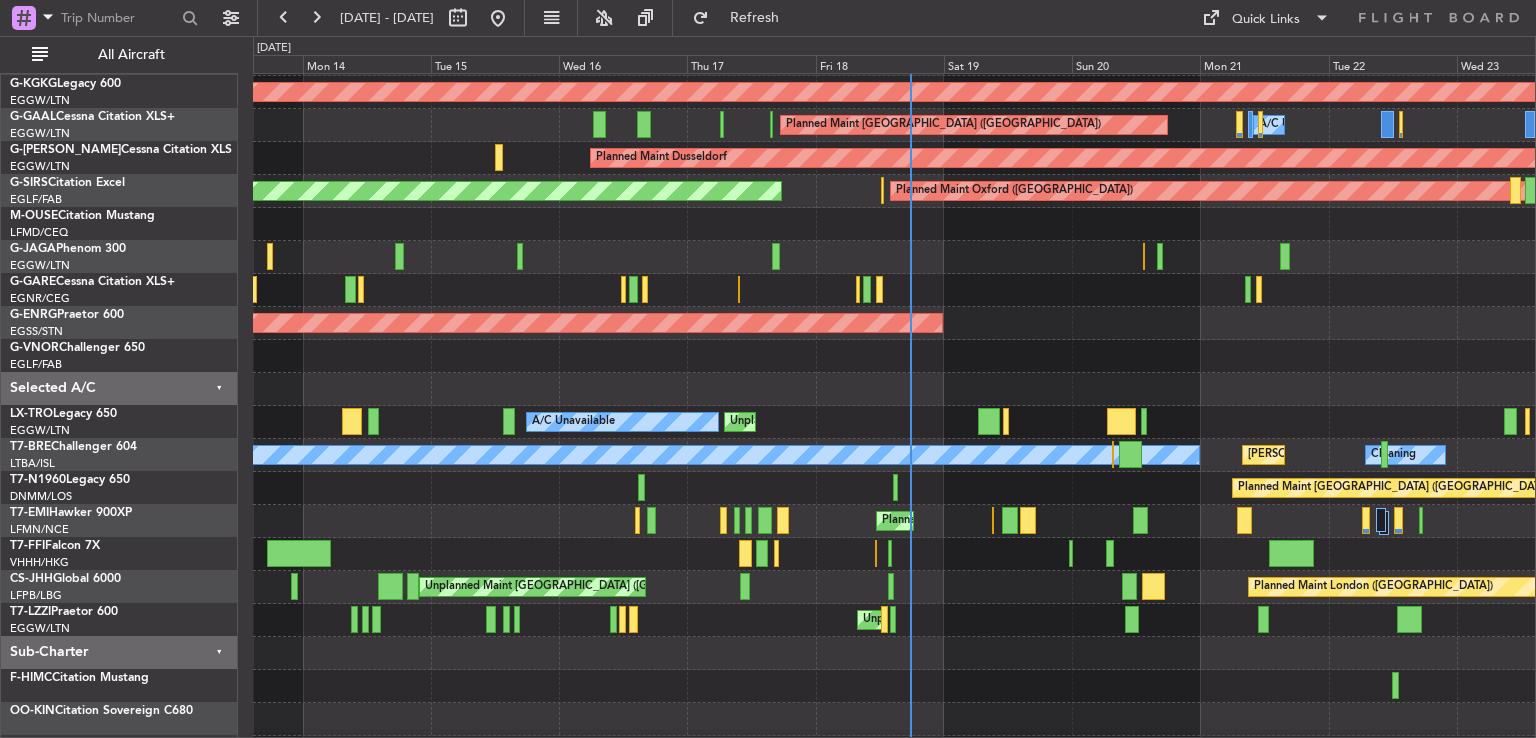 click on "AOG Maint Paris ([GEOGRAPHIC_DATA])" 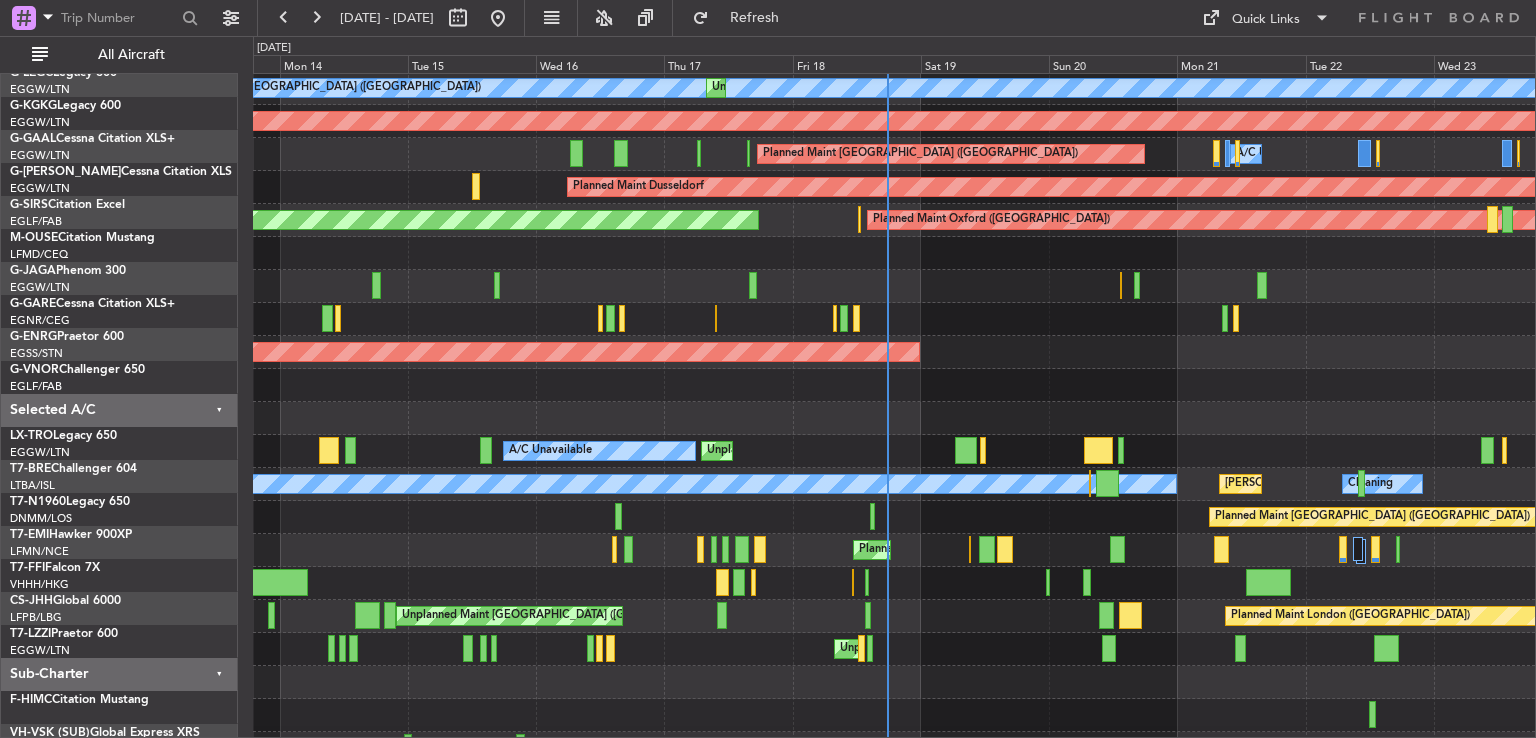scroll, scrollTop: 160, scrollLeft: 0, axis: vertical 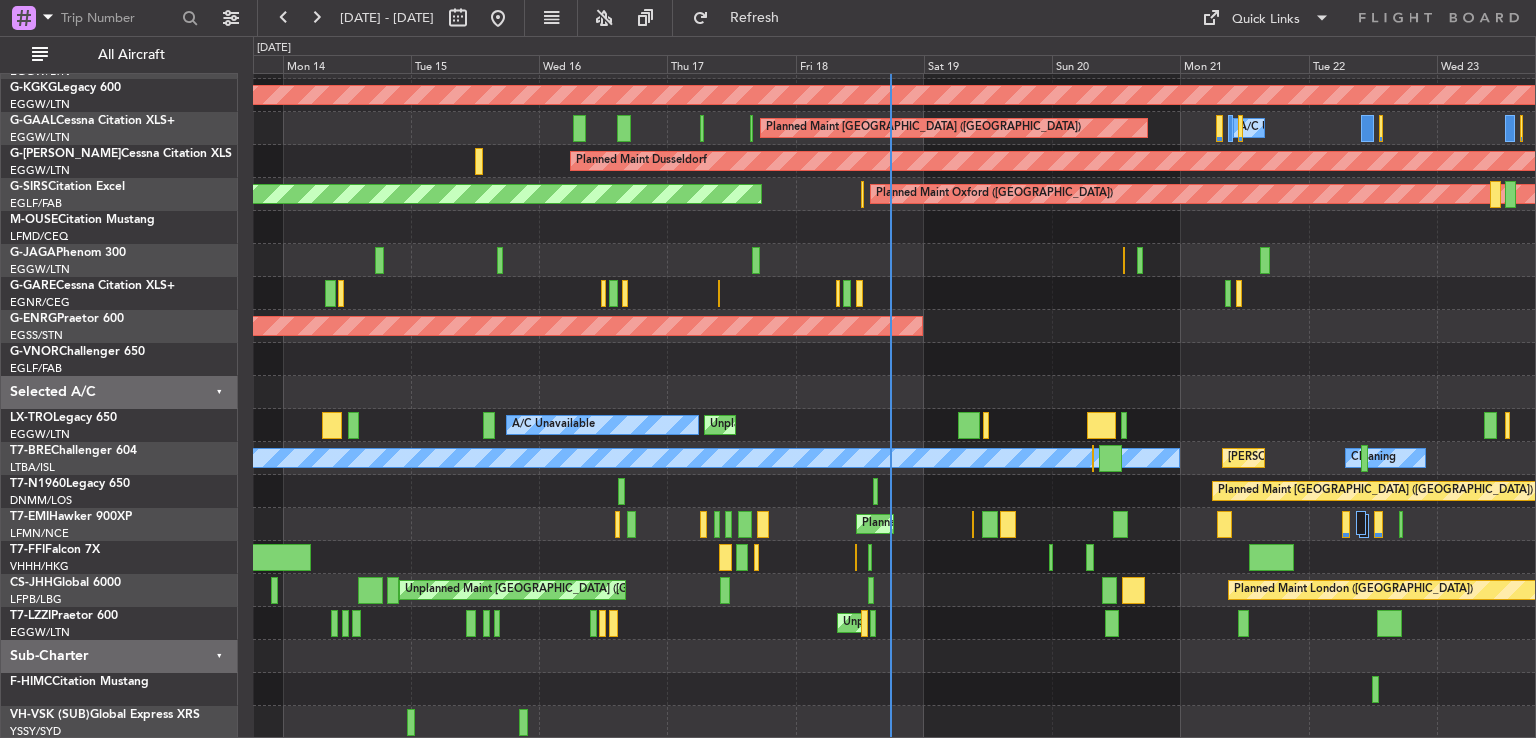 click on "A/C Unavailable London (Luton)
Unplanned Maint London (Luton)
AOG Maint Istanbul (Ataturk)
Planned Maint London (Luton)
A/C Unavailable
A/C Unavailable
A/C Unavailable
Owner London (Luton)
Planned Maint Dusseldorf
A/C Unavailable
Planned Maint Oxford (Kidlington)
AOG Maint London (Farnborough)
Planned Maint St Gallen (Altenrhein)
AOG Maint Paris (Le Bourget)
A/C Unavailable
Unplanned Maint Dusseldorf
Unplanned Maint London (Luton)
Planned Maint London (Luton)
MEL Paris (Le Bourget)
A/C Unavailable
Cleaning
Planned Maint London (Stansted)
Planned Maint Chester
MEL Beijing (Beijing Capital)" 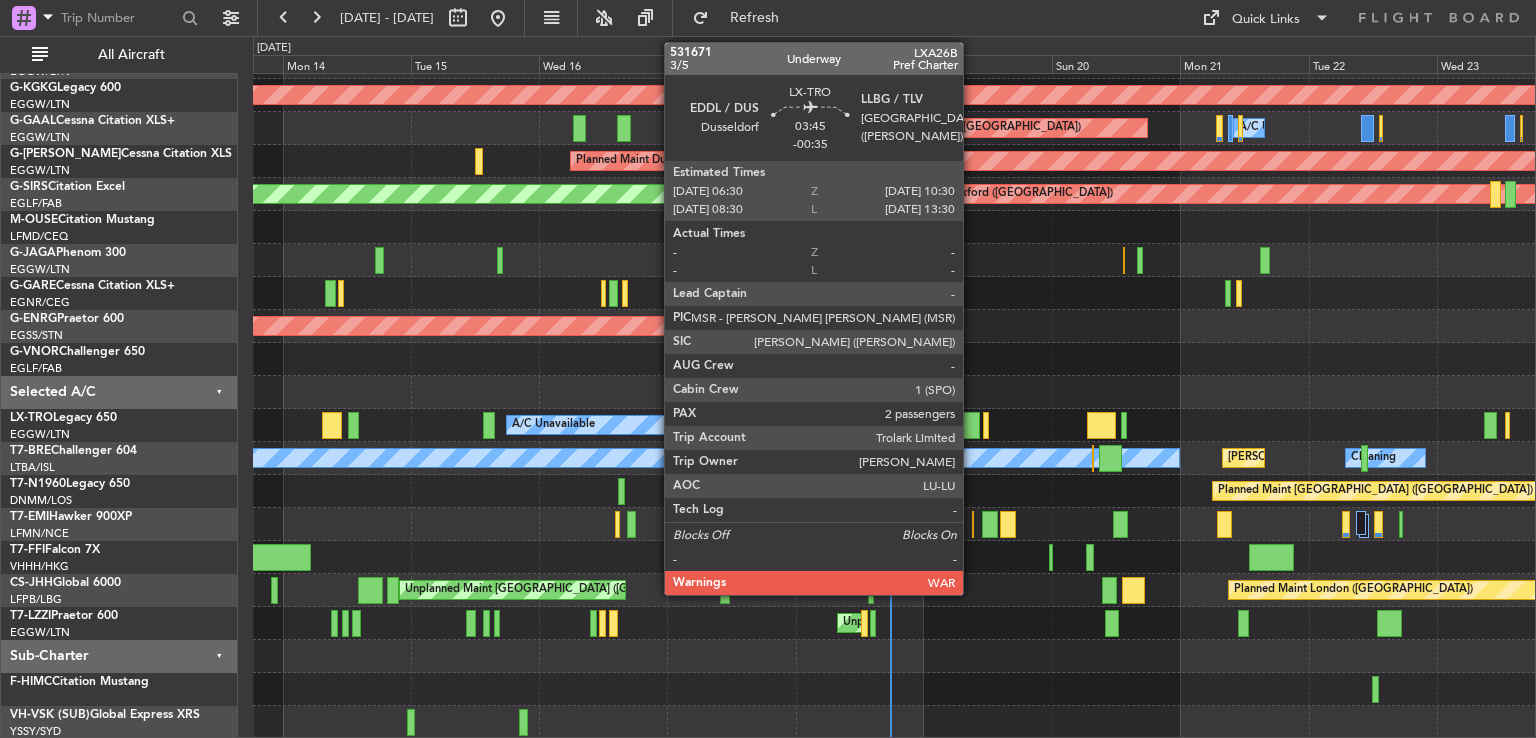 click 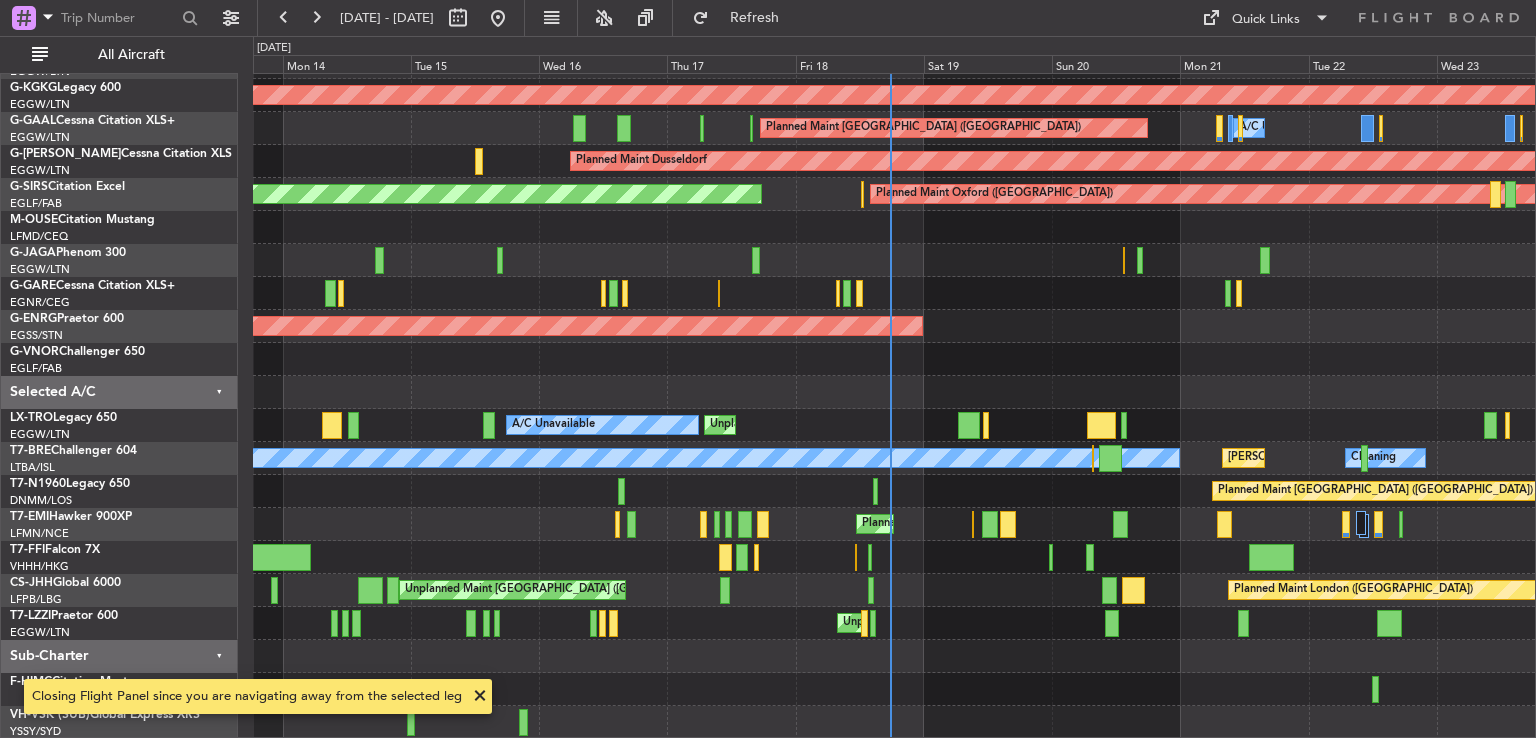 click 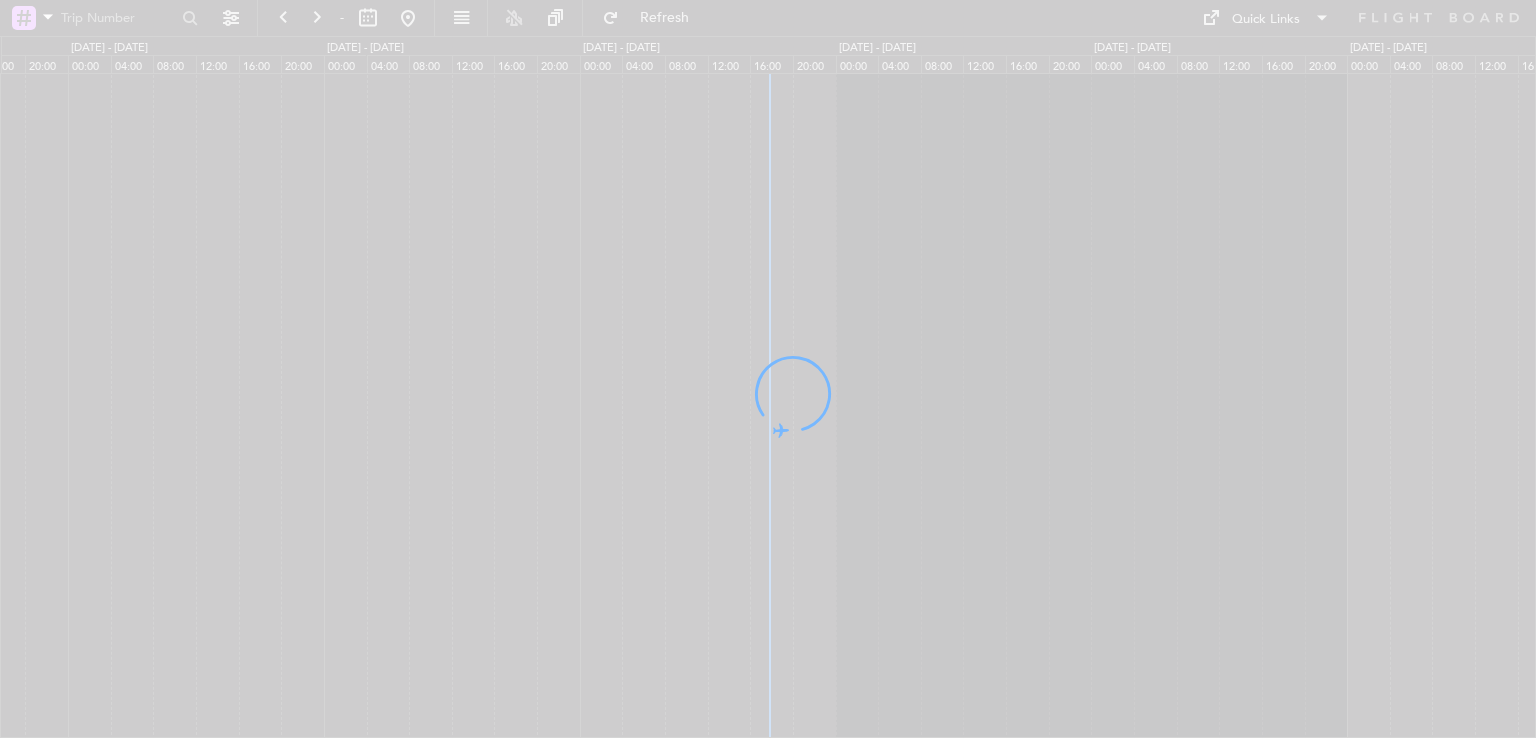 scroll, scrollTop: 0, scrollLeft: 0, axis: both 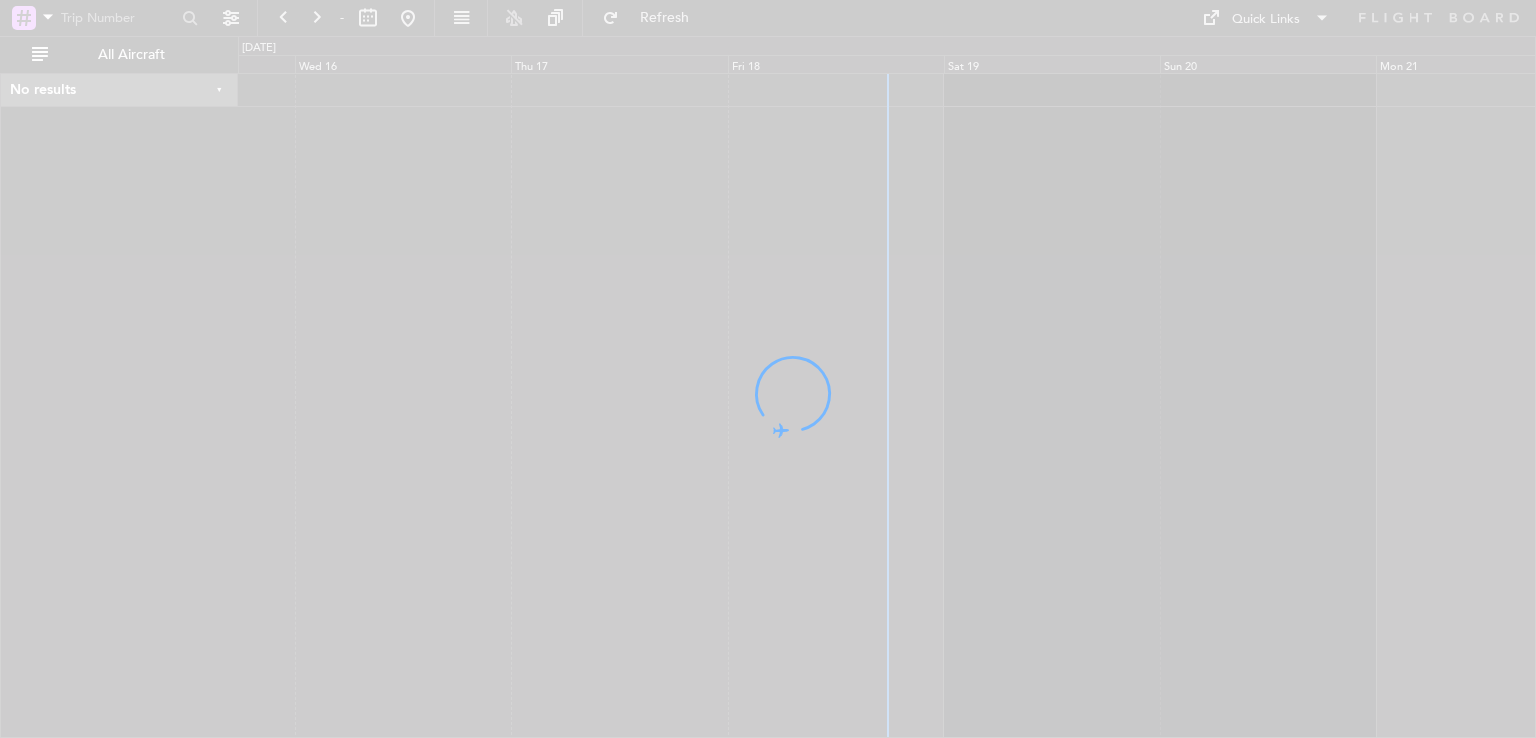 click 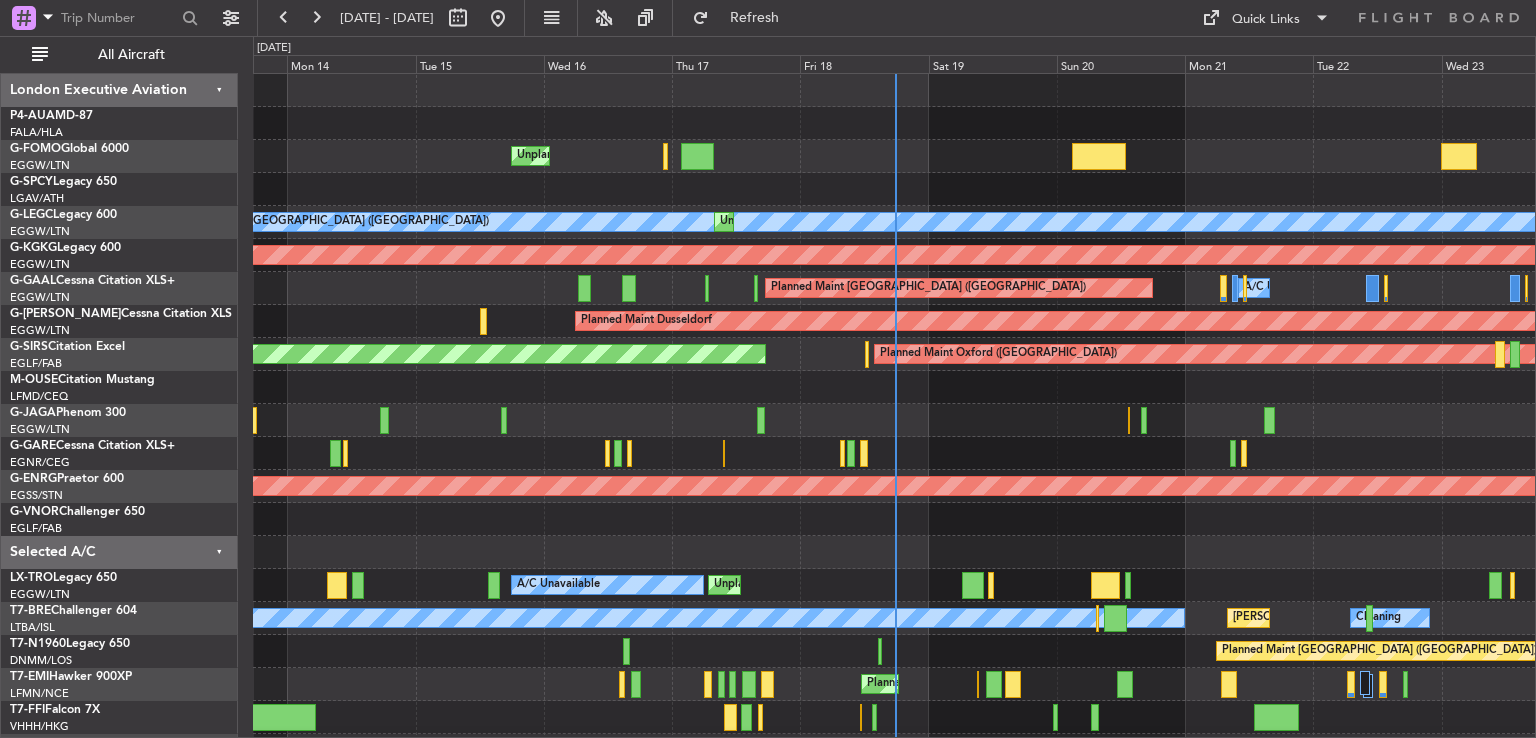 scroll, scrollTop: 91, scrollLeft: 0, axis: vertical 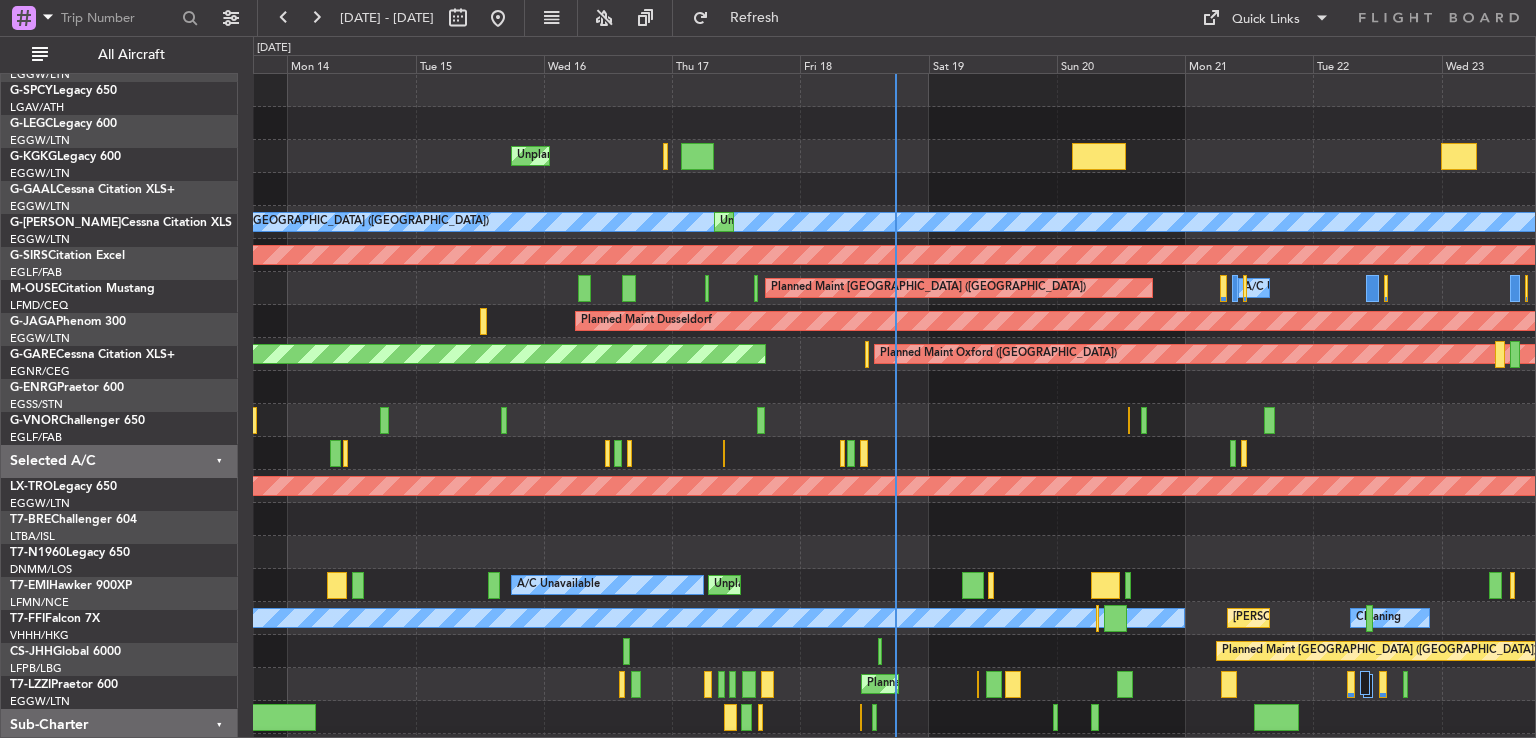 click 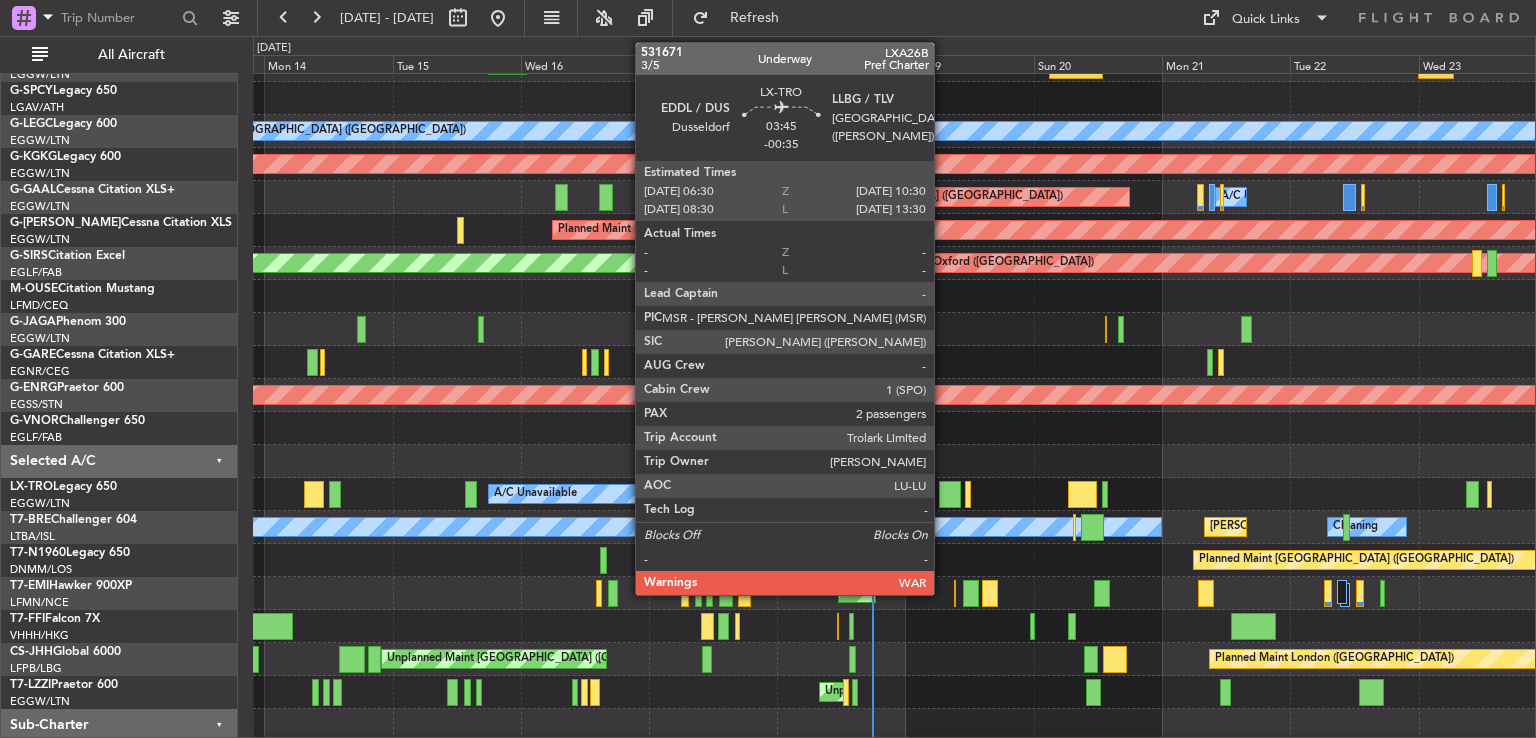 click 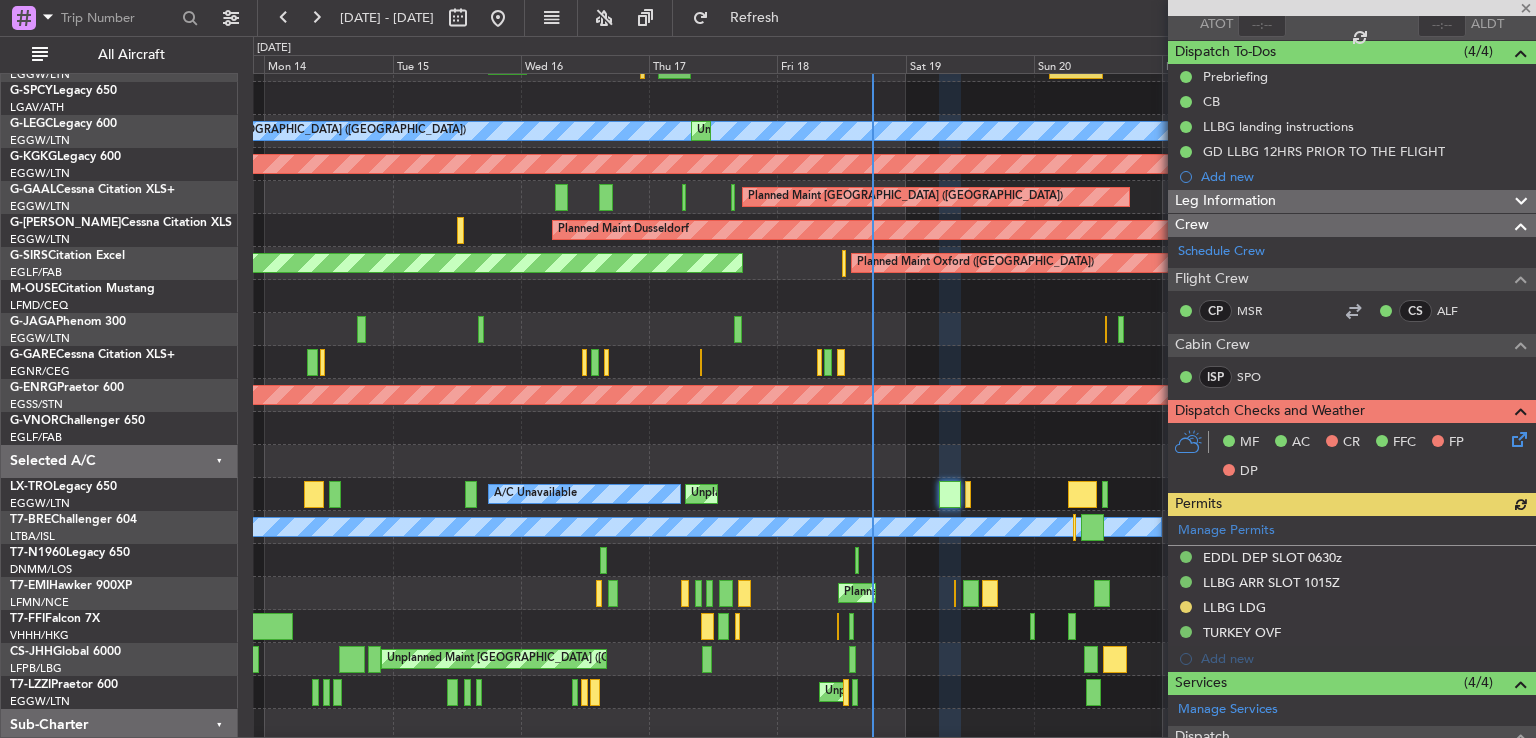 scroll, scrollTop: 222, scrollLeft: 0, axis: vertical 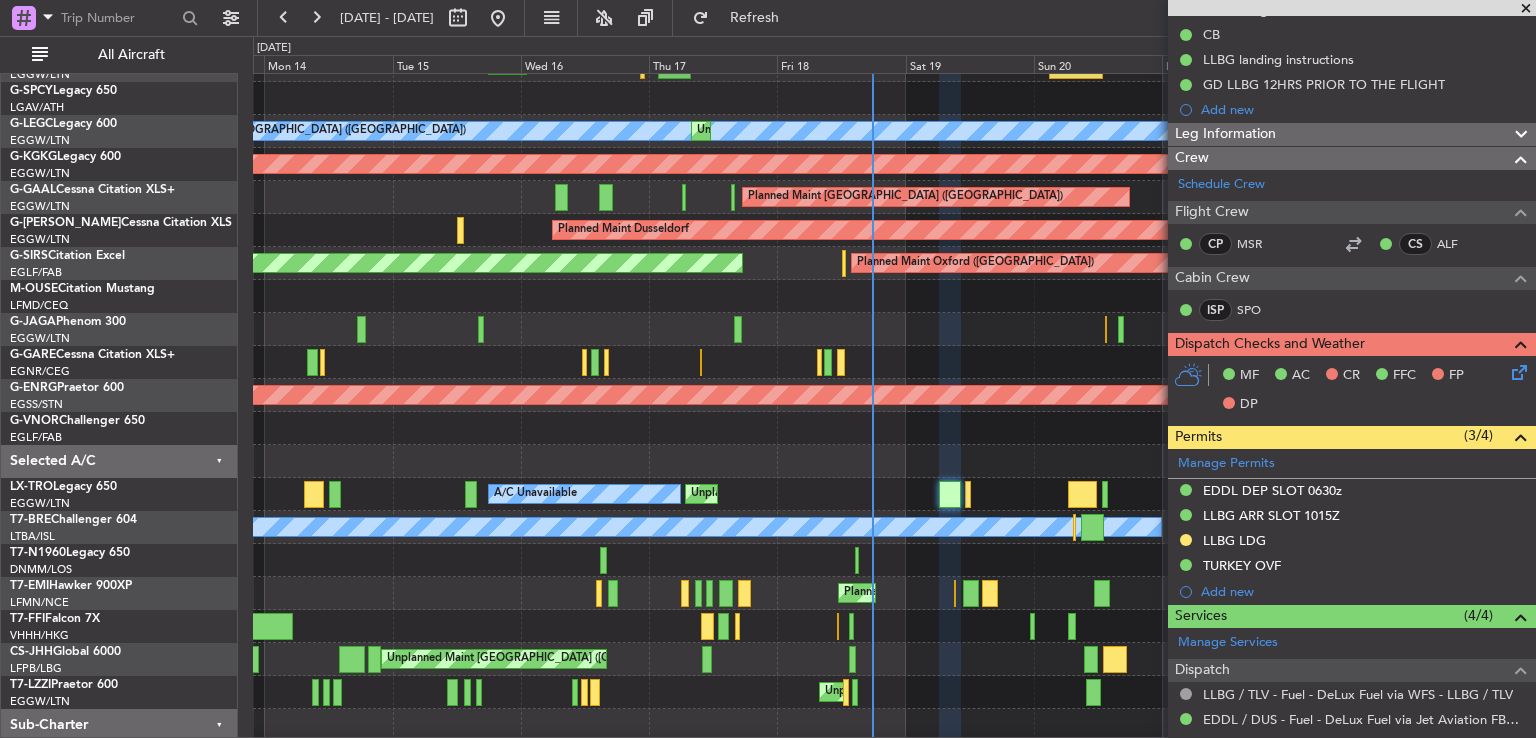 click at bounding box center (1526, 9) 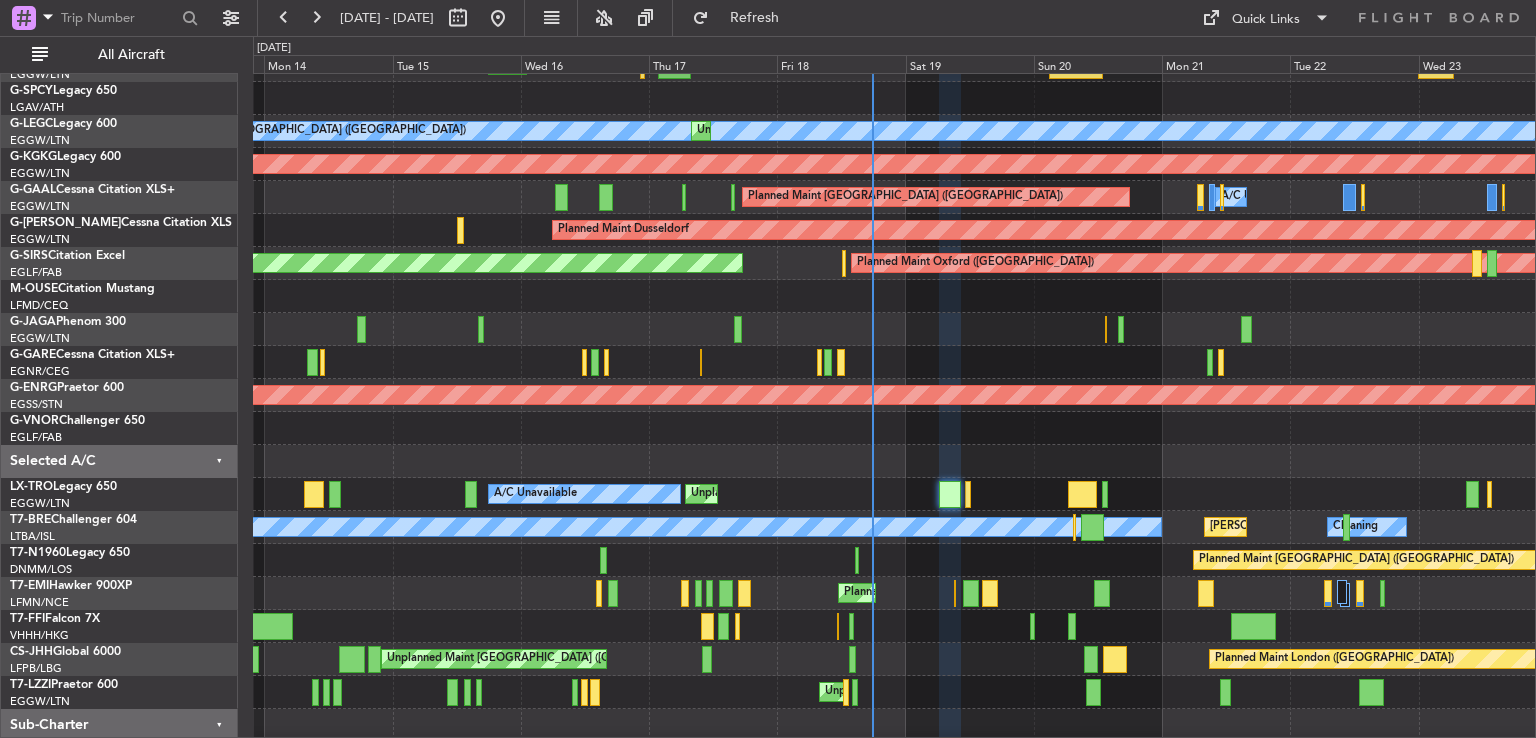 type on "0" 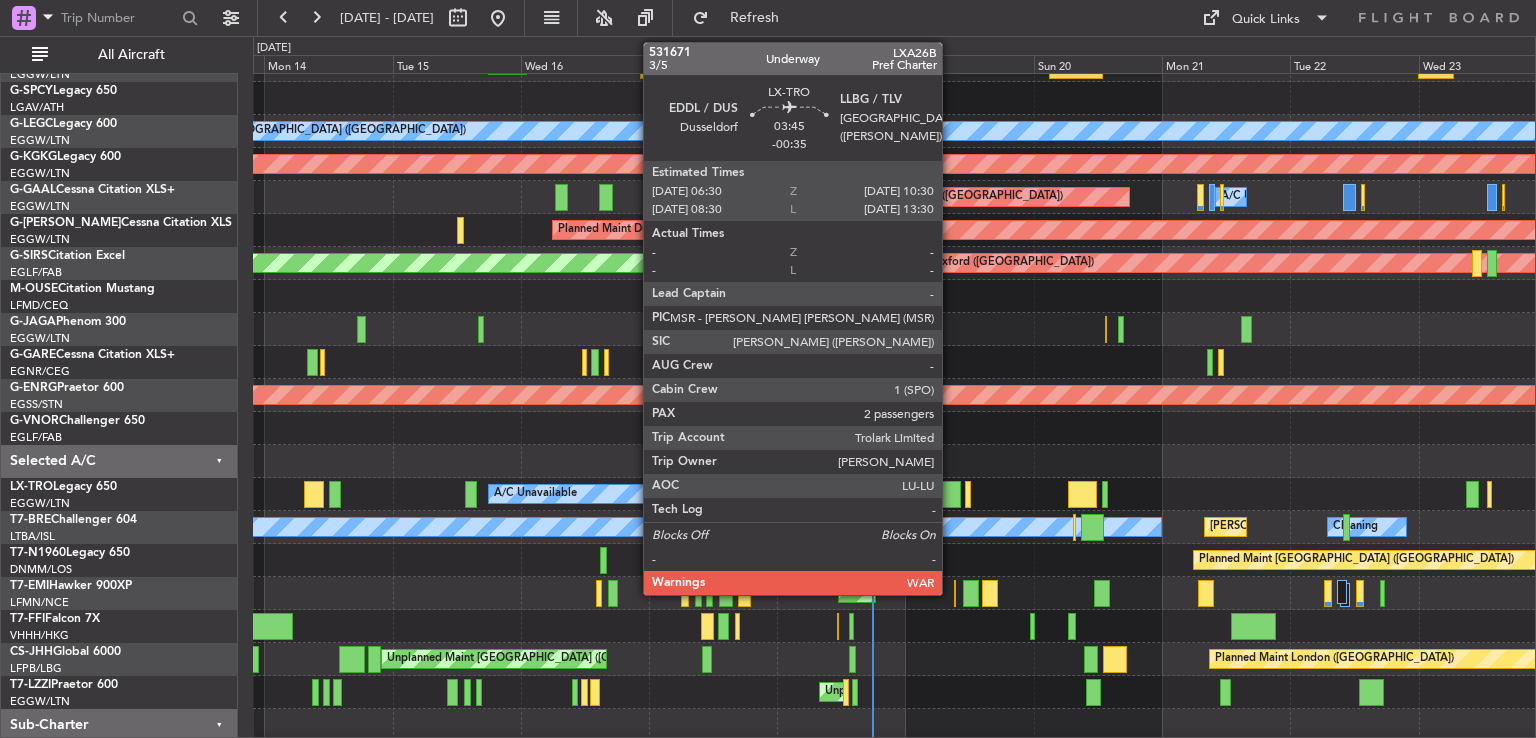 click 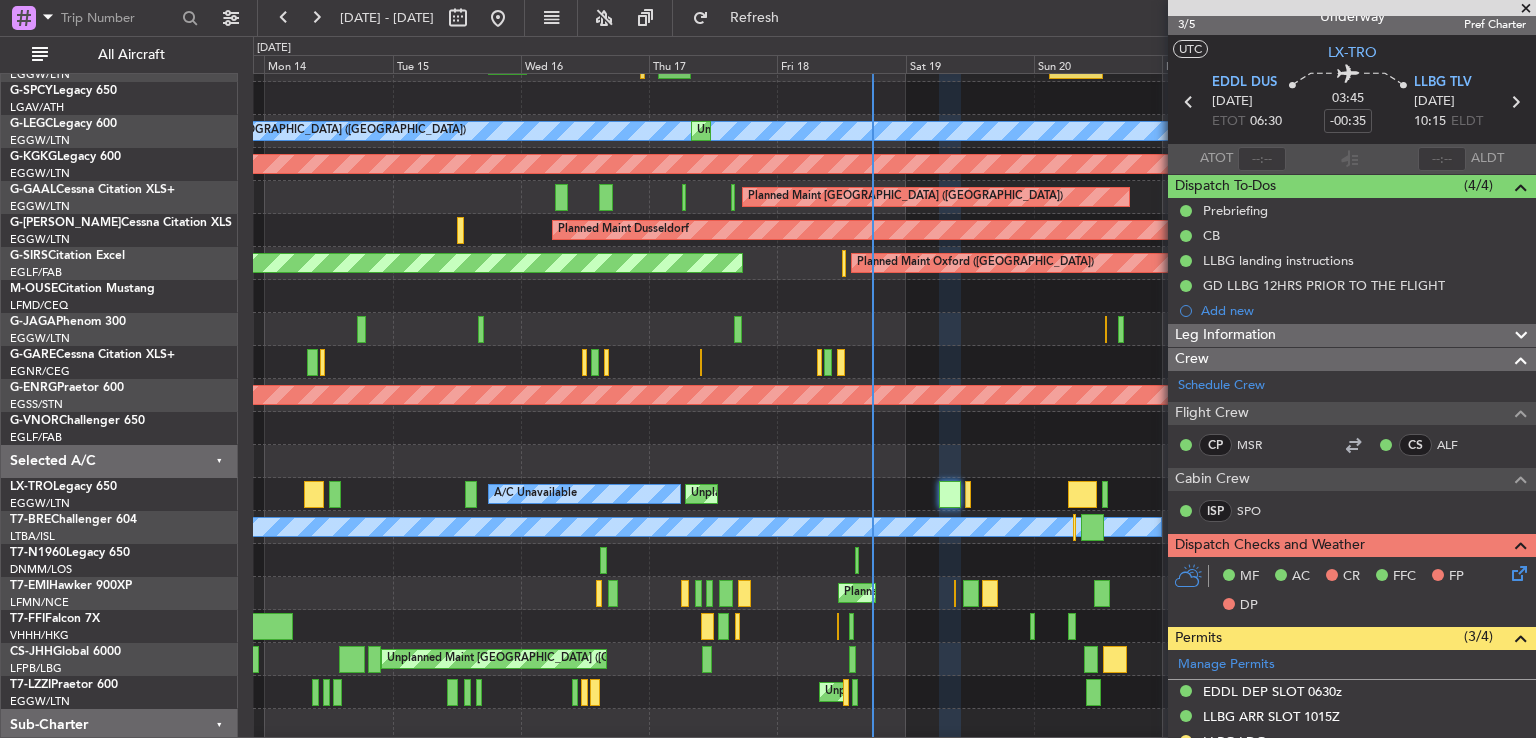 scroll, scrollTop: 0, scrollLeft: 0, axis: both 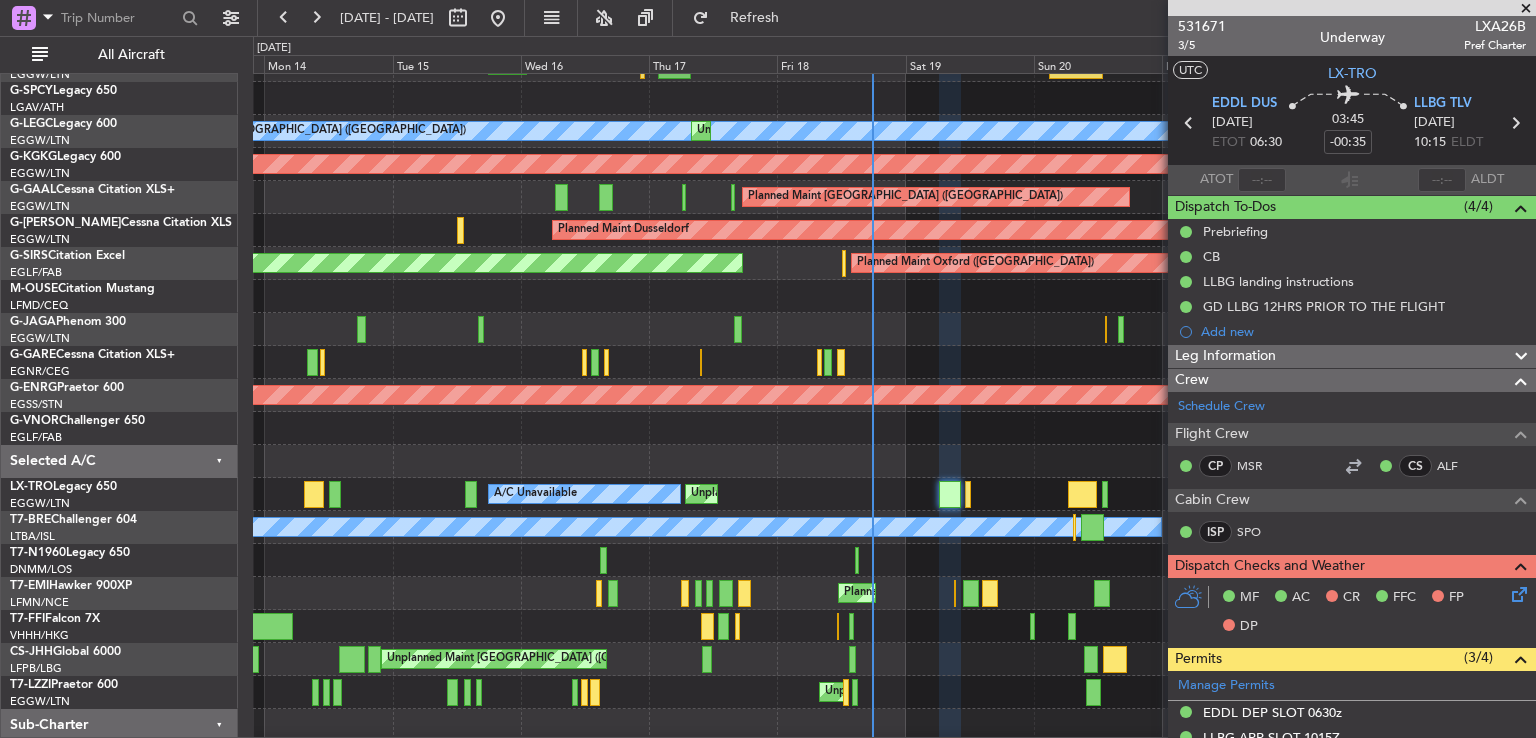 click at bounding box center (1526, 9) 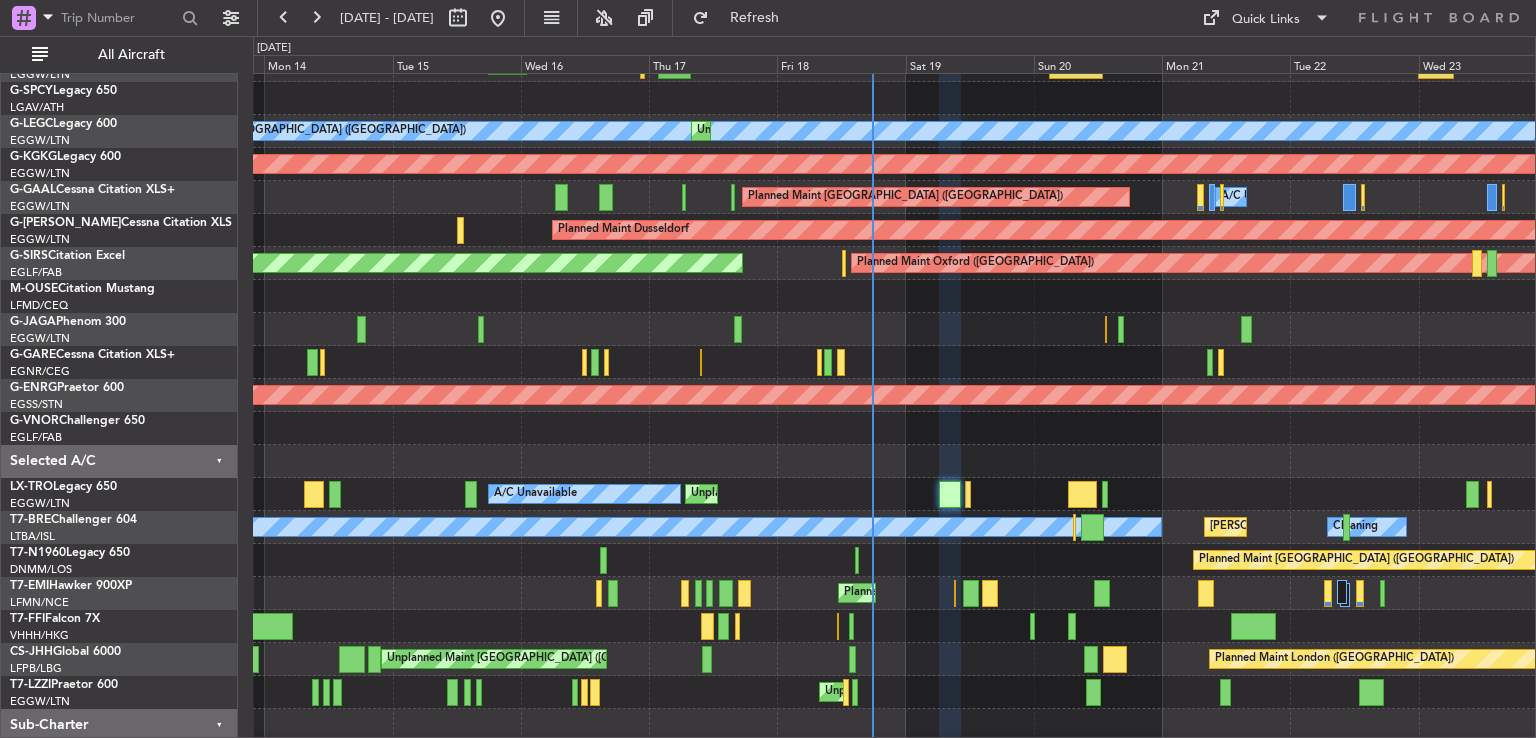 type on "0" 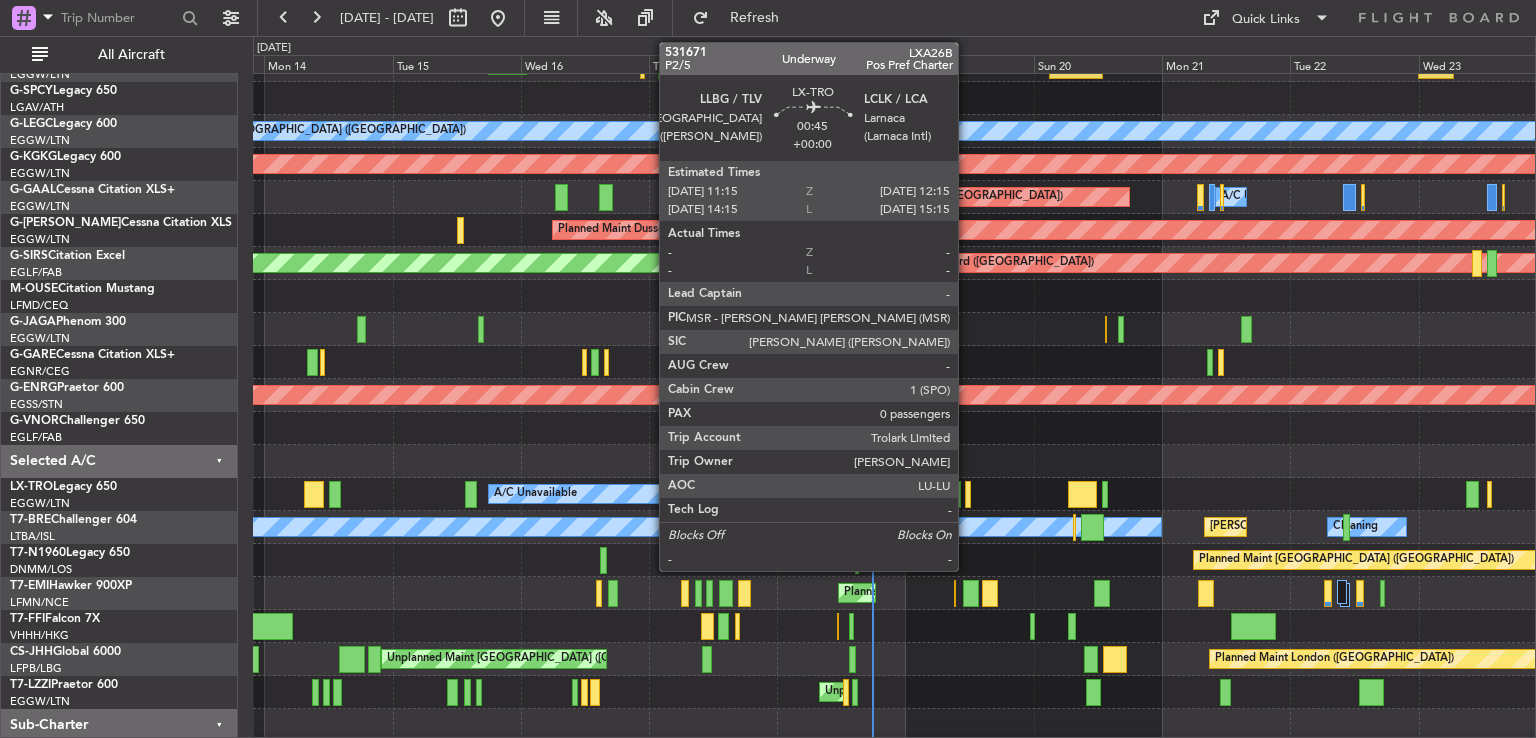 click 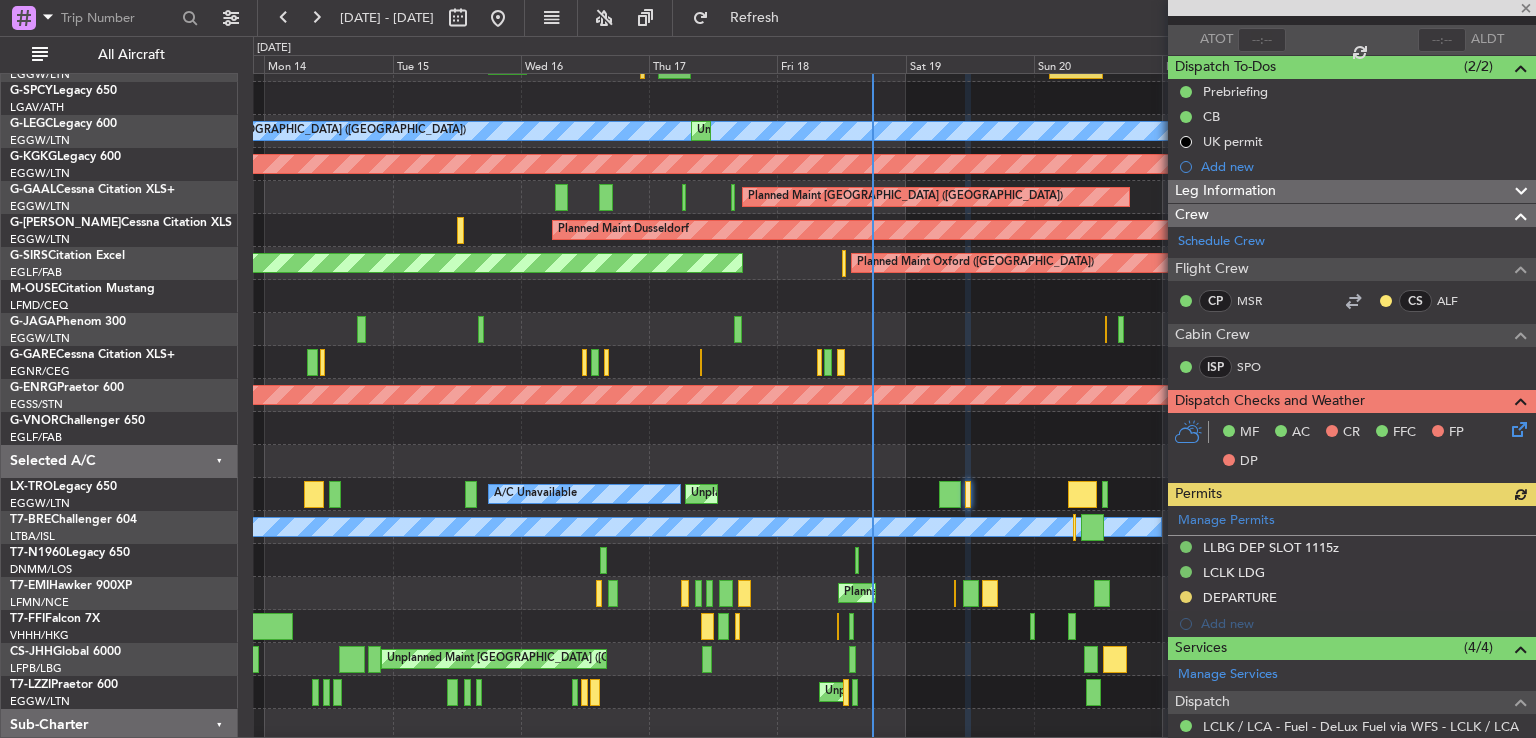 scroll, scrollTop: 0, scrollLeft: 0, axis: both 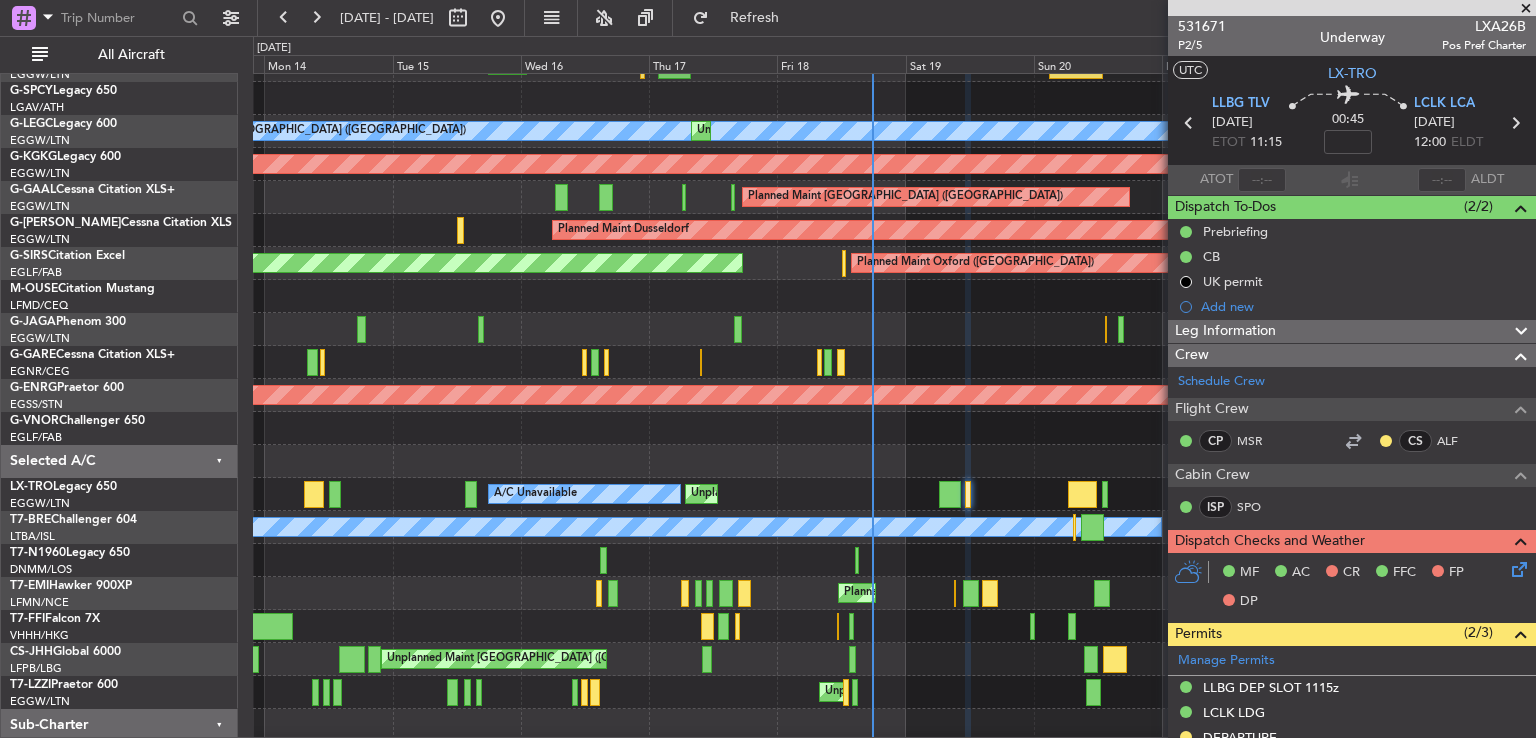 click at bounding box center [1526, 9] 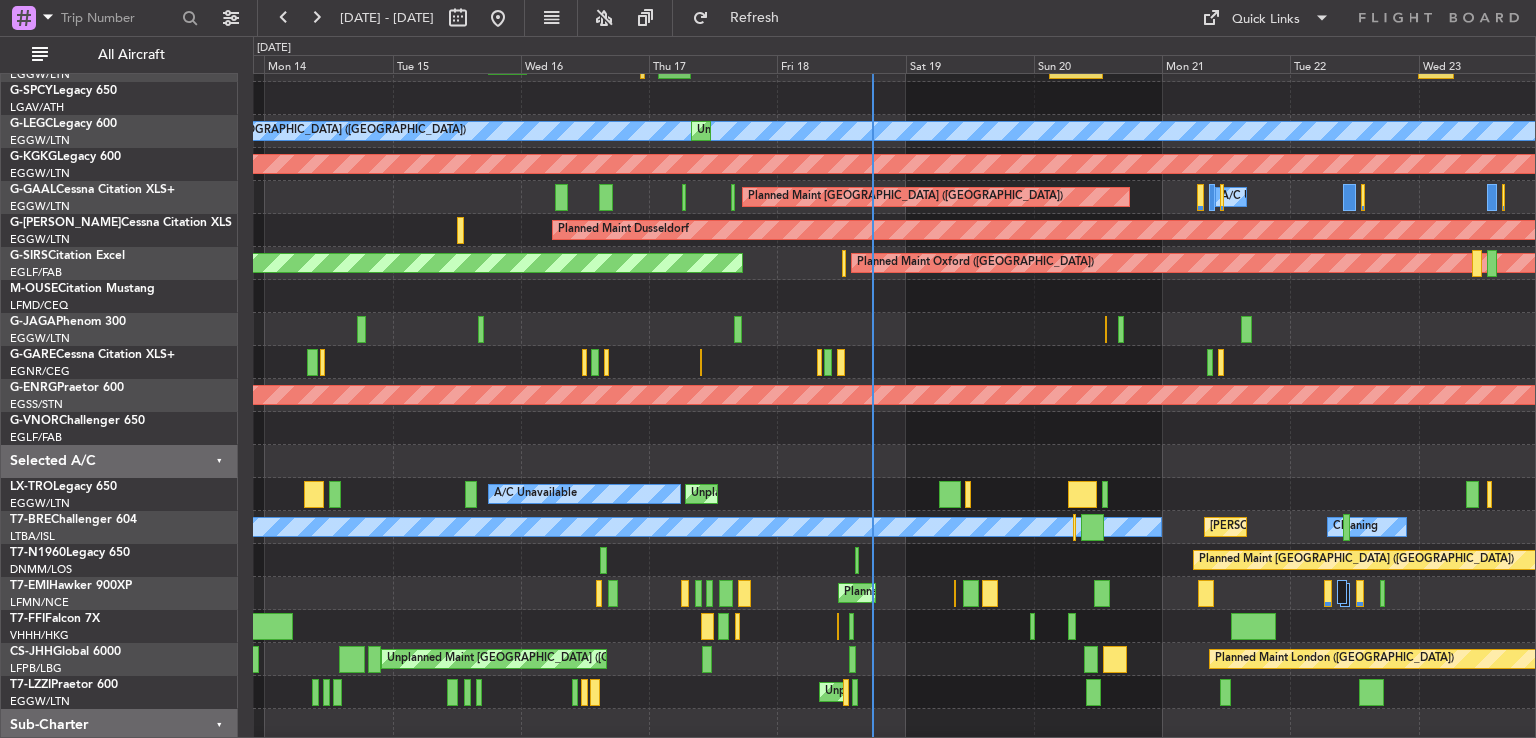 scroll, scrollTop: 160, scrollLeft: 0, axis: vertical 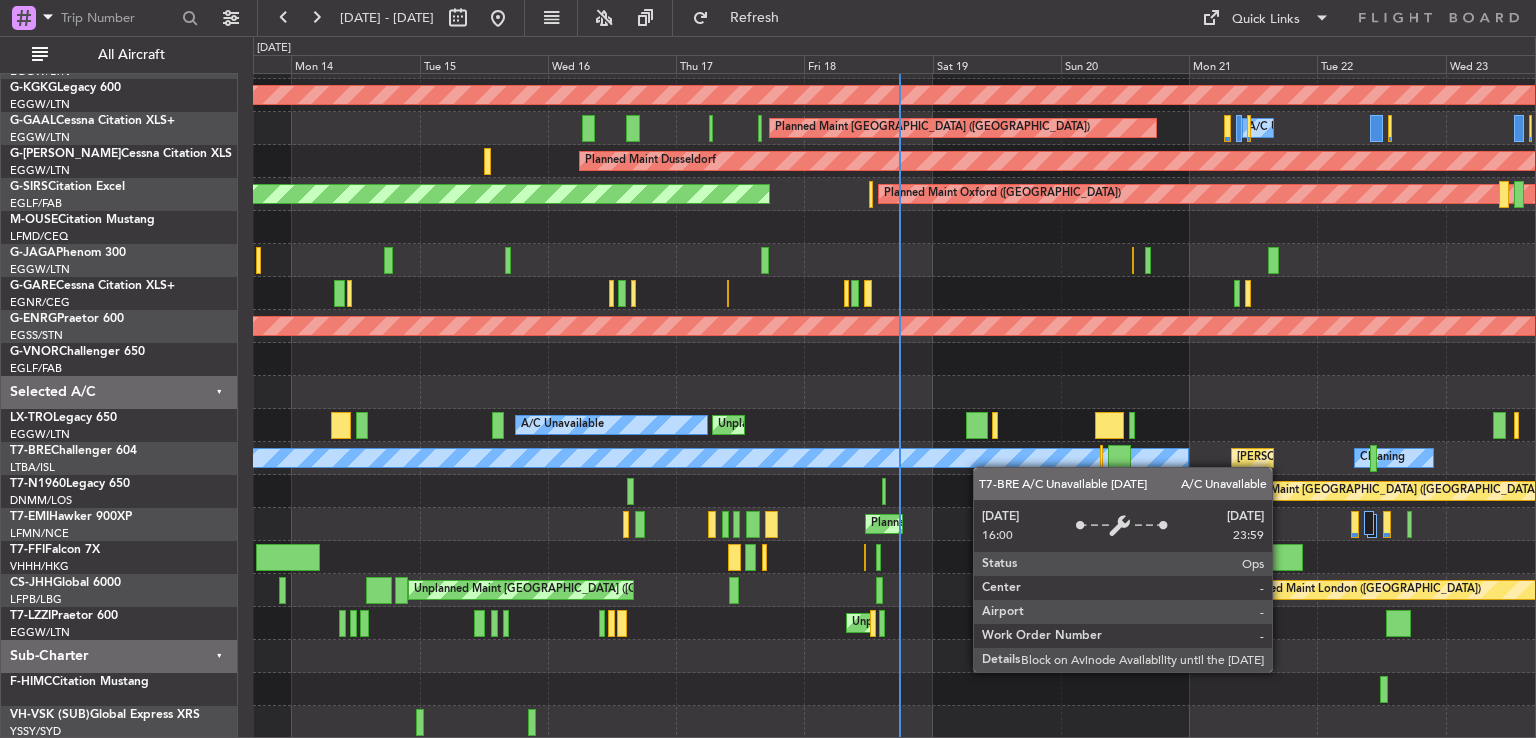 click on "A/C Unavailable [GEOGRAPHIC_DATA] ([GEOGRAPHIC_DATA])
Unplanned Maint [GEOGRAPHIC_DATA] ([GEOGRAPHIC_DATA])
AOG Maint [GEOGRAPHIC_DATA] ([GEOGRAPHIC_DATA])
Planned Maint [GEOGRAPHIC_DATA] ([GEOGRAPHIC_DATA])
A/C Unavailable
A/C Unavailable
A/C Unavailable
Owner [GEOGRAPHIC_DATA] ([GEOGRAPHIC_DATA])
Planned [GEOGRAPHIC_DATA]
A/C Unavailable
Planned Maint [GEOGRAPHIC_DATA] ([GEOGRAPHIC_DATA])
AOG Maint London ([GEOGRAPHIC_DATA])
[GEOGRAPHIC_DATA] ([GEOGRAPHIC_DATA])
AOG Maint [GEOGRAPHIC_DATA] ([GEOGRAPHIC_DATA])
Unplanned [GEOGRAPHIC_DATA]
A/C Unavailable
Unplanned Maint [GEOGRAPHIC_DATA] ([GEOGRAPHIC_DATA])
Planned Maint [GEOGRAPHIC_DATA] ([GEOGRAPHIC_DATA])
A/C Unavailable
[PERSON_NAME][GEOGRAPHIC_DATA] ([GEOGRAPHIC_DATA][PERSON_NAME])
Cleaning
Planned Maint [GEOGRAPHIC_DATA] ([GEOGRAPHIC_DATA])
Planned Maint [PERSON_NAME] [GEOGRAPHIC_DATA] ([GEOGRAPHIC_DATA] Capital)" 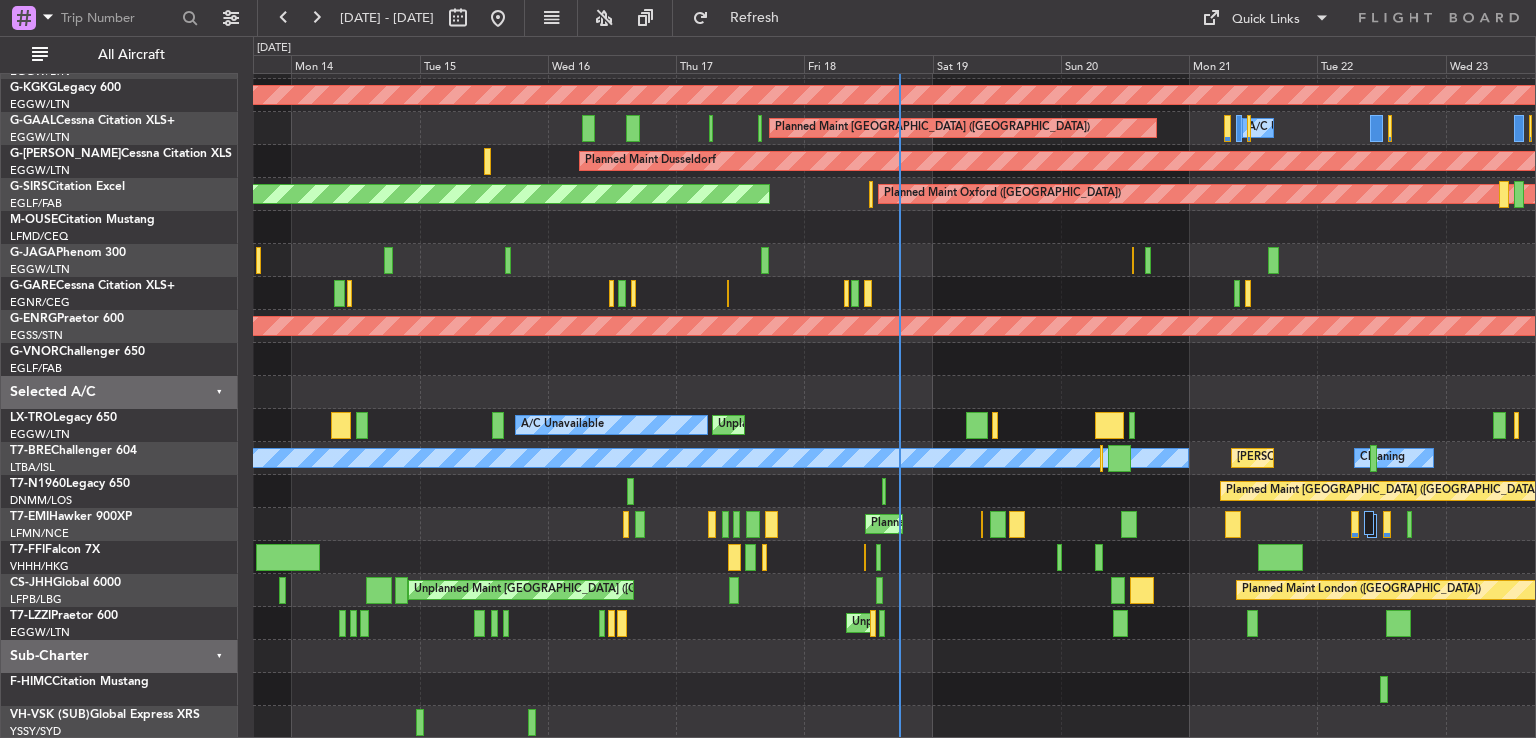 scroll, scrollTop: 0, scrollLeft: 0, axis: both 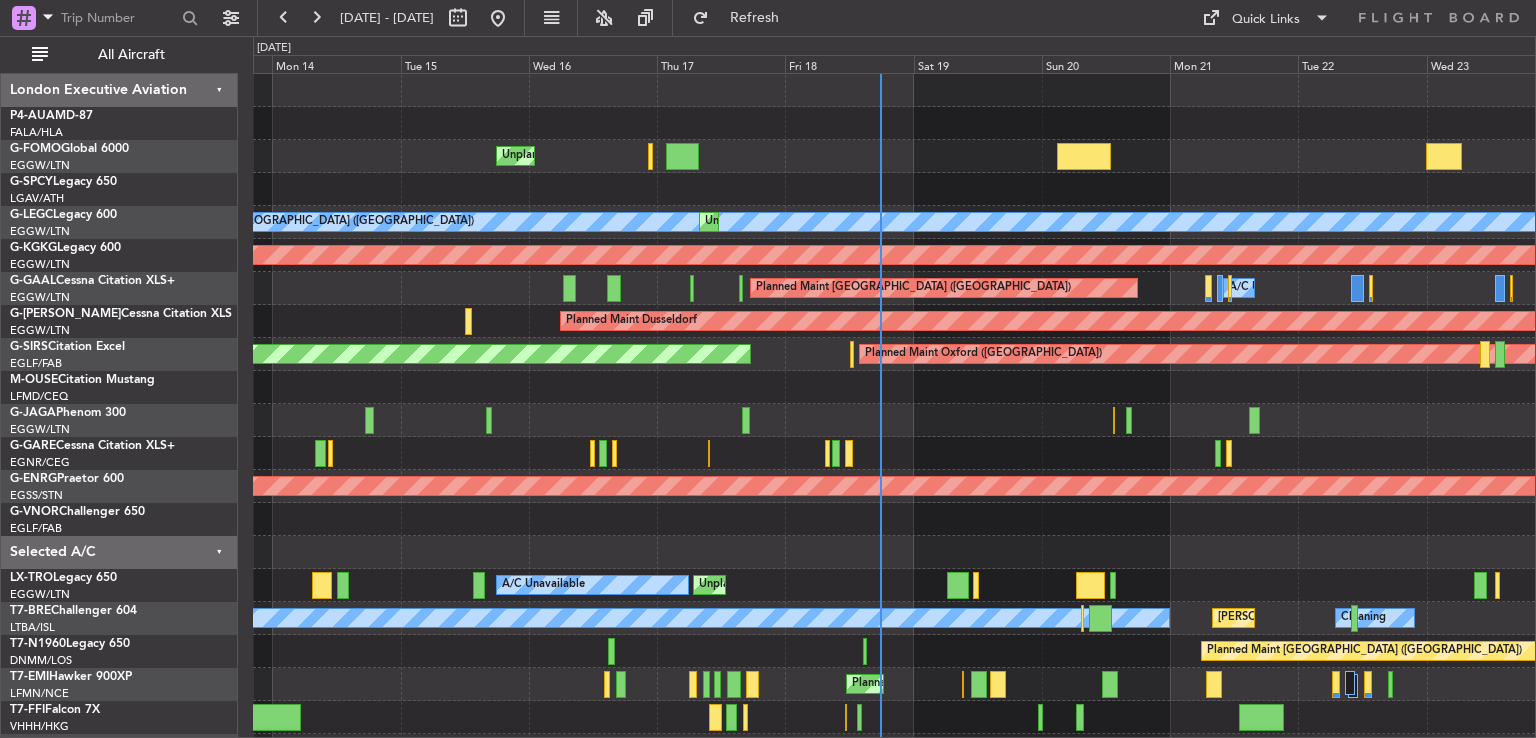 click on "Unplanned Maint [US_STATE] ([GEOGRAPHIC_DATA])
A/C Unavailable [GEOGRAPHIC_DATA] ([GEOGRAPHIC_DATA])
Unplanned Maint [GEOGRAPHIC_DATA] ([GEOGRAPHIC_DATA])
AOG Maint [GEOGRAPHIC_DATA] ([GEOGRAPHIC_DATA])
Planned Maint [GEOGRAPHIC_DATA] ([GEOGRAPHIC_DATA])
A/C Unavailable
A/C Unavailable
A/C Unavailable
Owner [GEOGRAPHIC_DATA] ([GEOGRAPHIC_DATA])
Planned [GEOGRAPHIC_DATA]
A/C Unavailable
Planned Maint [GEOGRAPHIC_DATA] ([GEOGRAPHIC_DATA])
AOG Maint London ([GEOGRAPHIC_DATA])
[GEOGRAPHIC_DATA] ([GEOGRAPHIC_DATA])
AOG Maint [GEOGRAPHIC_DATA] ([GEOGRAPHIC_DATA])
Unplanned [GEOGRAPHIC_DATA]
A/C Unavailable
Planned Maint [GEOGRAPHIC_DATA] ([GEOGRAPHIC_DATA])
Unplanned Maint [GEOGRAPHIC_DATA] ([GEOGRAPHIC_DATA])
A/C Unavailable
[PERSON_NAME][GEOGRAPHIC_DATA] ([GEOGRAPHIC_DATA][PERSON_NAME])
Cleaning
Planned Maint [GEOGRAPHIC_DATA] ([GEOGRAPHIC_DATA])" 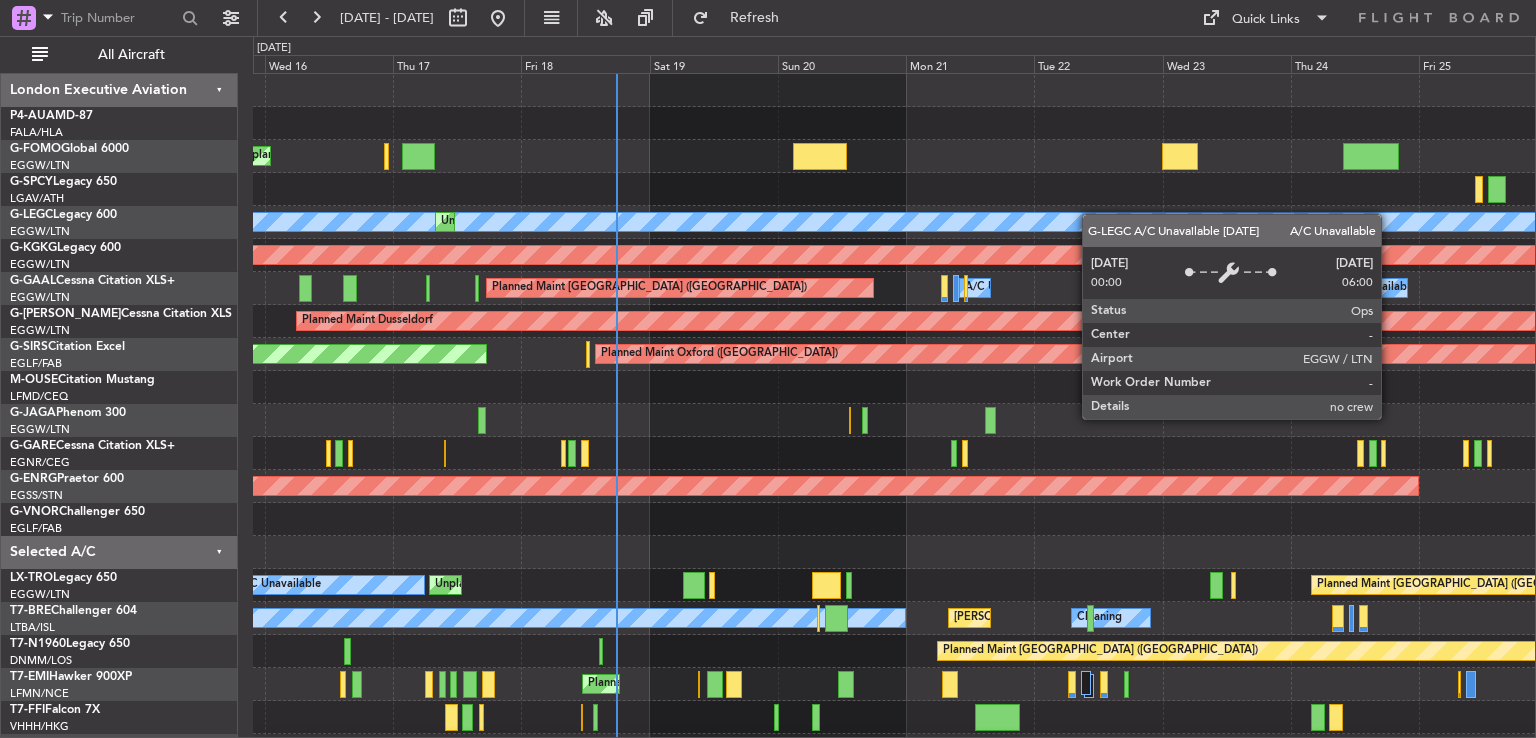 click on "Unplanned Maint [US_STATE] ([GEOGRAPHIC_DATA])
A/C Unavailable [GEOGRAPHIC_DATA] ([GEOGRAPHIC_DATA])
Unplanned Maint [GEOGRAPHIC_DATA] ([GEOGRAPHIC_DATA])
AOG Maint [GEOGRAPHIC_DATA] ([GEOGRAPHIC_DATA])
Planned Maint [GEOGRAPHIC_DATA] ([GEOGRAPHIC_DATA])
A/C Unavailable
A/C Unavailable
A/C Unavailable
Owner [GEOGRAPHIC_DATA] ([GEOGRAPHIC_DATA])
A/C Unavailable
Planned [GEOGRAPHIC_DATA]
Planned Maint [GEOGRAPHIC_DATA] ([GEOGRAPHIC_DATA])
AOG Maint London ([GEOGRAPHIC_DATA])
AOG Maint [GEOGRAPHIC_DATA] ([GEOGRAPHIC_DATA])
Owner
Unplanned [GEOGRAPHIC_DATA]
A/C Unavailable
Planned Maint [GEOGRAPHIC_DATA] ([GEOGRAPHIC_DATA])
A/C Unavailable
[PERSON_NAME][GEOGRAPHIC_DATA] ([GEOGRAPHIC_DATA][PERSON_NAME])
Cleaning
Planned Maint [GEOGRAPHIC_DATA] ([GEOGRAPHIC_DATA])
Planned Maint [PERSON_NAME]
Unplanned Maint [GEOGRAPHIC_DATA] ([GEOGRAPHIC_DATA])" 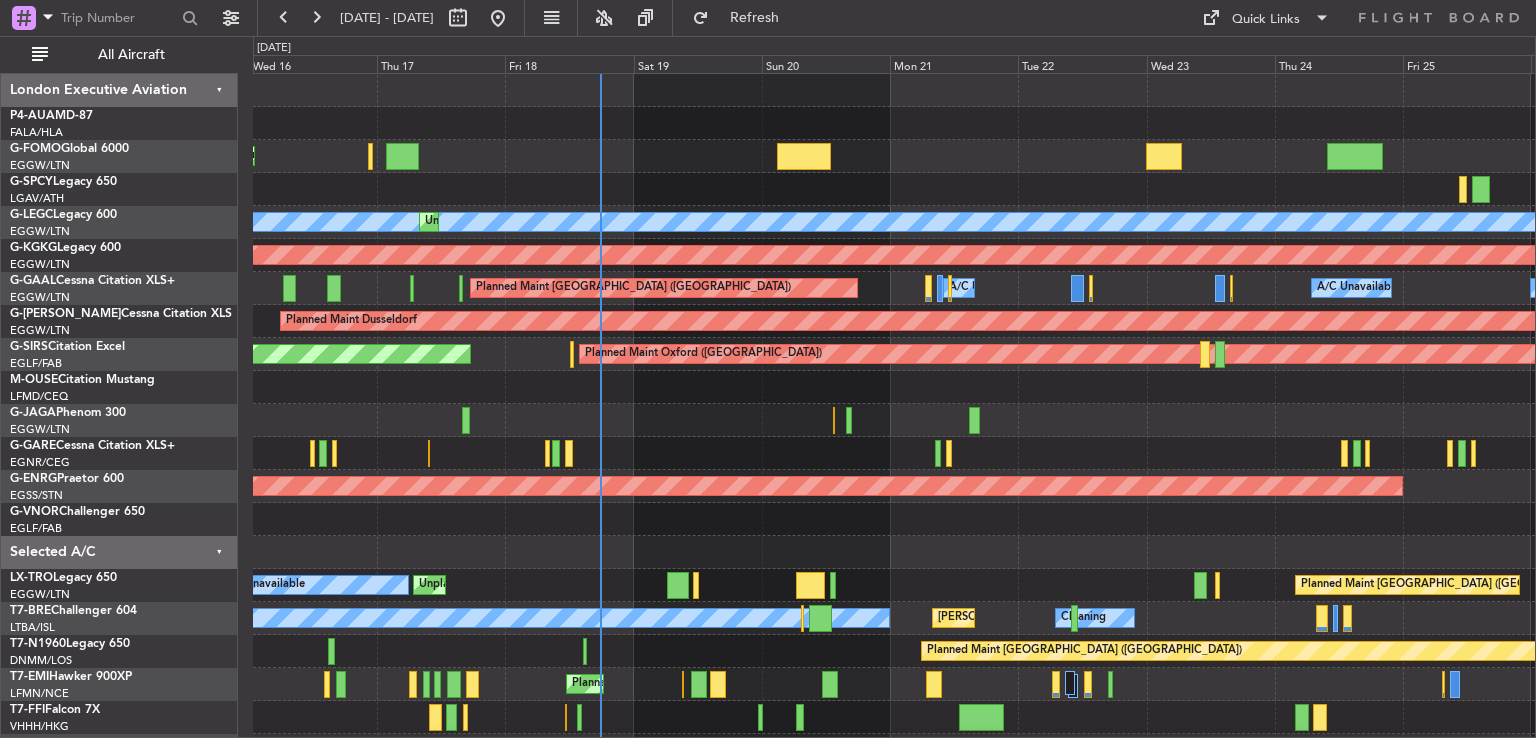 scroll, scrollTop: 127, scrollLeft: 0, axis: vertical 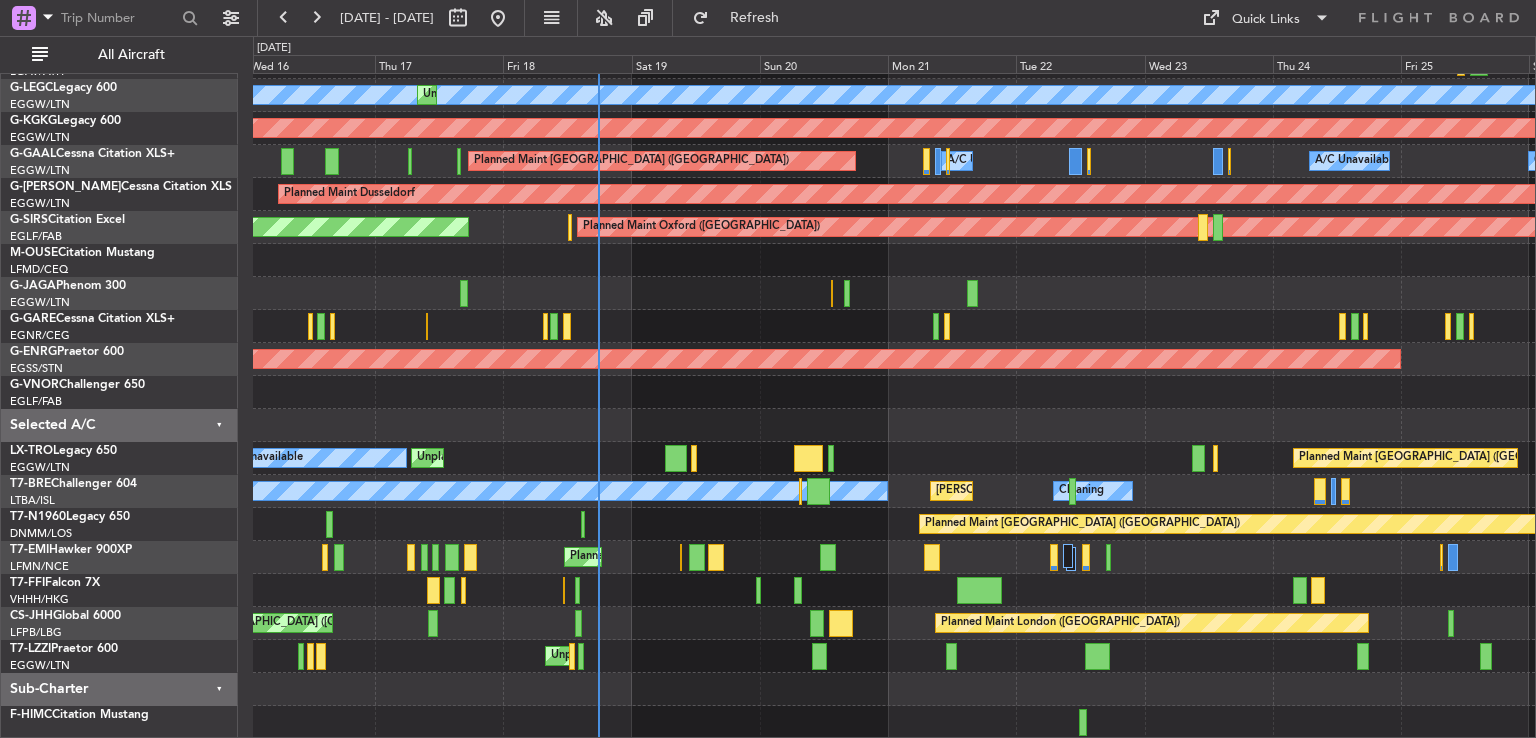 click 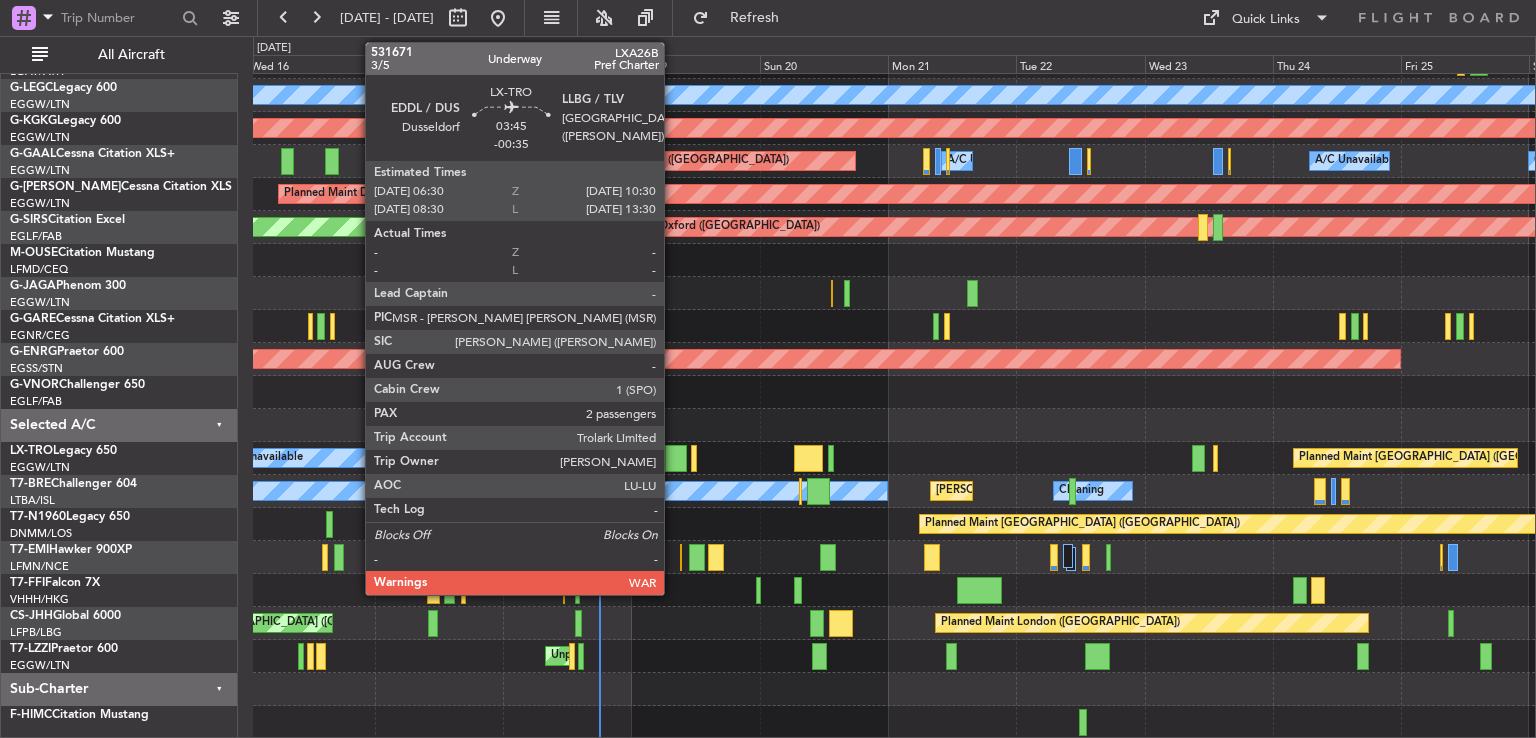 click 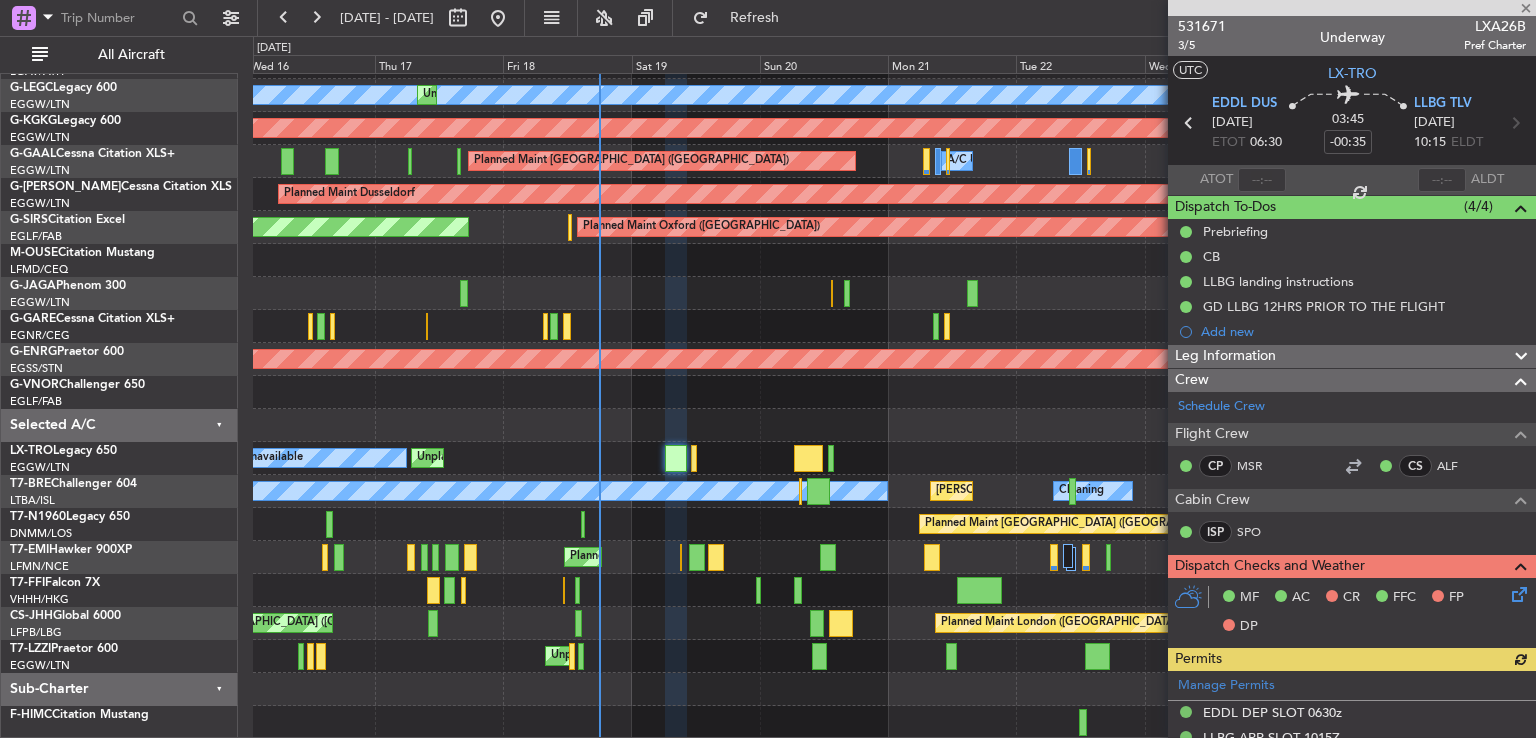 click 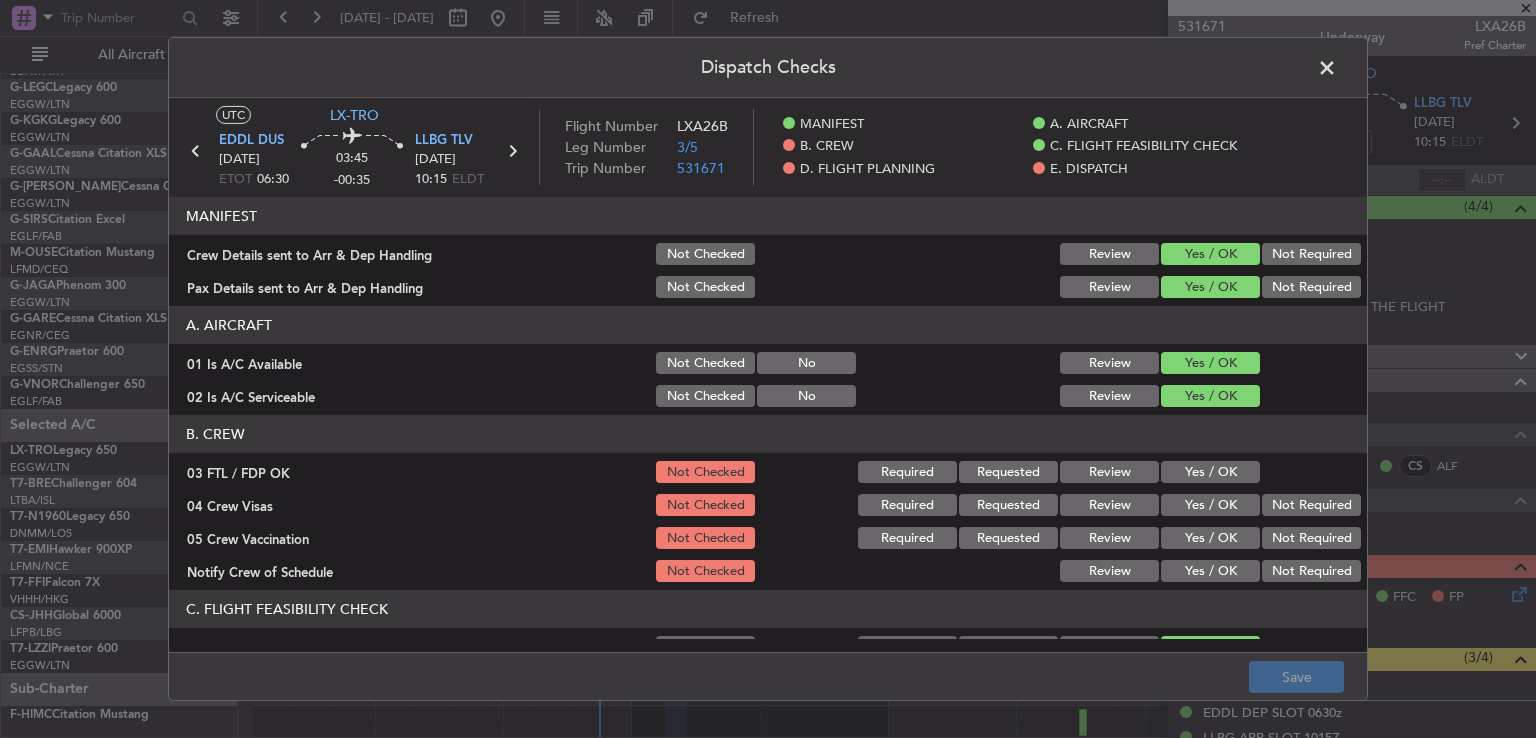 click on "Yes / OK" 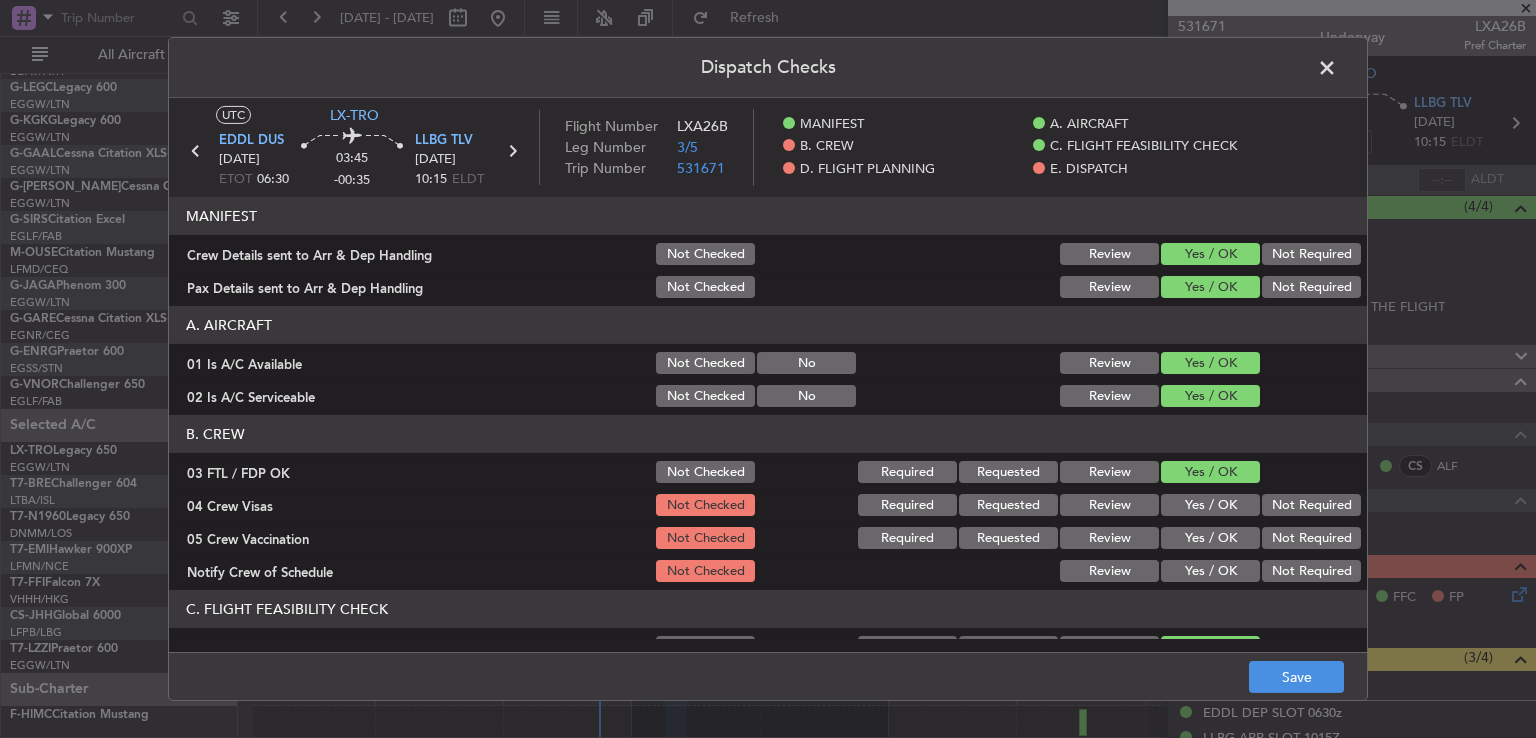 click on "Not Required" 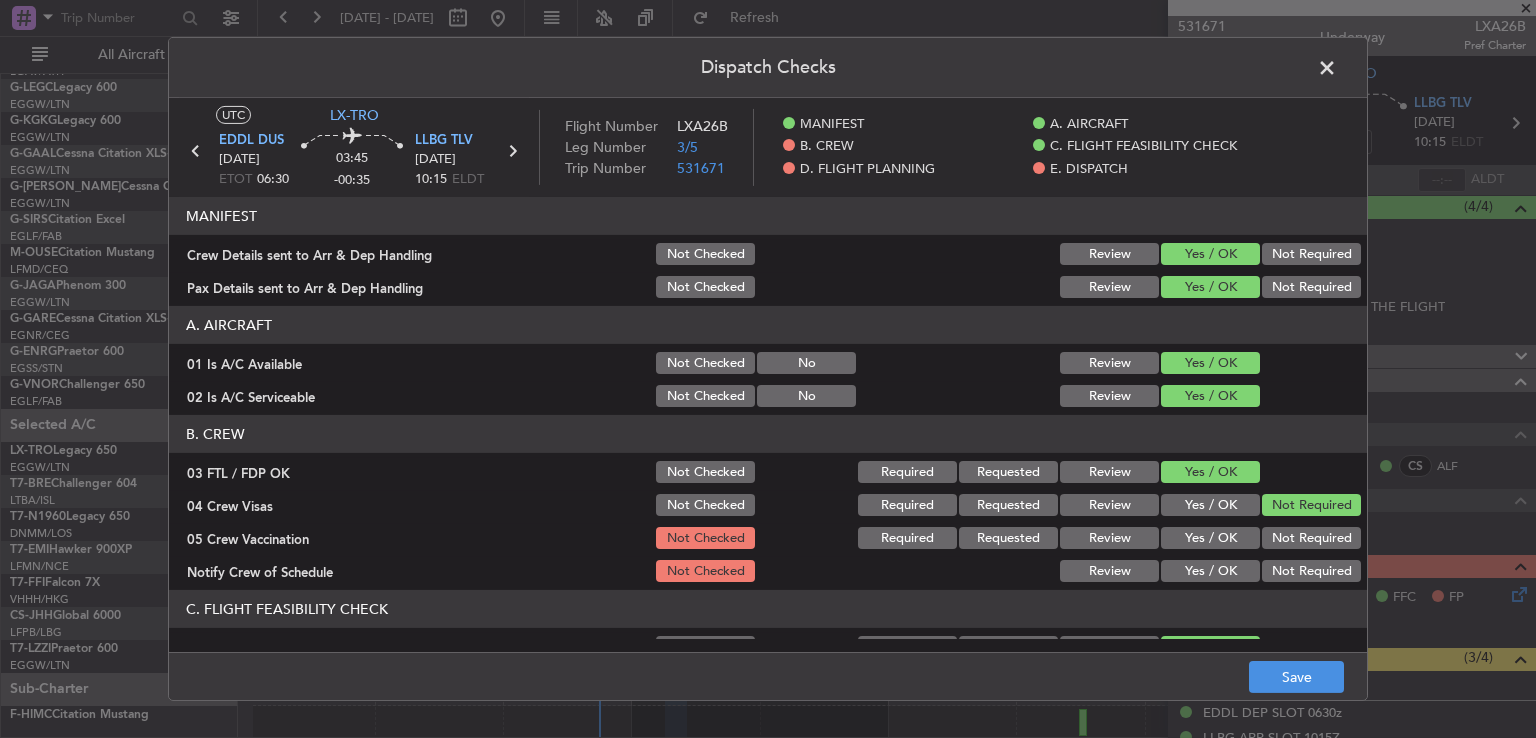 click on "B. CREW   03 FTL / FDP OK  Not Checked Required Requested Review Yes / OK  04 Crew Visas  Not Checked Required Requested Review Yes / OK Not Required  05 Crew Vaccination  Not Checked Required Requested Review Yes / OK Not Required  Notify Crew of Schedule  Not Checked Review Yes / OK Not Required" 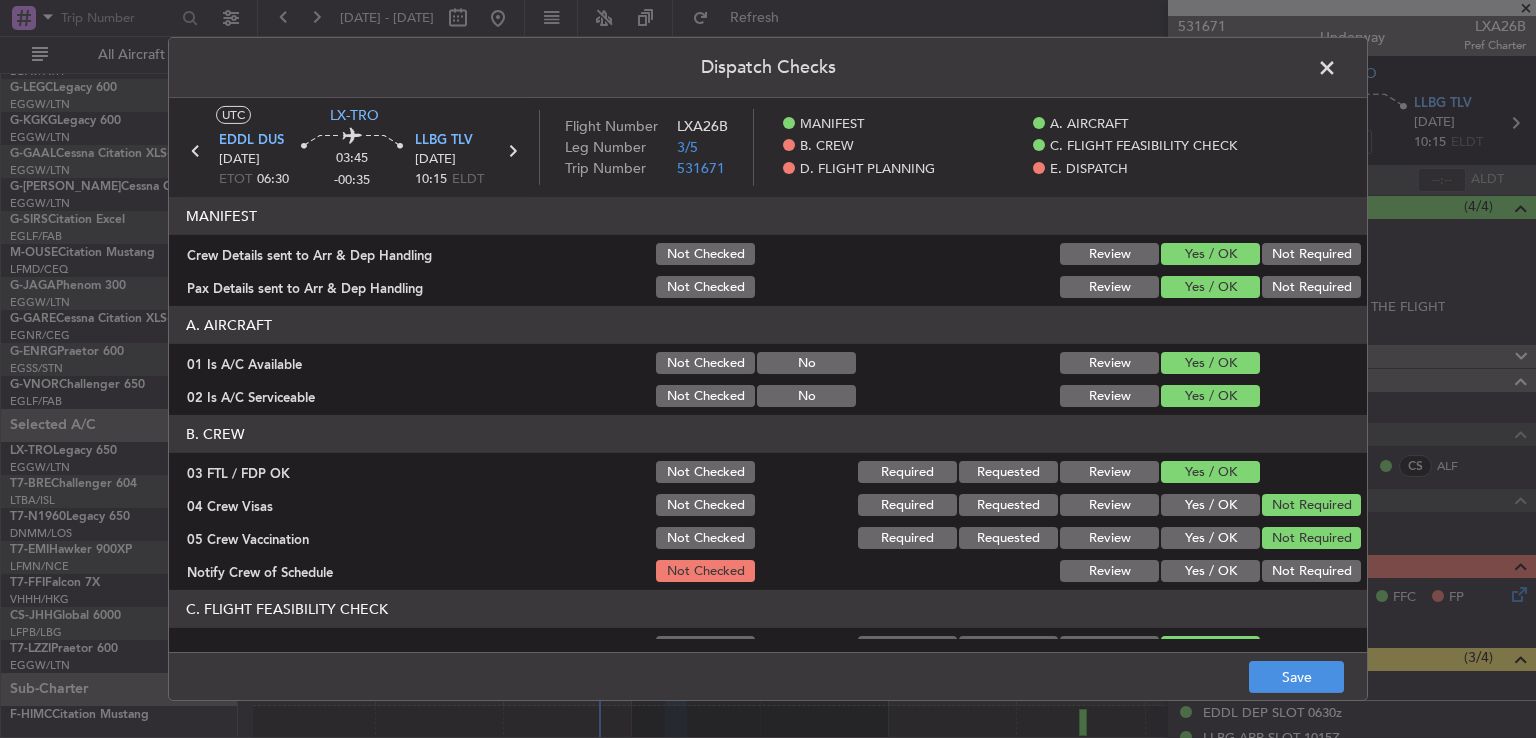 click on "Yes / OK" 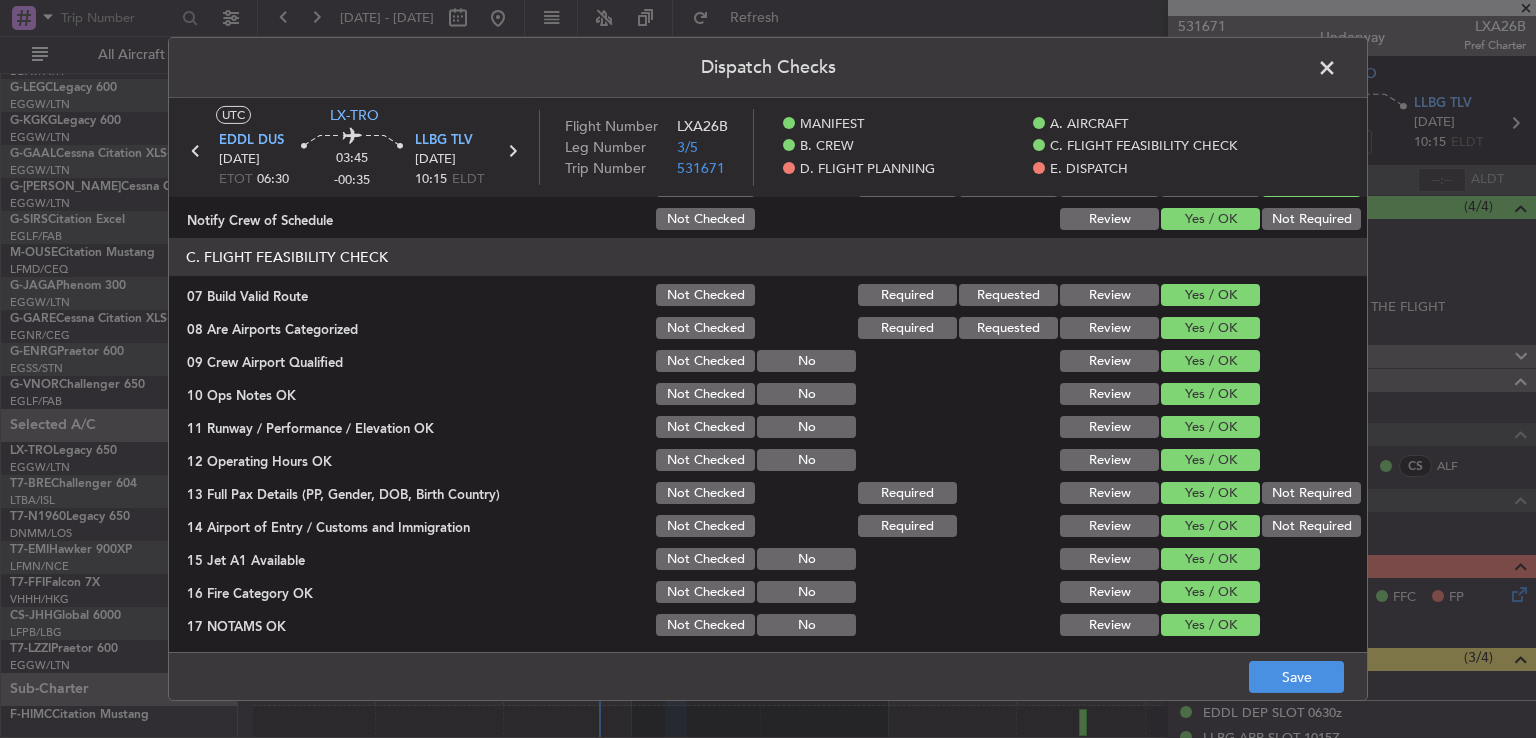 scroll, scrollTop: 356, scrollLeft: 0, axis: vertical 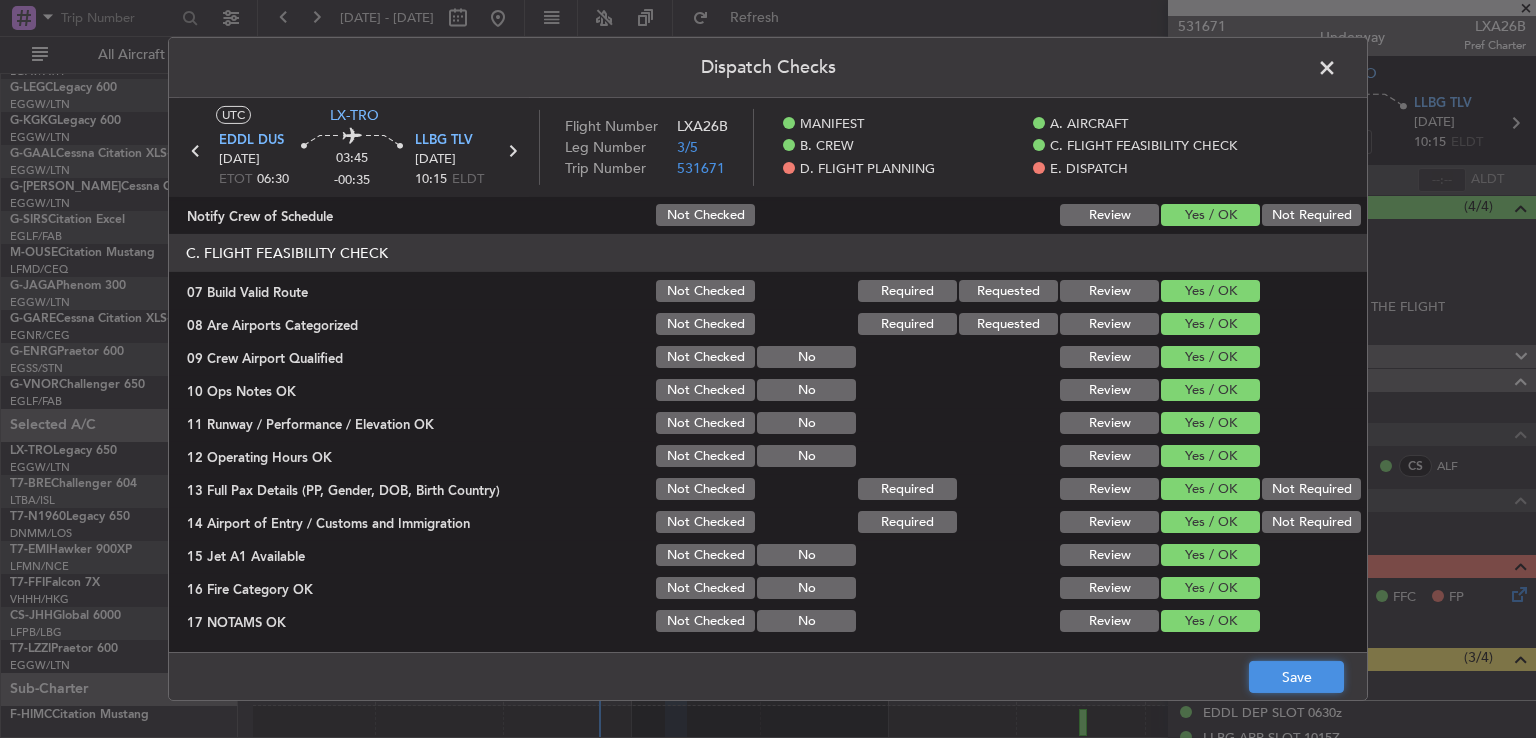 click on "Save" 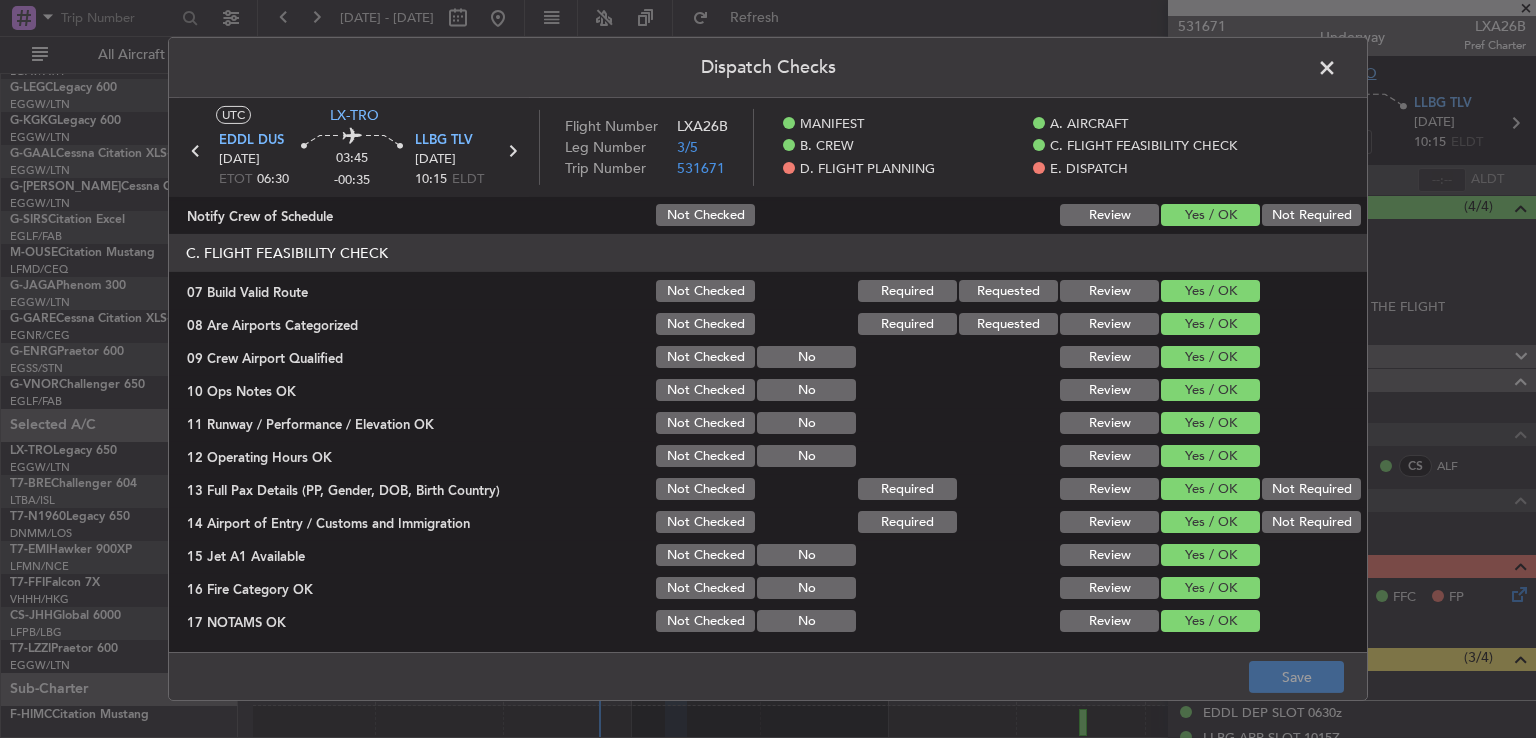 click 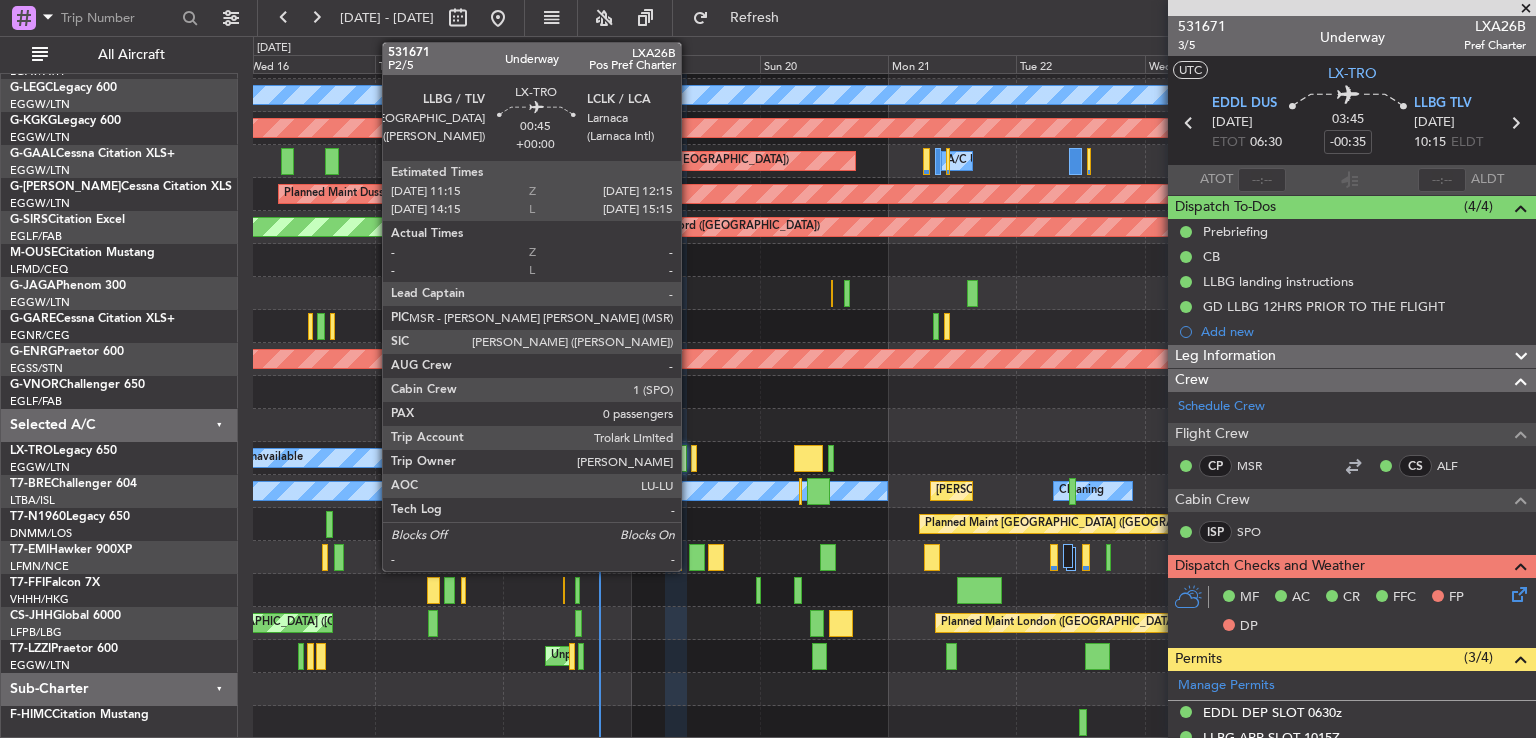 click 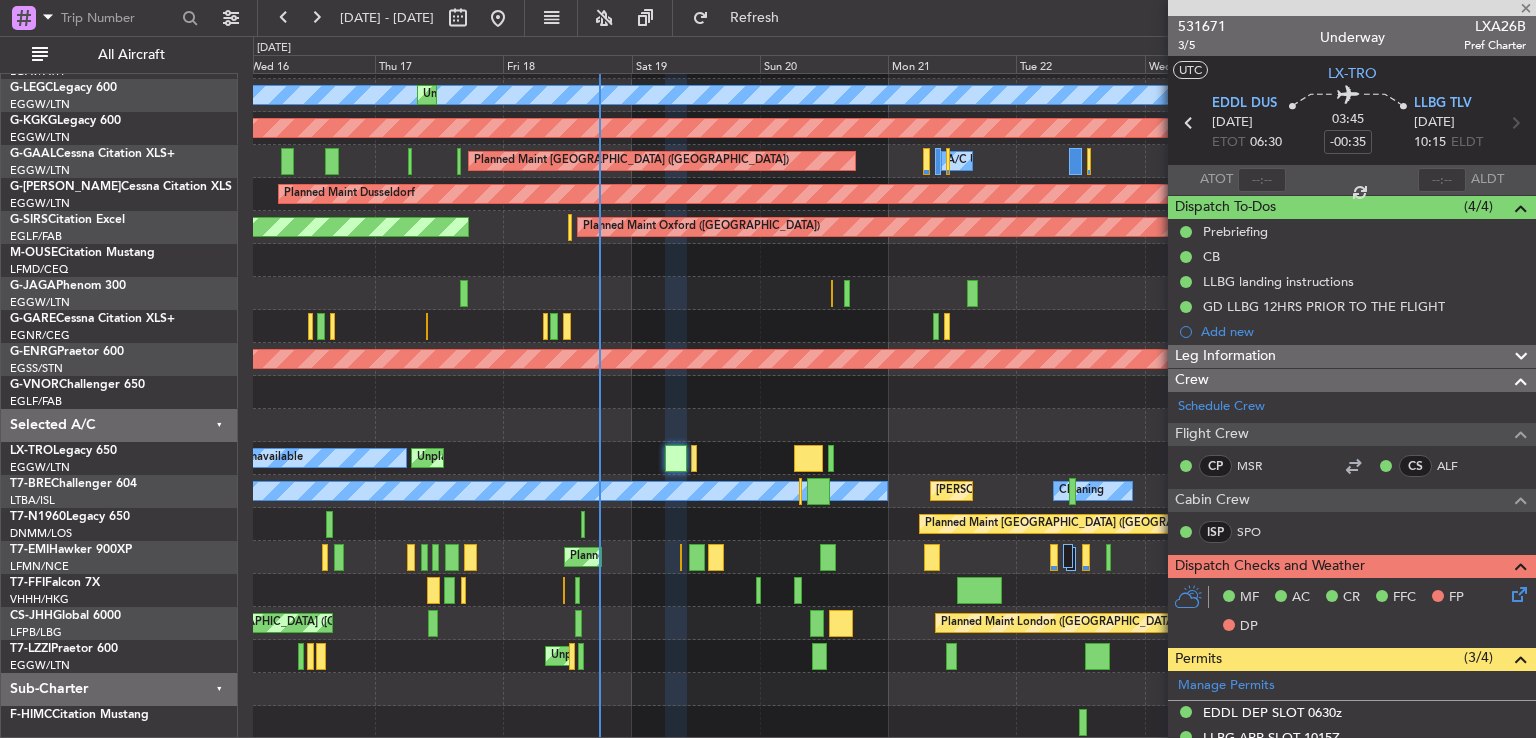 type 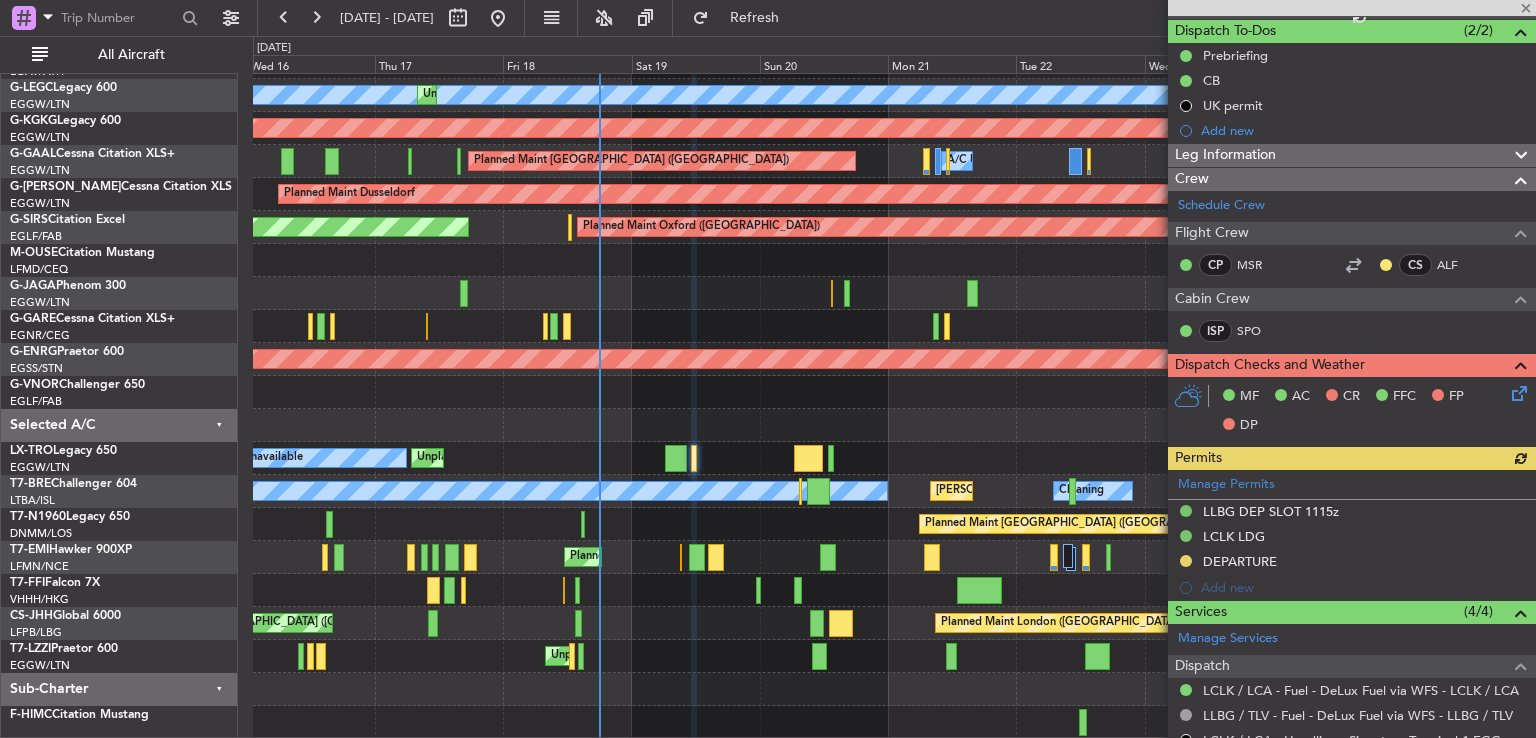 scroll, scrollTop: 267, scrollLeft: 0, axis: vertical 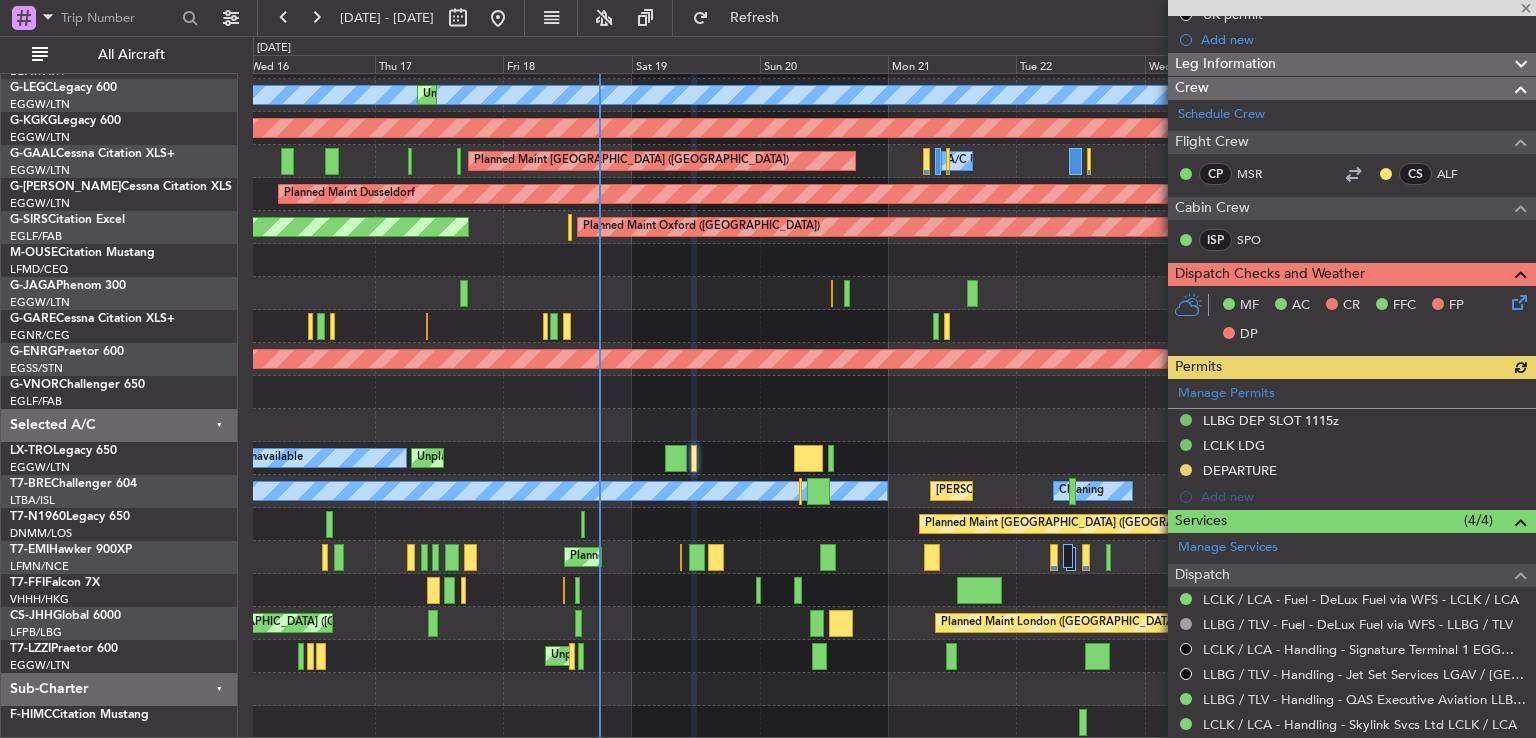 click 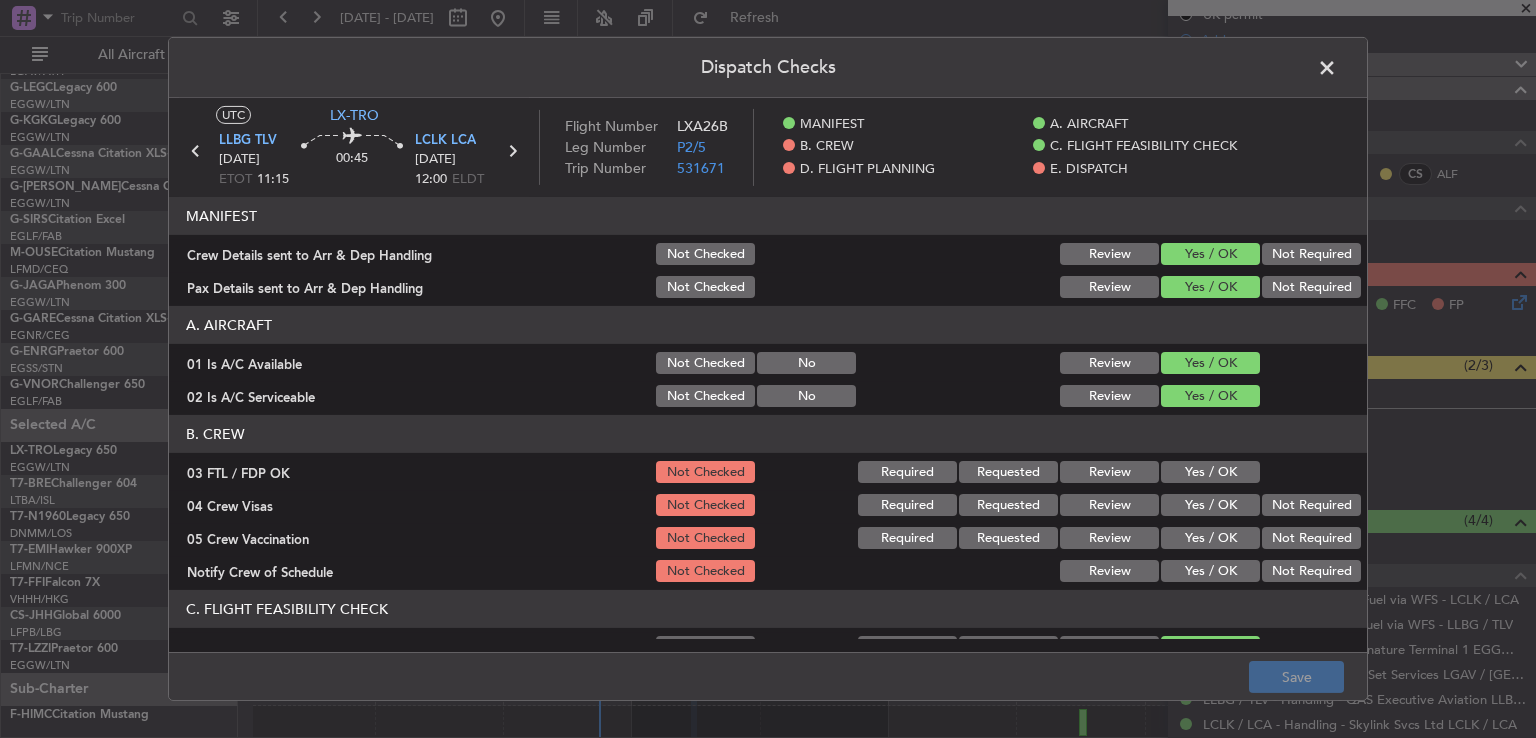 click on "Yes / OK" 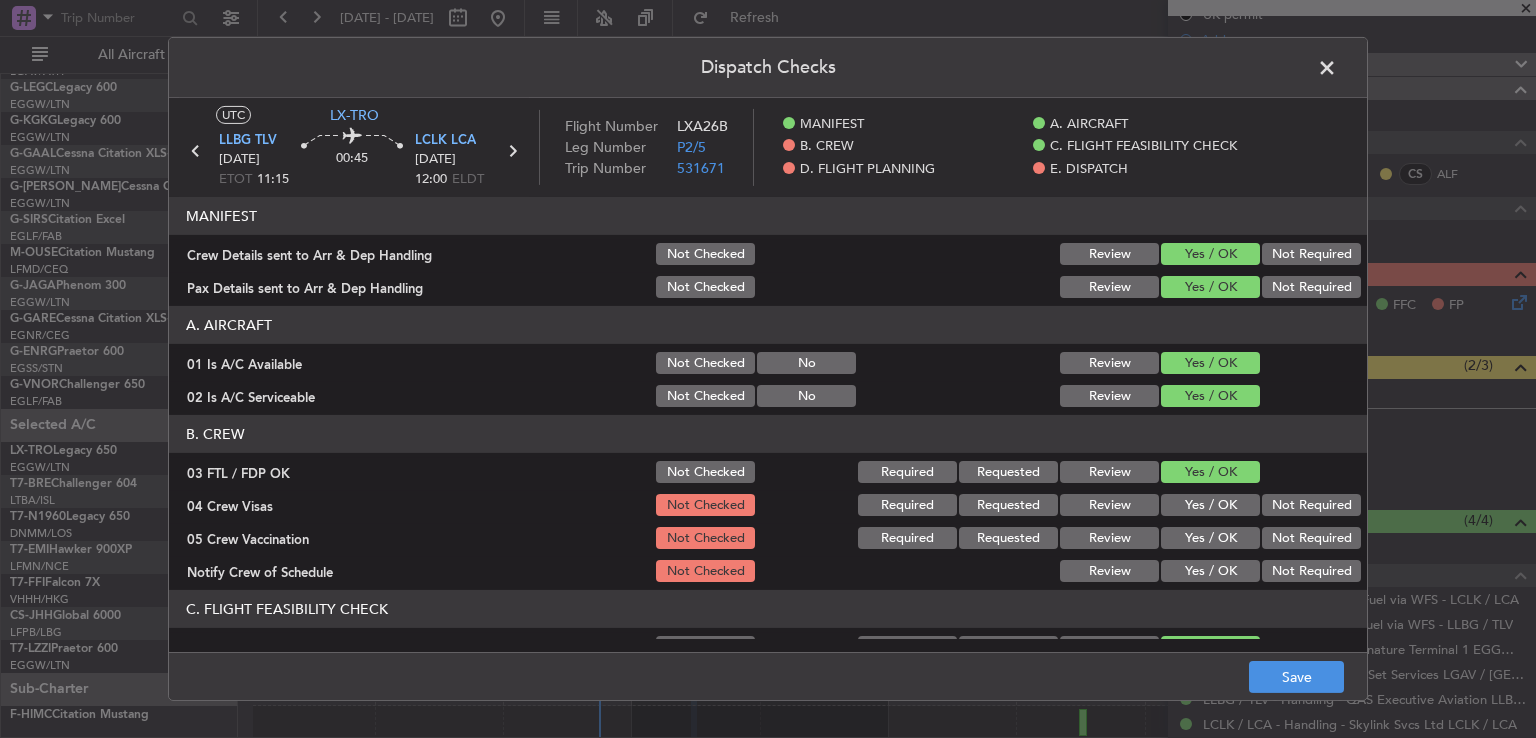 click on "Not Required" 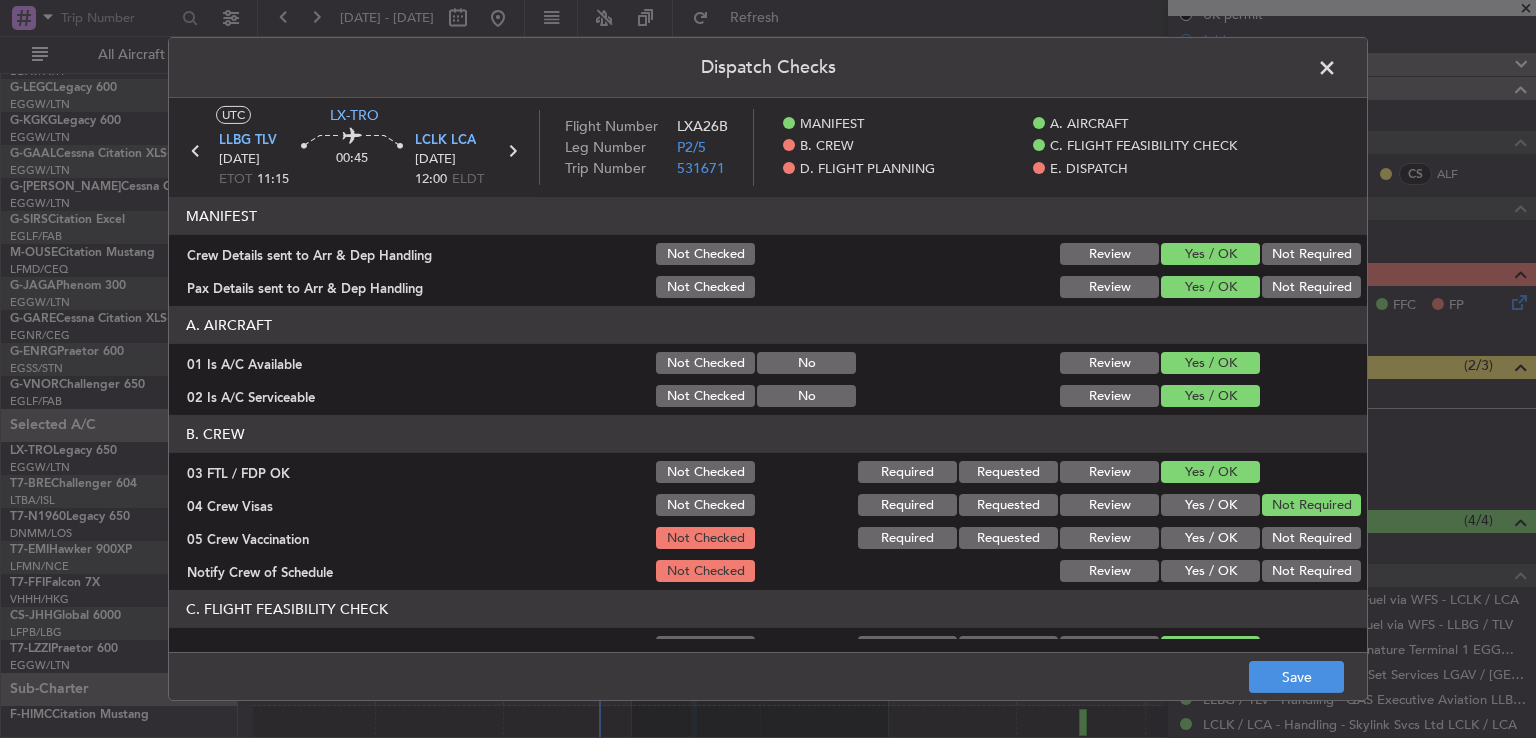 click on "Not Required" 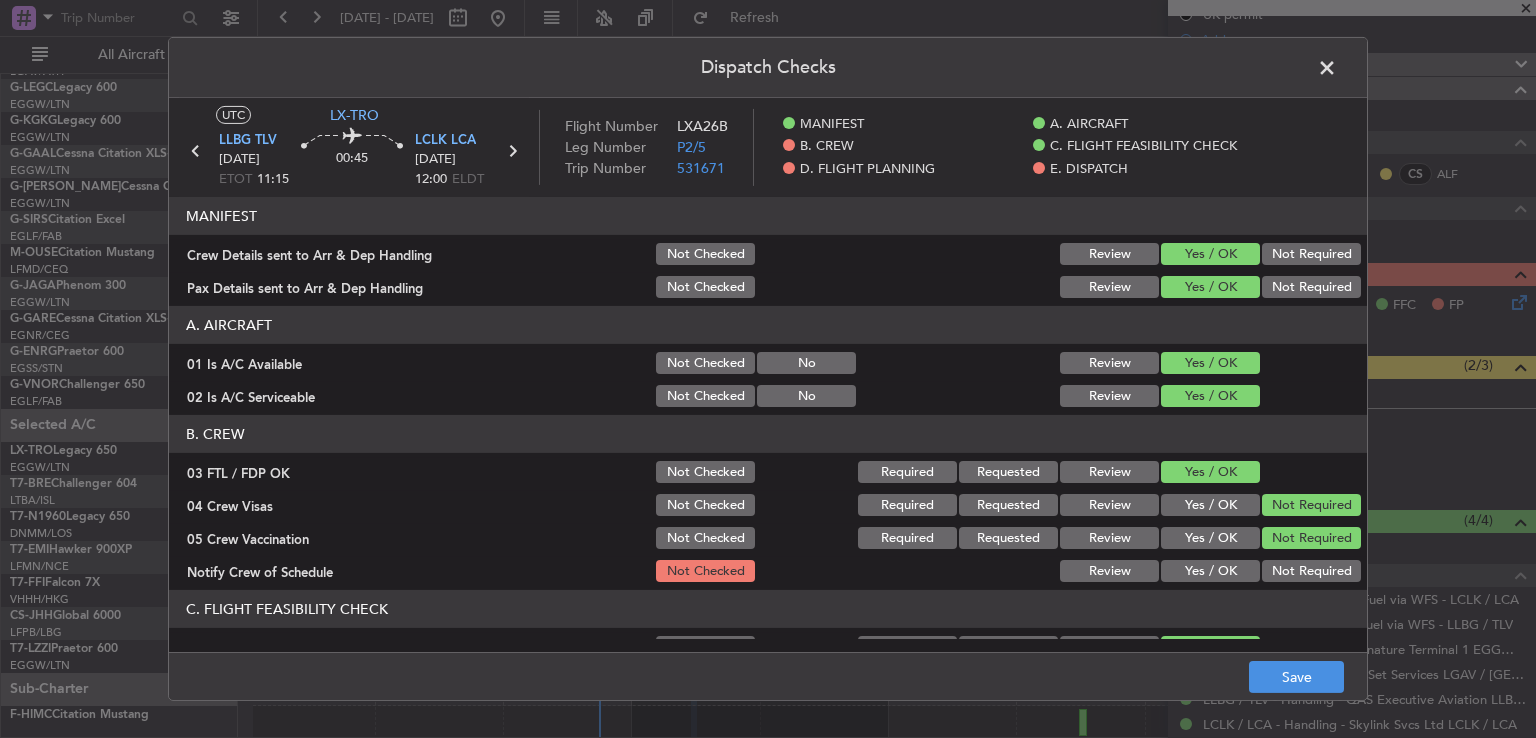 click on "Yes / OK" 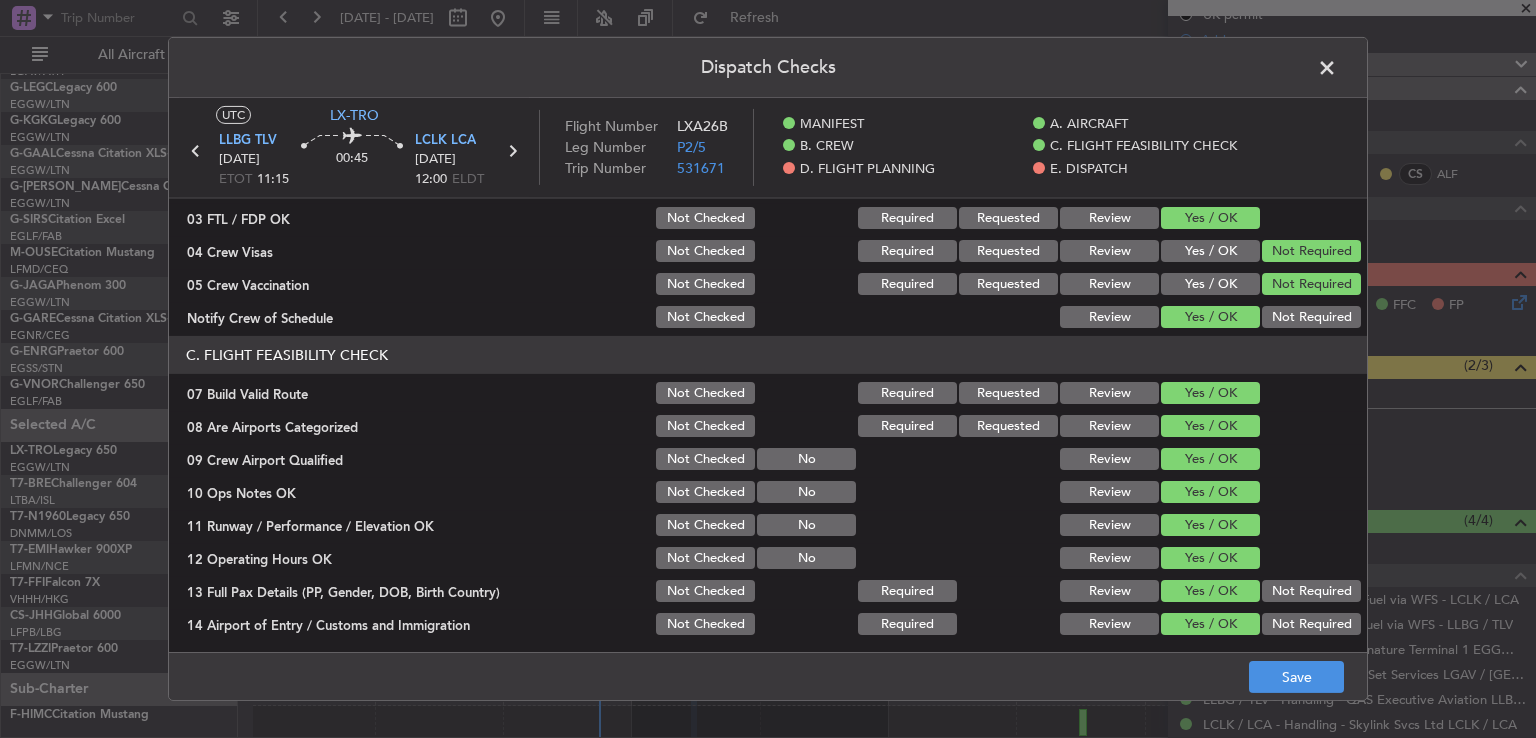 scroll, scrollTop: 264, scrollLeft: 0, axis: vertical 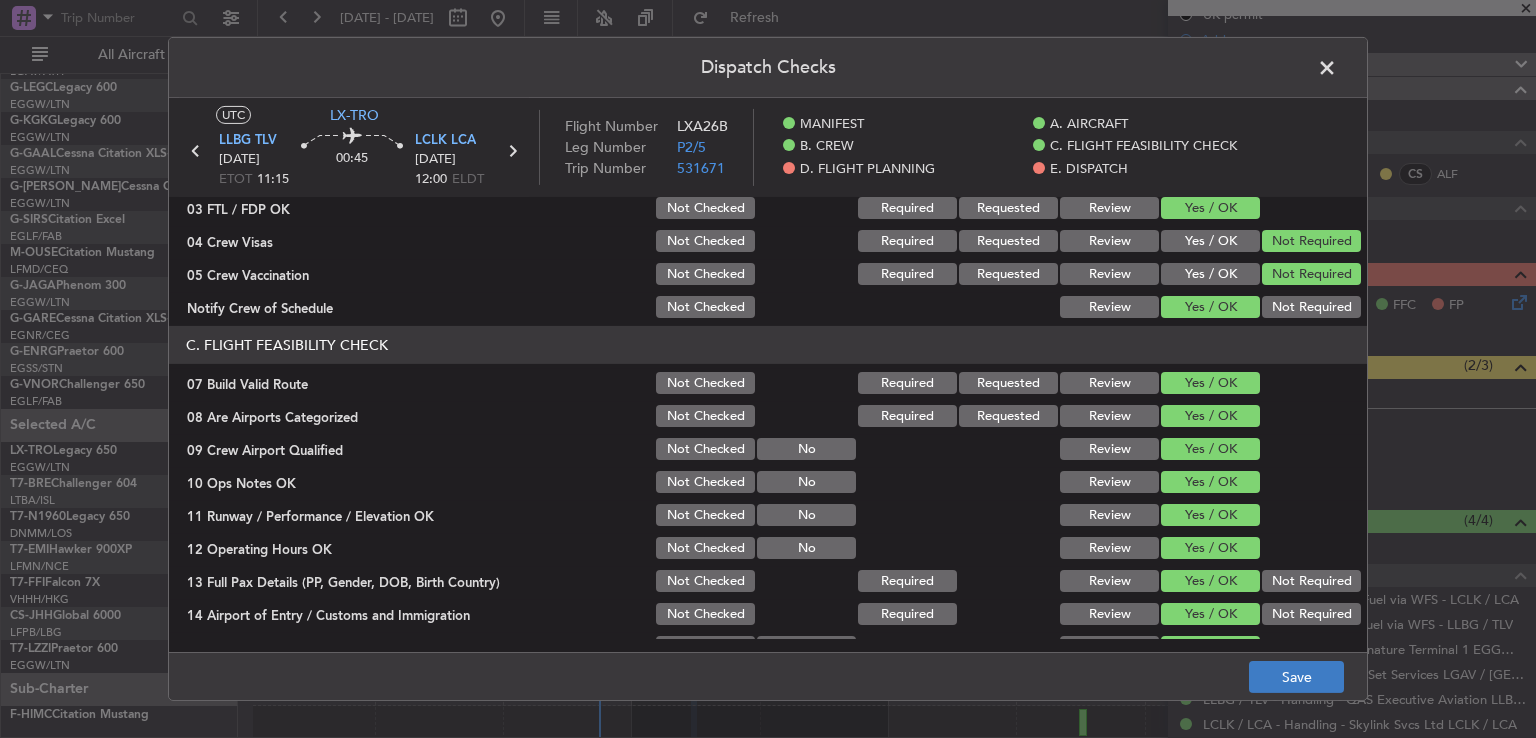 drag, startPoint x: 1295, startPoint y: 653, endPoint x: 1290, endPoint y: 670, distance: 17.720045 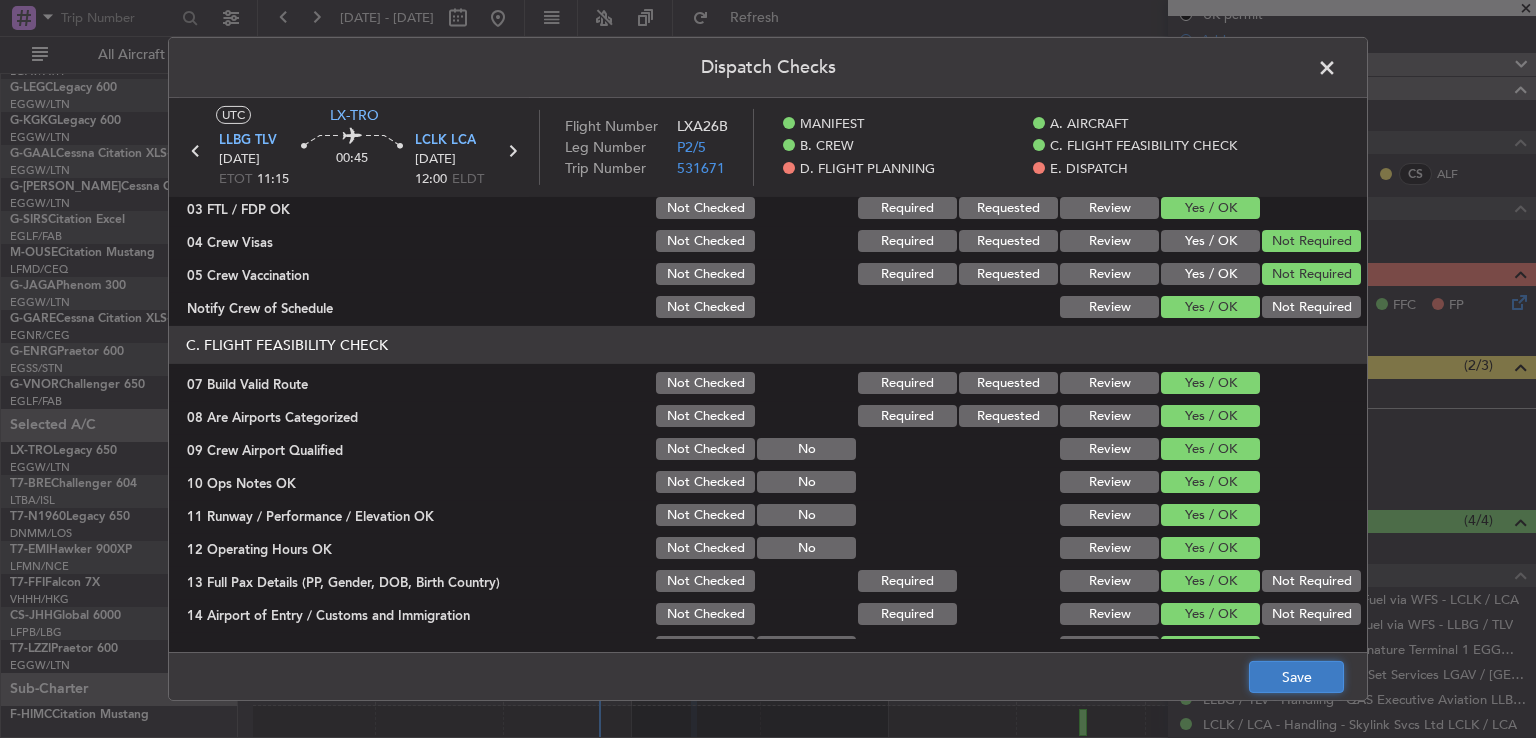 click on "Save" 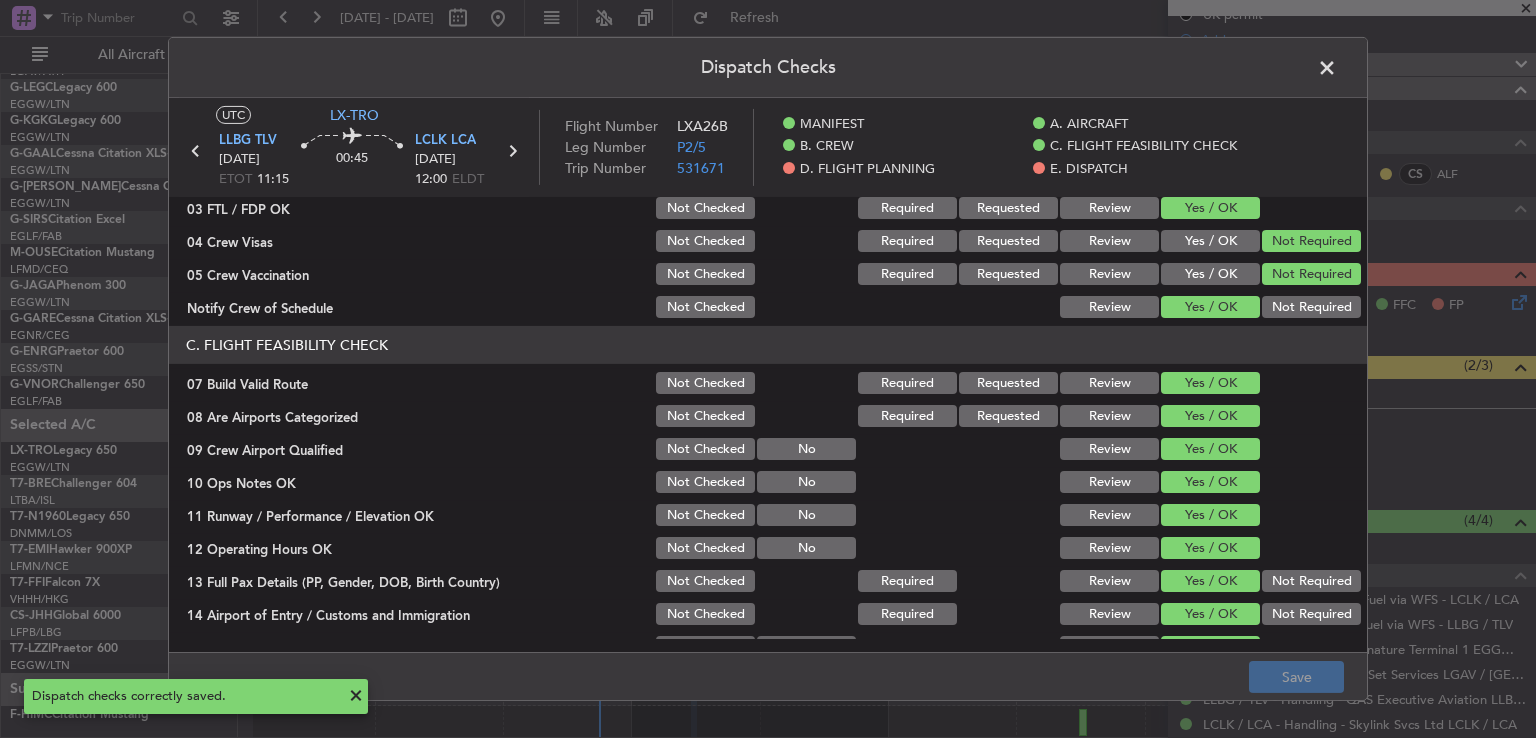 click 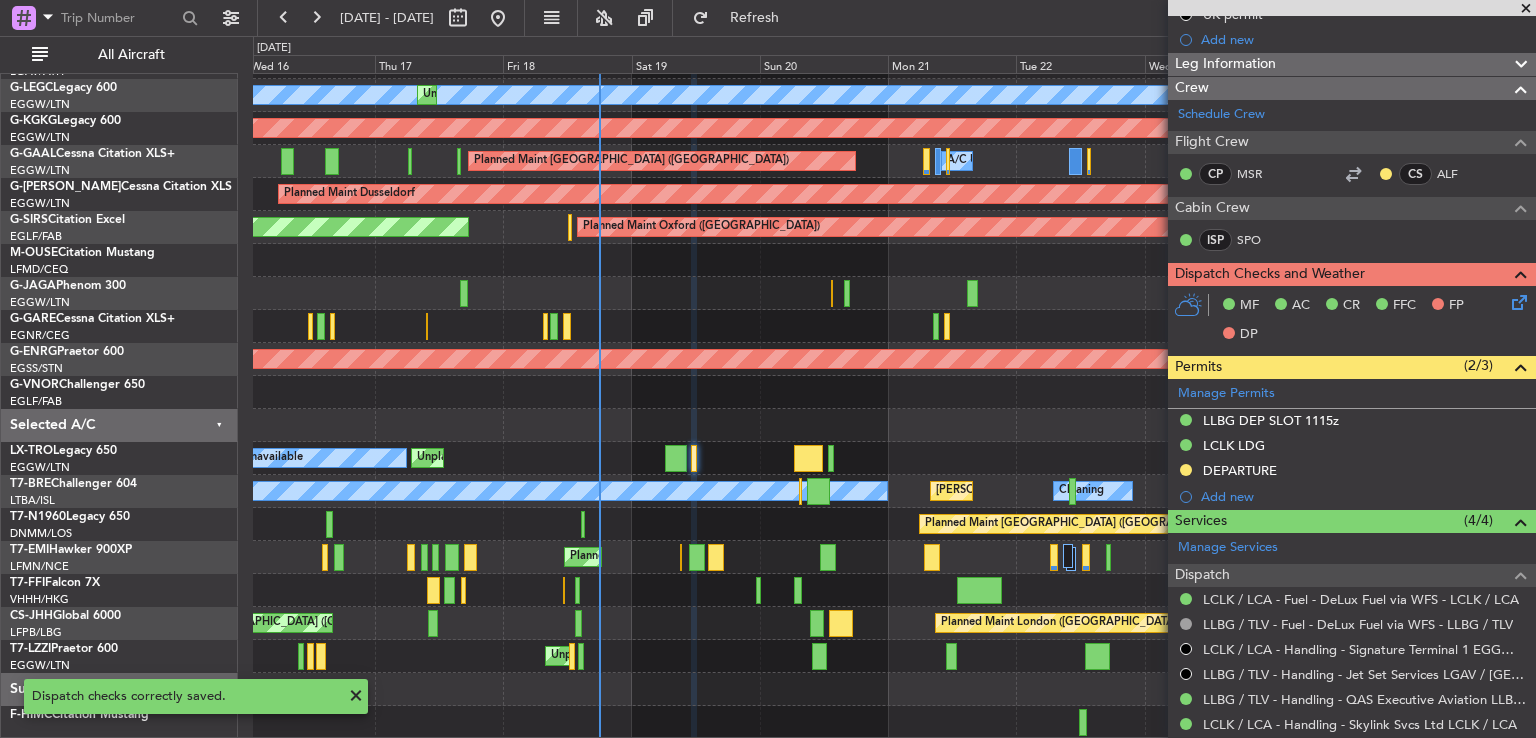 click at bounding box center (1526, 9) 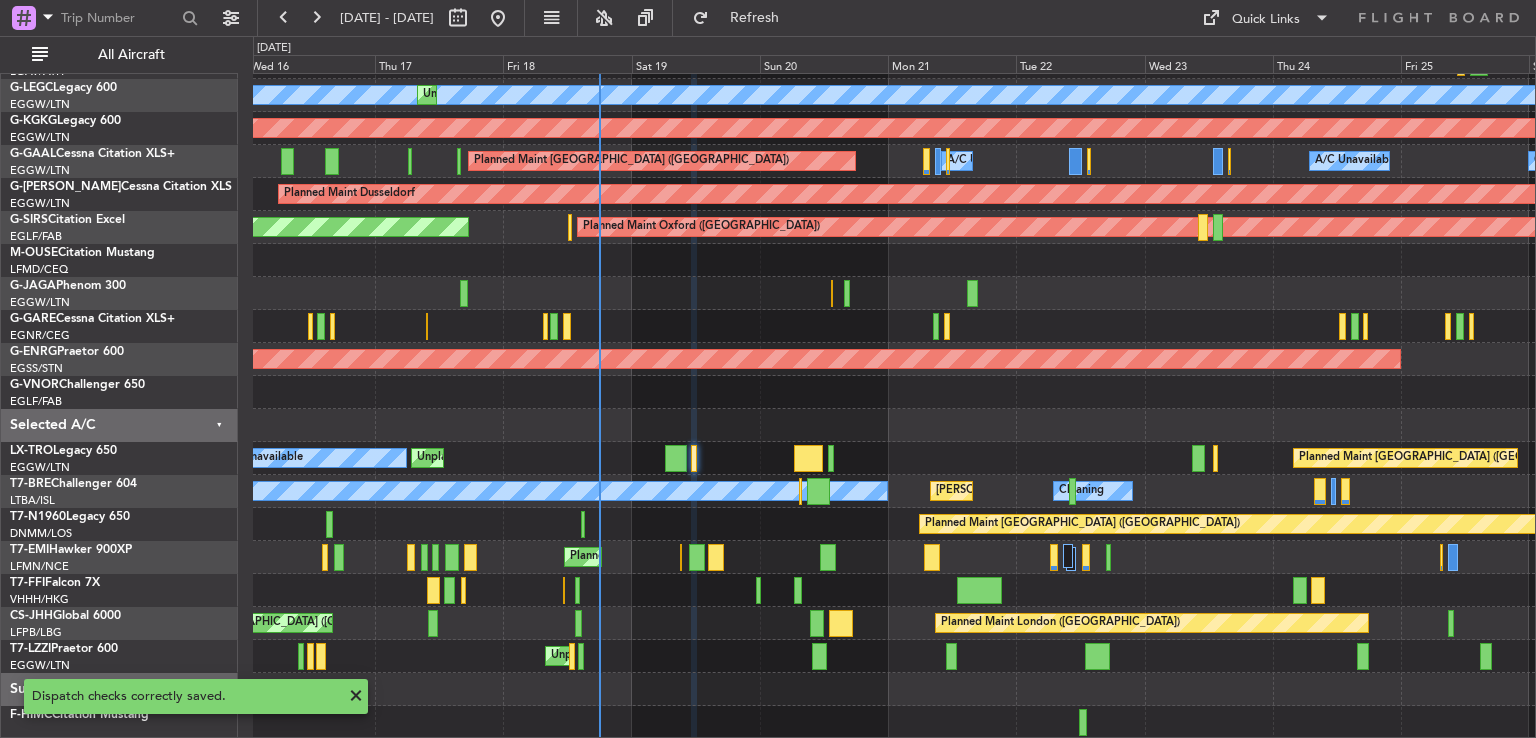 scroll, scrollTop: 0, scrollLeft: 0, axis: both 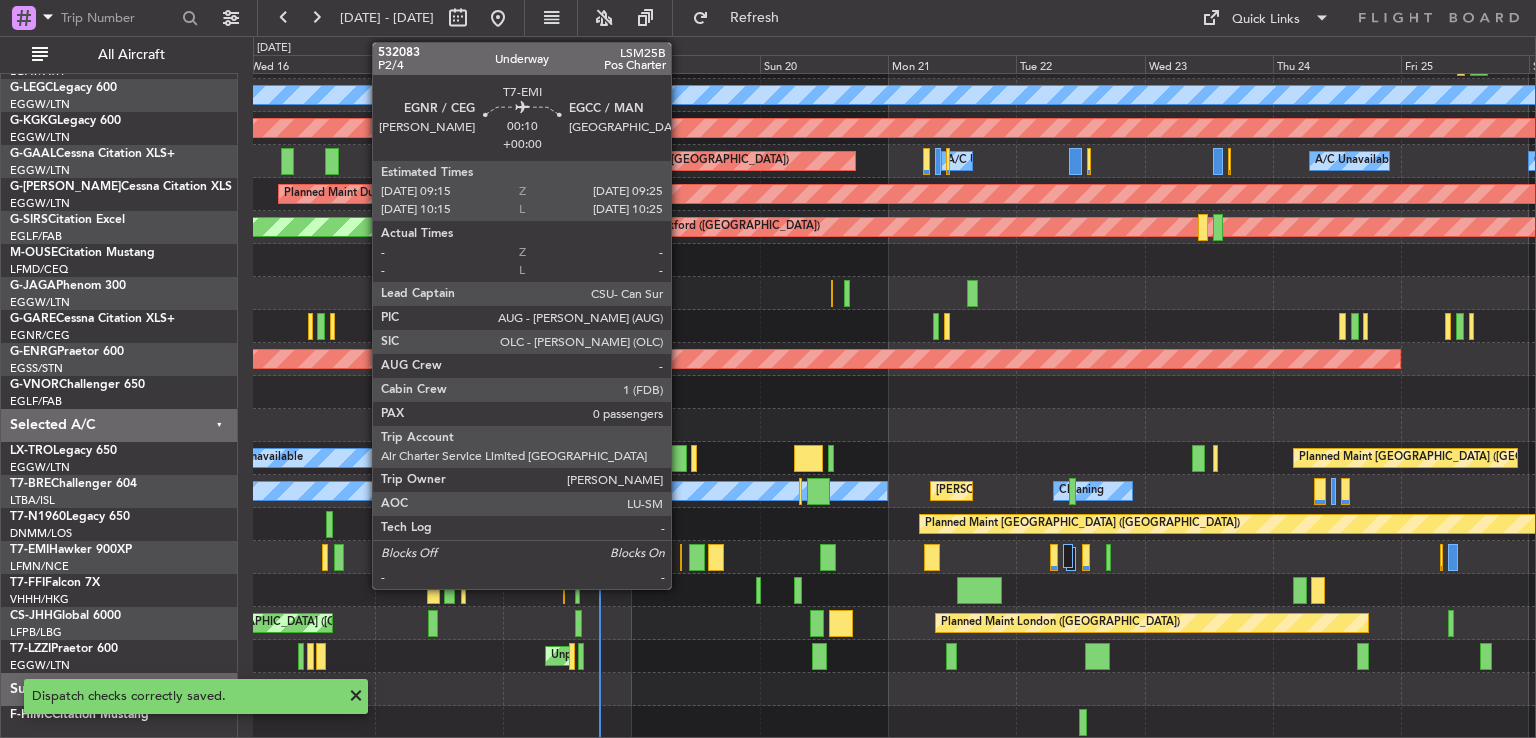 click 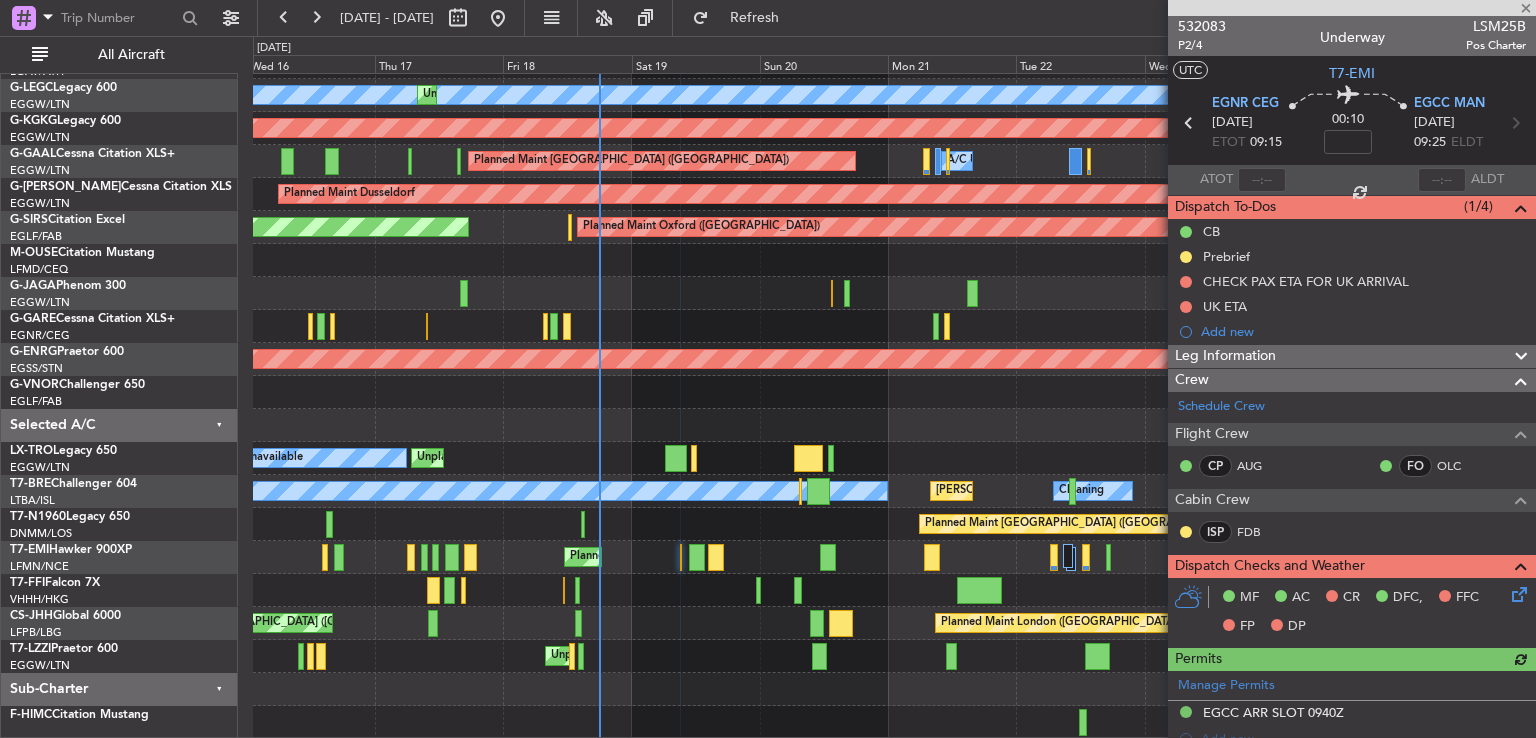 drag, startPoint x: 1532, startPoint y: 246, endPoint x: 1535, endPoint y: 335, distance: 89.050545 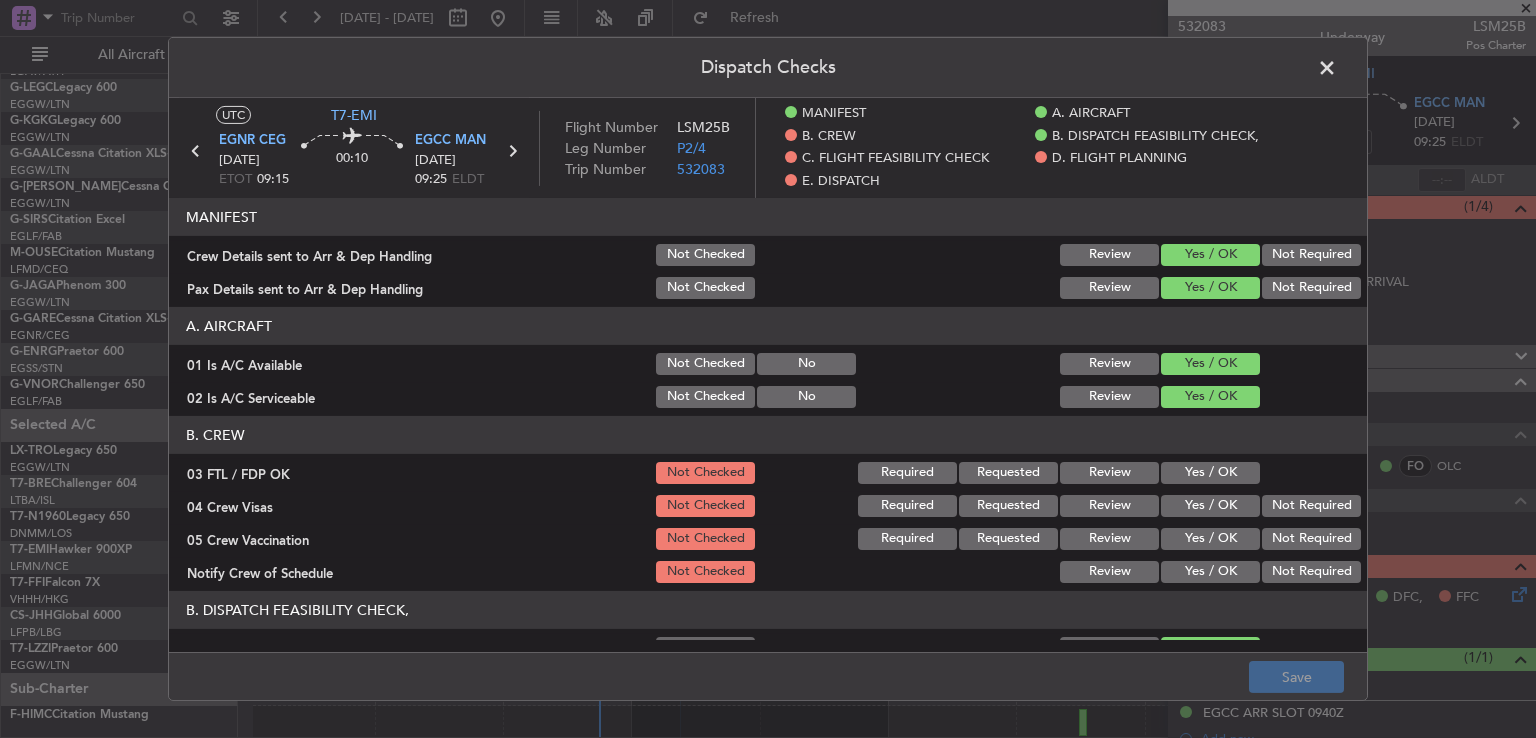 click on "Yes / OK" 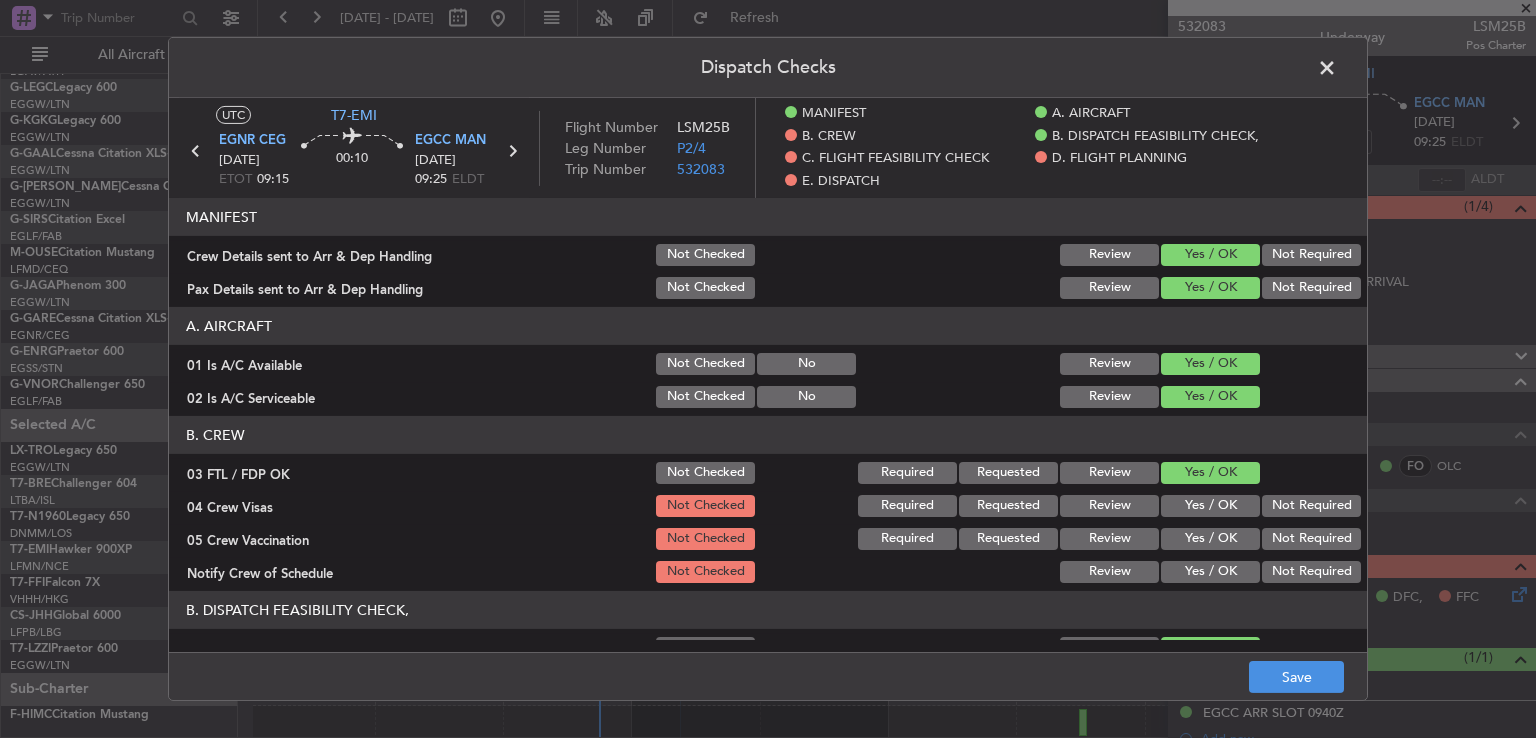 click on "Not Required" 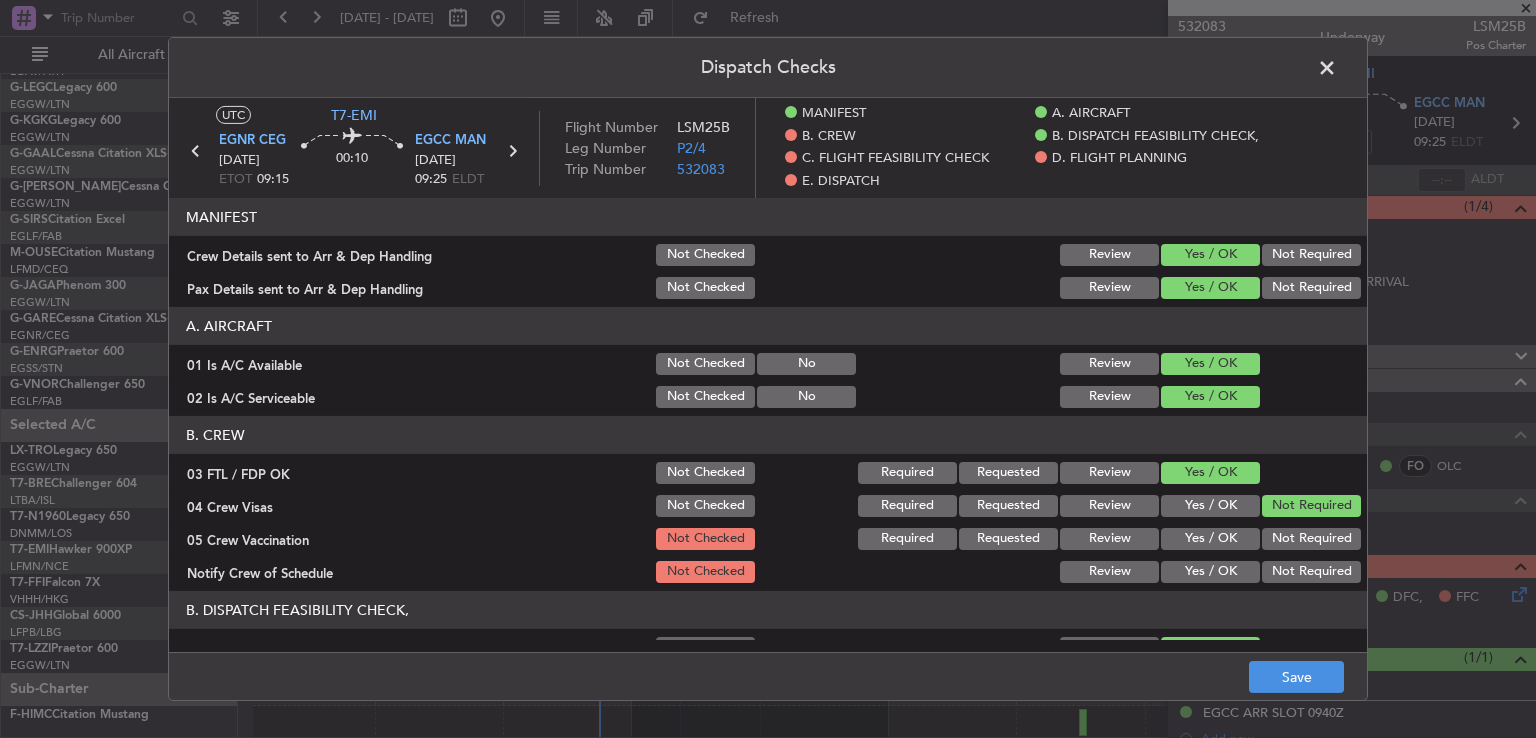 click on "Not Required" 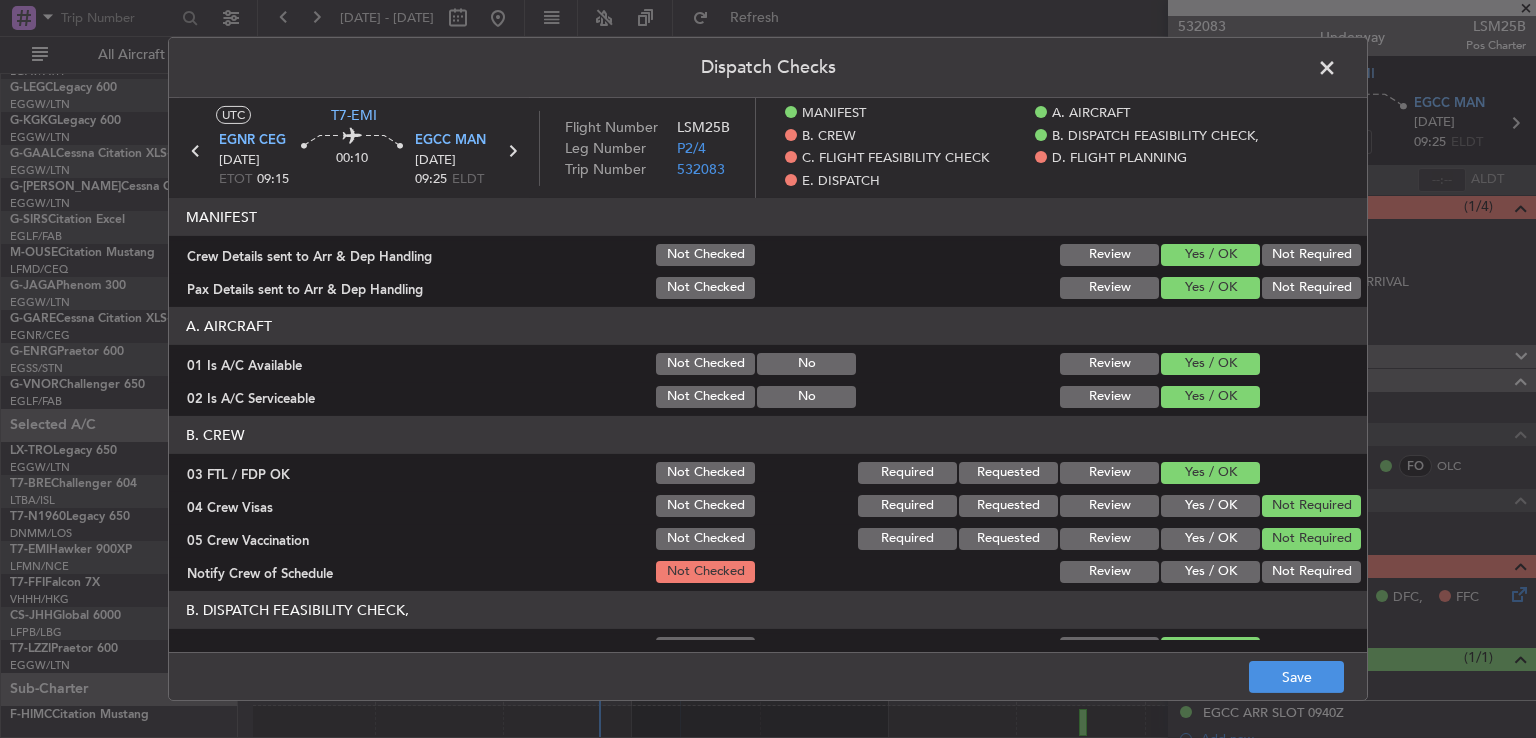 click on "Yes / OK" 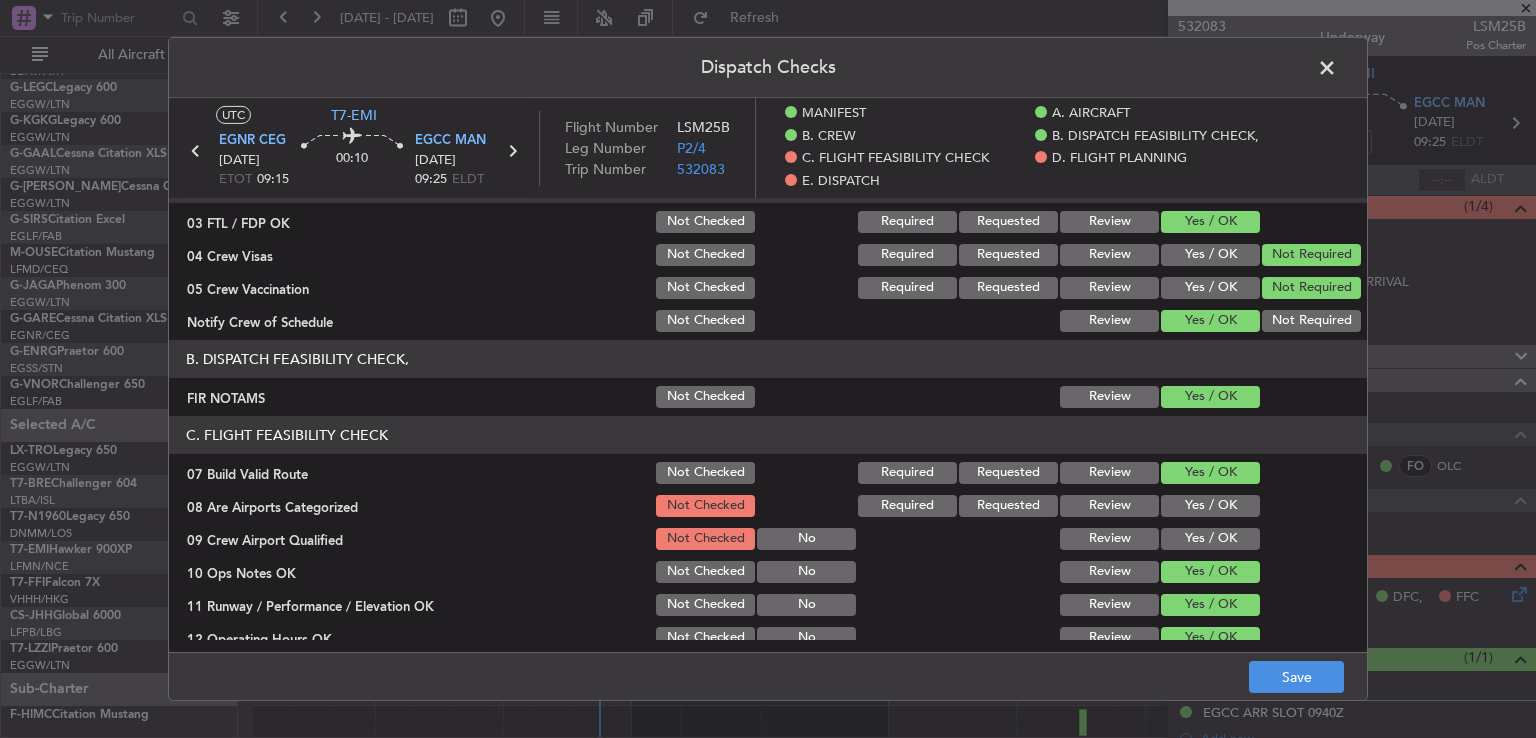 scroll, scrollTop: 276, scrollLeft: 0, axis: vertical 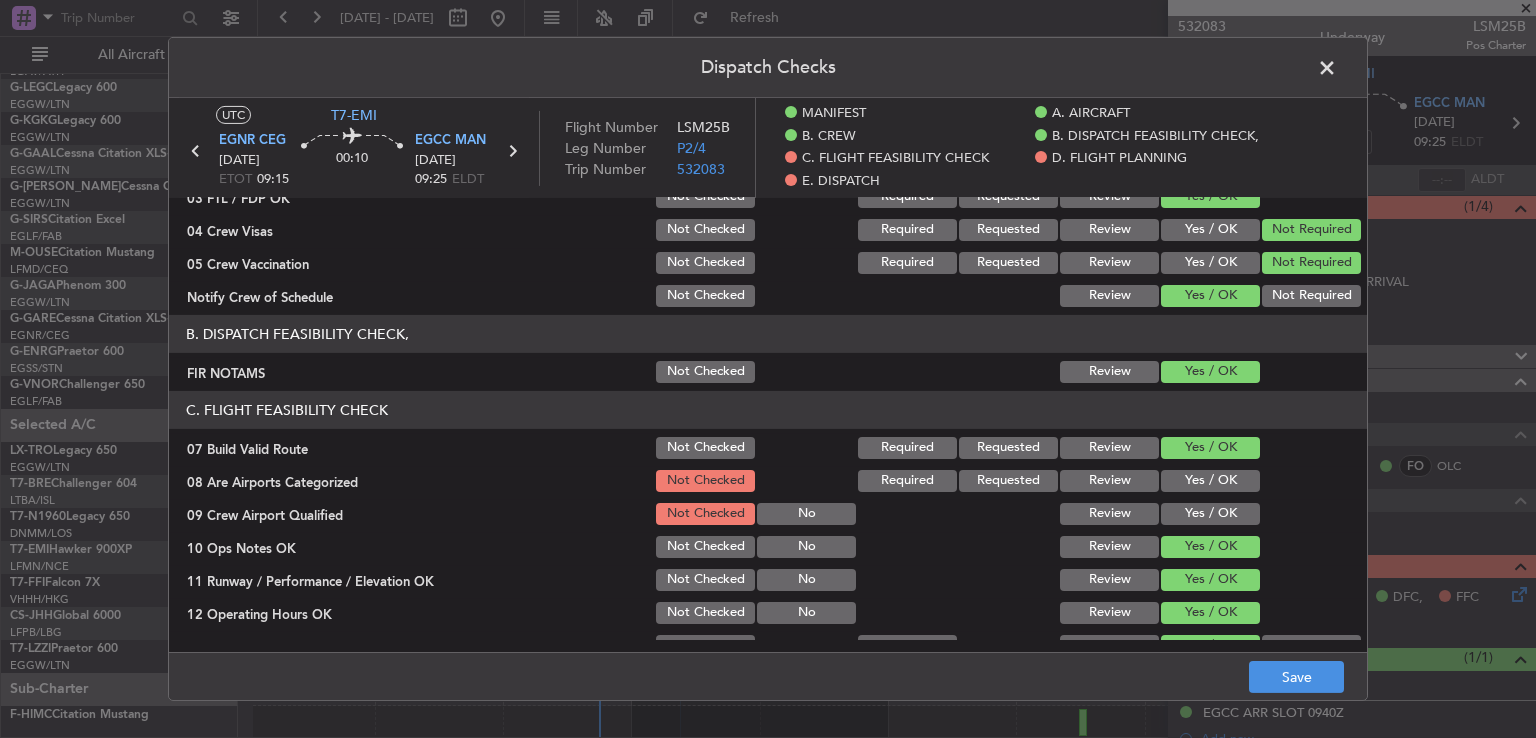 click on "Yes / OK" 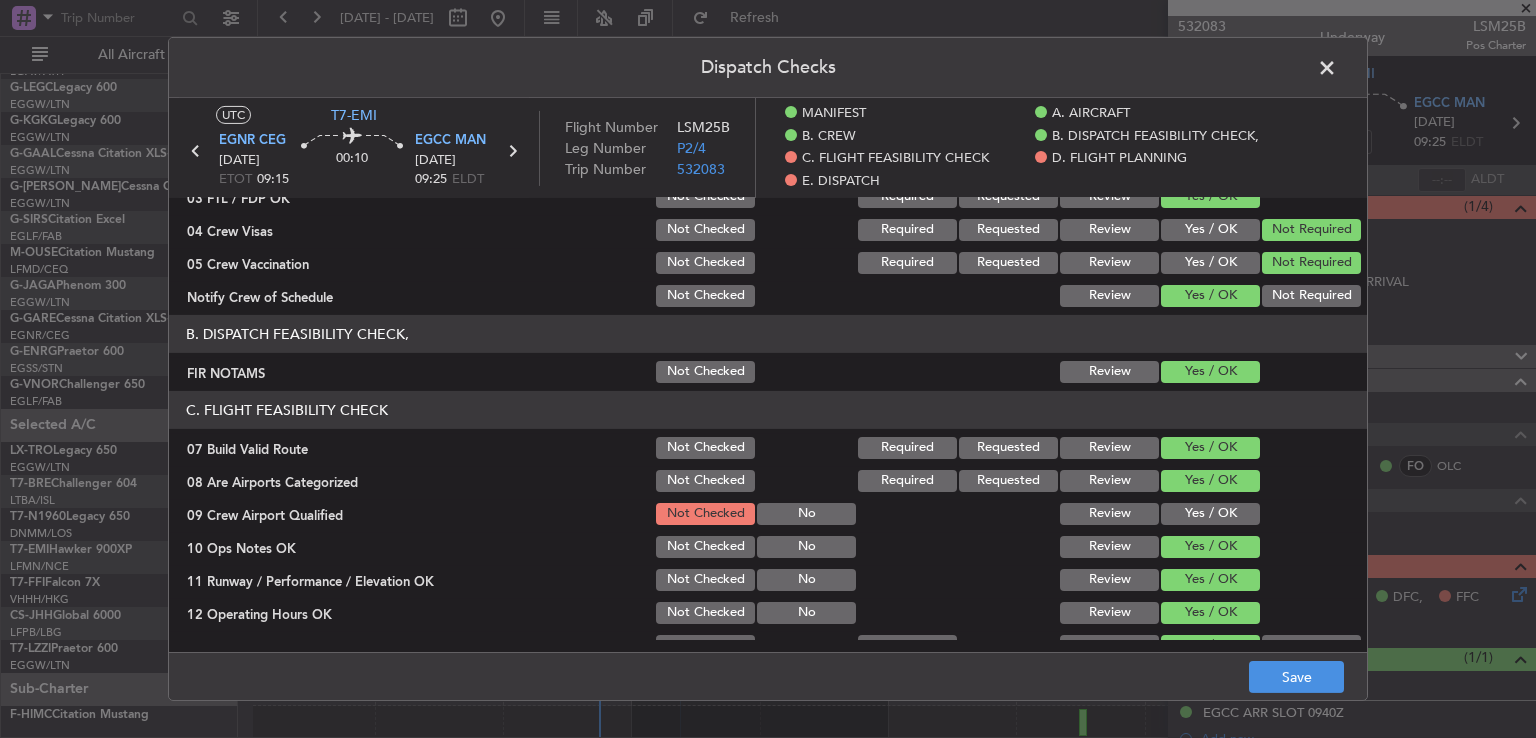 click on "Yes / OK" 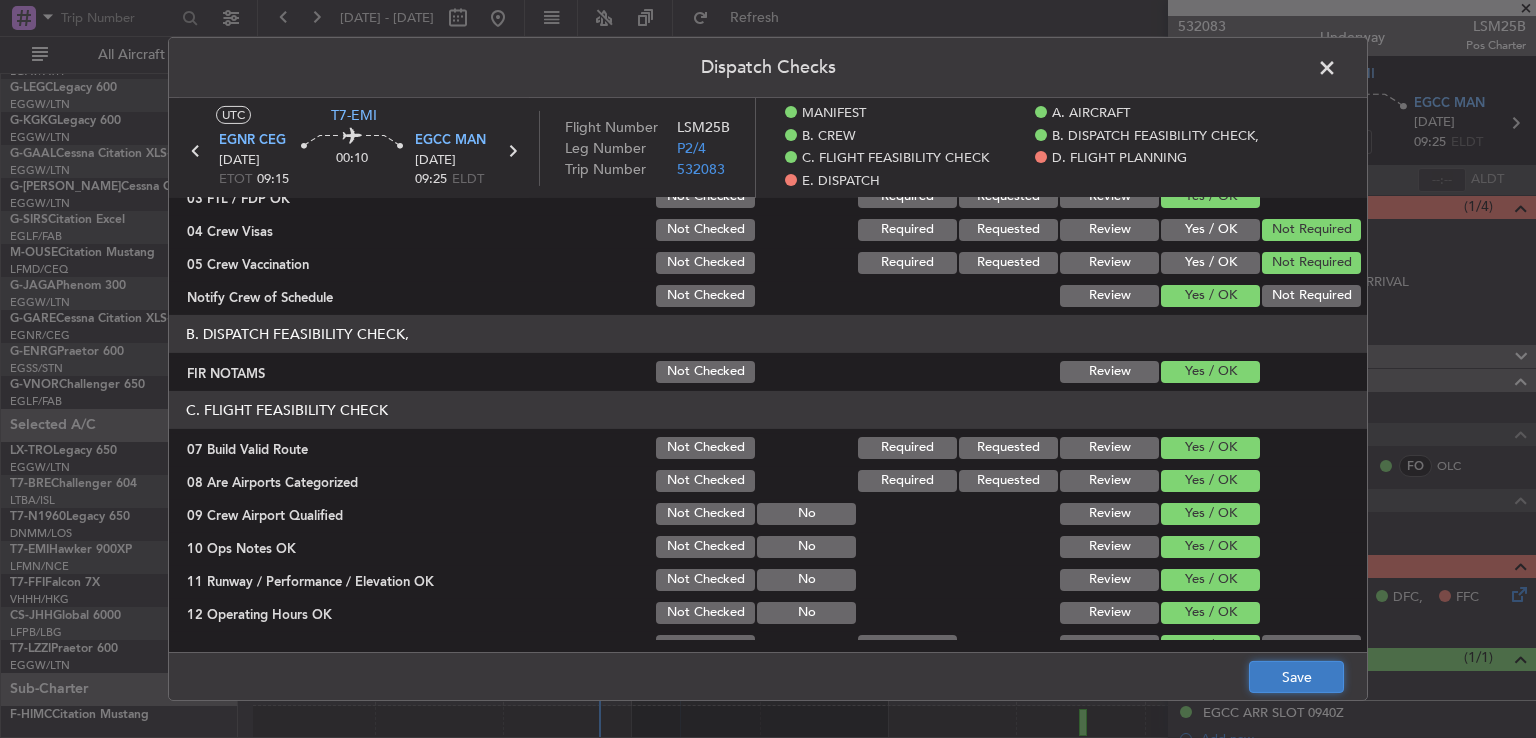 click on "Save" 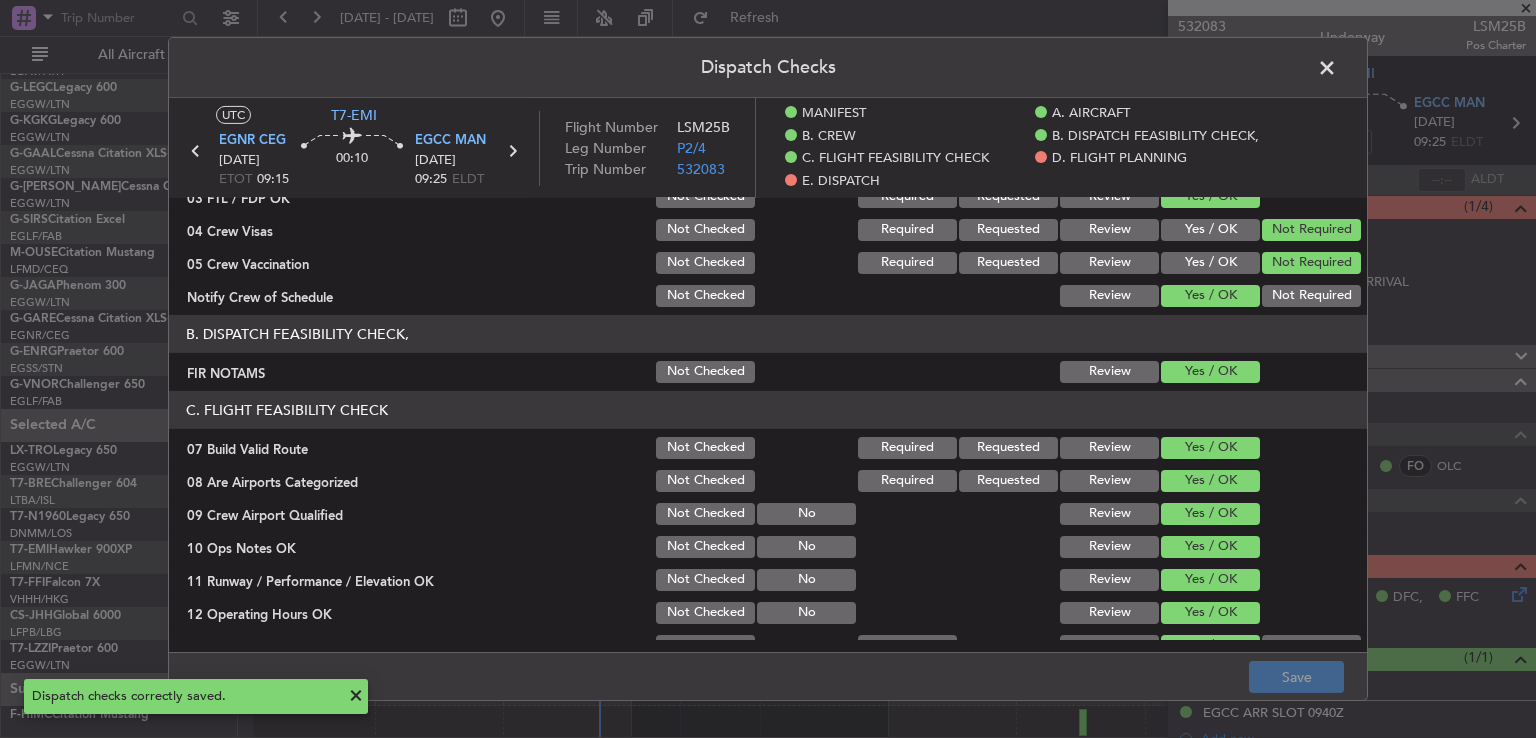 click 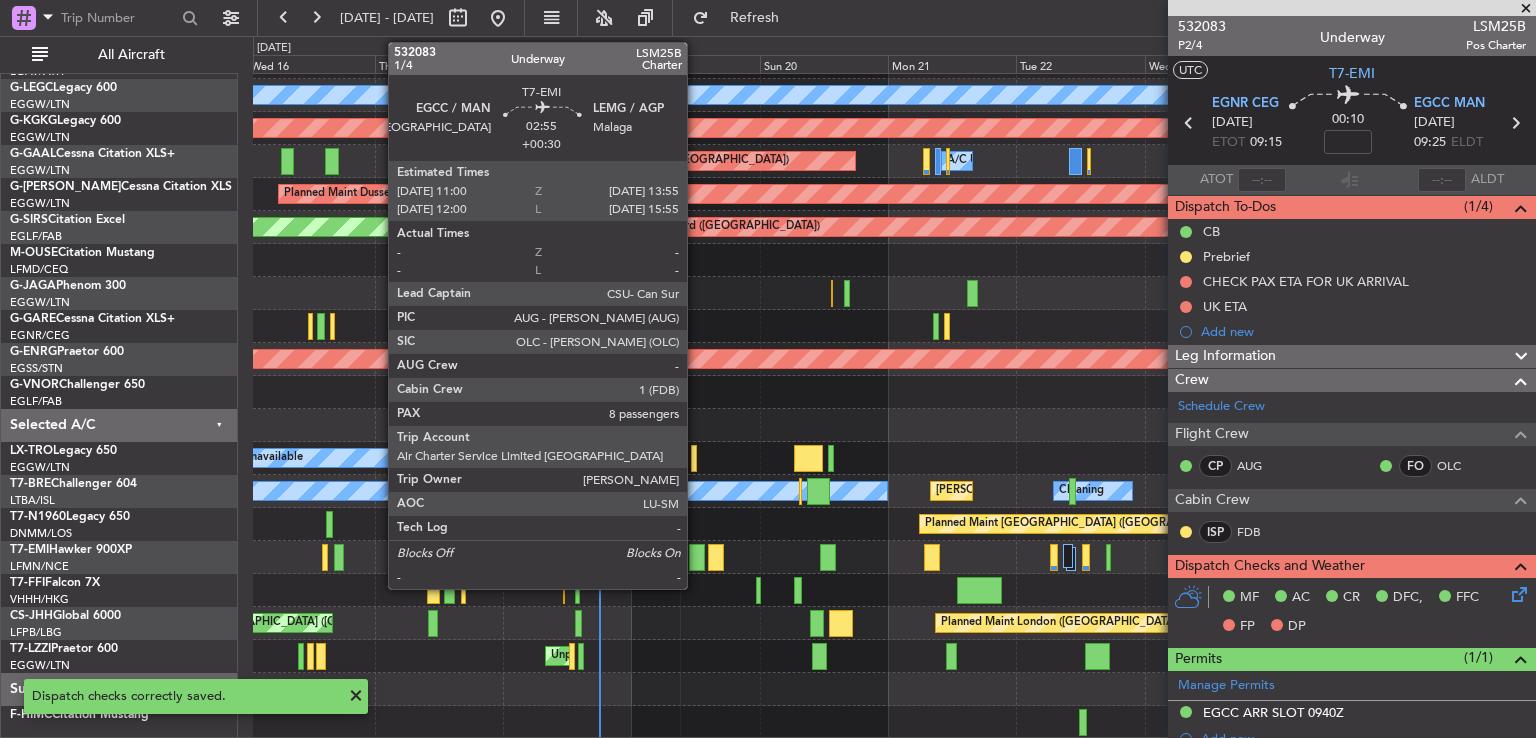 click 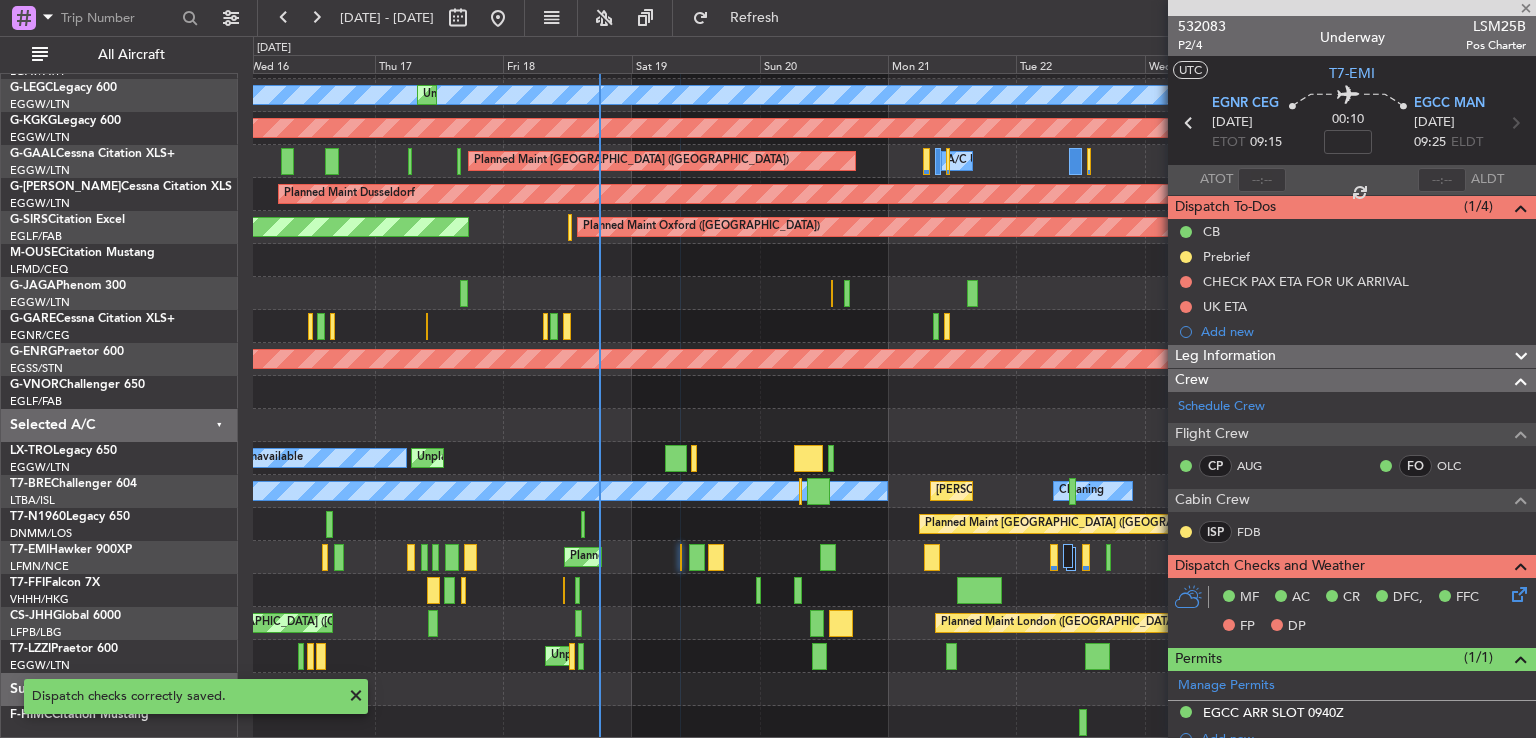type on "+00:30" 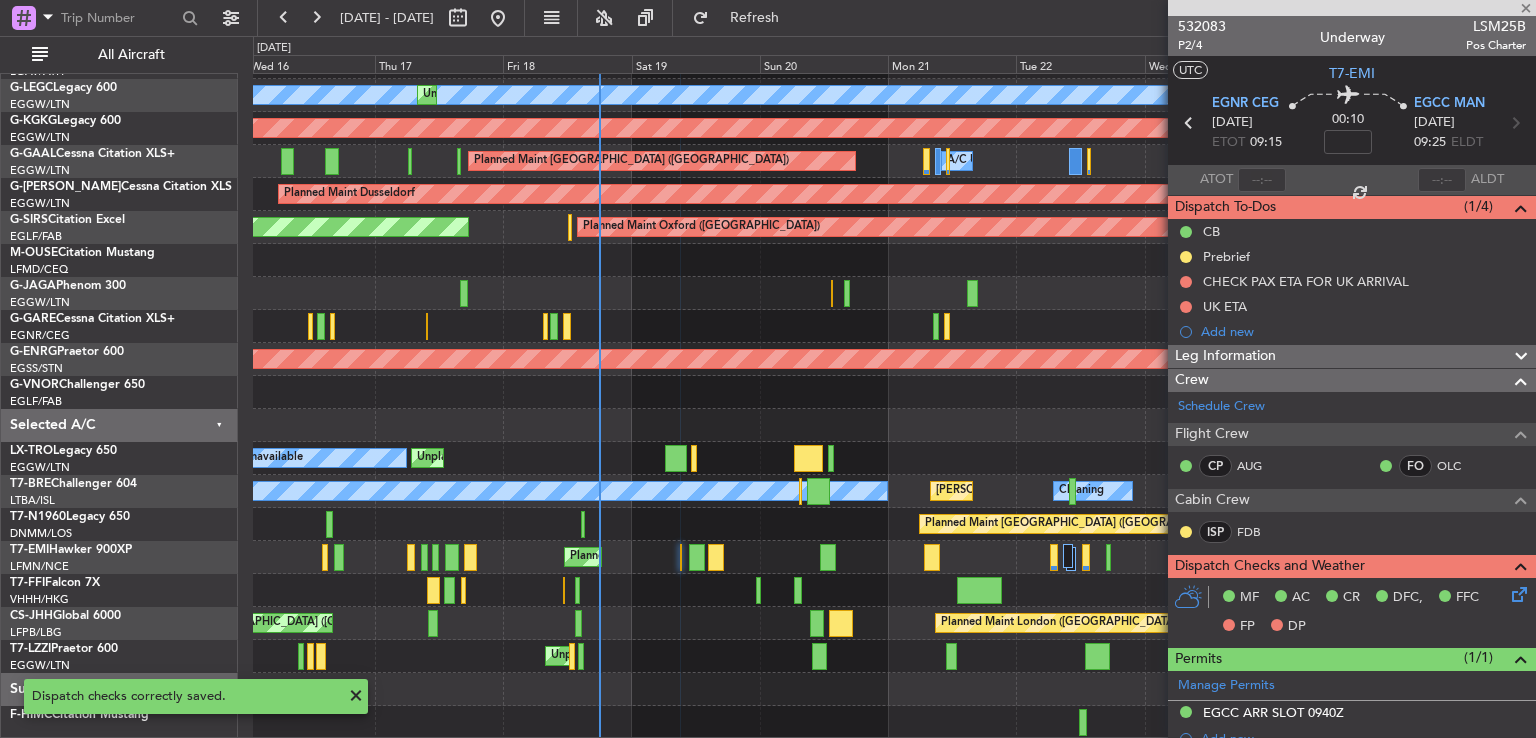 type on "8" 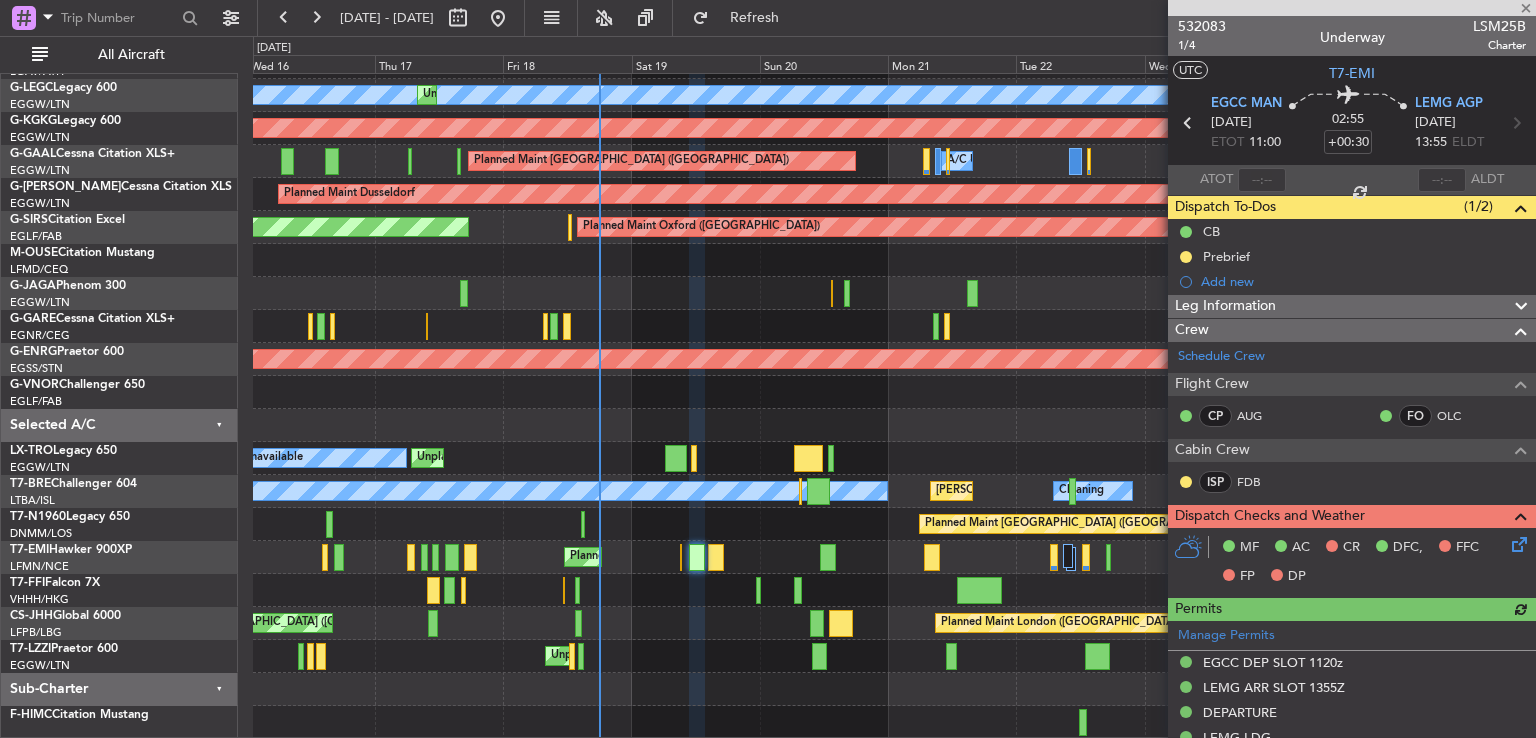 scroll, scrollTop: 296, scrollLeft: 0, axis: vertical 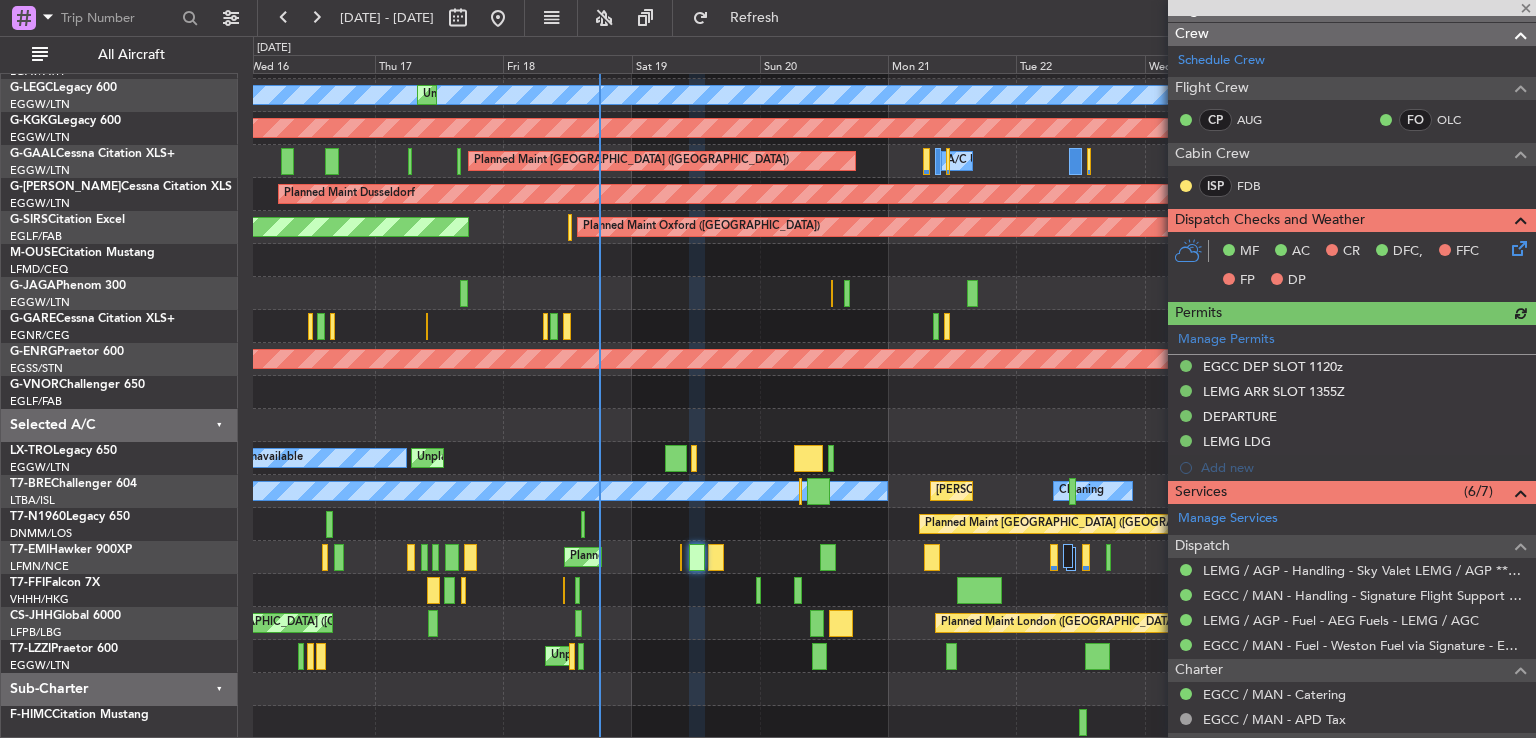click 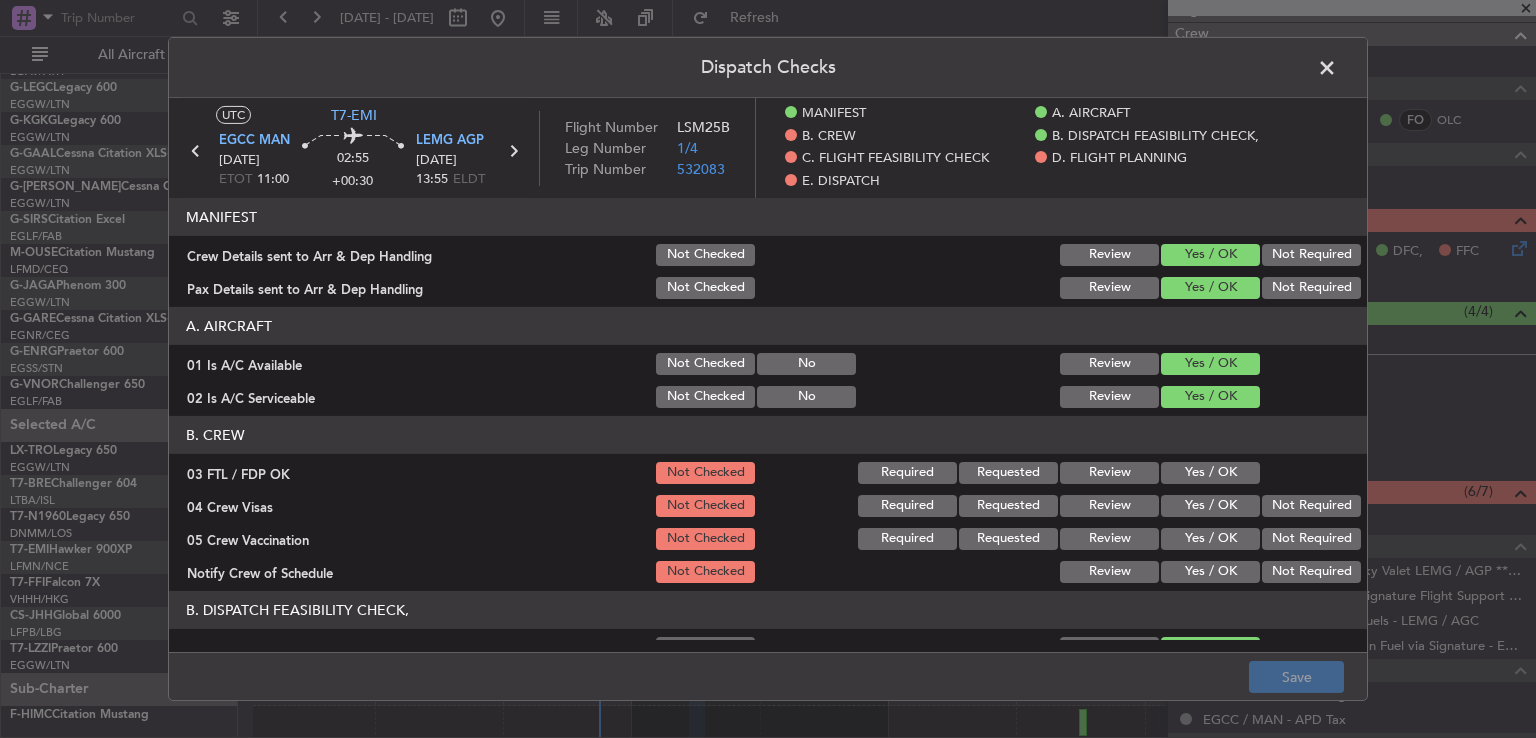 click on "Yes / OK" 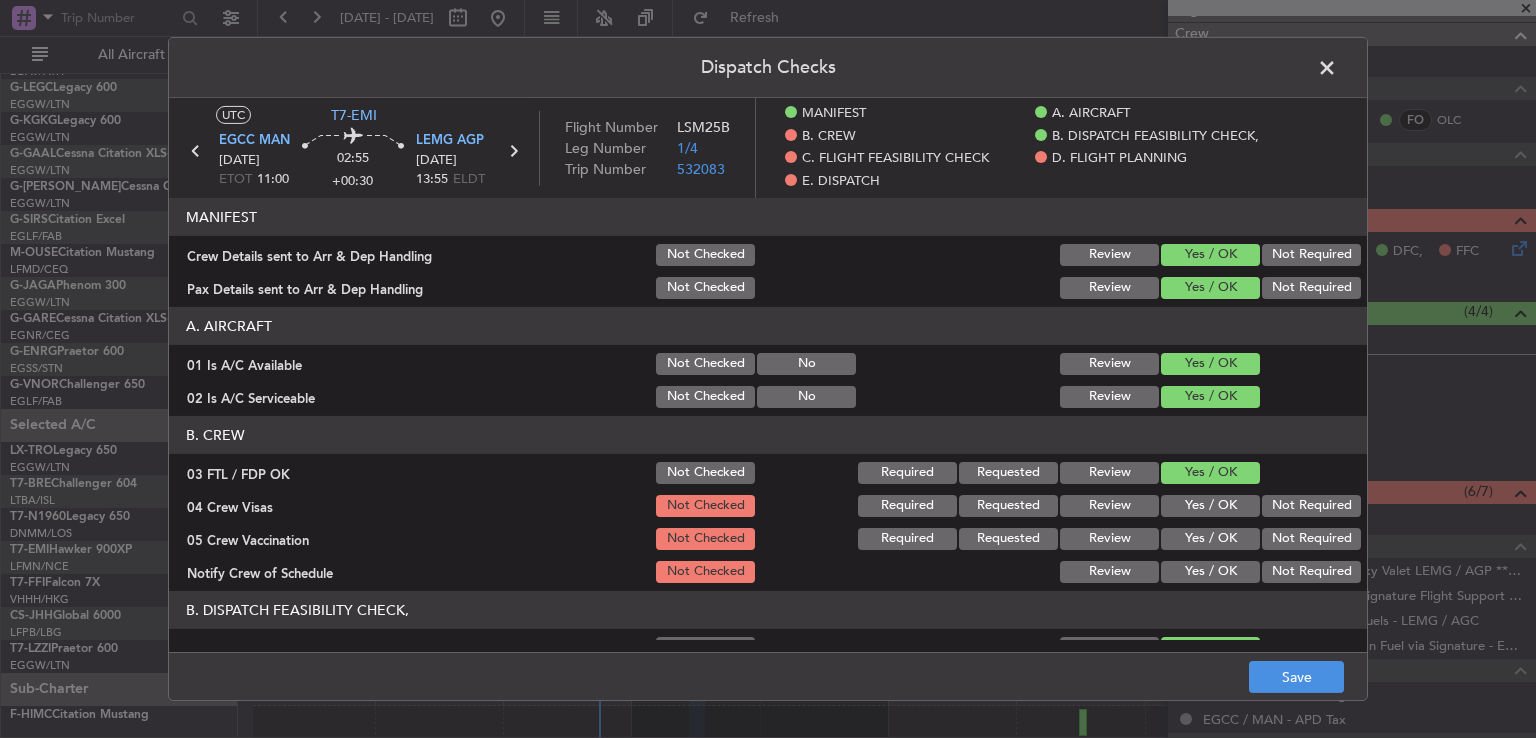 click on "Not Required" 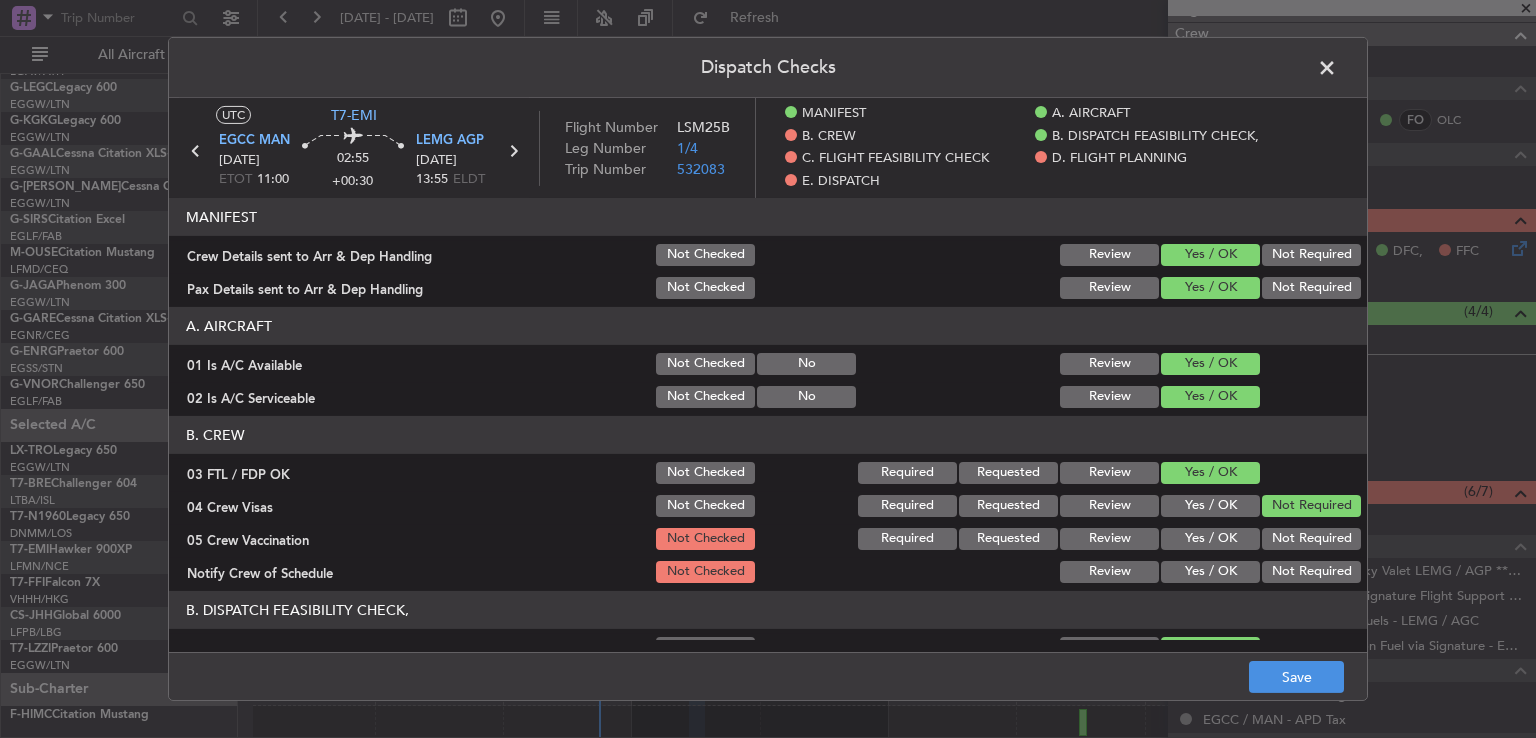 click on "Not Required" 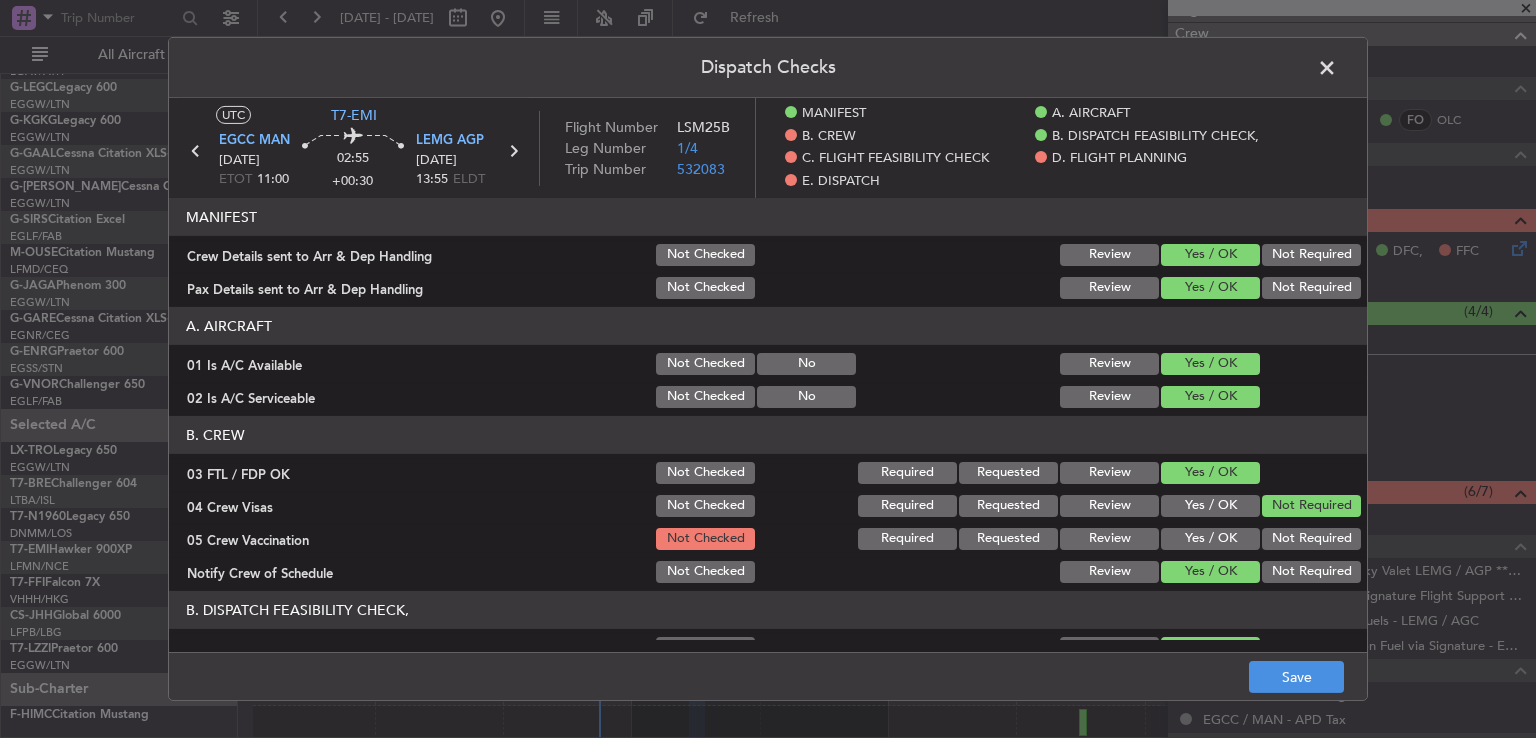 click on "Not Required" 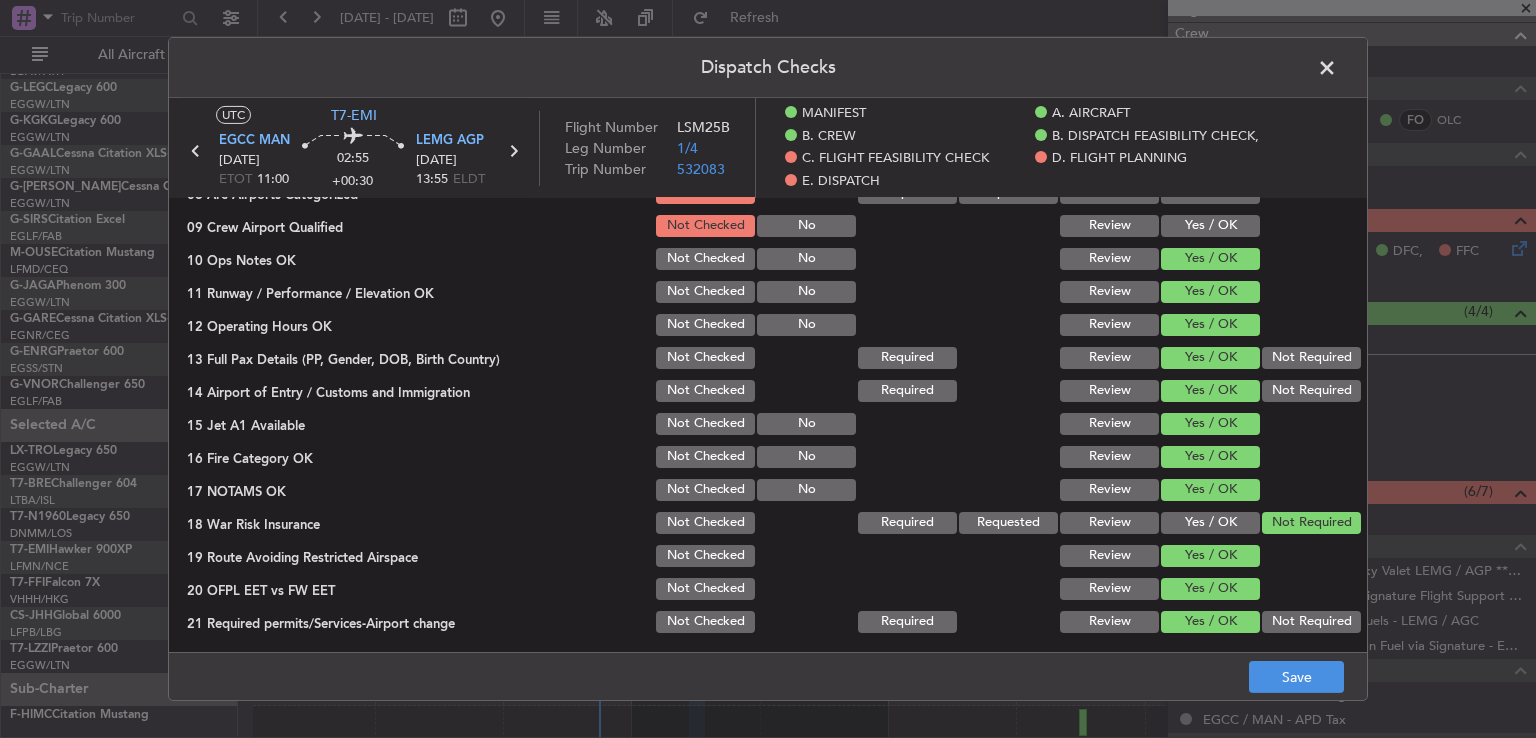 scroll, scrollTop: 178, scrollLeft: 0, axis: vertical 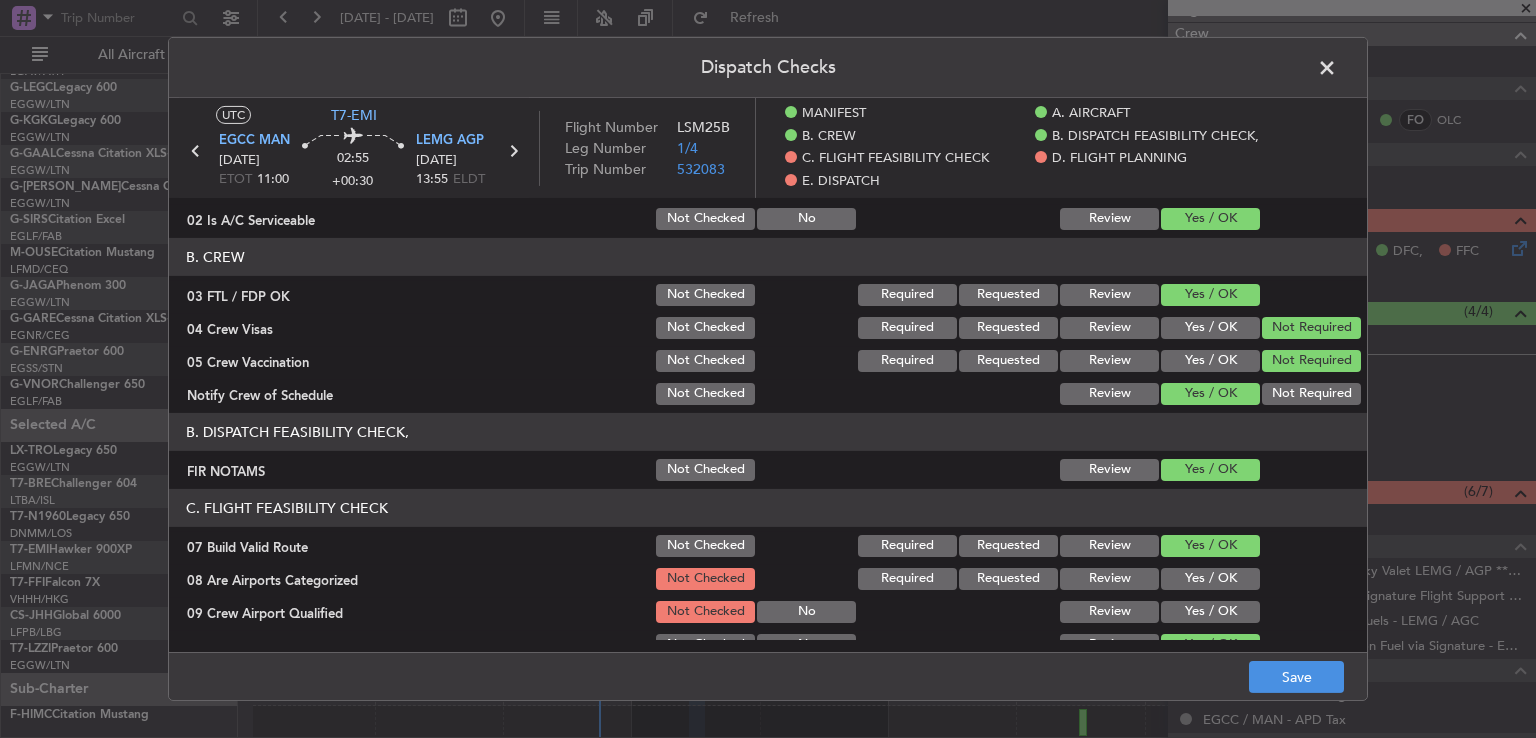 click on "Yes / OK" 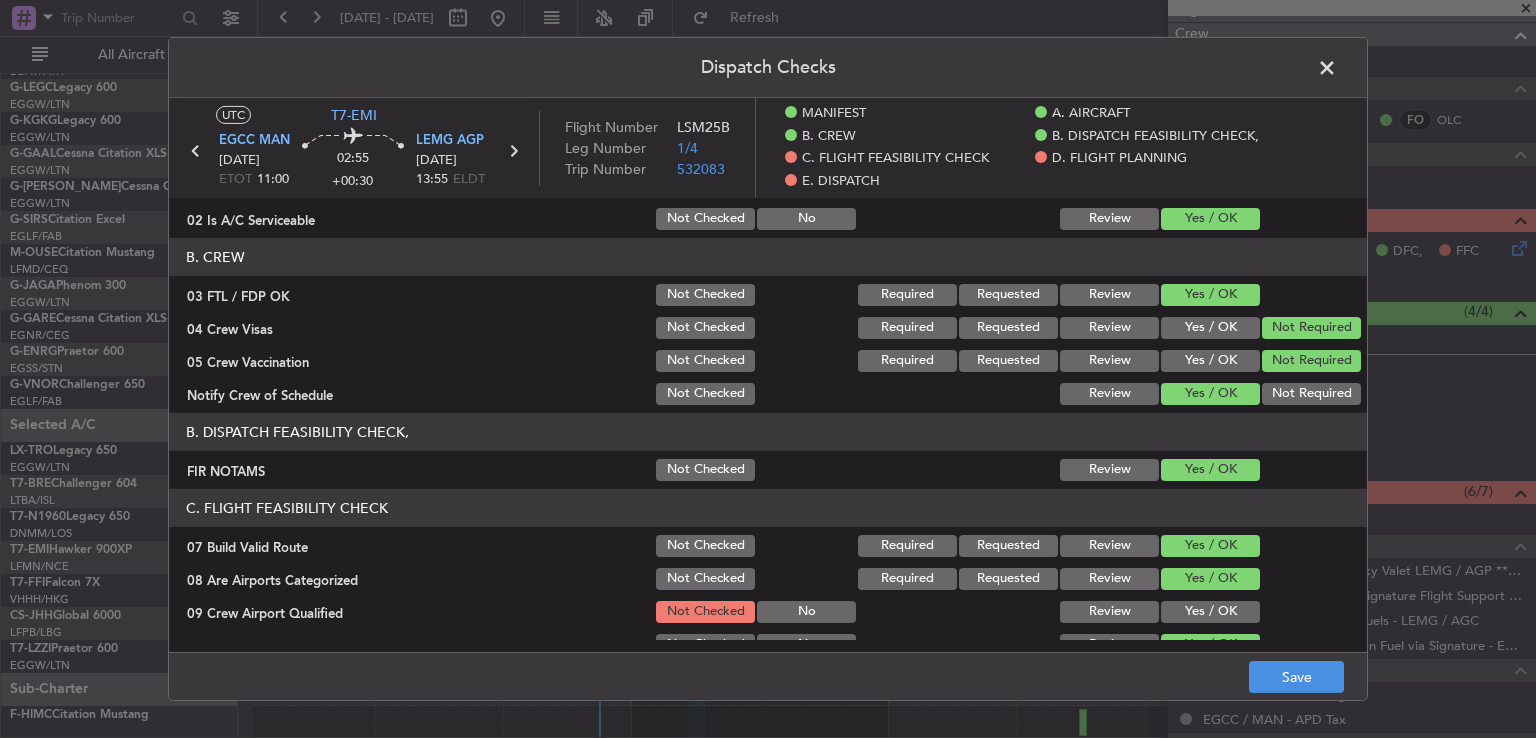click on "Yes / OK" 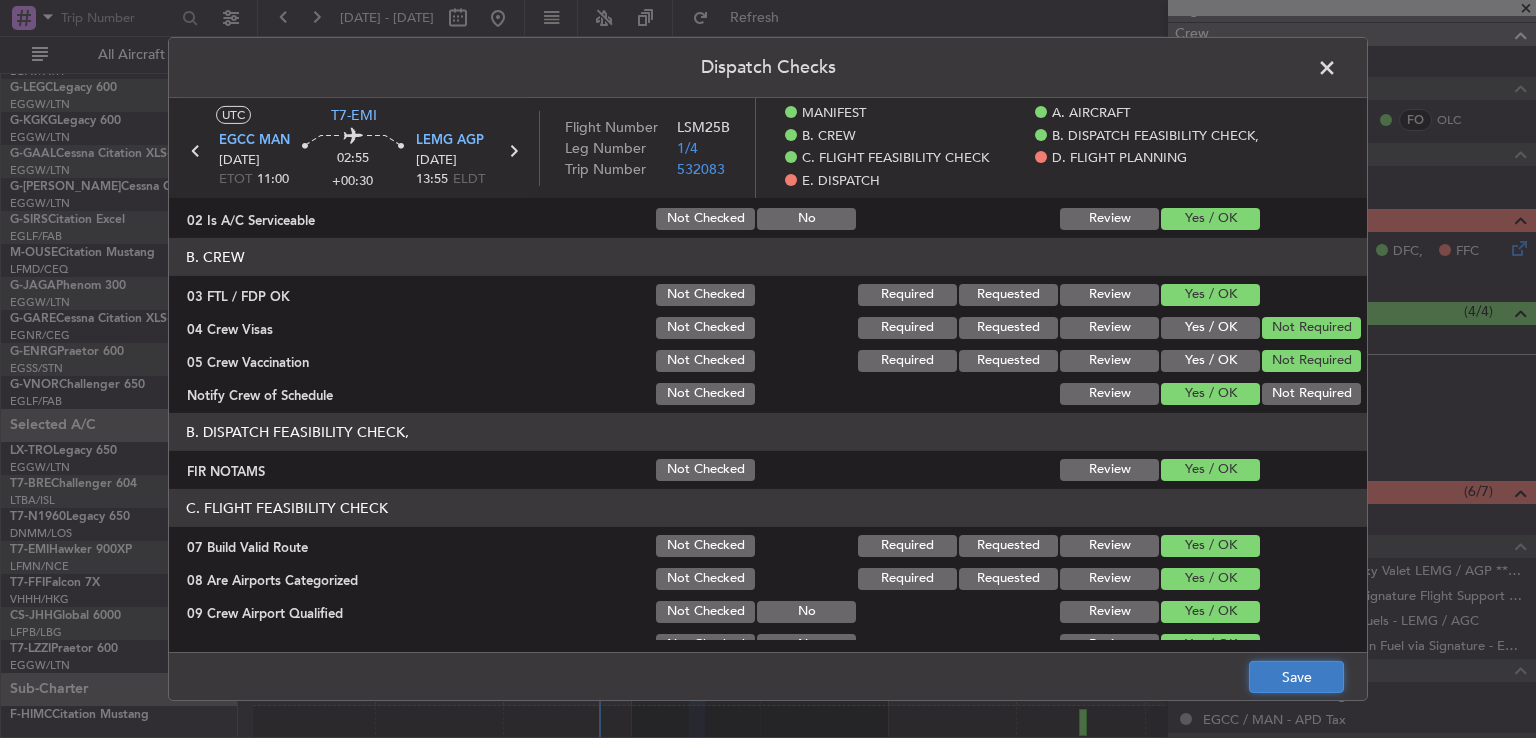 click on "Save" 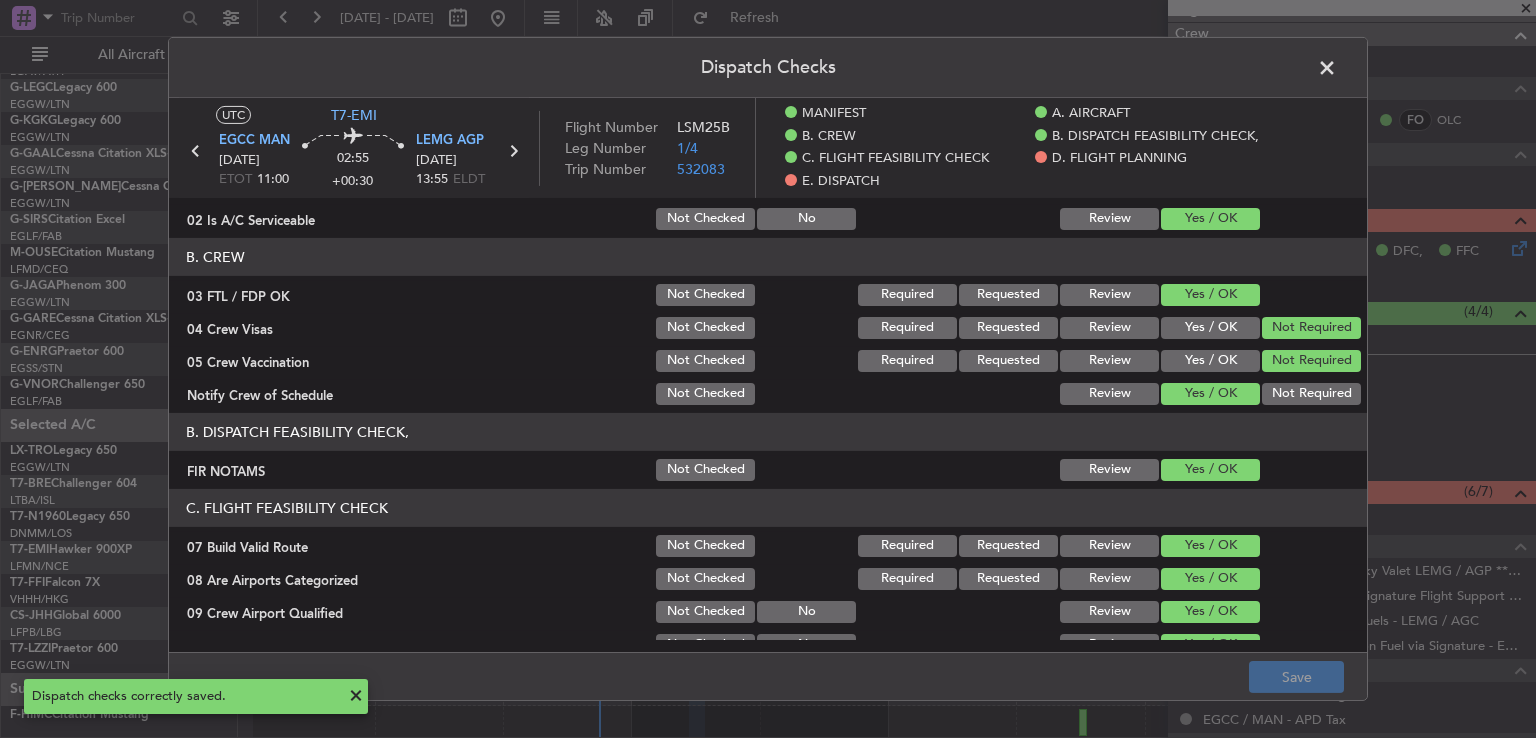 click 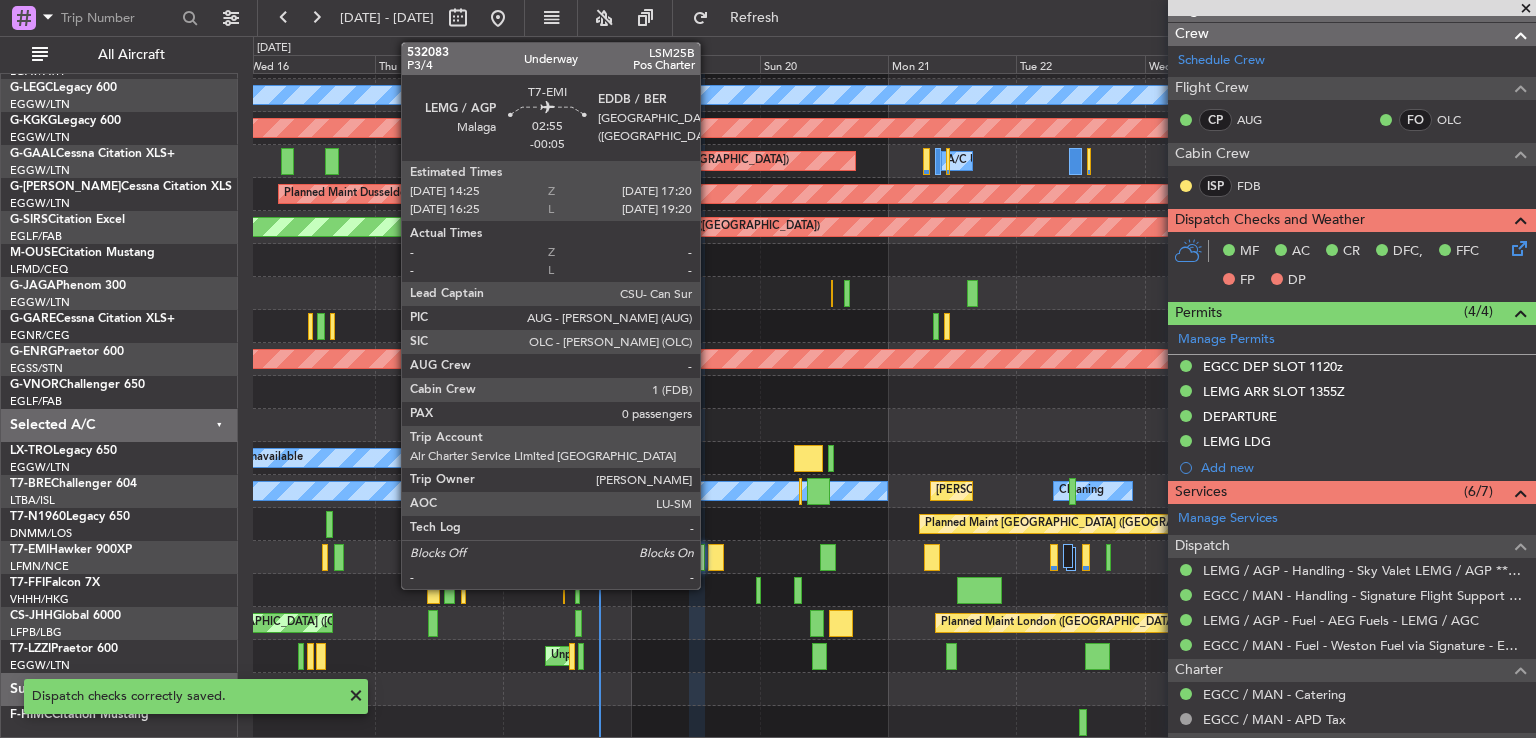 click 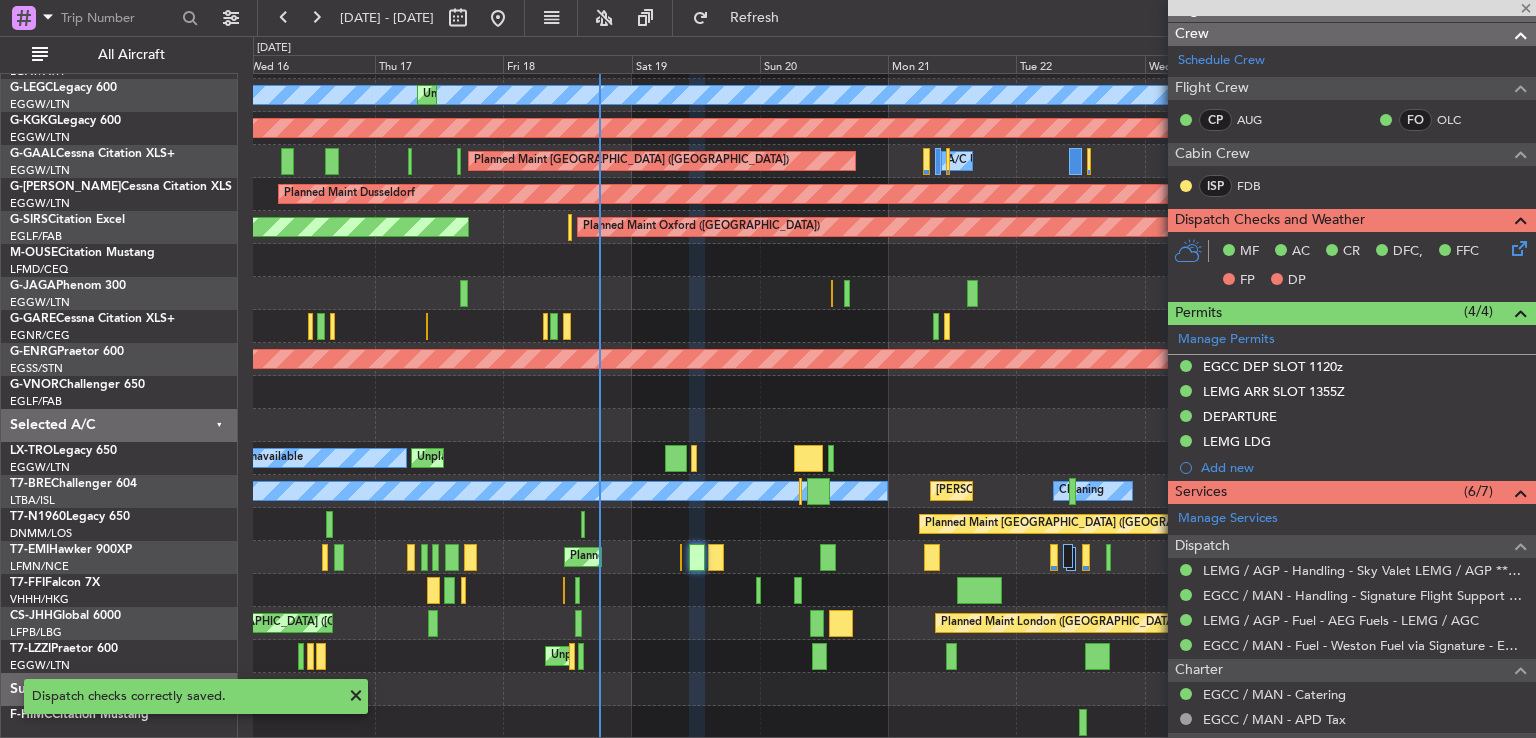 type on "-00:05" 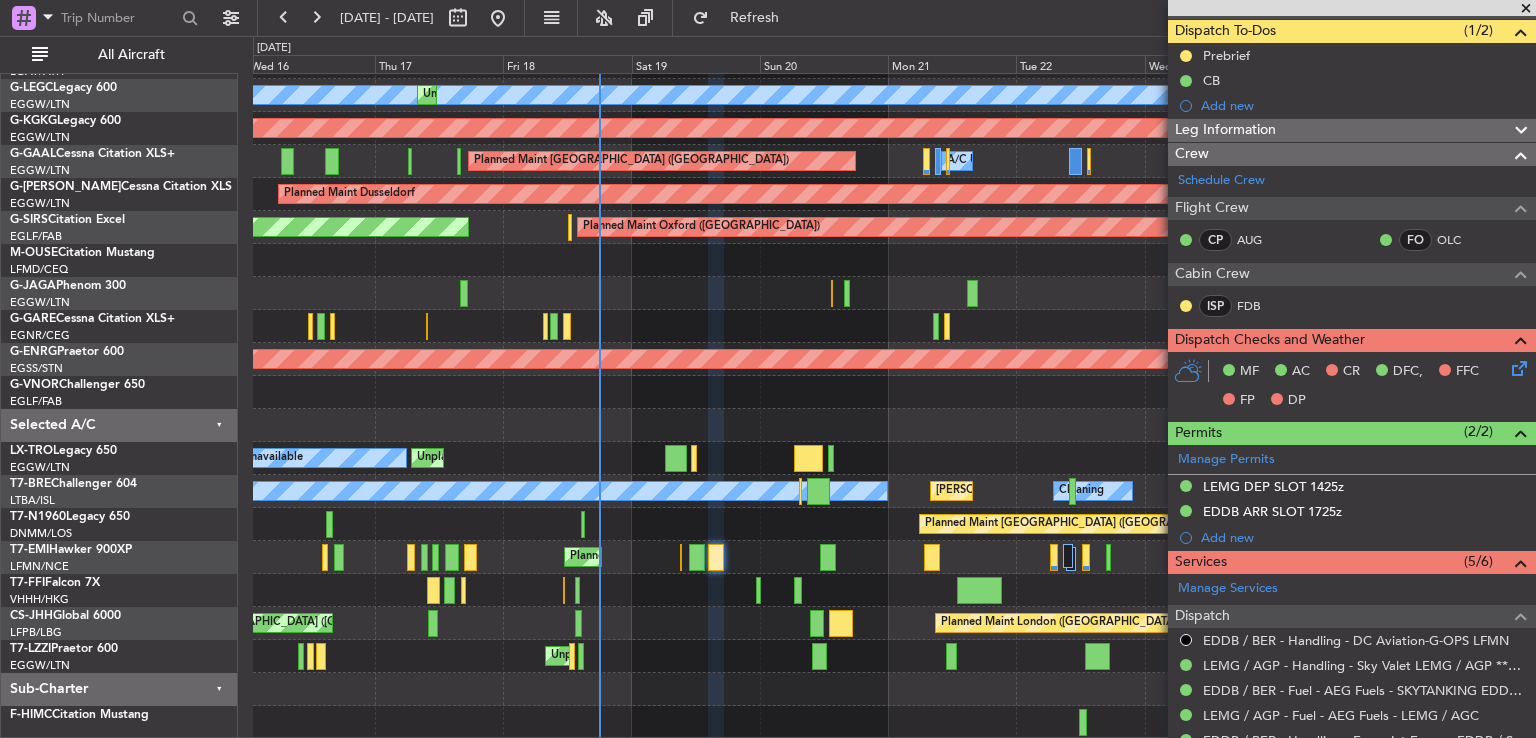 scroll, scrollTop: 180, scrollLeft: 0, axis: vertical 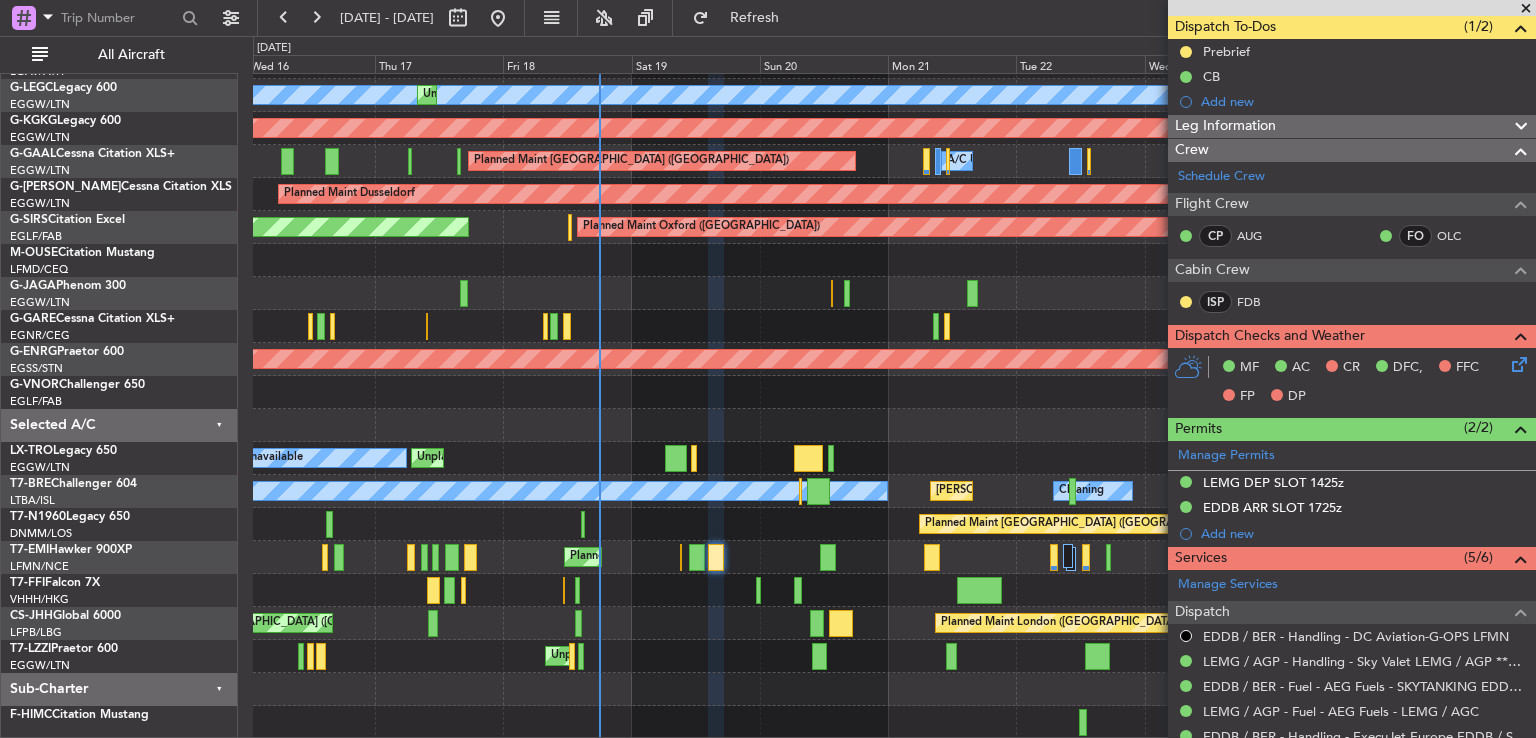 click 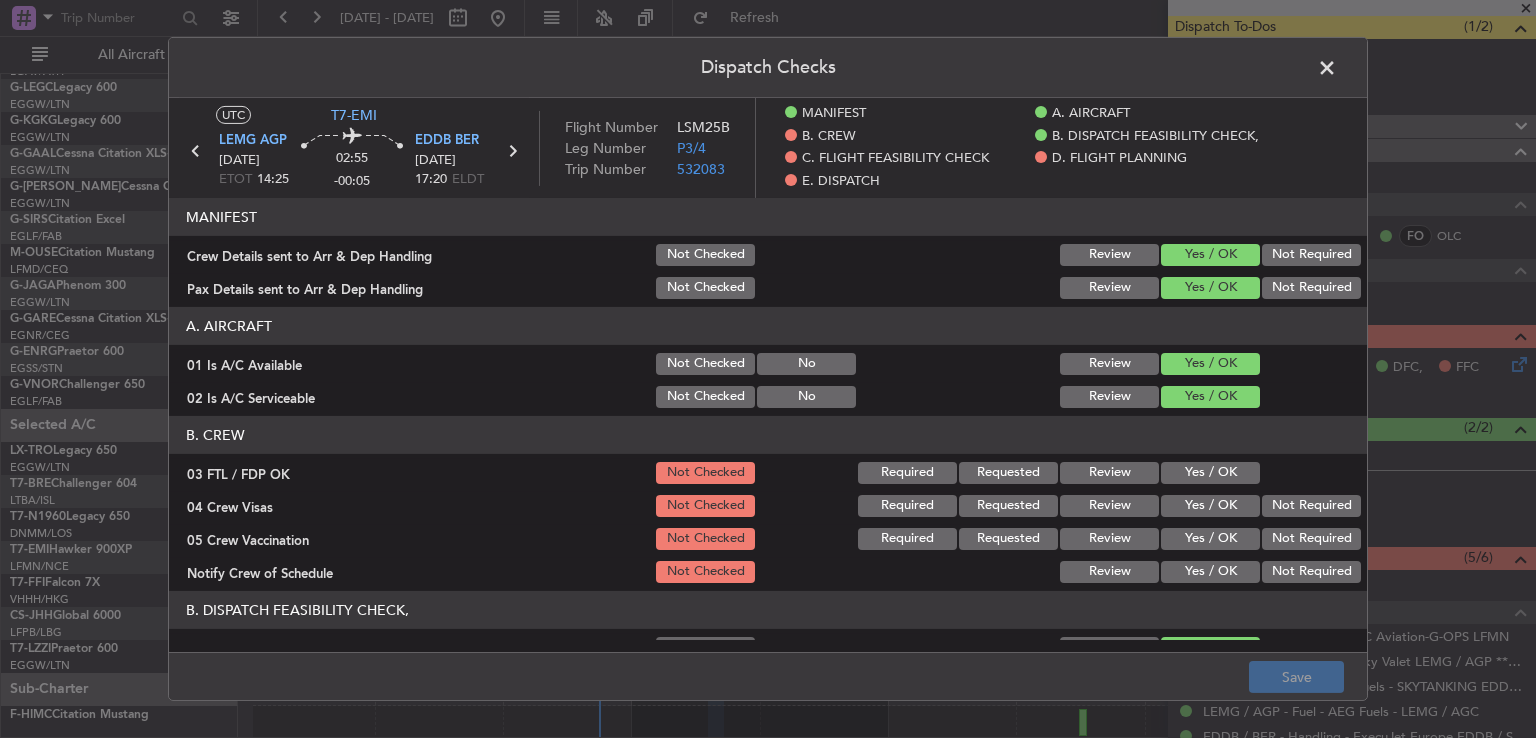 click on "Yes / OK" 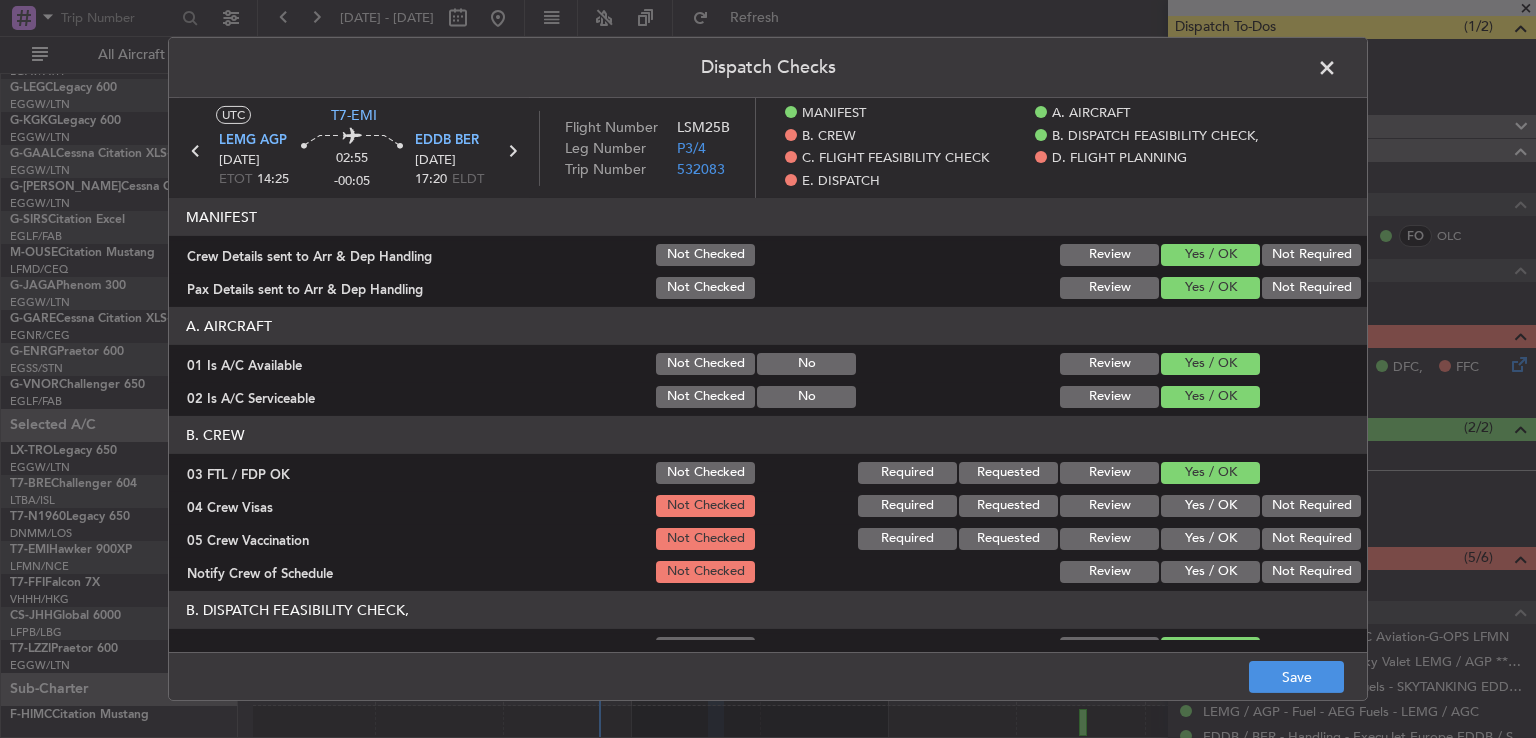 click on "Not Required" 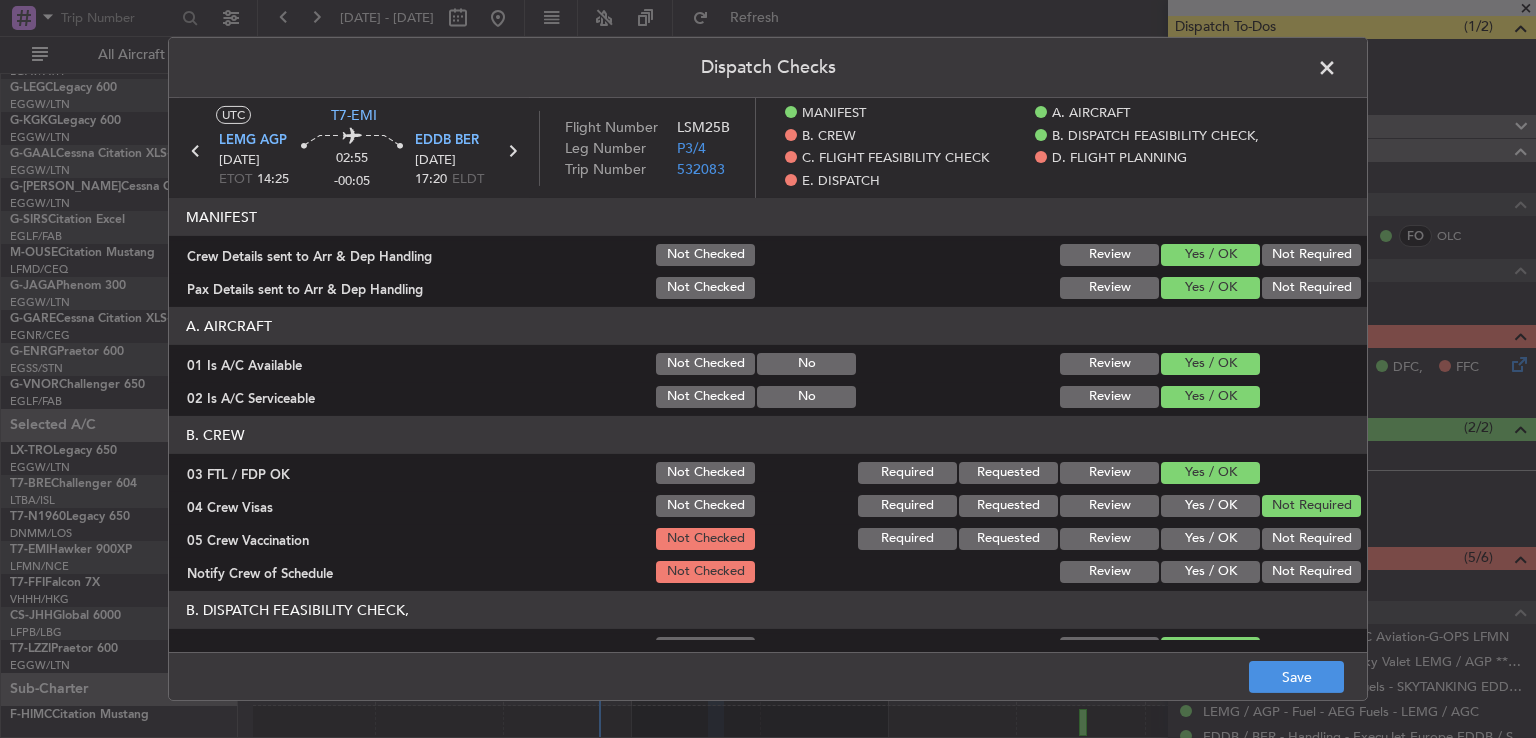 click on "Not Required" 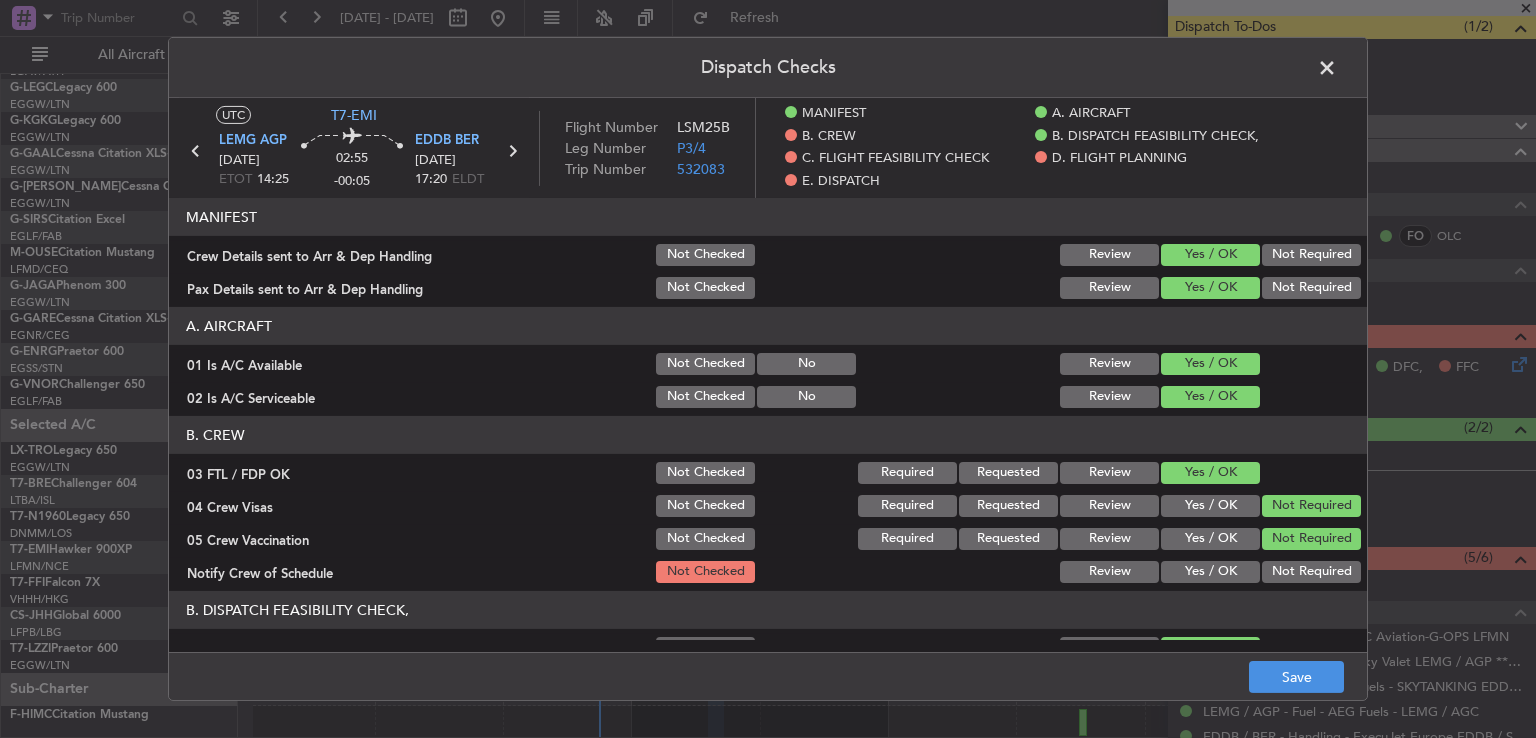 click on "Yes / OK" 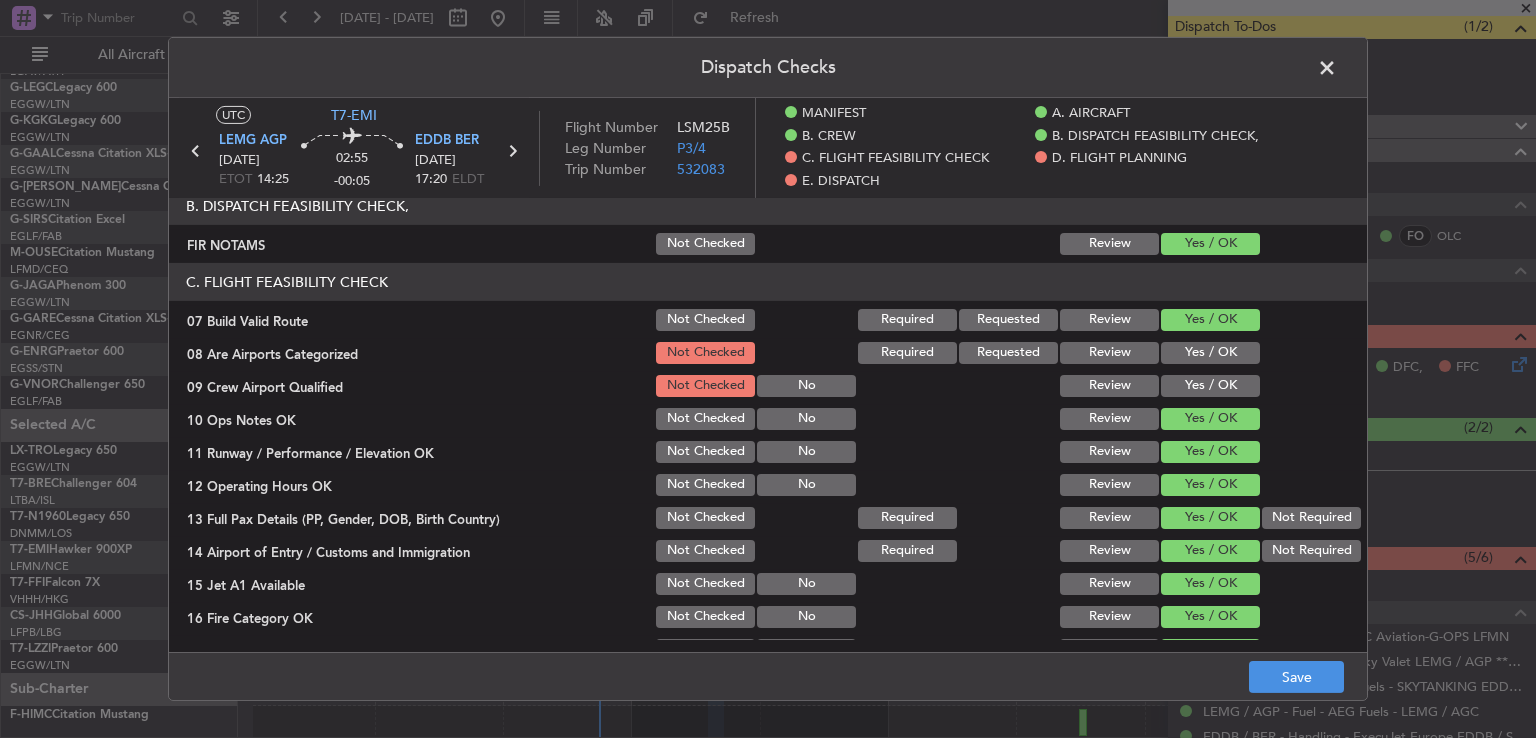 scroll, scrollTop: 400, scrollLeft: 0, axis: vertical 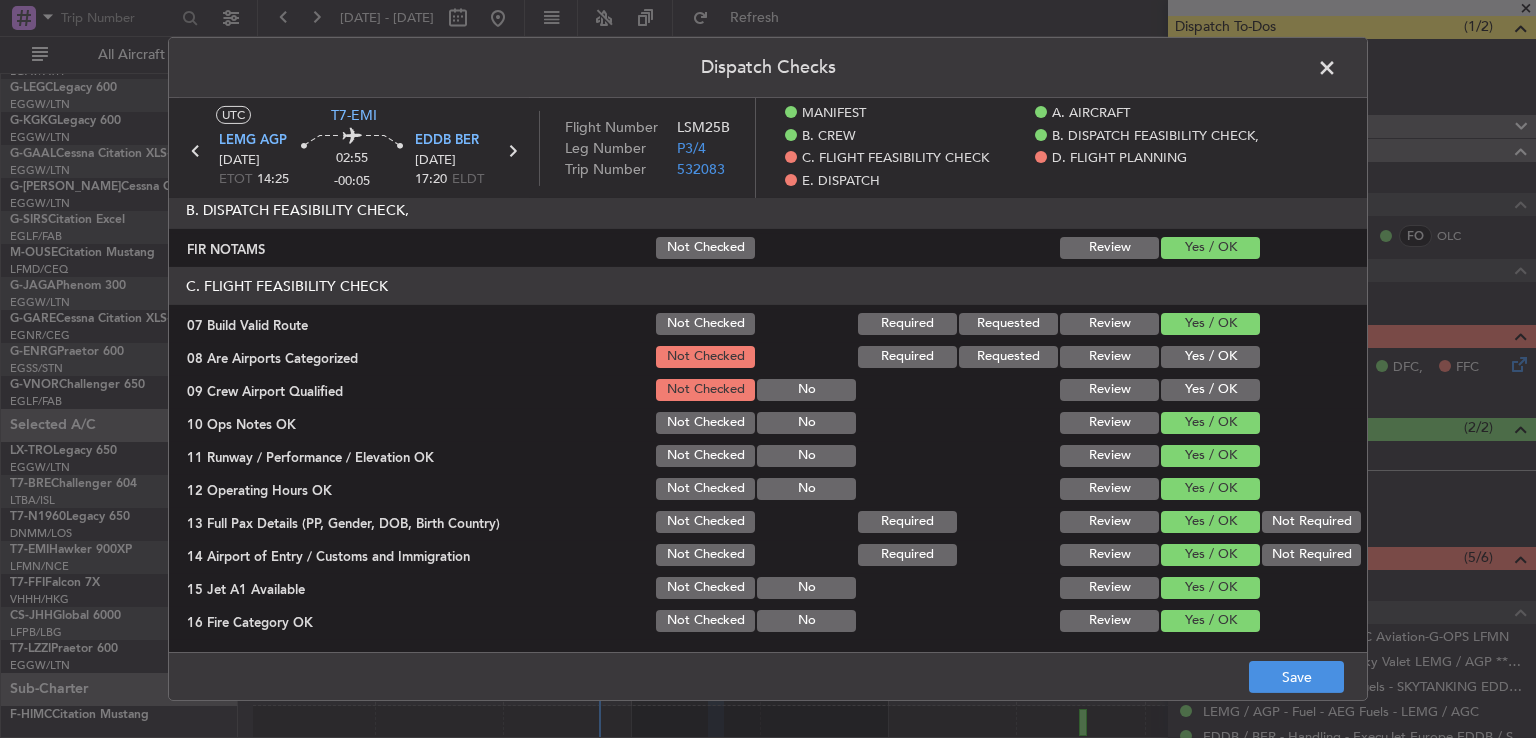 click on "Yes / OK" 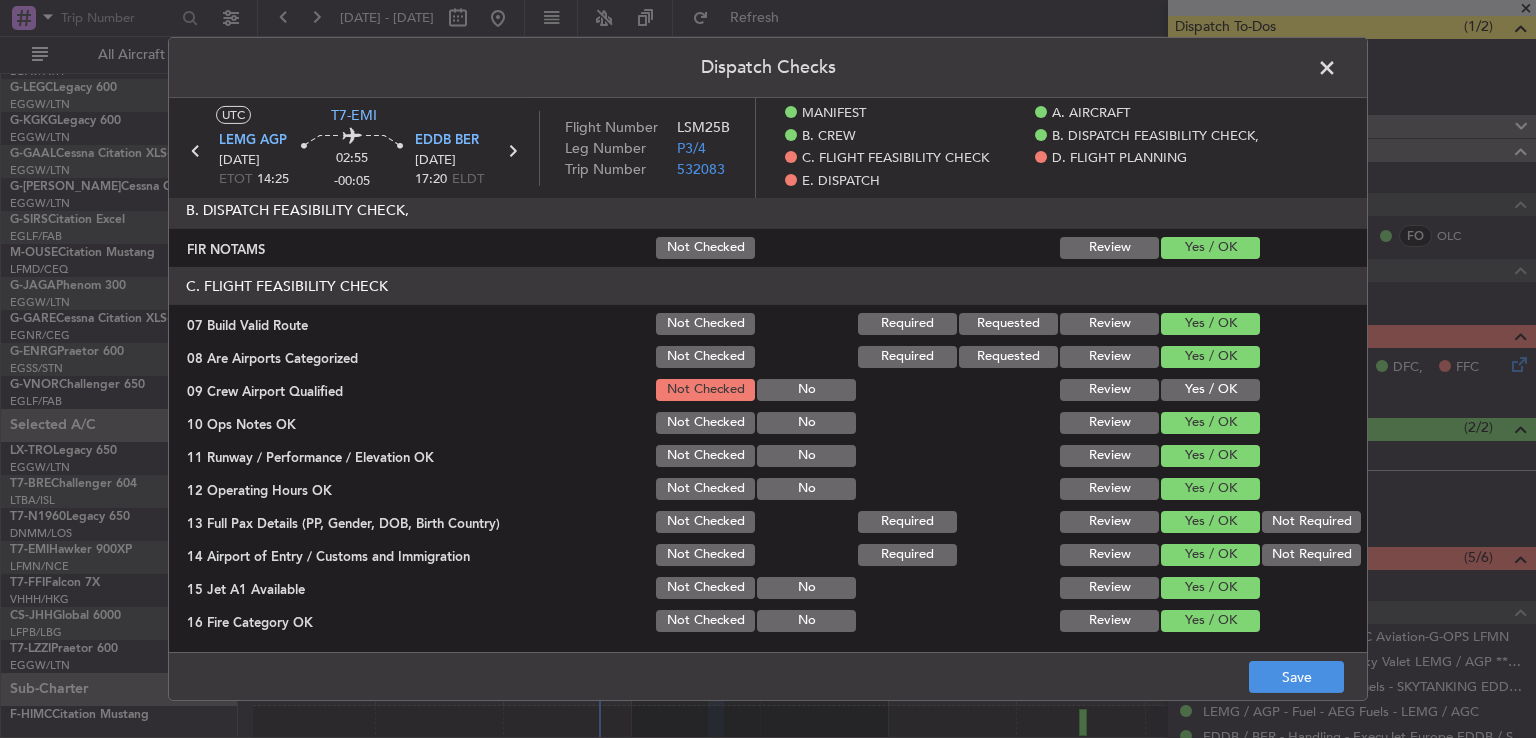 click on "Yes / OK" 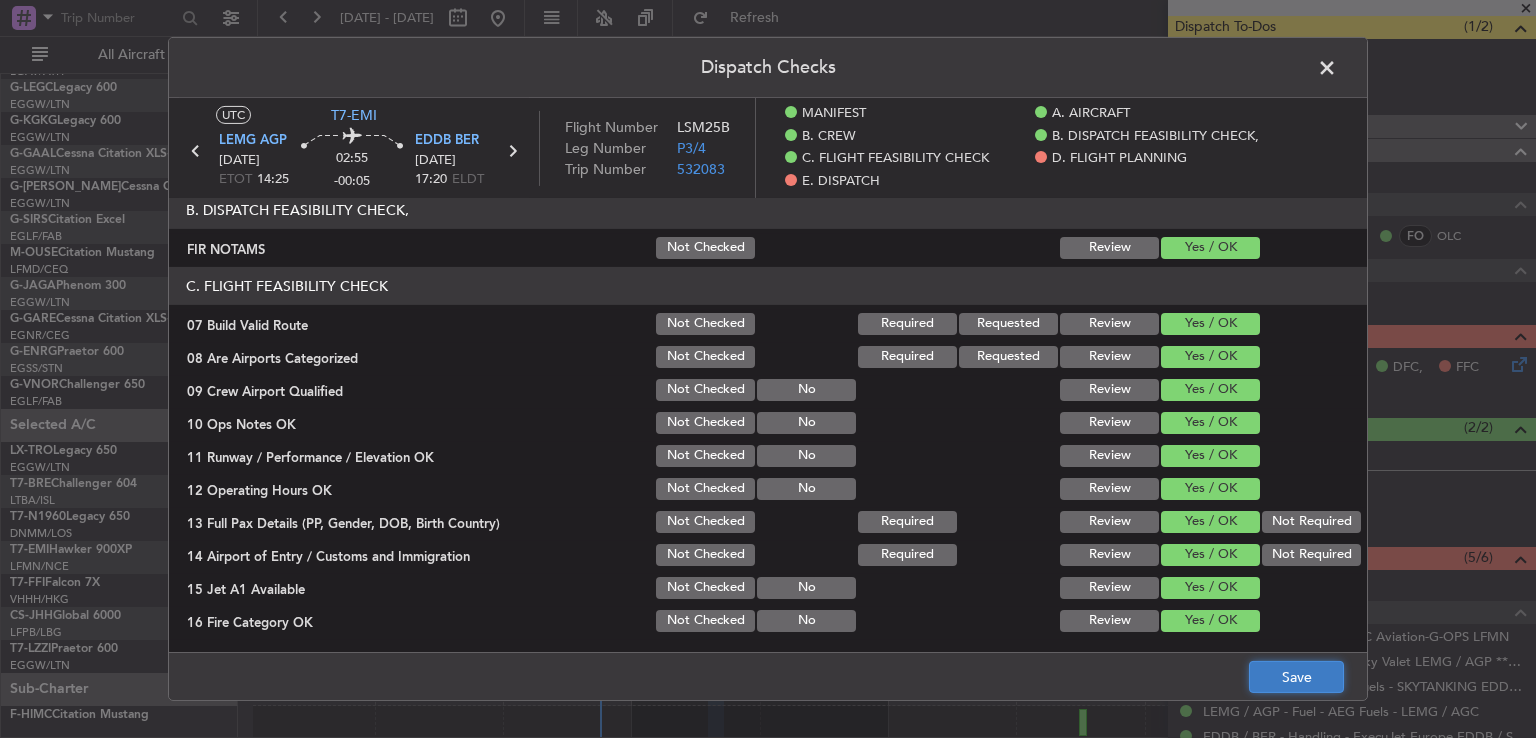 click on "Save" 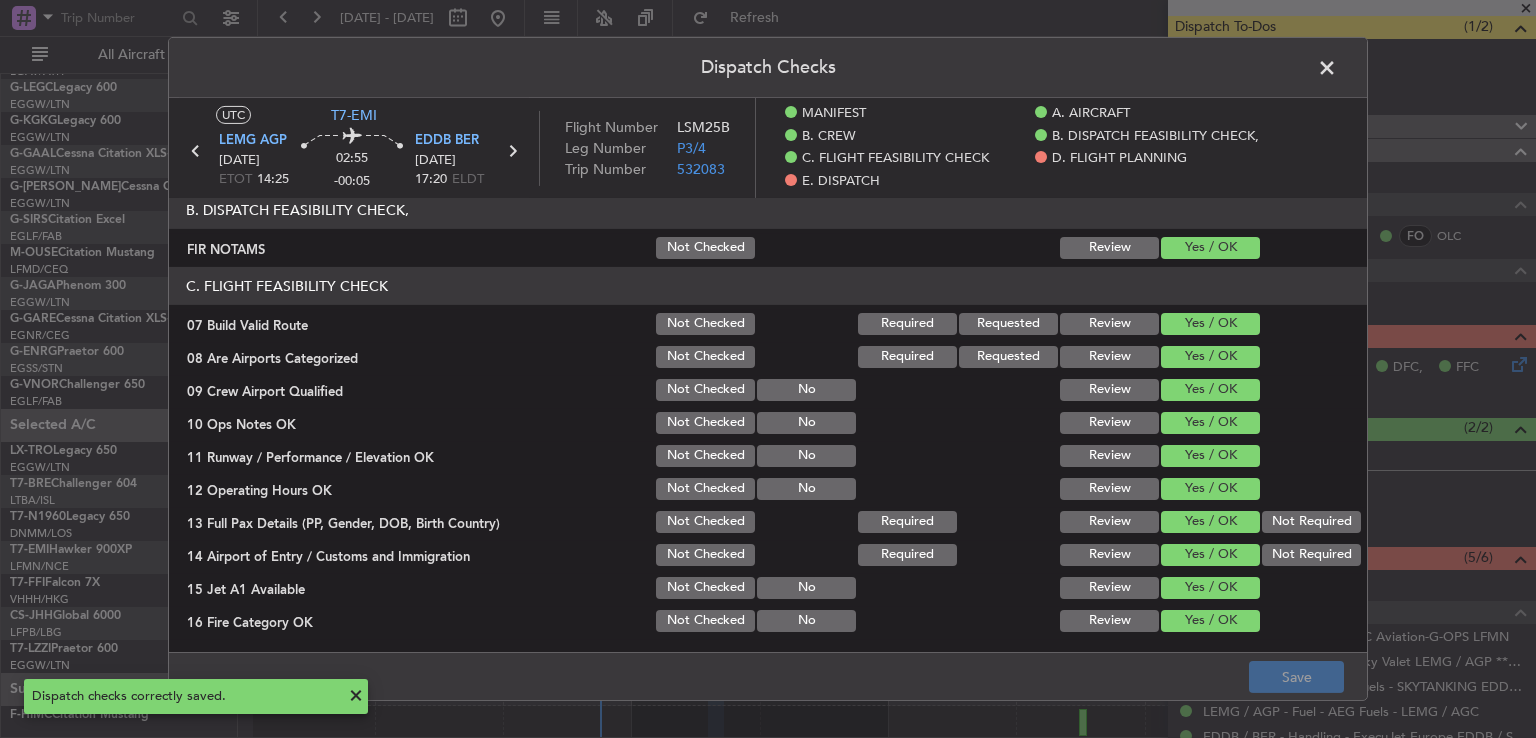 click 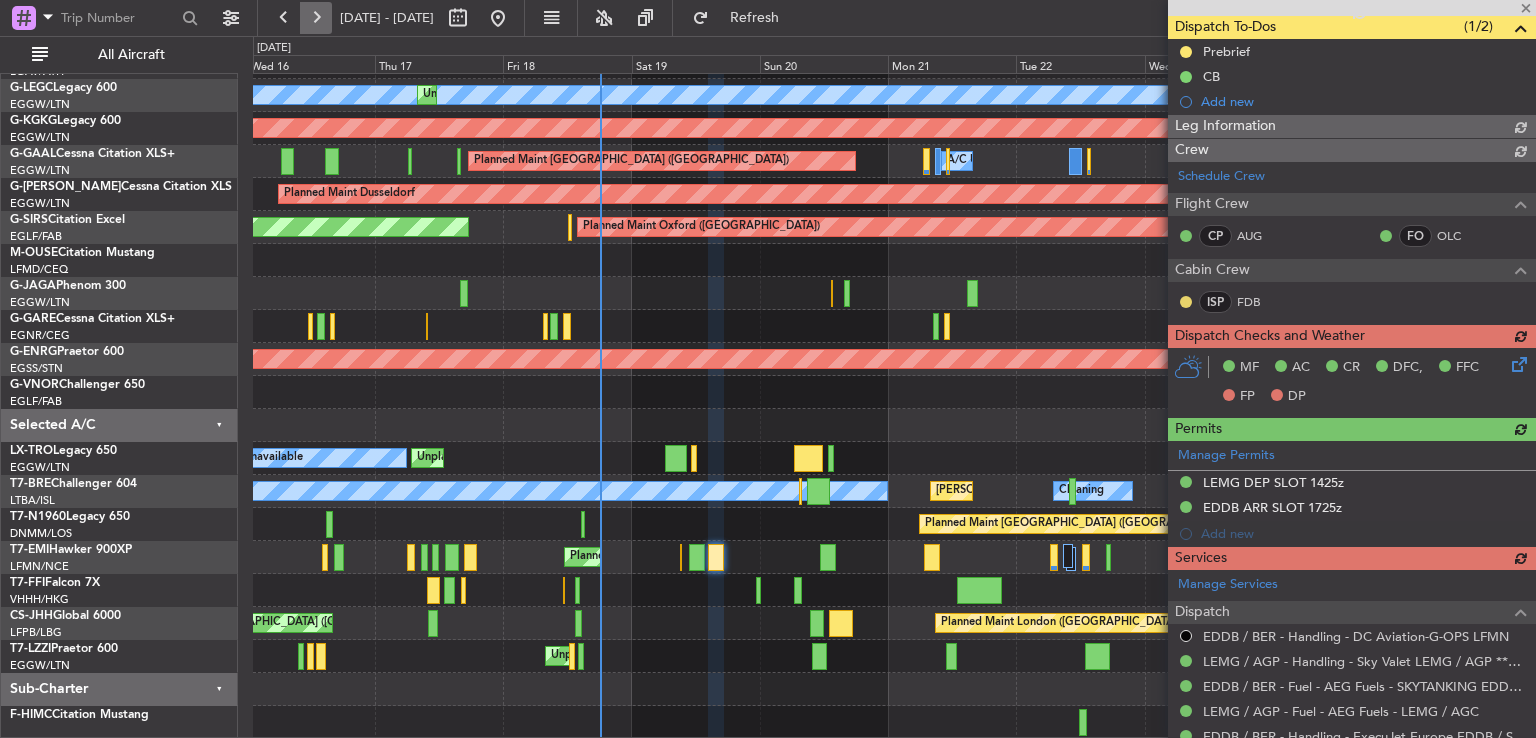 click at bounding box center [316, 18] 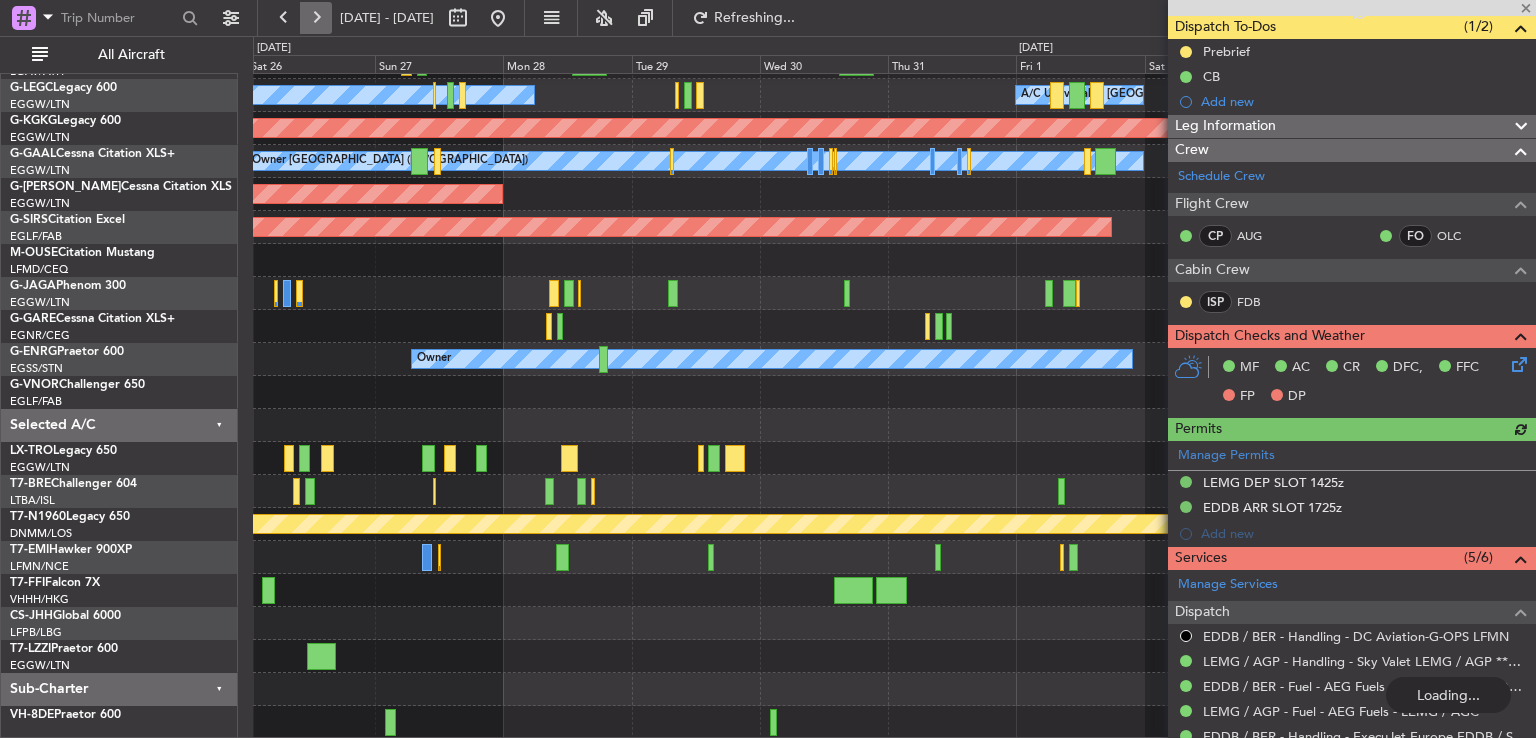 click at bounding box center (316, 18) 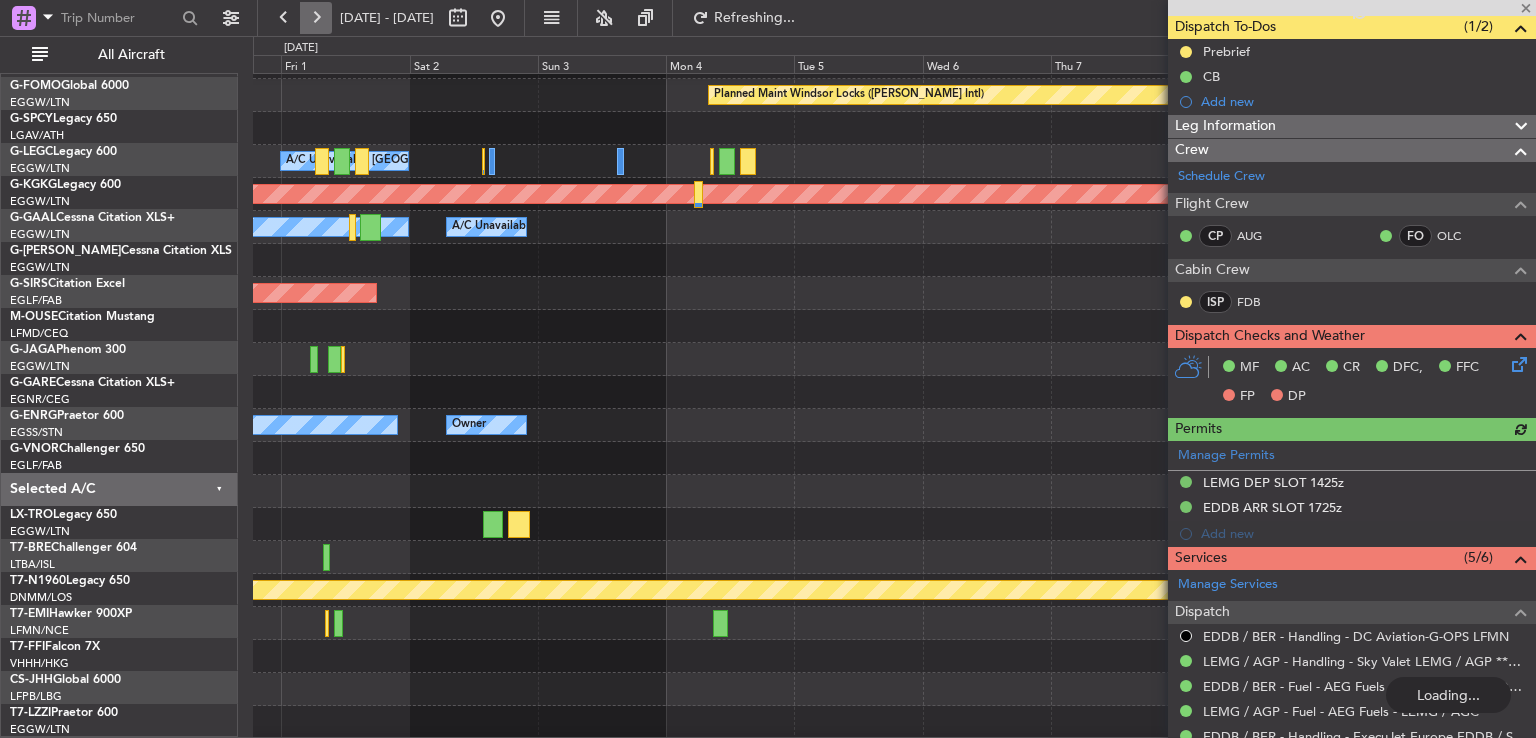 scroll, scrollTop: 60, scrollLeft: 0, axis: vertical 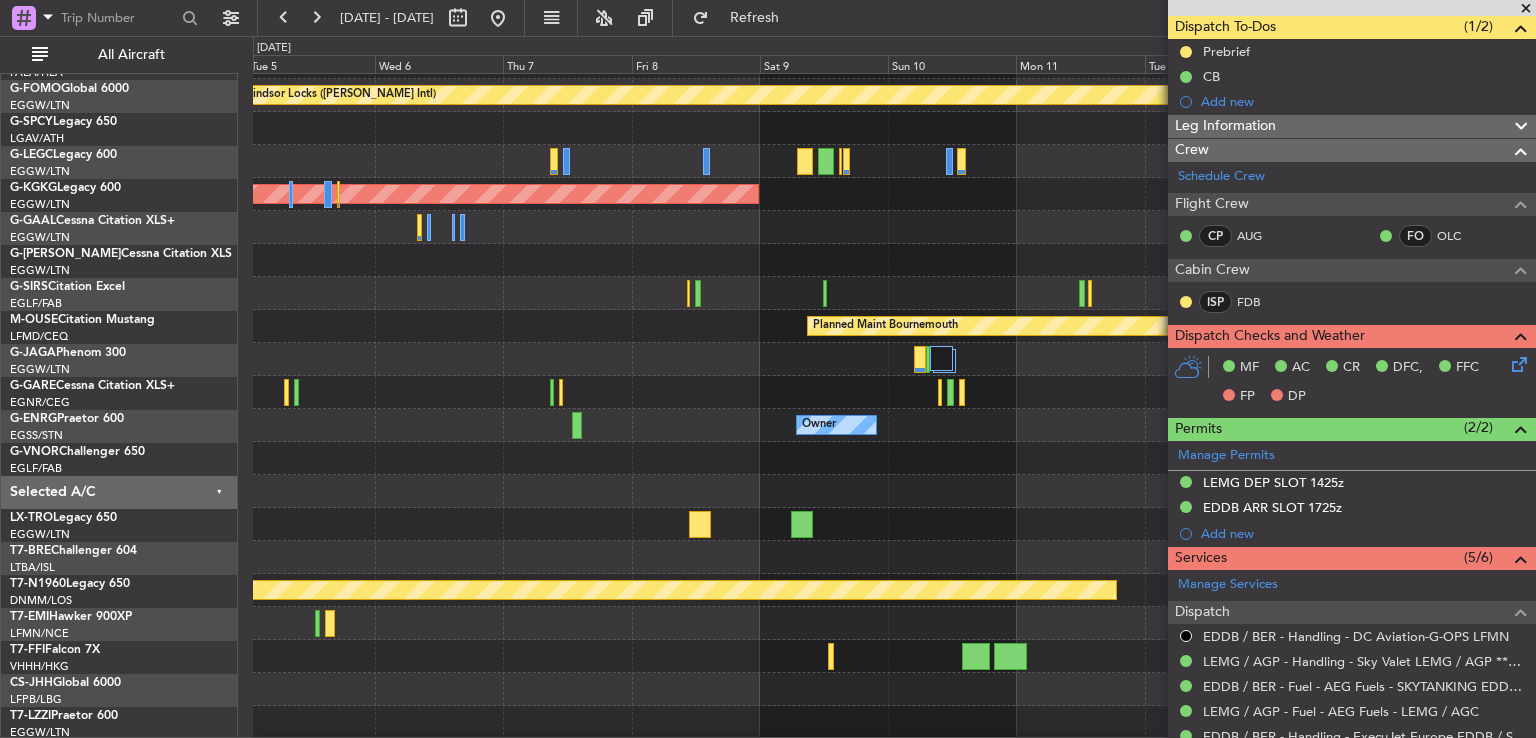 click at bounding box center [1526, 9] 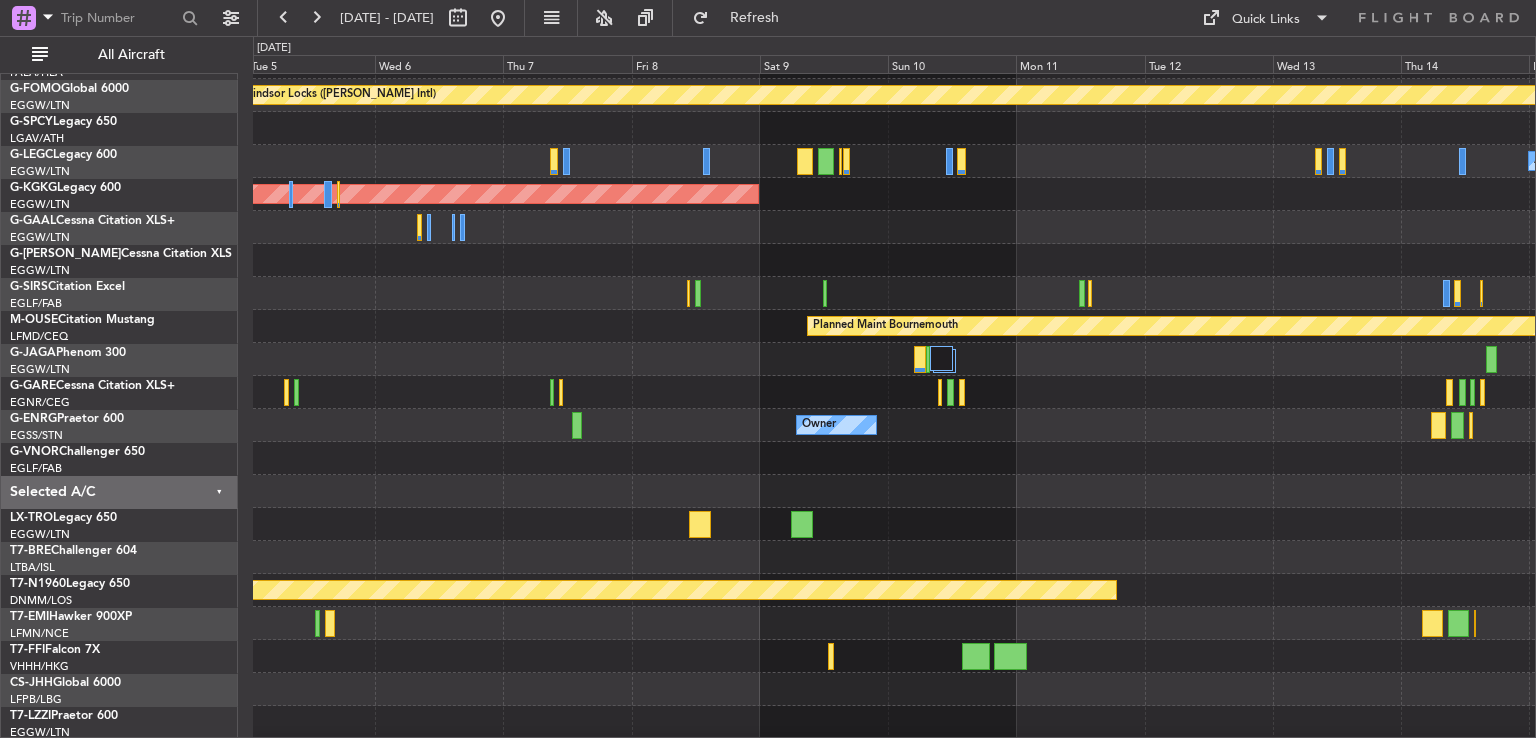 scroll, scrollTop: 0, scrollLeft: 0, axis: both 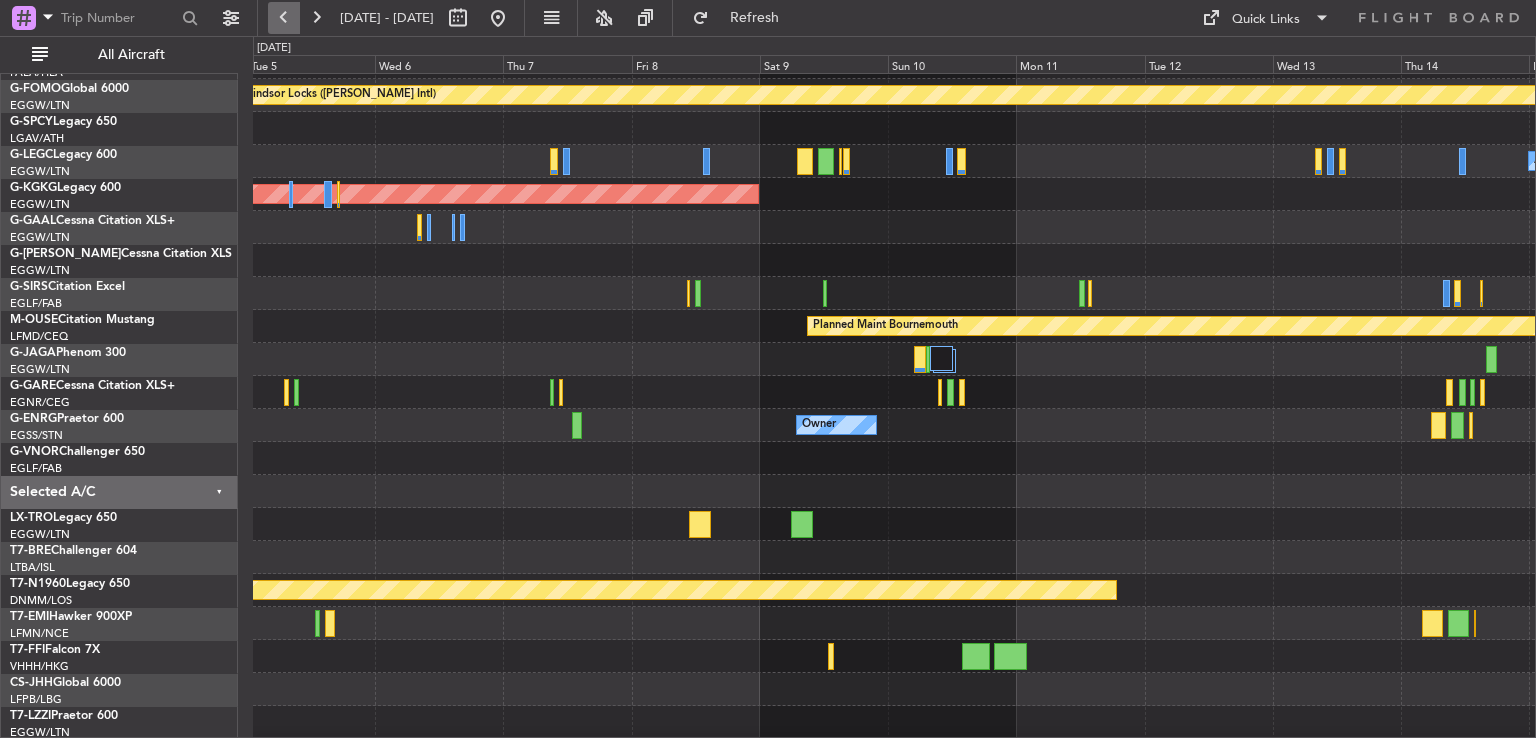 click at bounding box center [284, 18] 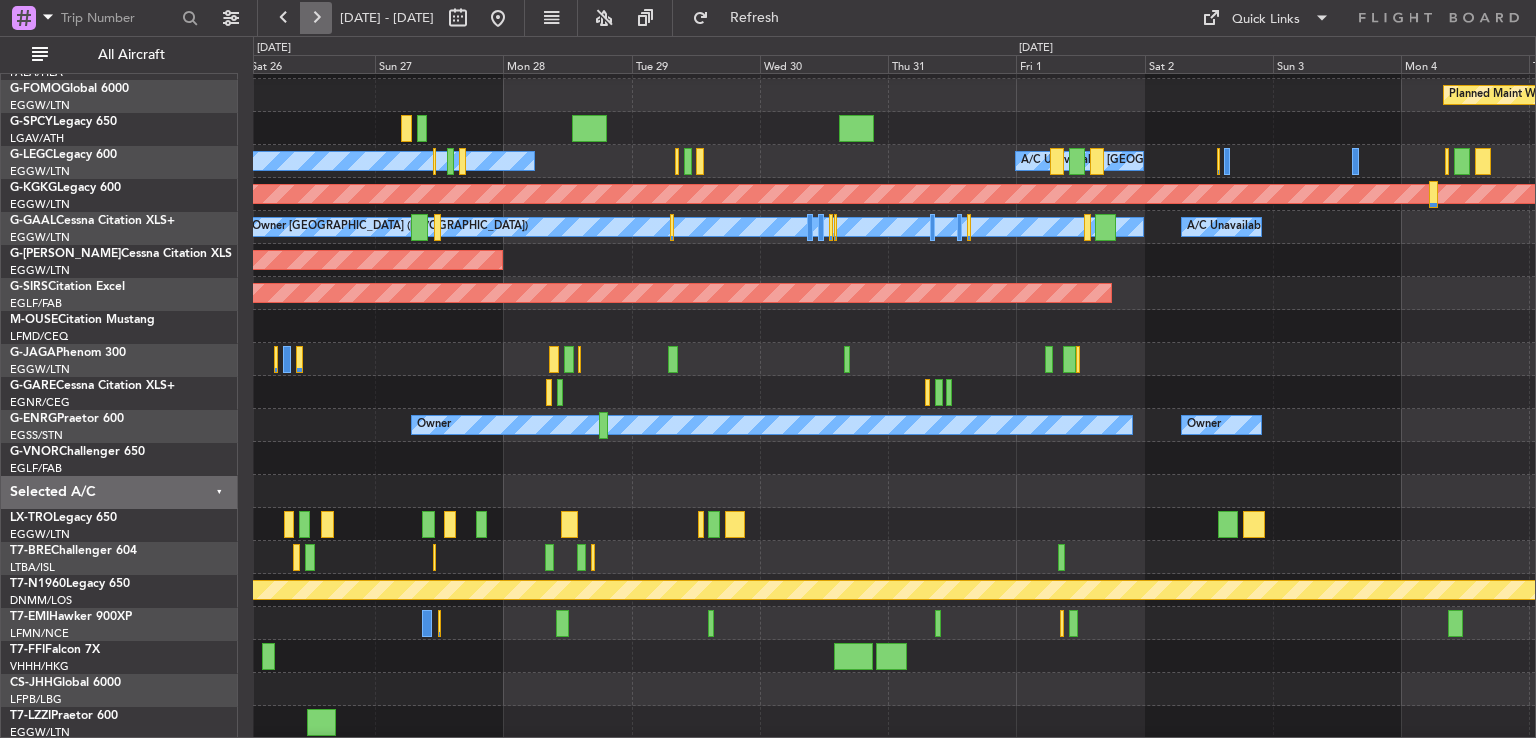 click at bounding box center [316, 18] 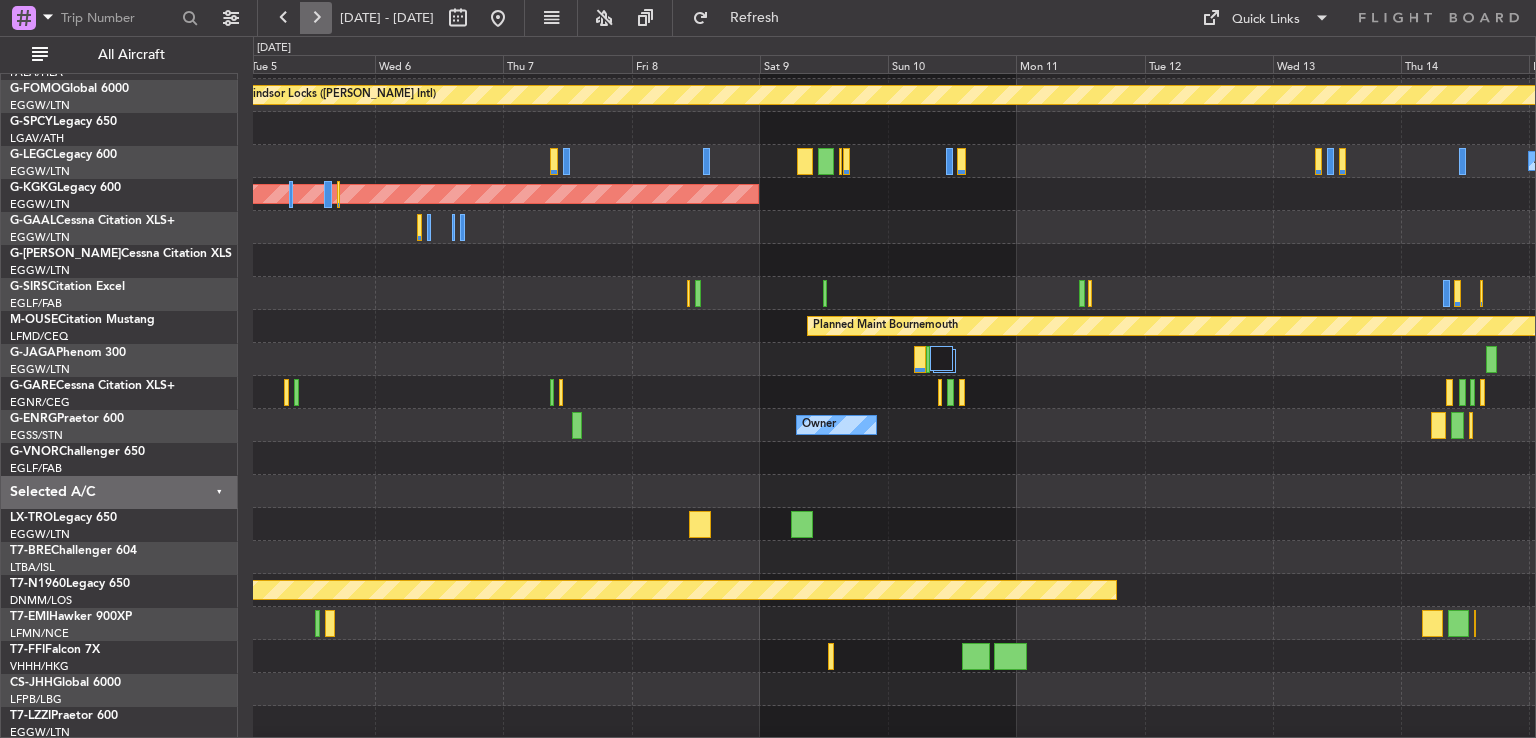 click at bounding box center [316, 18] 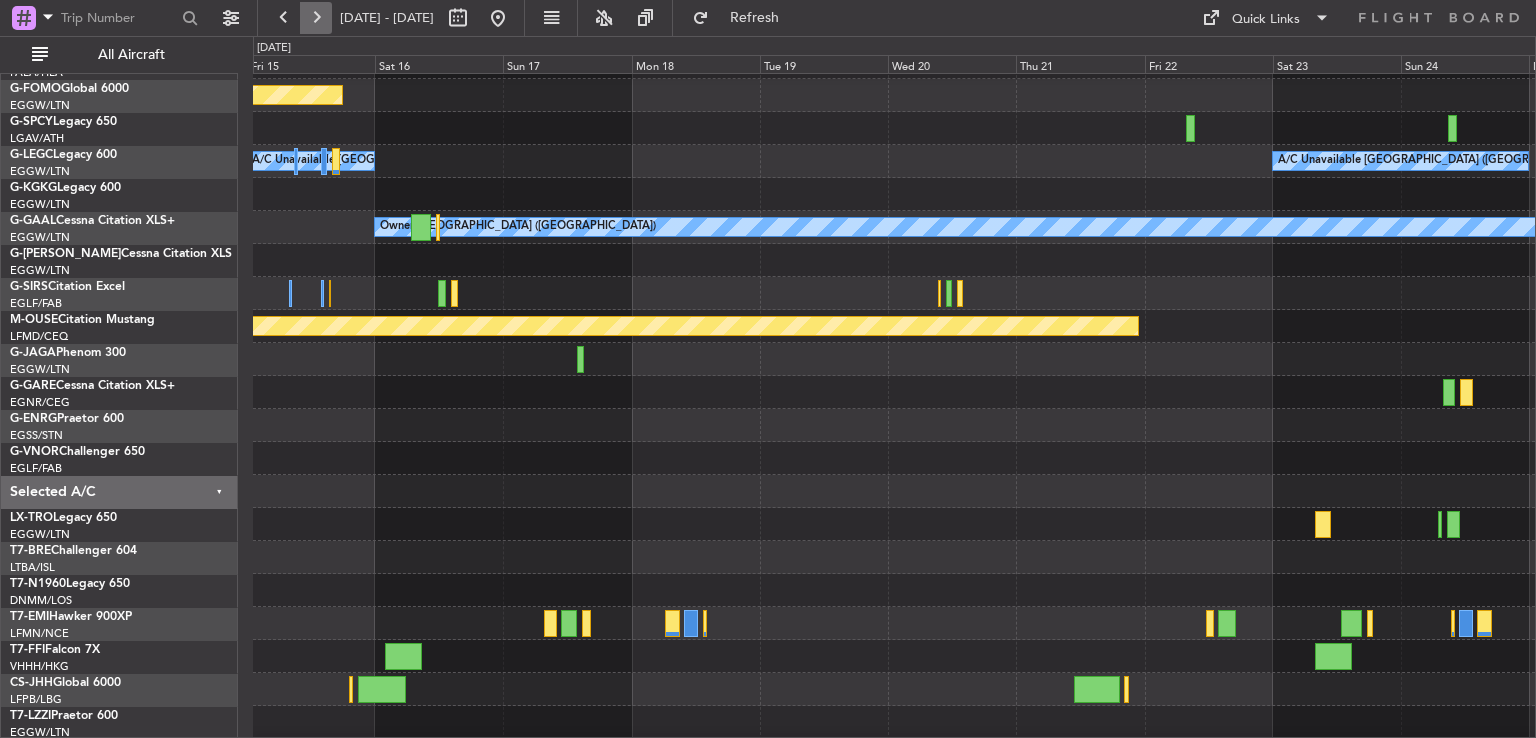 click at bounding box center [316, 18] 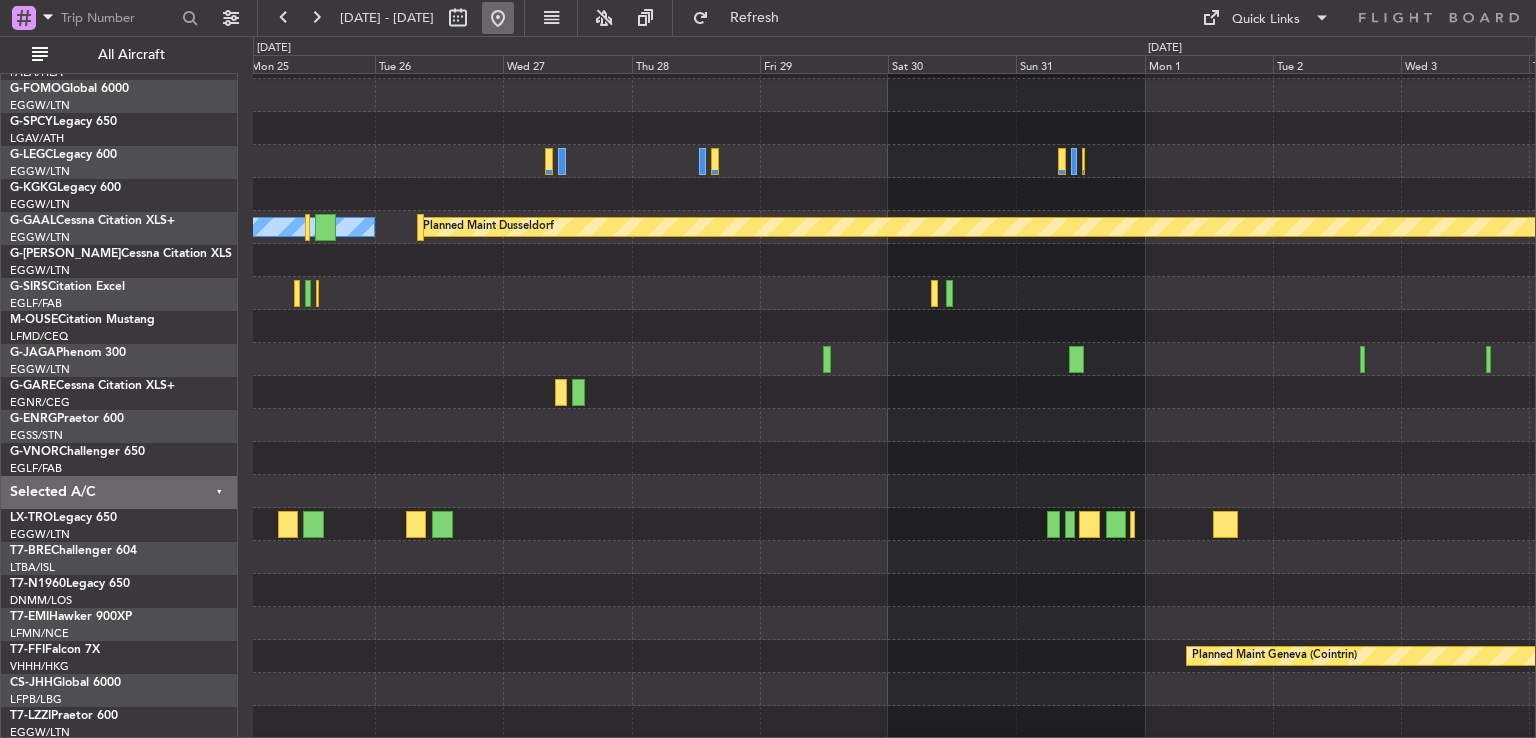 click at bounding box center [498, 18] 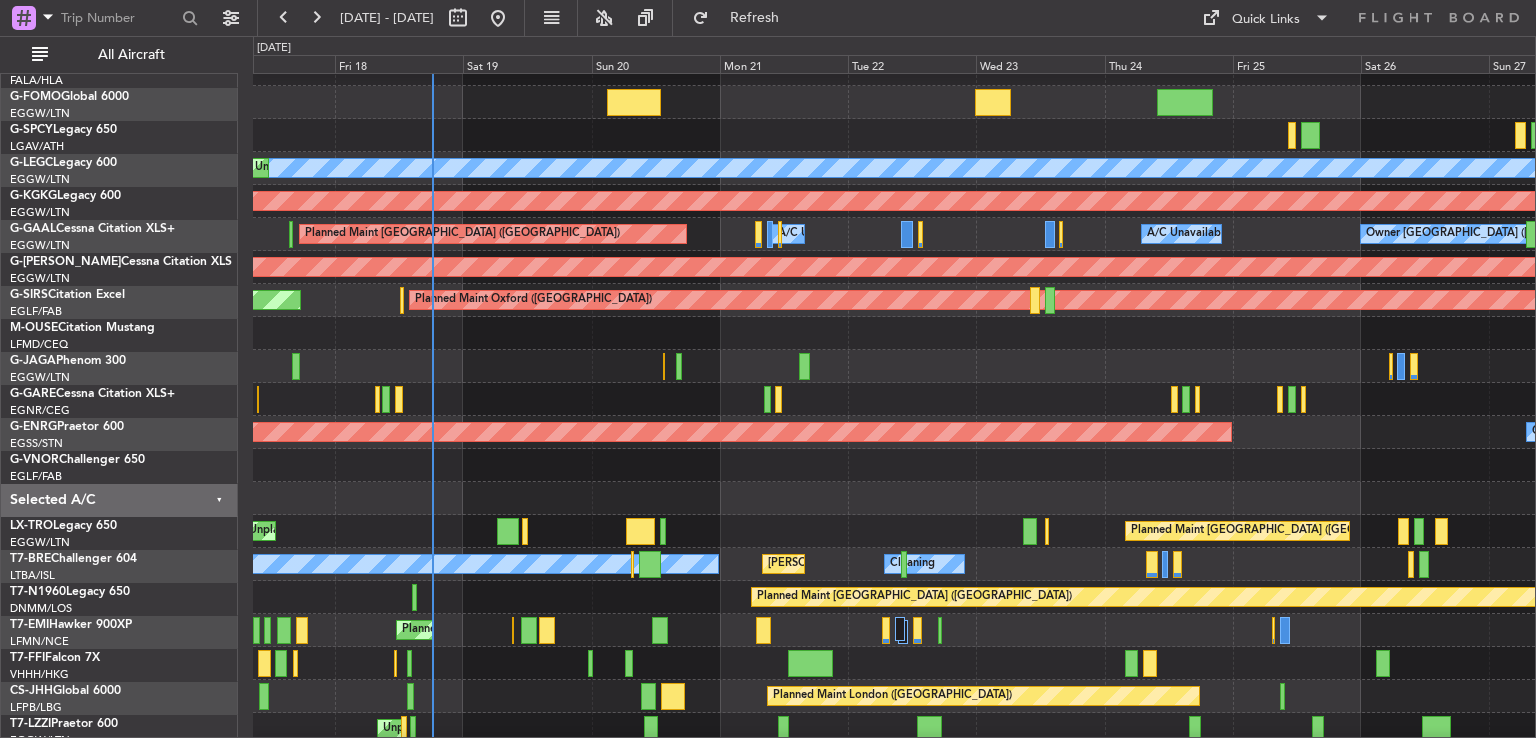 scroll, scrollTop: 54, scrollLeft: 0, axis: vertical 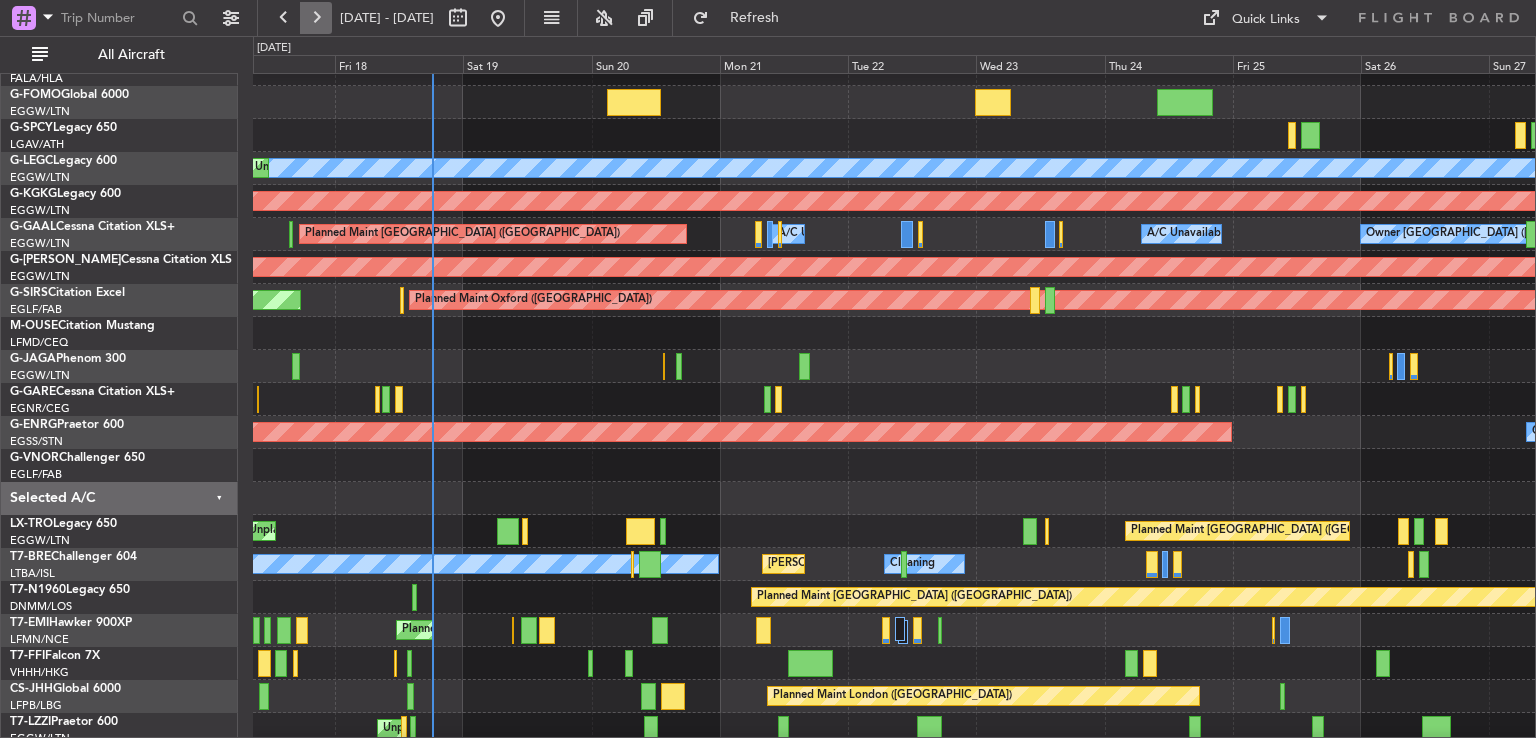 click at bounding box center [316, 18] 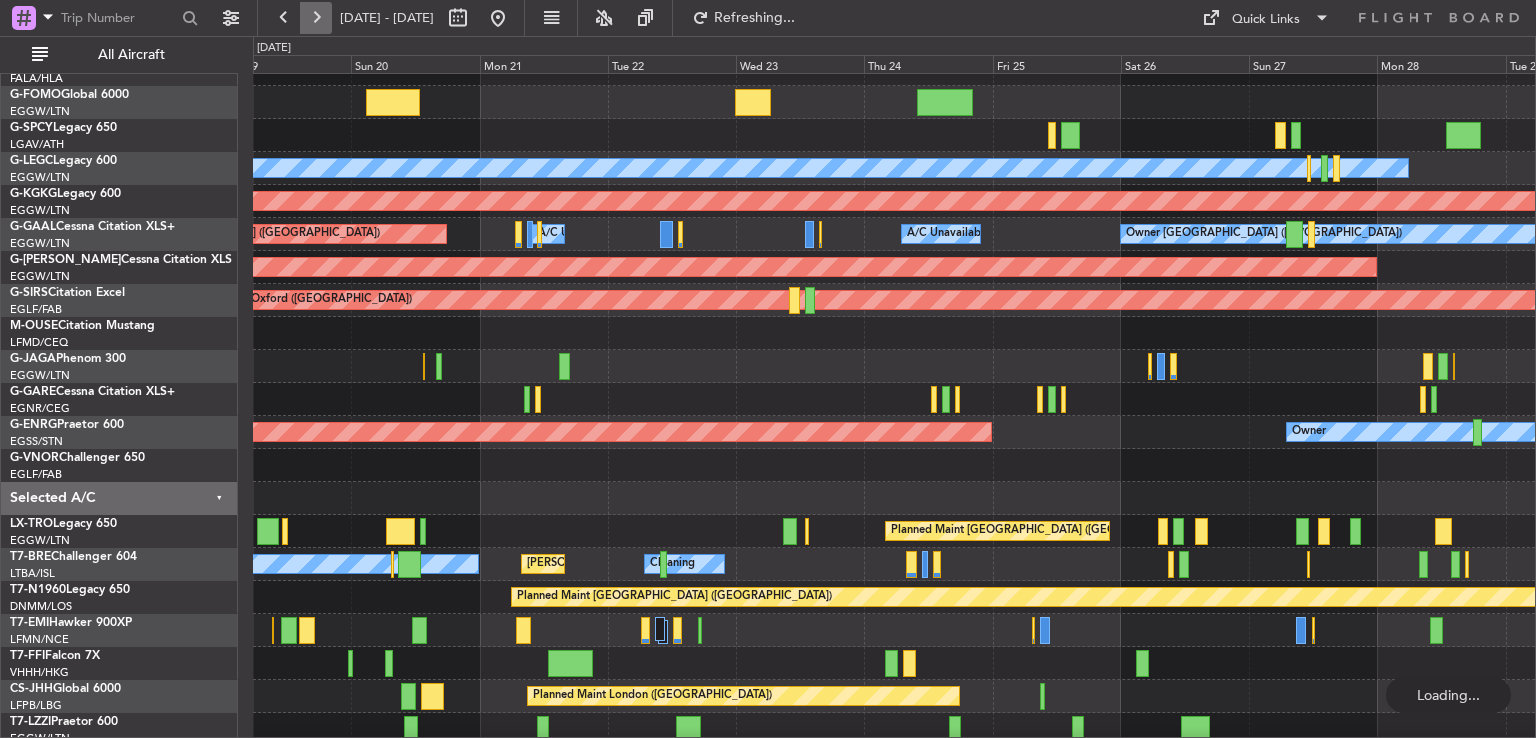 click at bounding box center (316, 18) 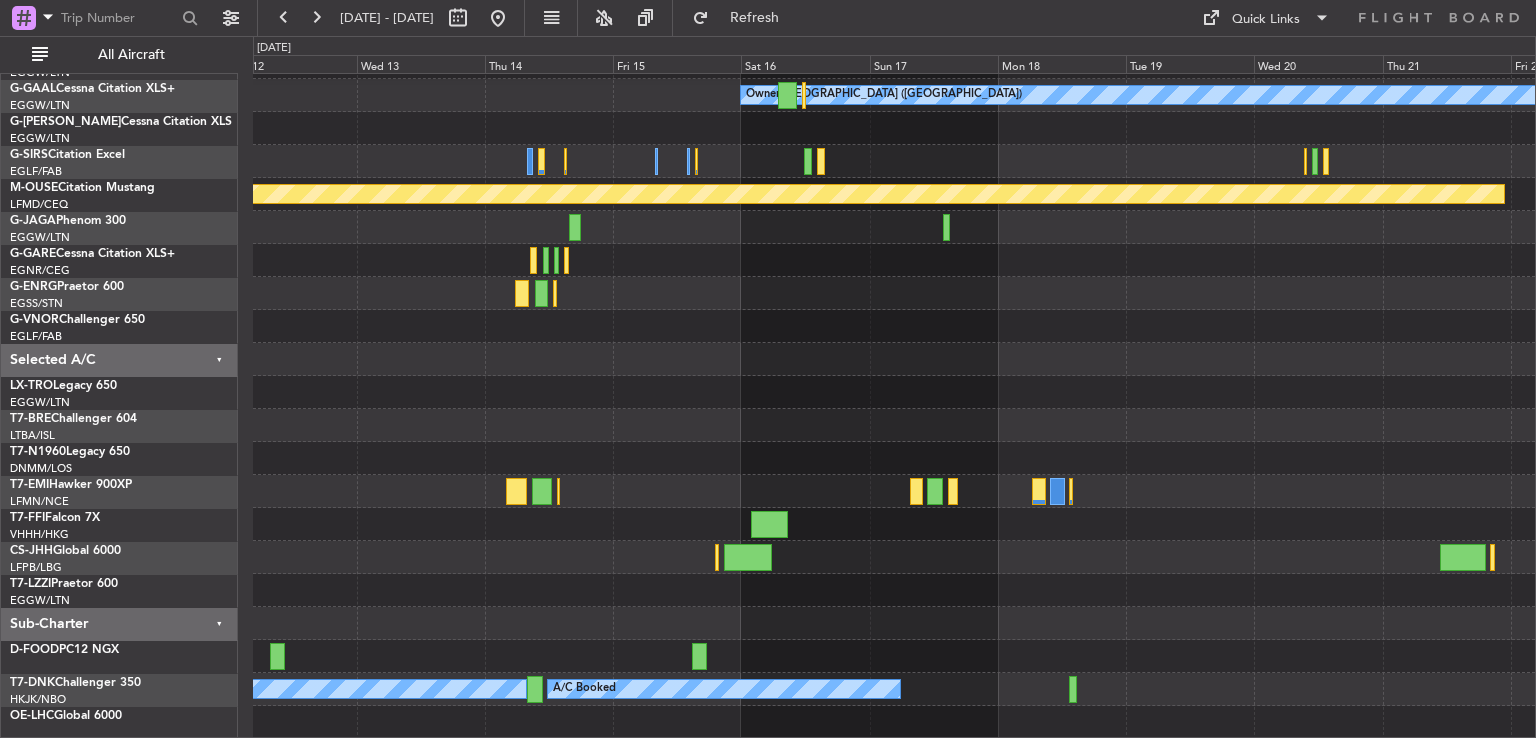 click 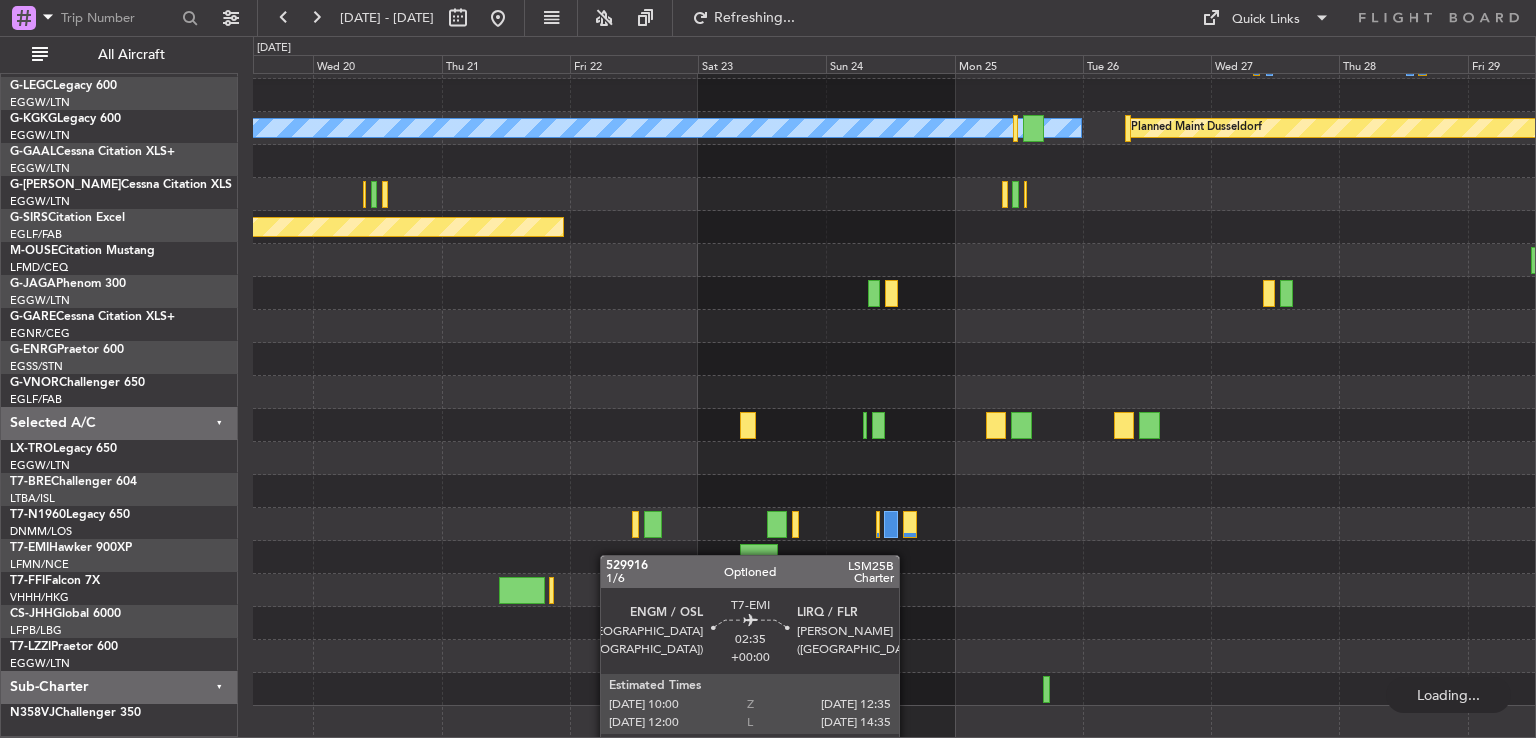 scroll, scrollTop: 127, scrollLeft: 0, axis: vertical 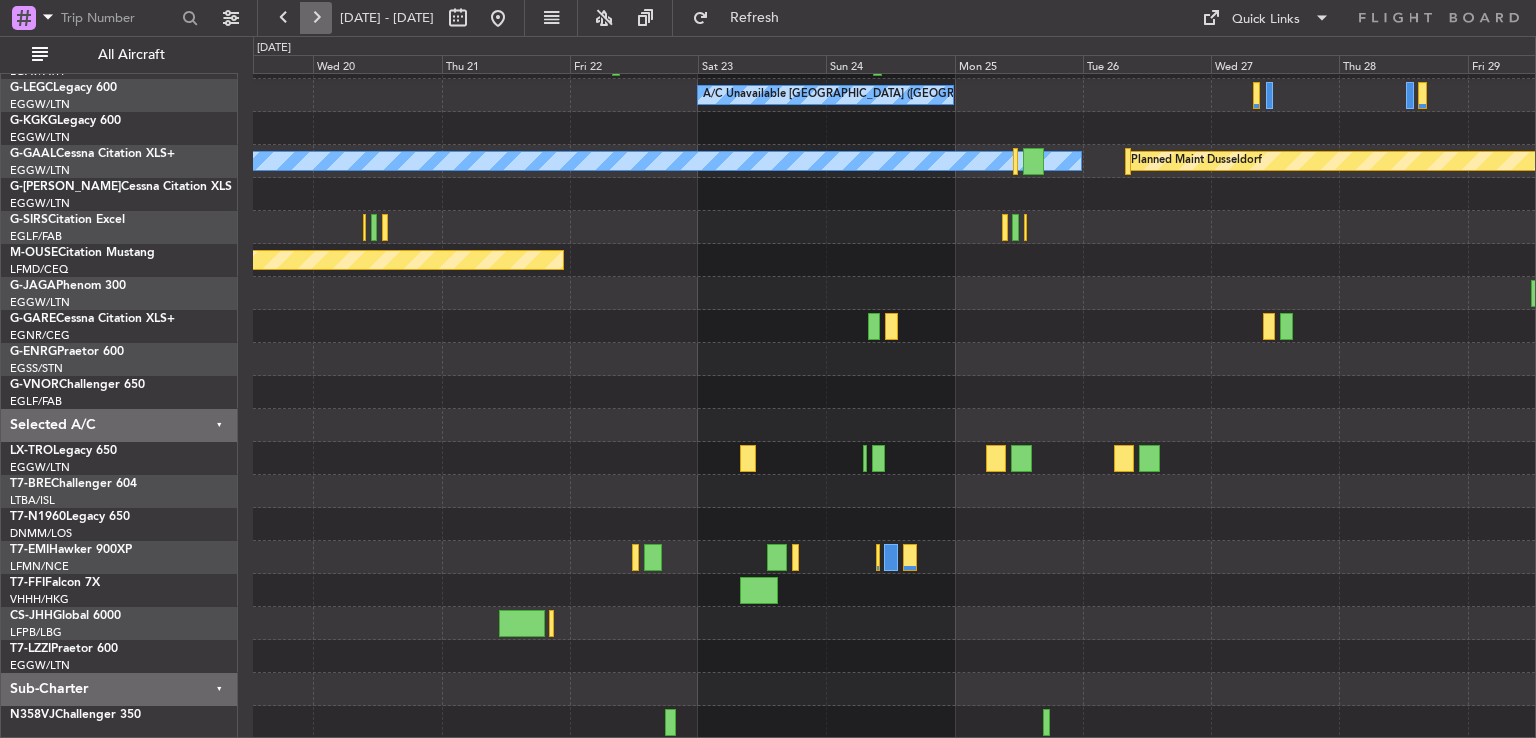 click at bounding box center [316, 18] 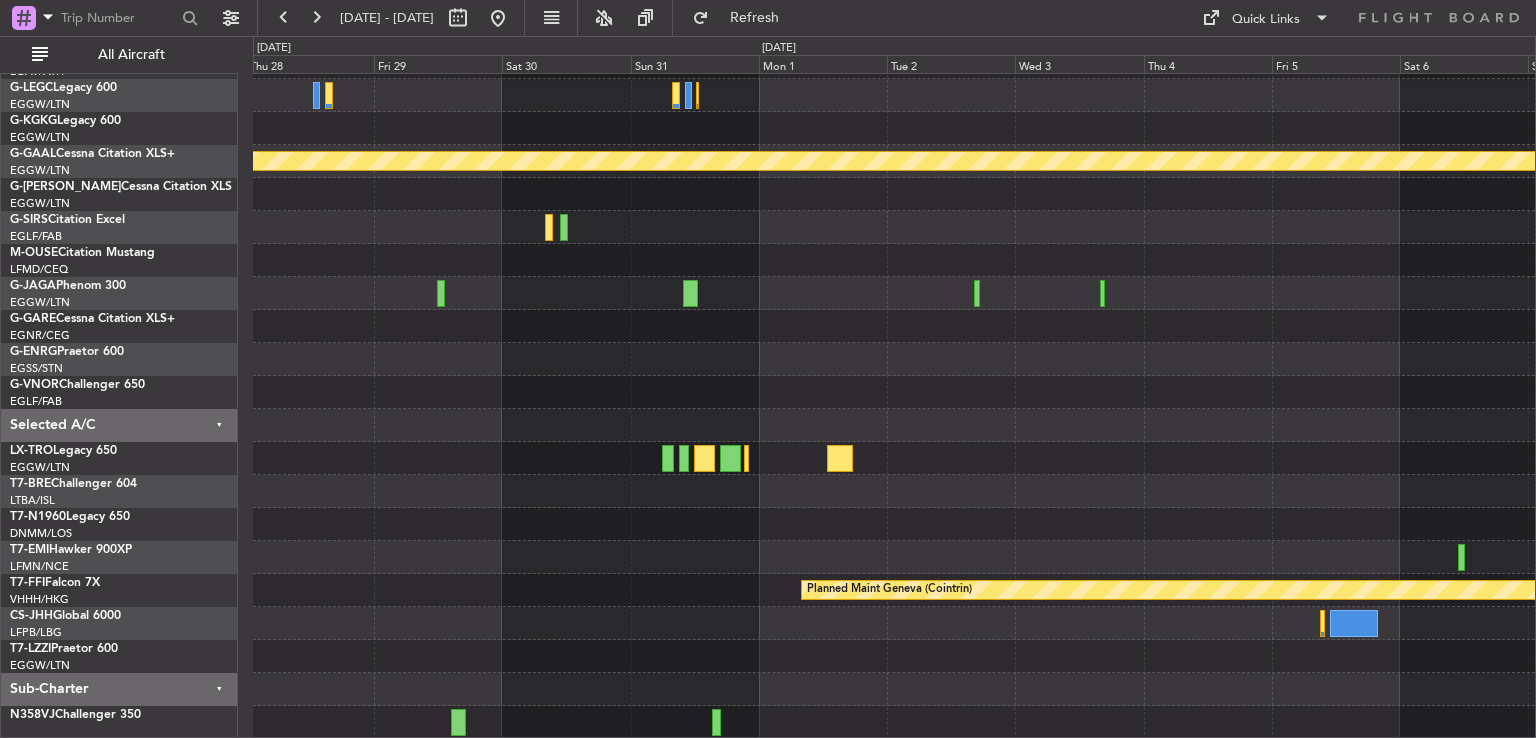 scroll, scrollTop: 108, scrollLeft: 0, axis: vertical 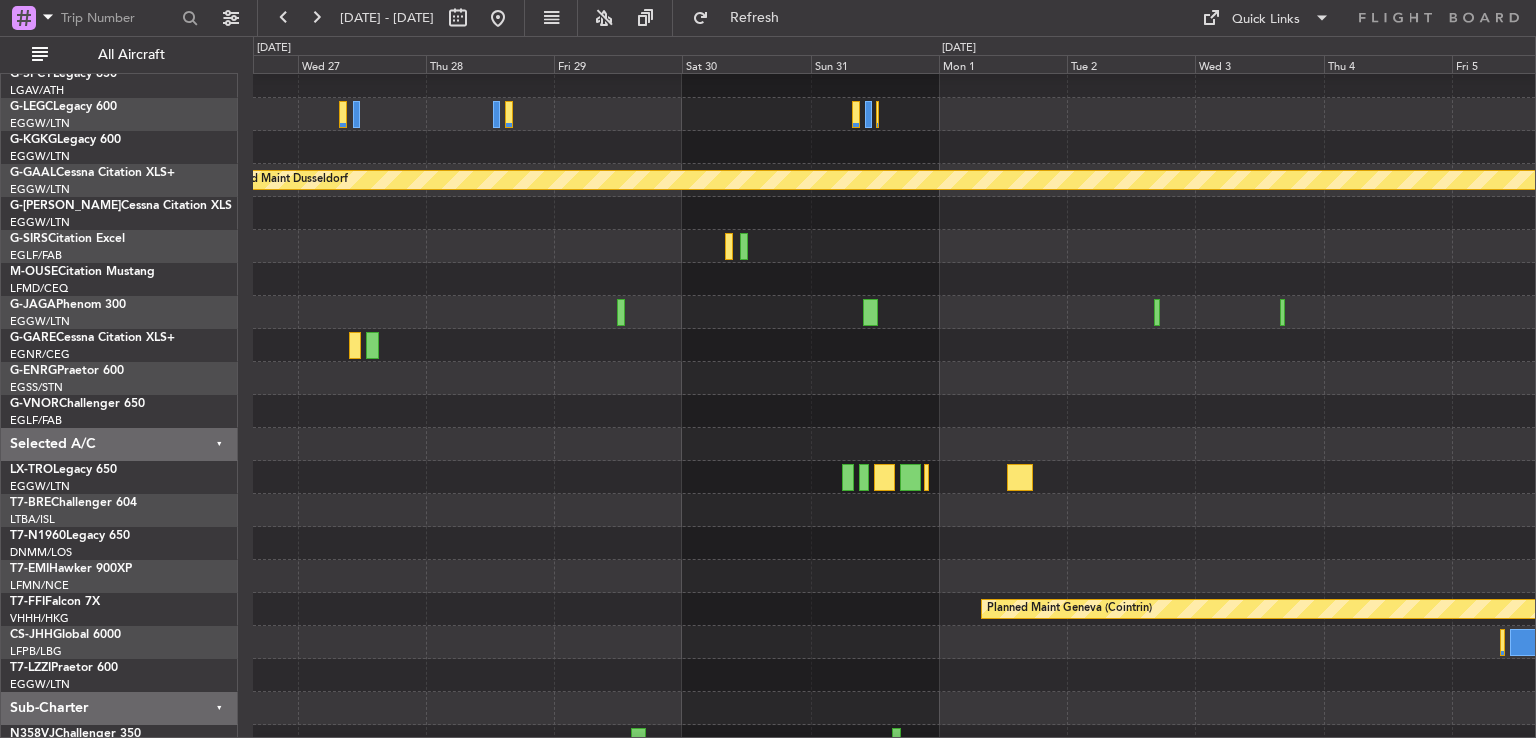 click 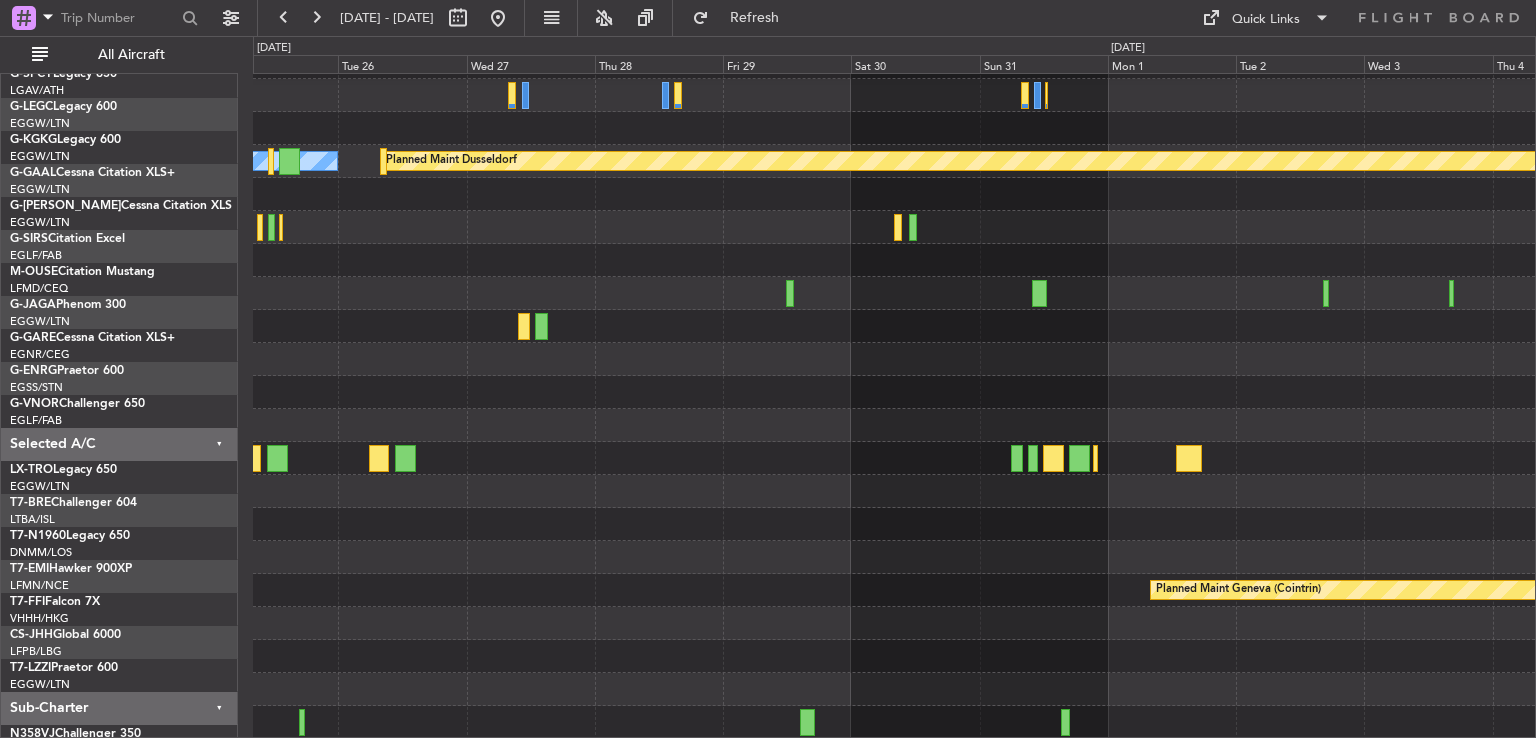 scroll, scrollTop: 127, scrollLeft: 0, axis: vertical 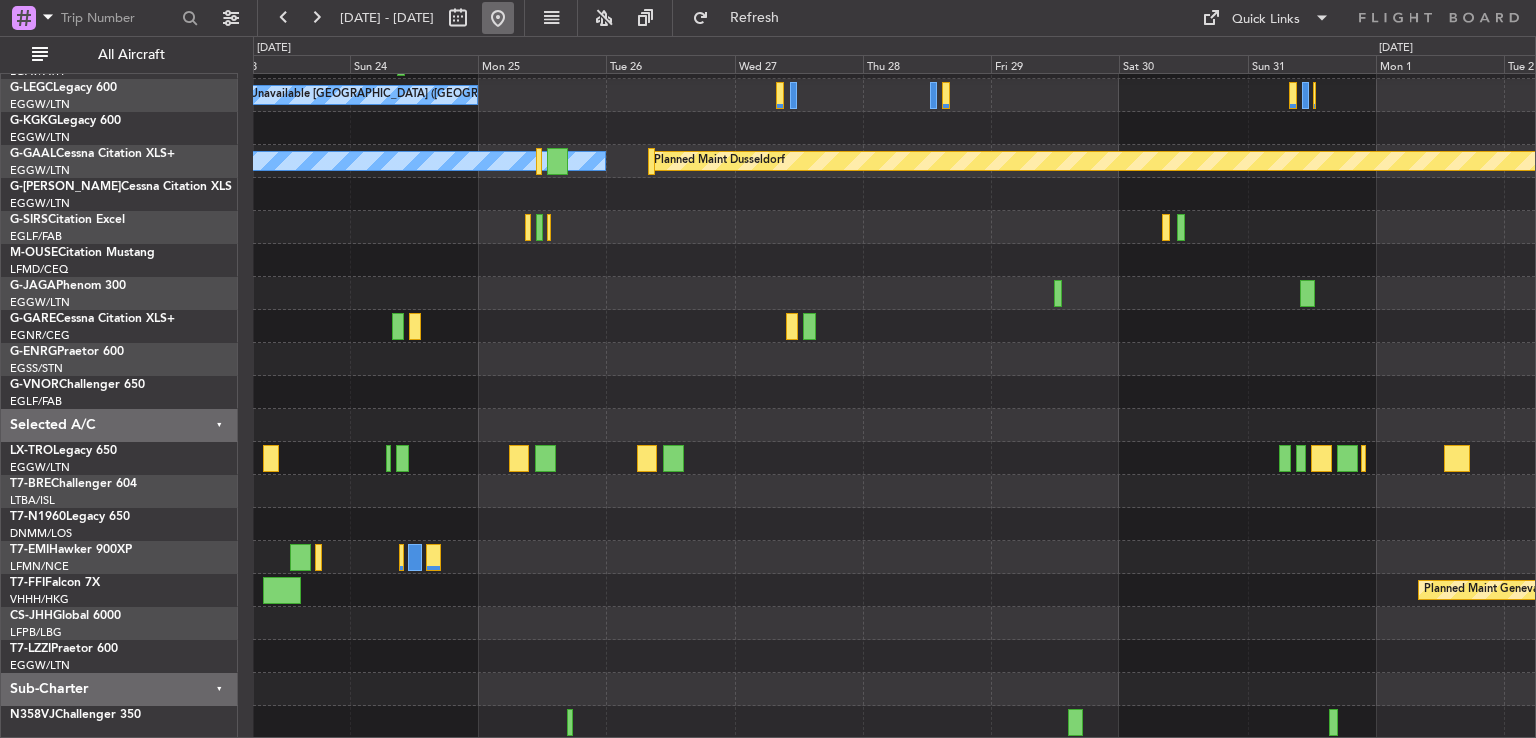click at bounding box center (498, 18) 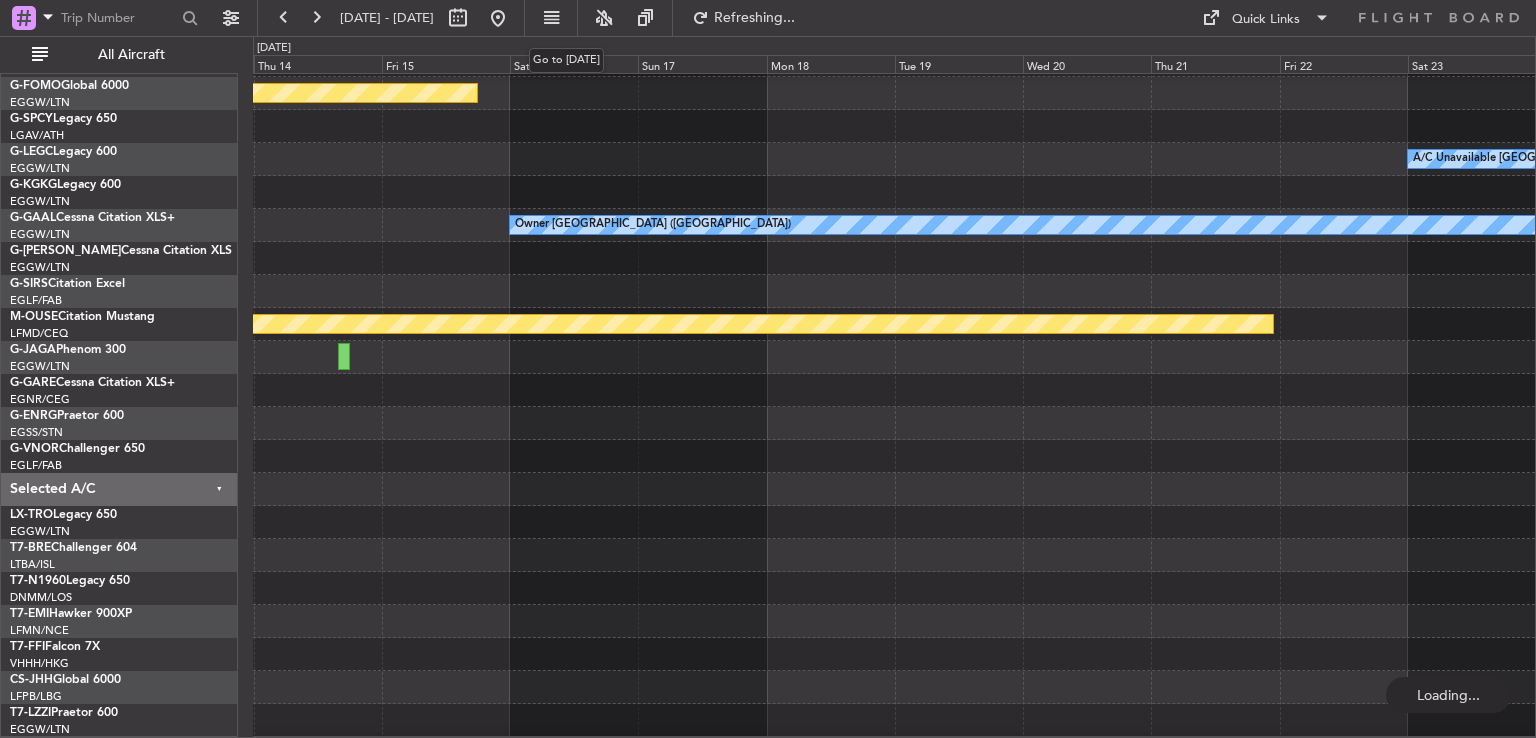 scroll, scrollTop: 60, scrollLeft: 0, axis: vertical 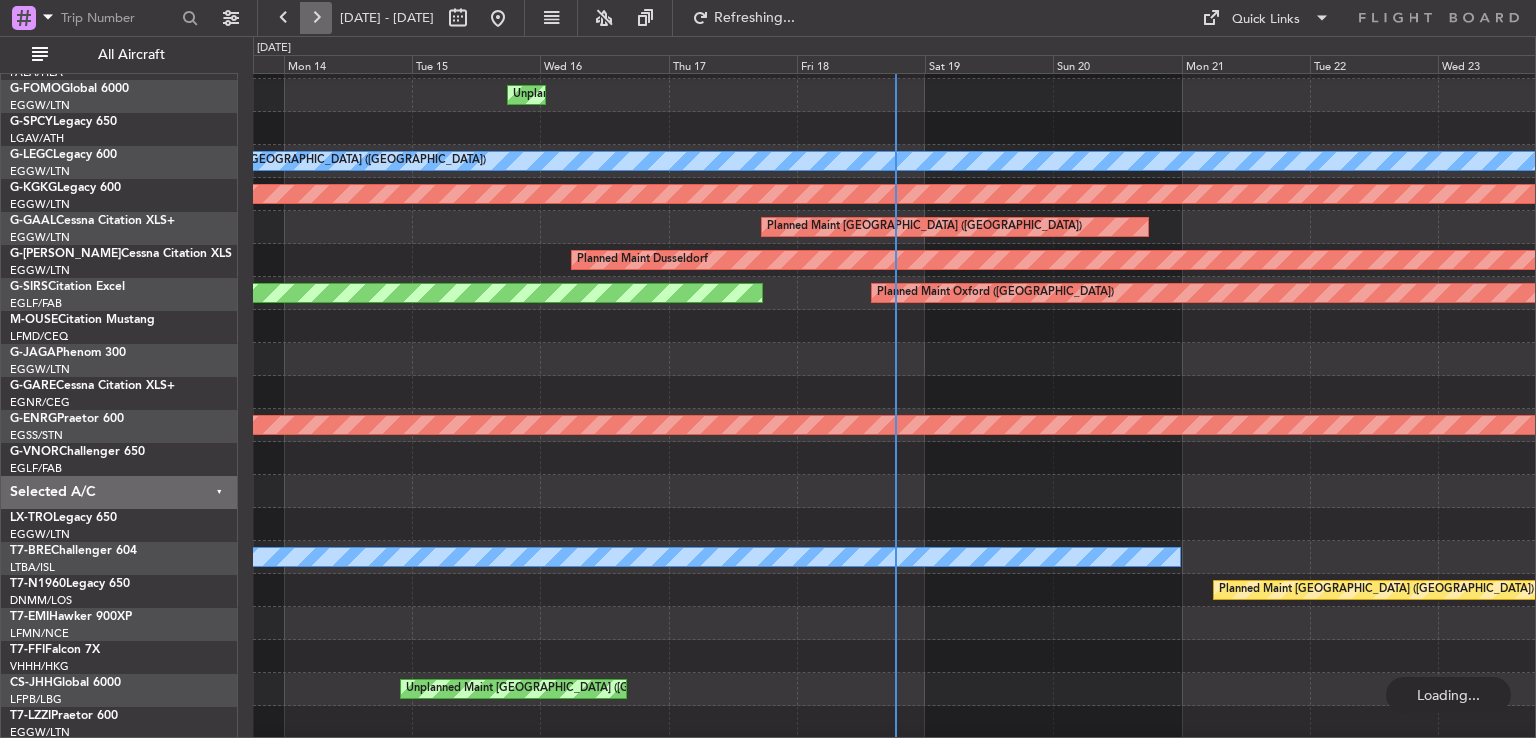 click at bounding box center [316, 18] 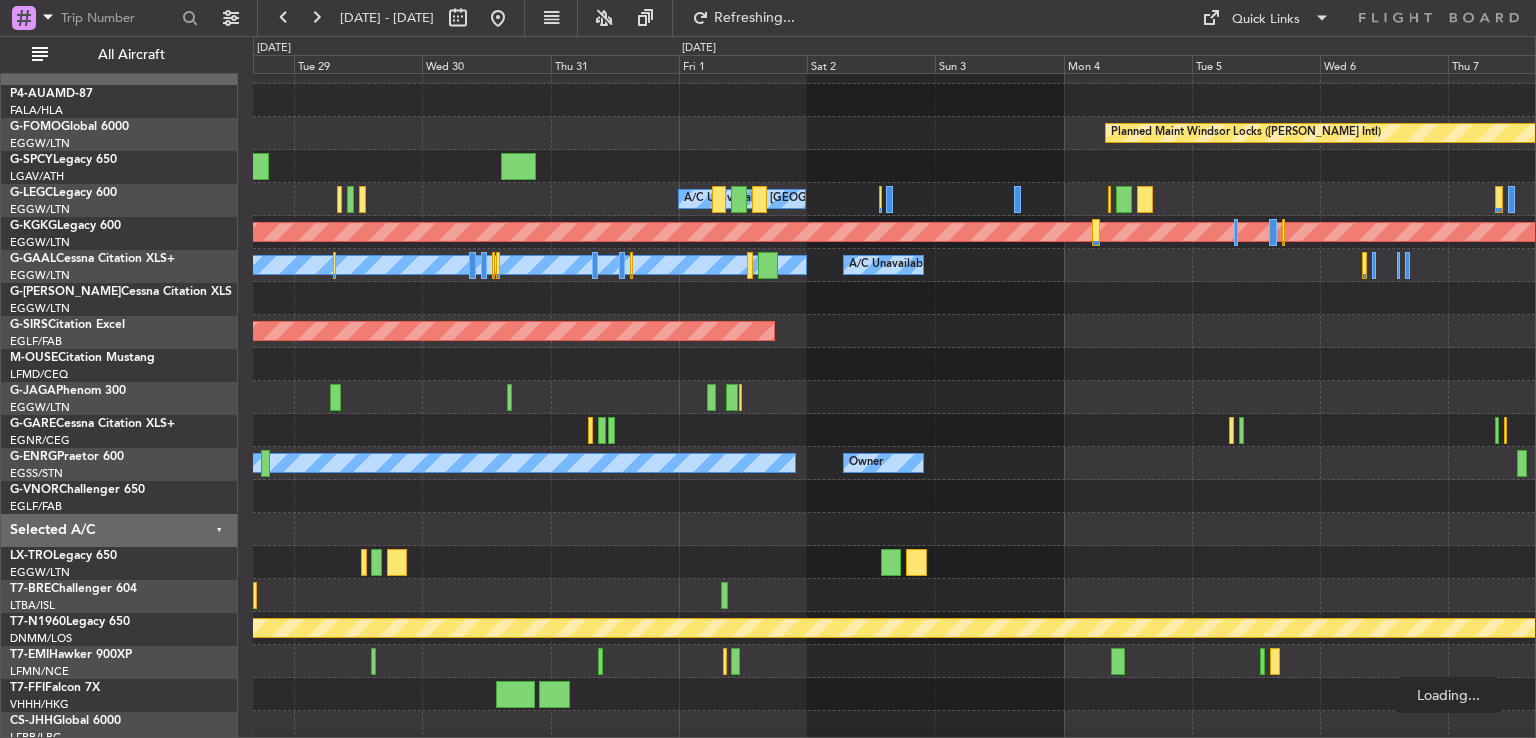 scroll, scrollTop: 23, scrollLeft: 0, axis: vertical 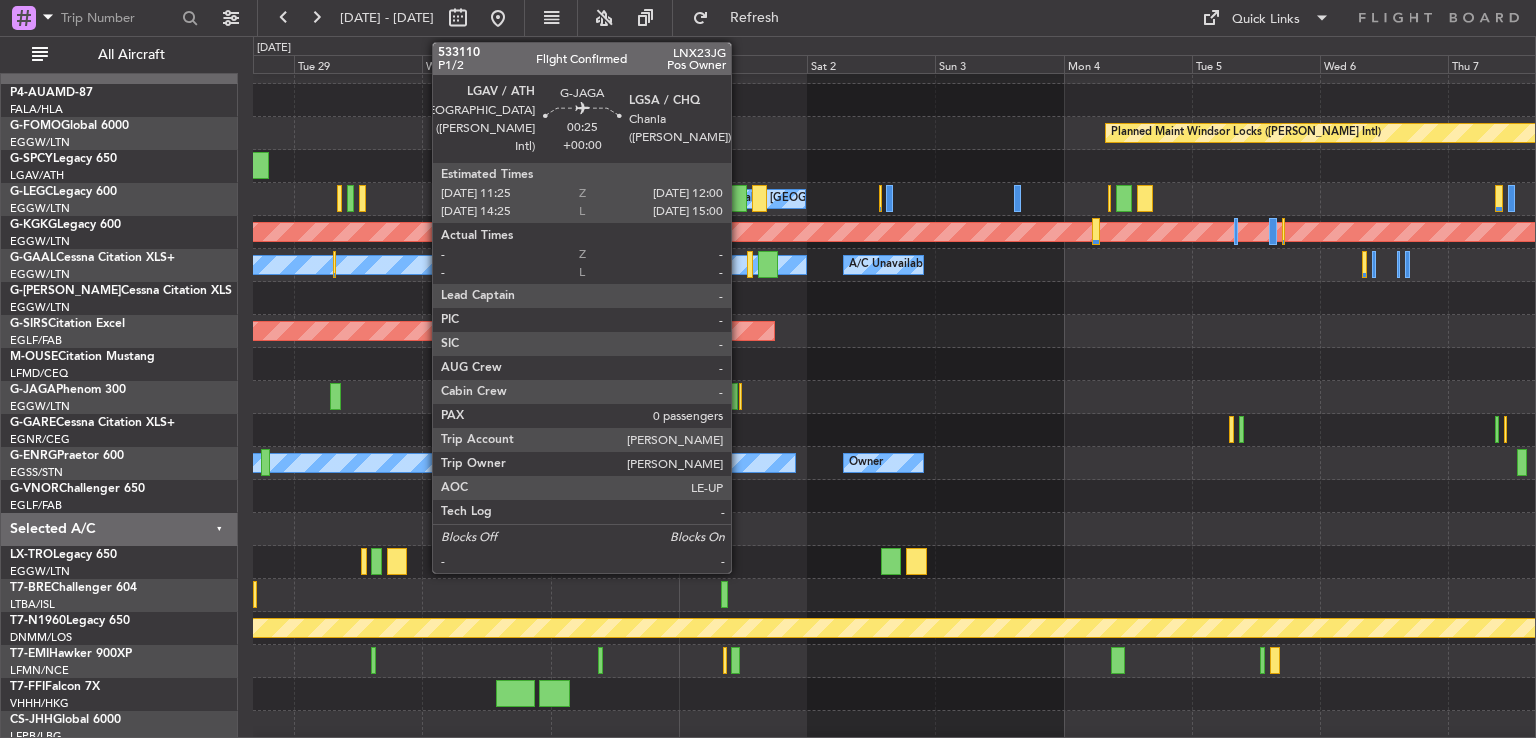 click 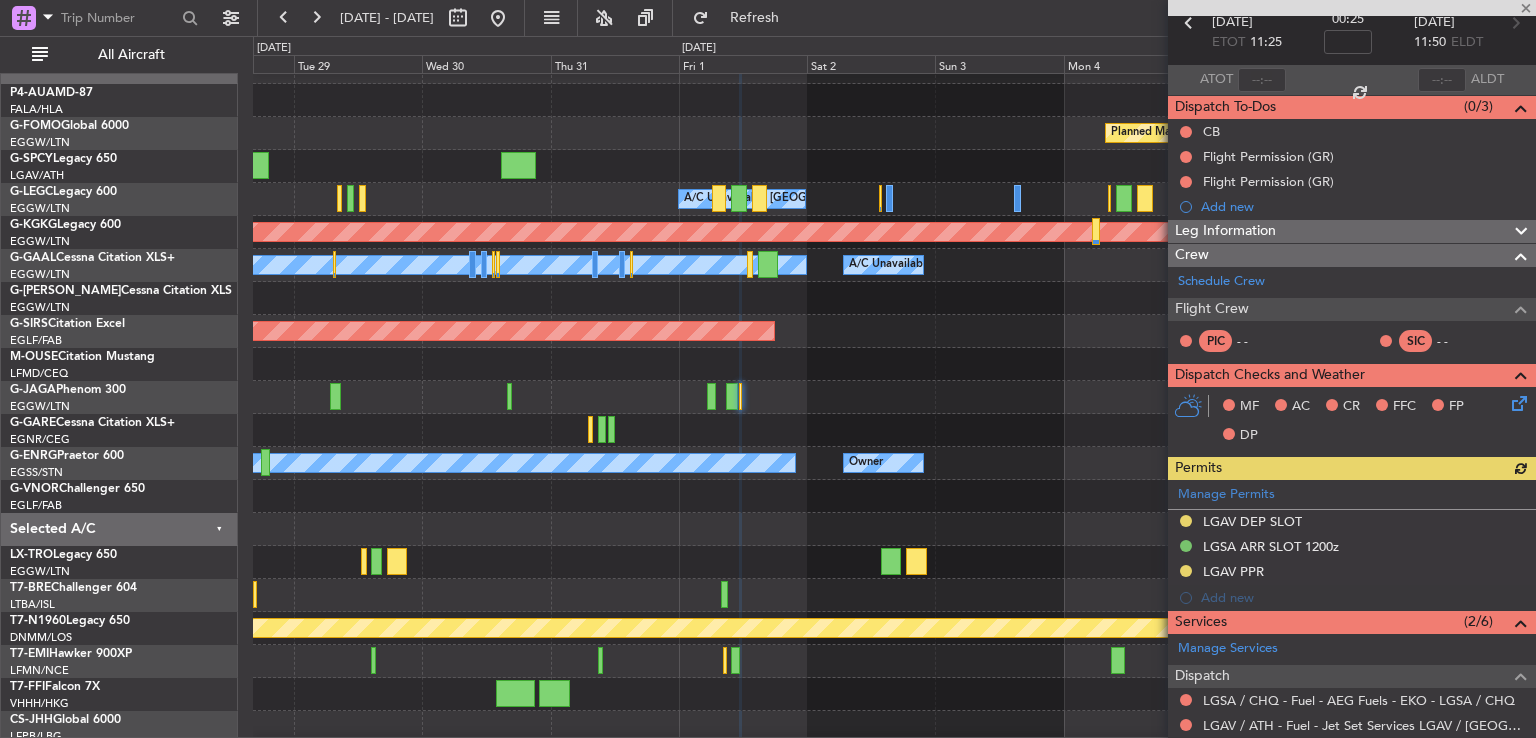 scroll, scrollTop: 352, scrollLeft: 0, axis: vertical 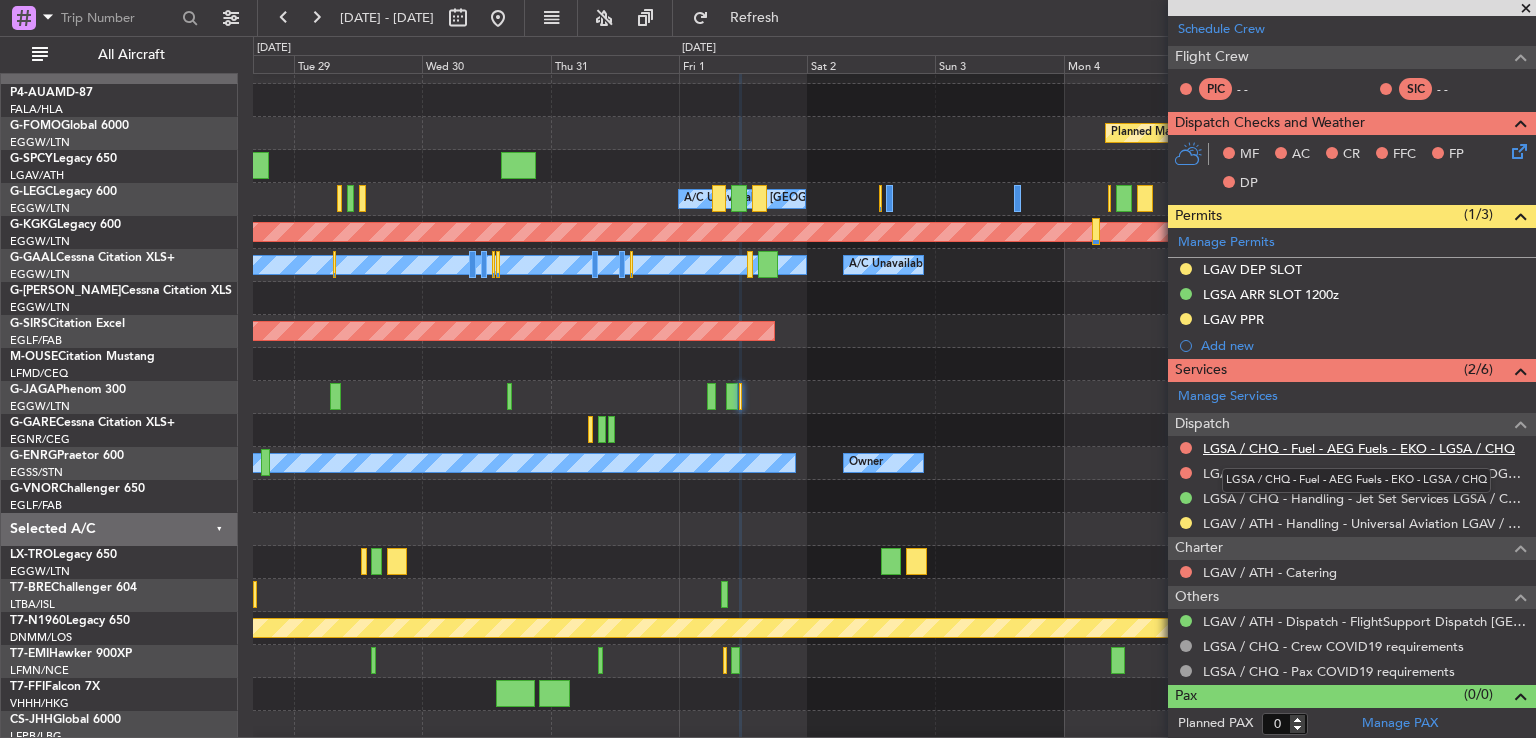 click on "LGSA / CHQ - Fuel - AEG Fuels - EKO - LGSA / CHQ" at bounding box center [1359, 448] 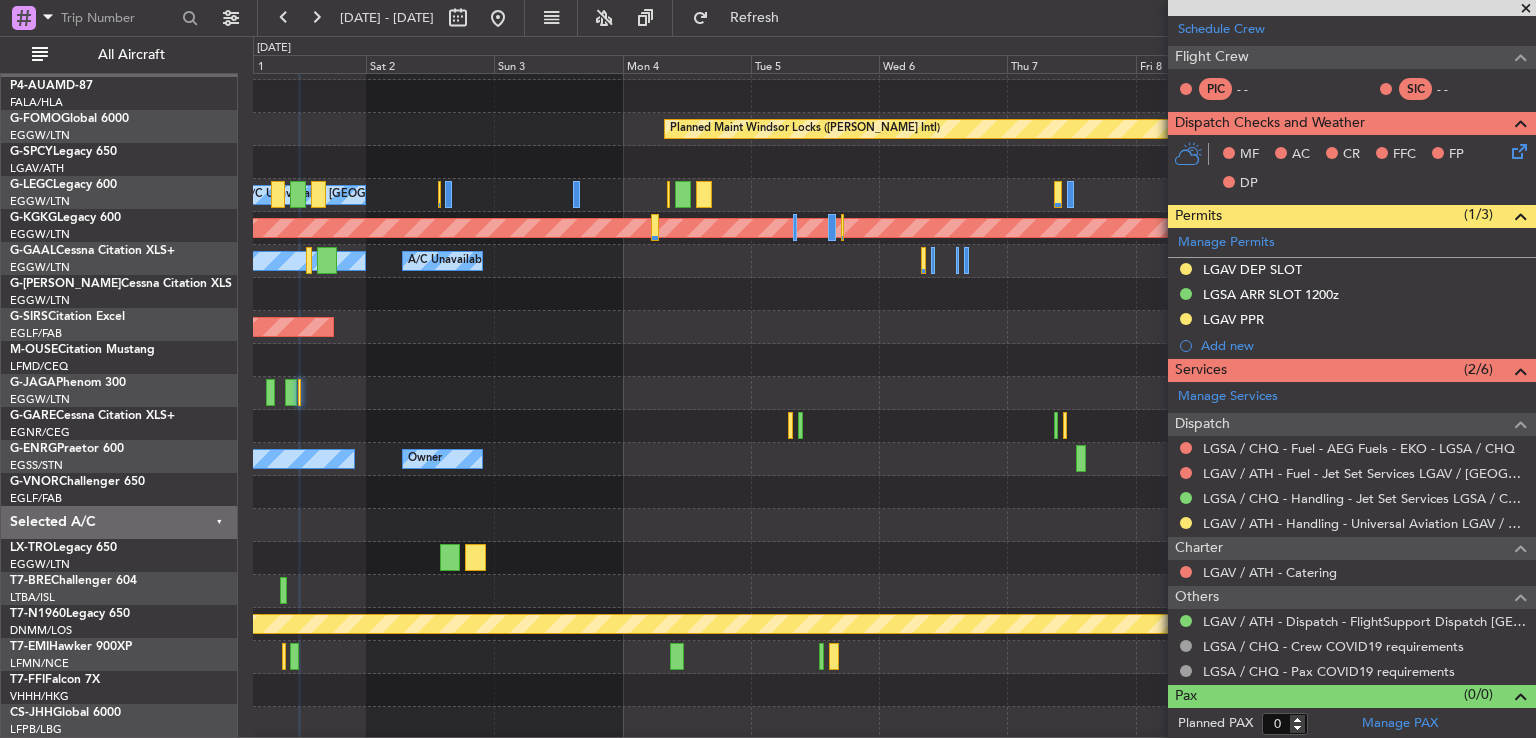 scroll, scrollTop: 28, scrollLeft: 0, axis: vertical 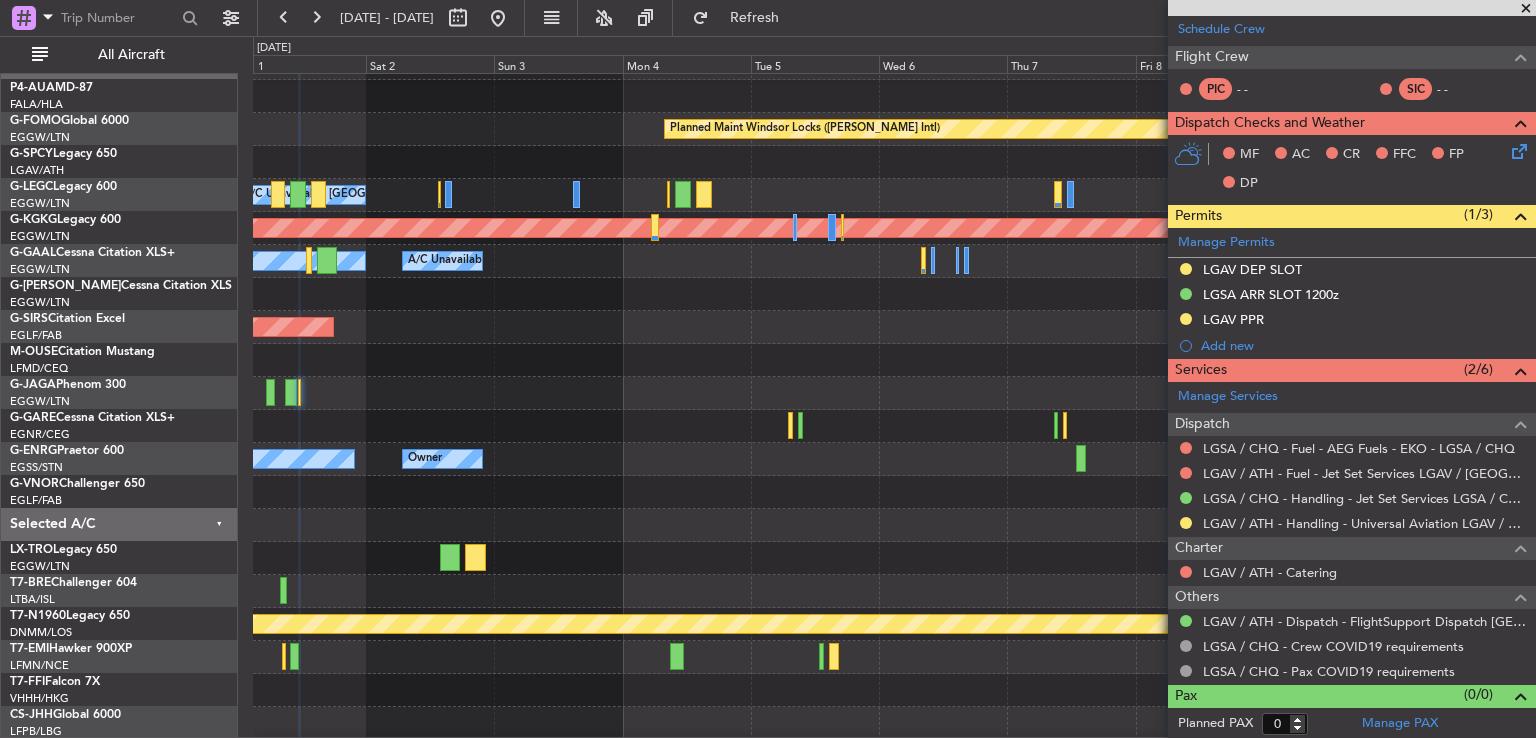 click on "Owner
Owner
Owner" 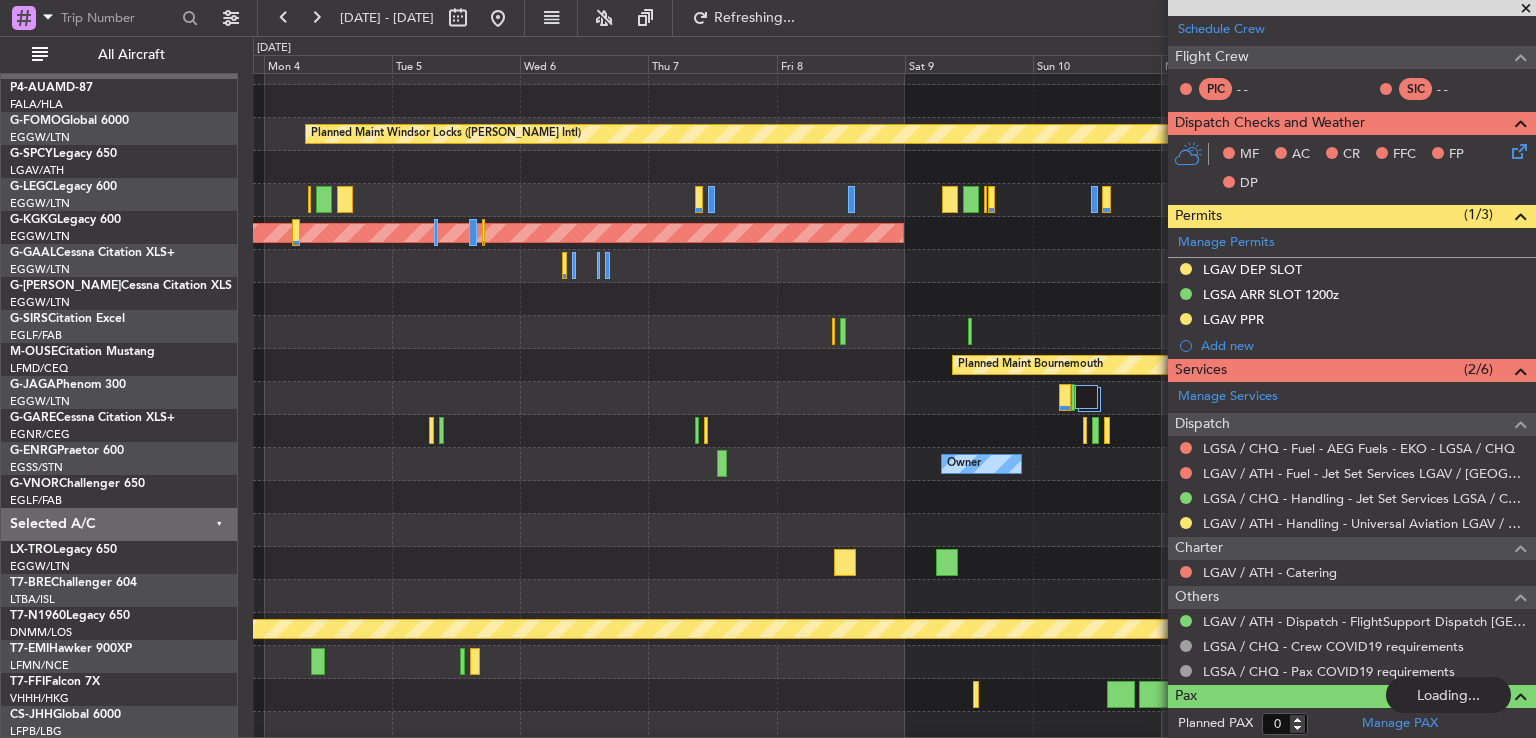 scroll, scrollTop: 22, scrollLeft: 0, axis: vertical 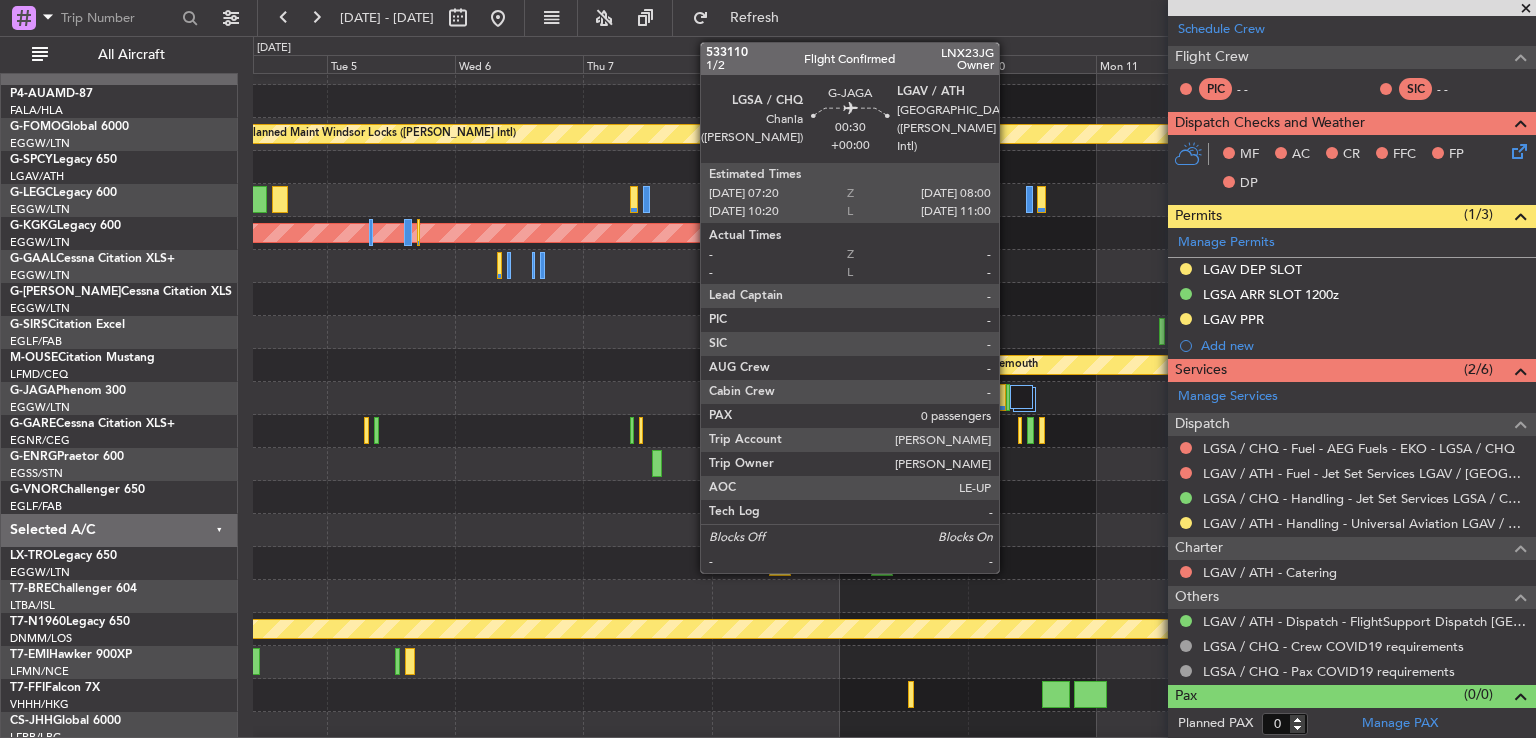 click 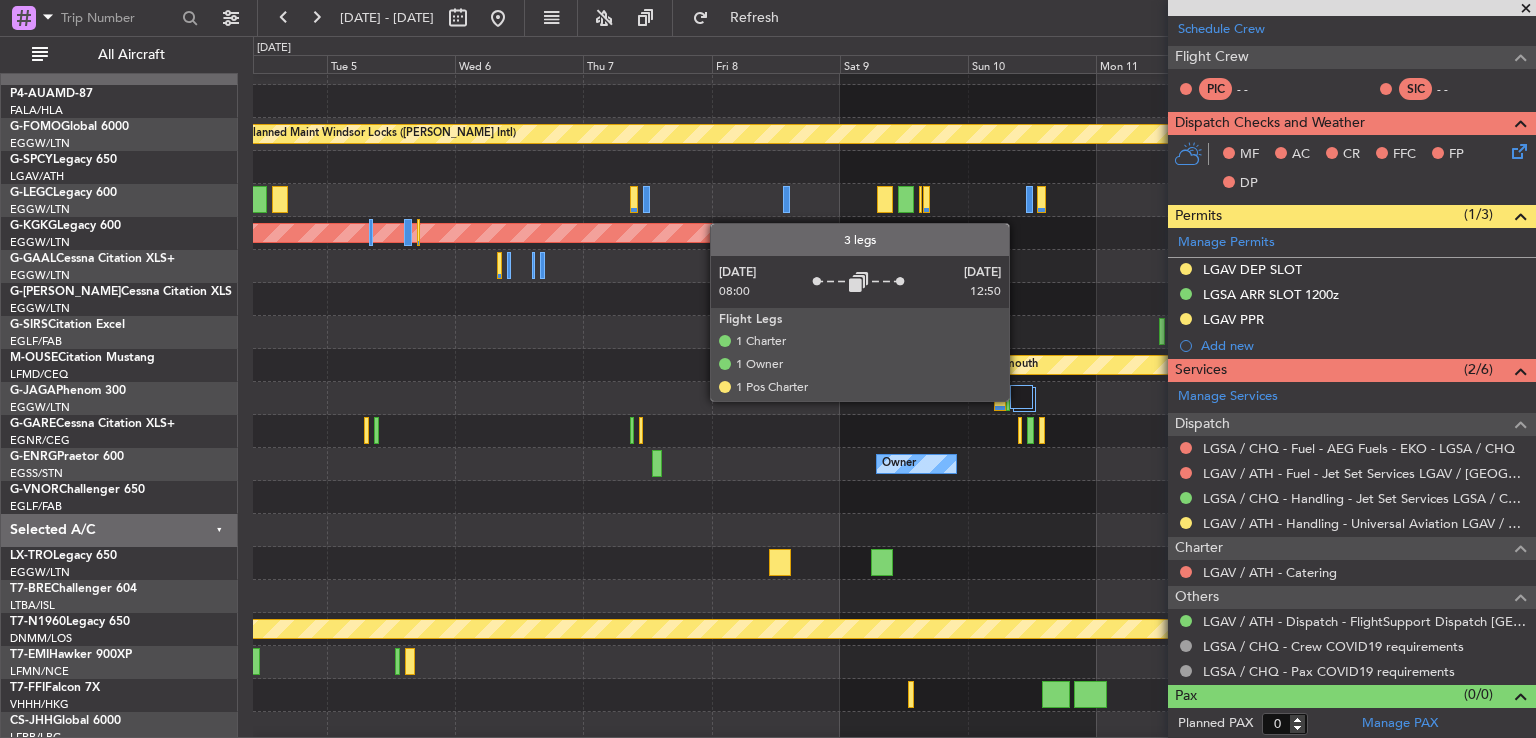 click 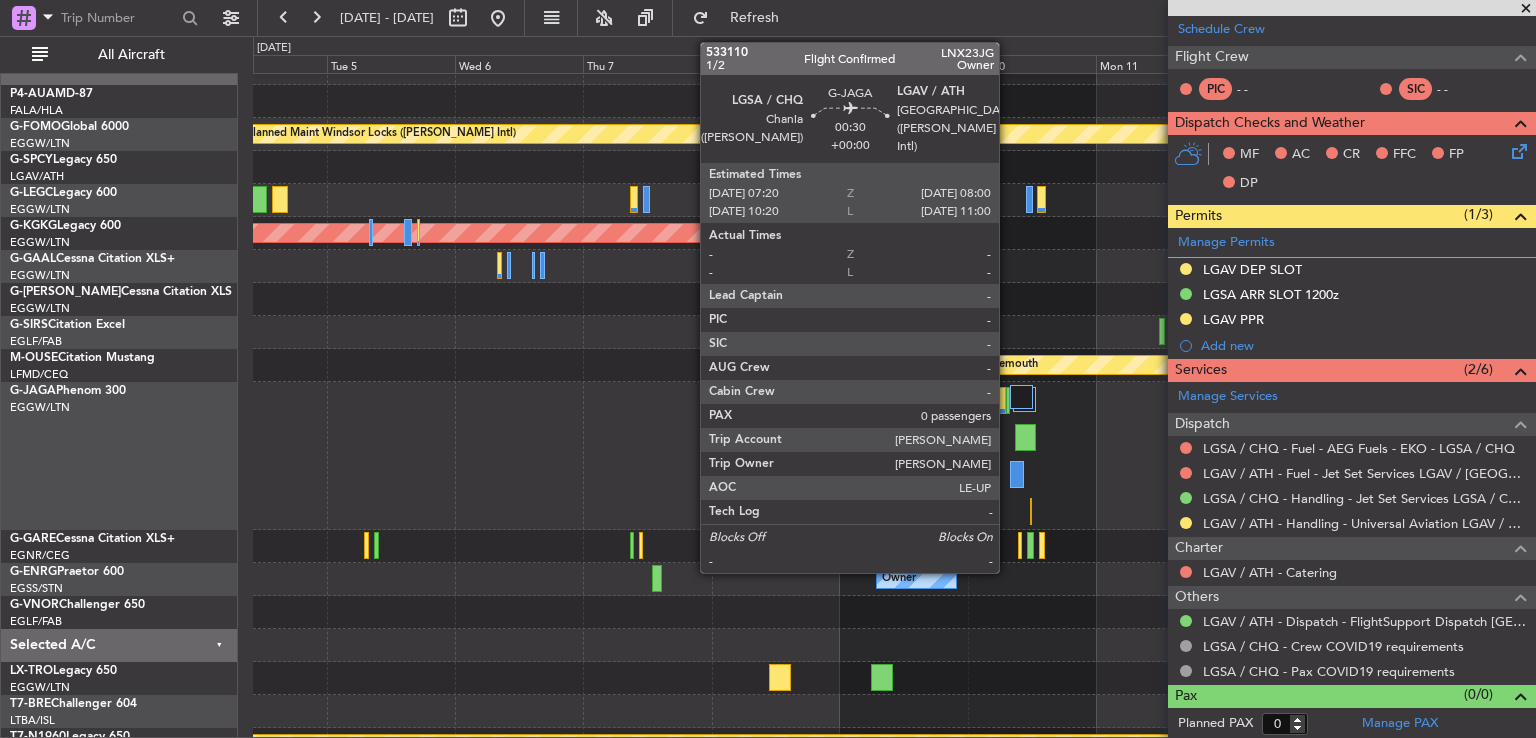 click 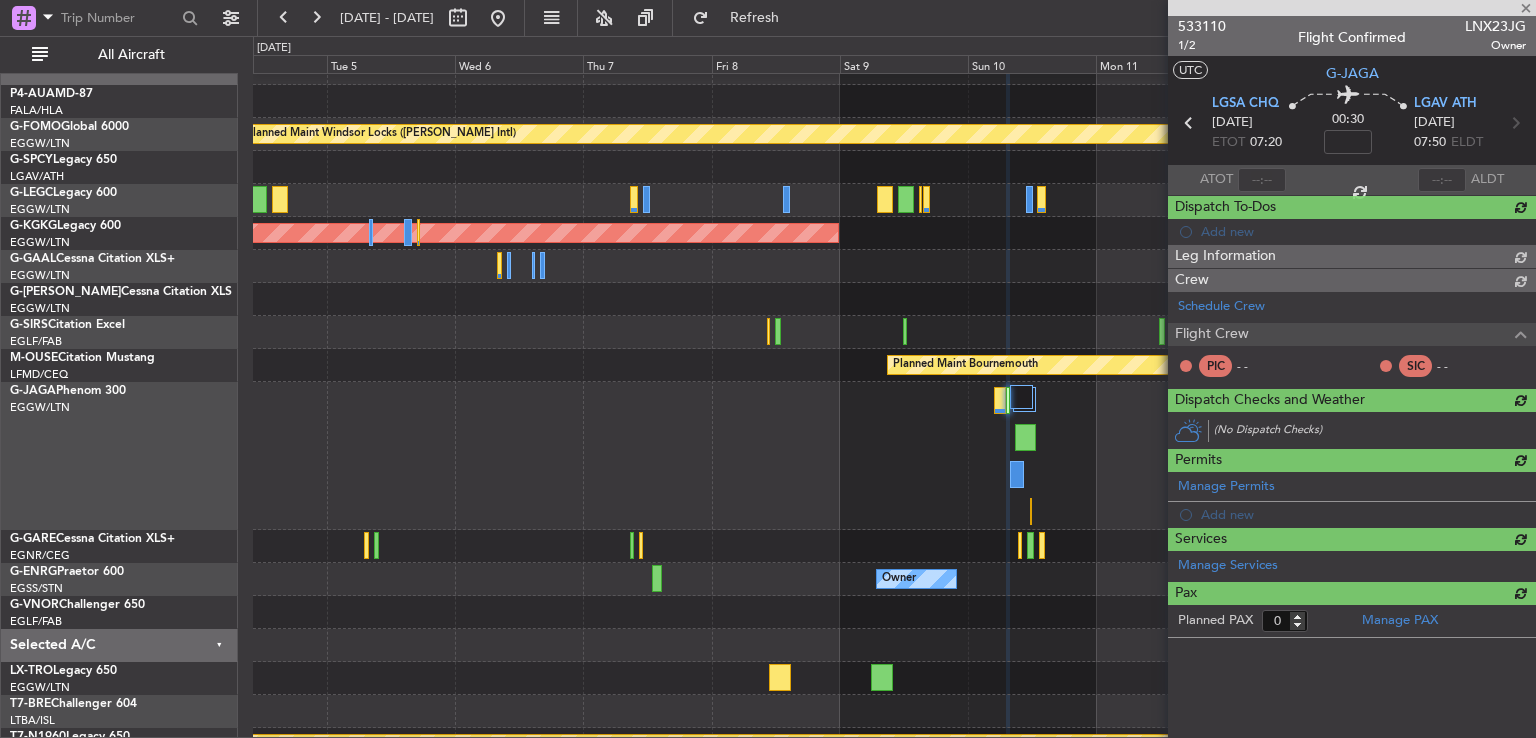 scroll, scrollTop: 0, scrollLeft: 0, axis: both 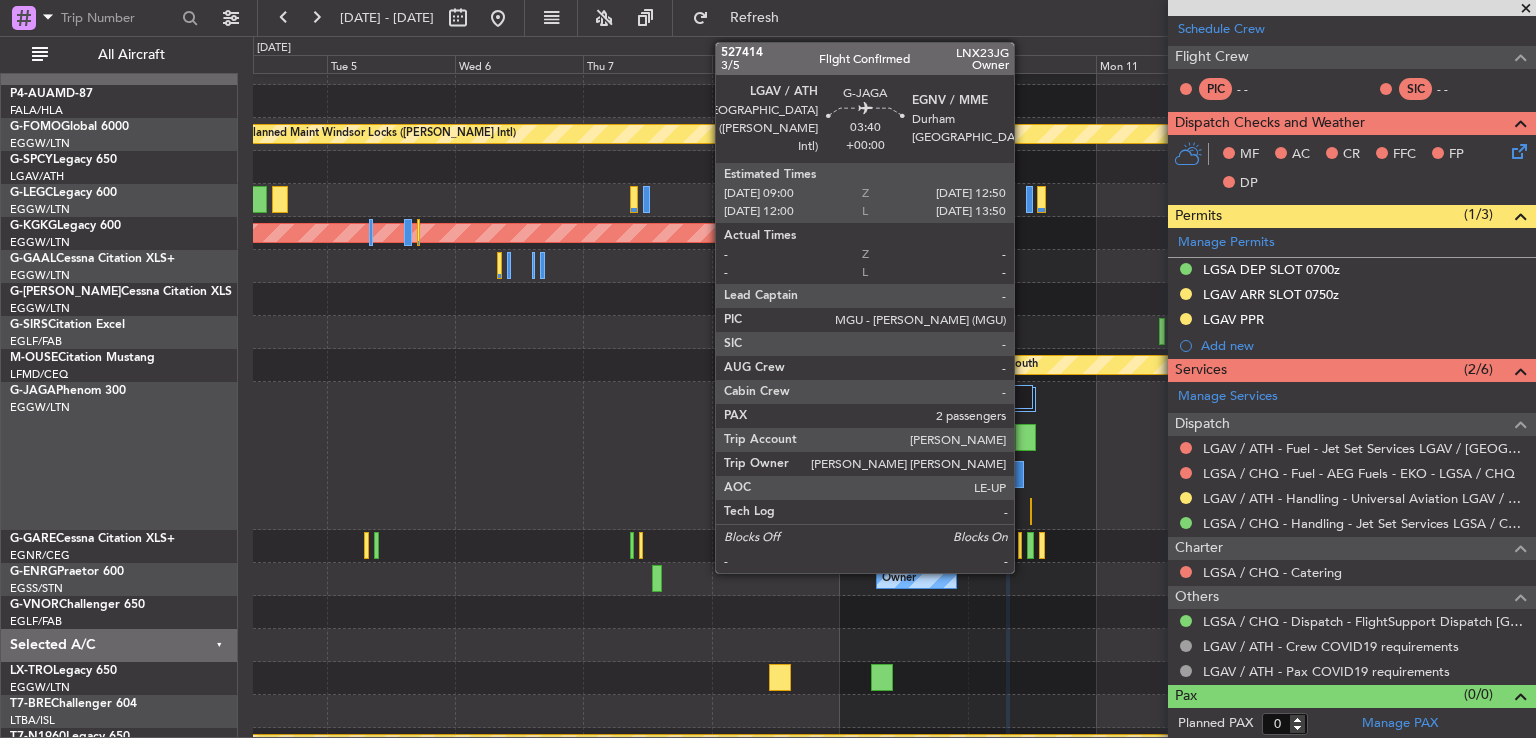 click 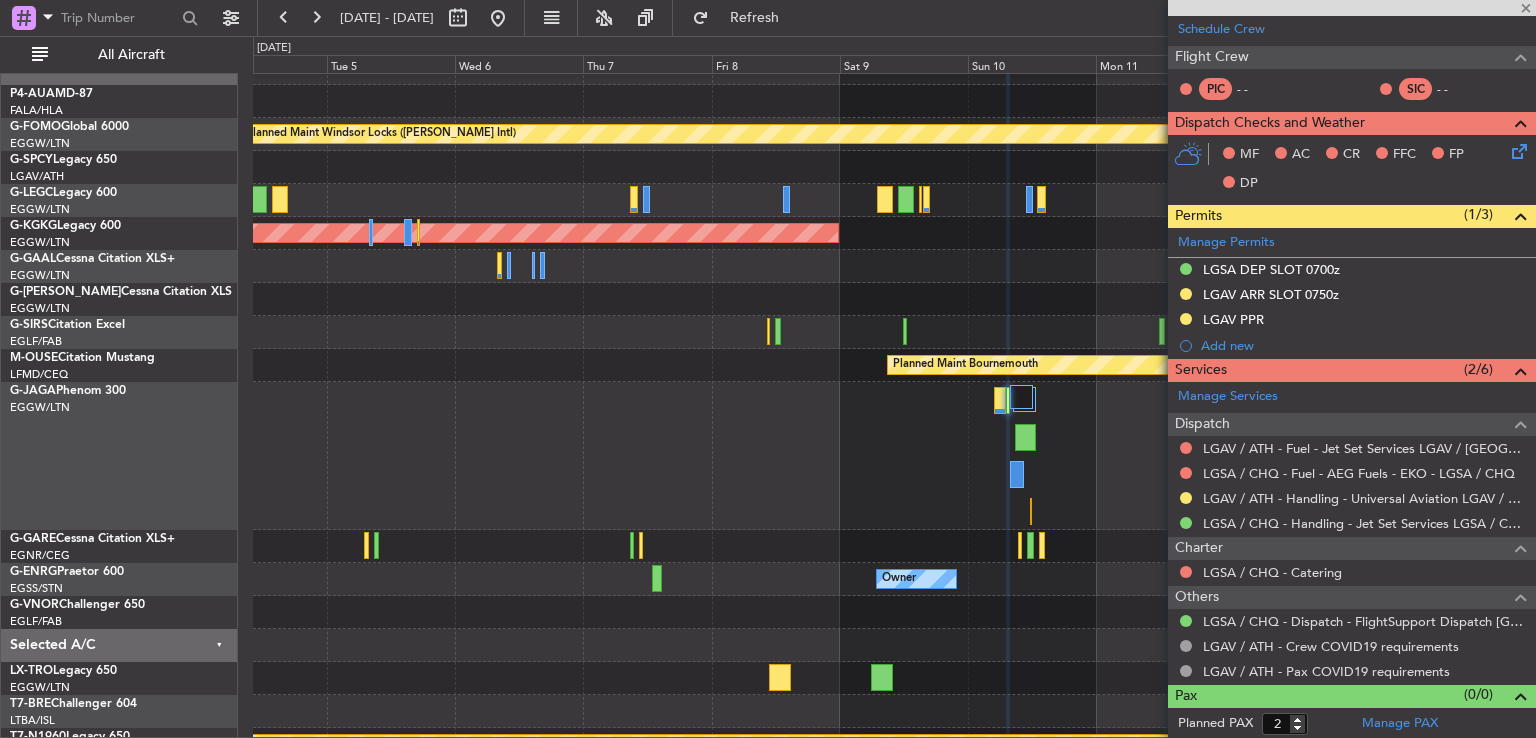 scroll, scrollTop: 0, scrollLeft: 0, axis: both 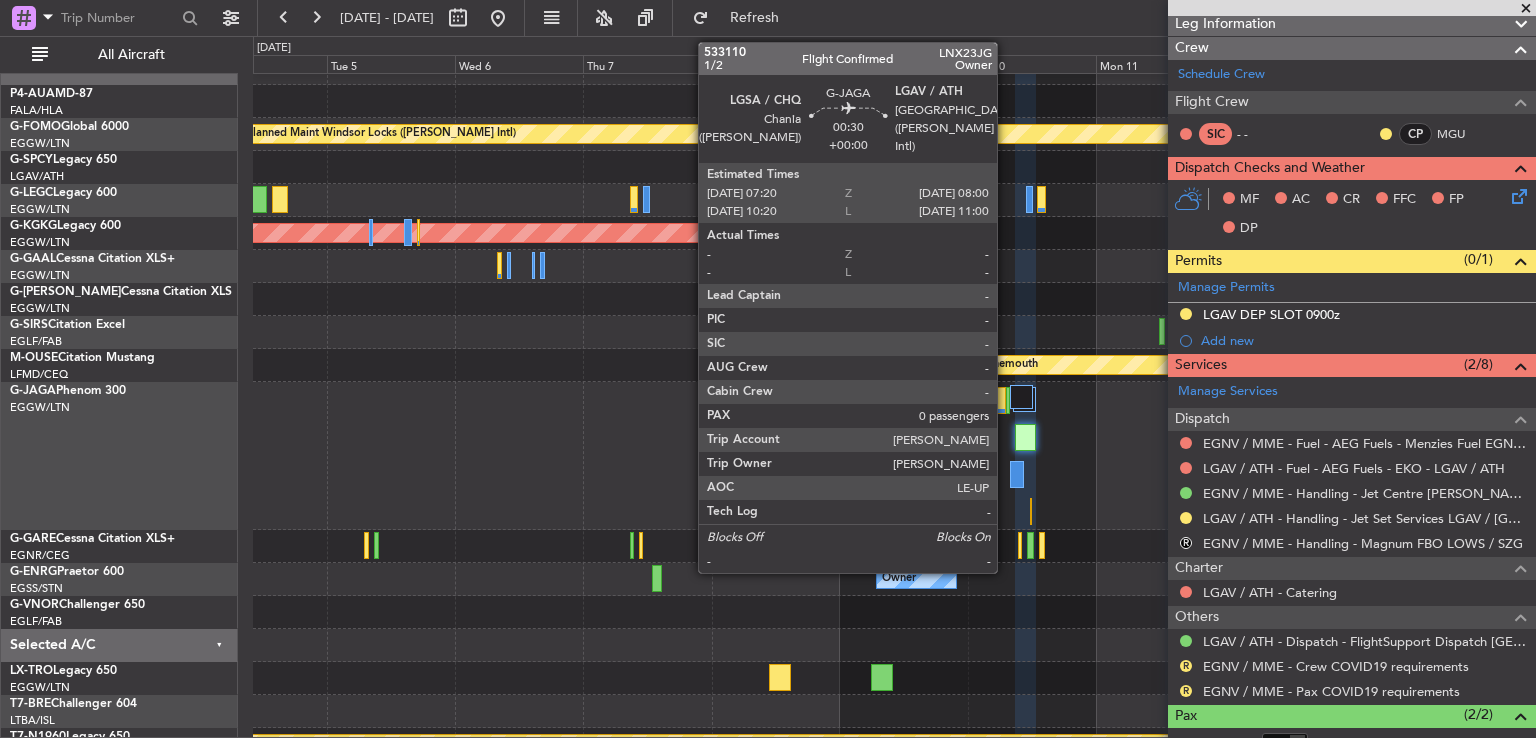 click 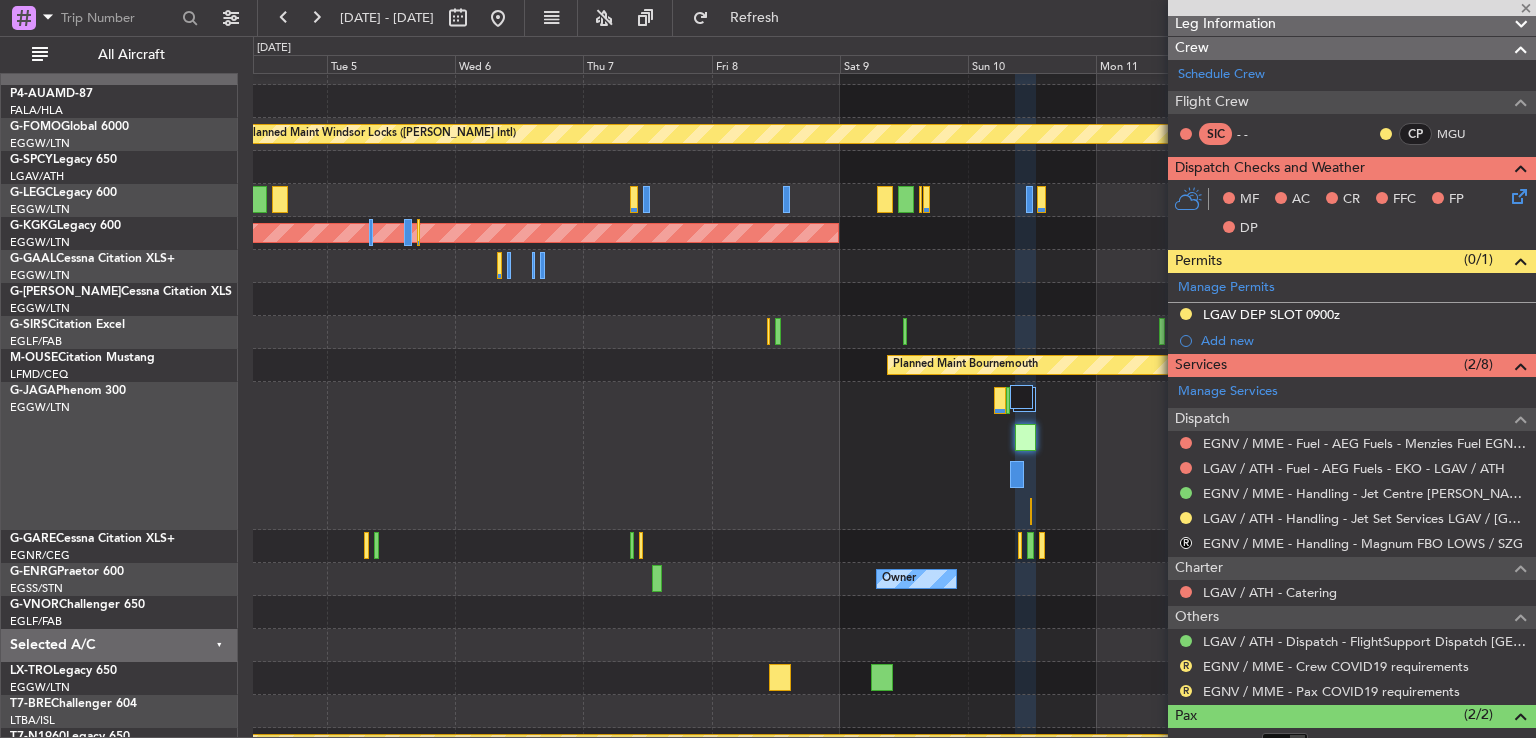 scroll, scrollTop: 0, scrollLeft: 0, axis: both 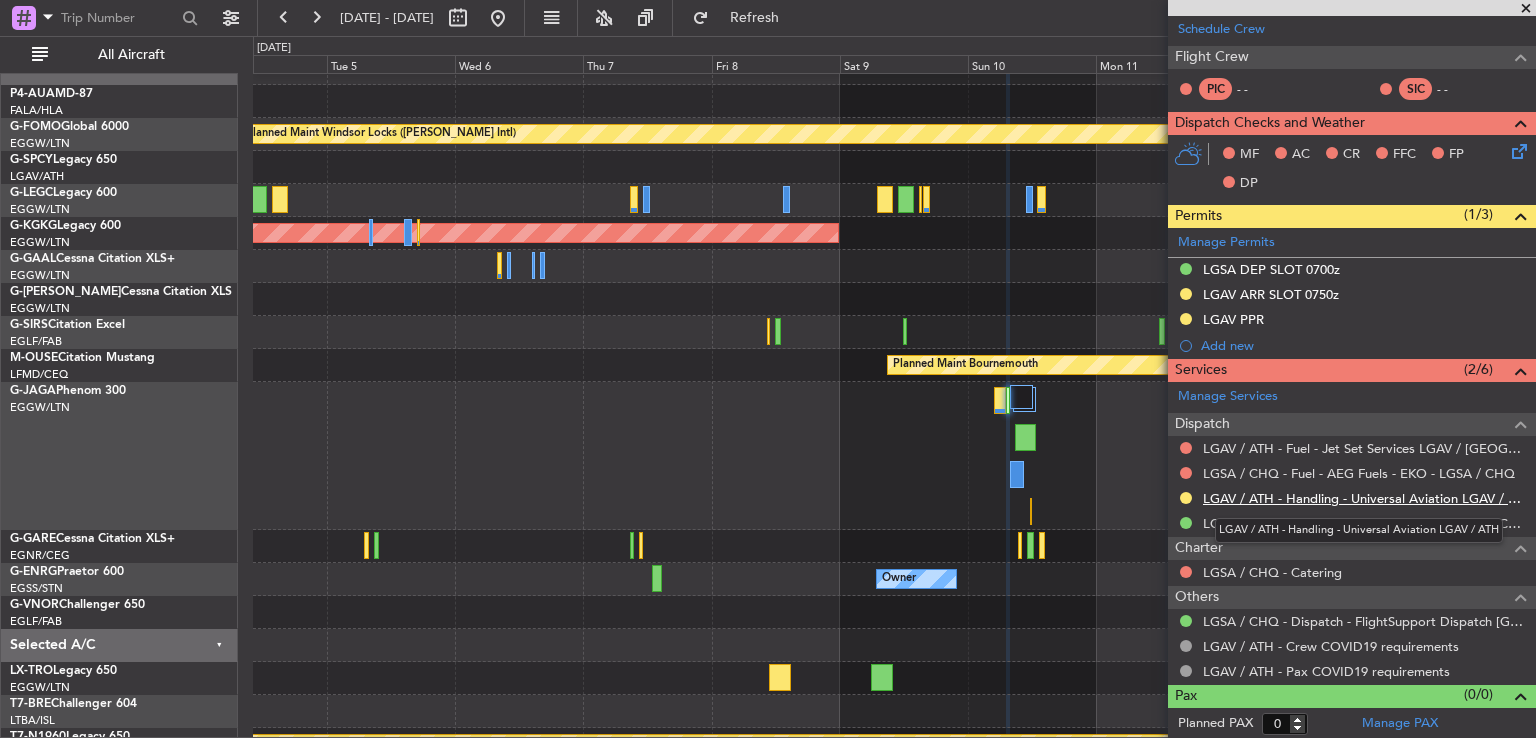 click on "LGAV / ATH - Handling - Universal Aviation LGAV / ATH" at bounding box center [1364, 498] 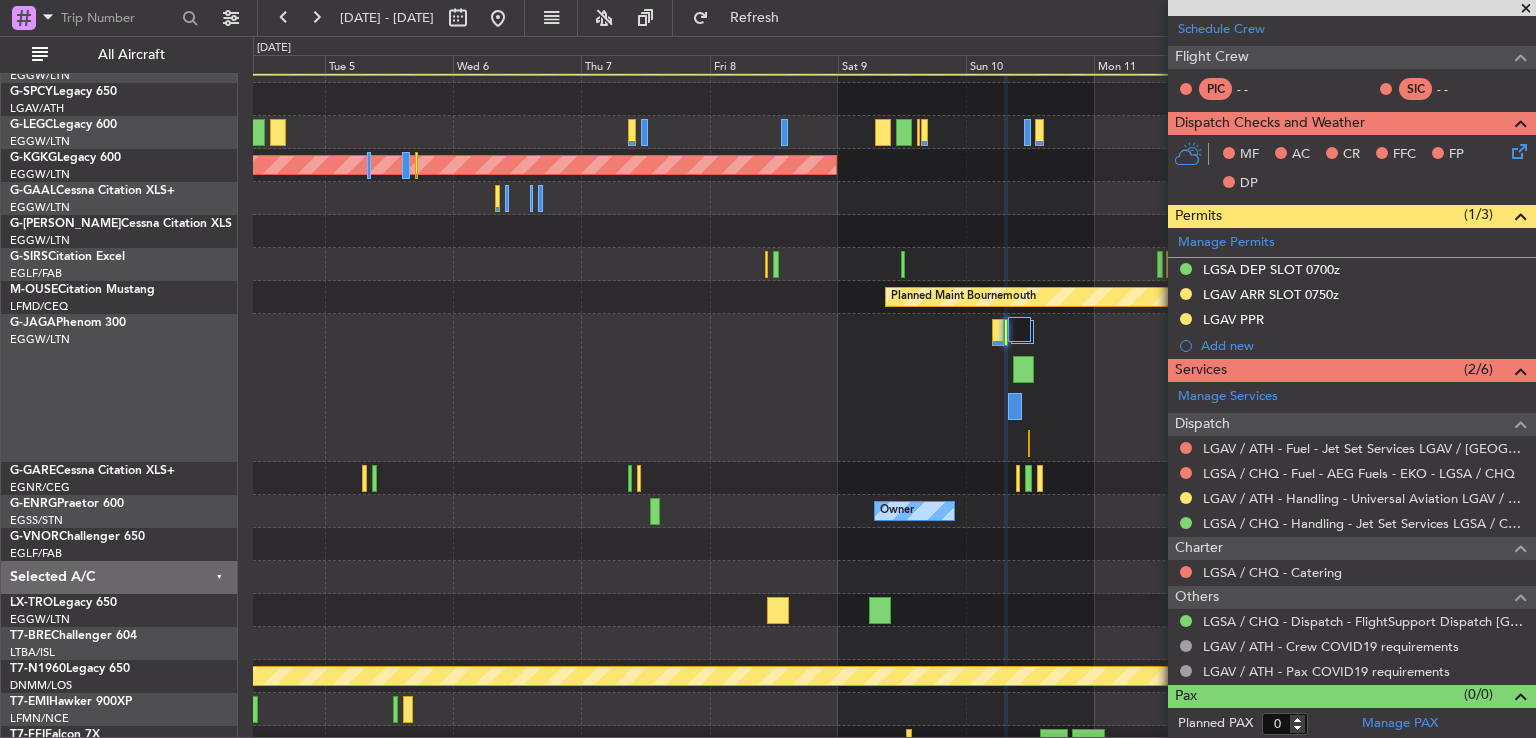 scroll, scrollTop: 89, scrollLeft: 0, axis: vertical 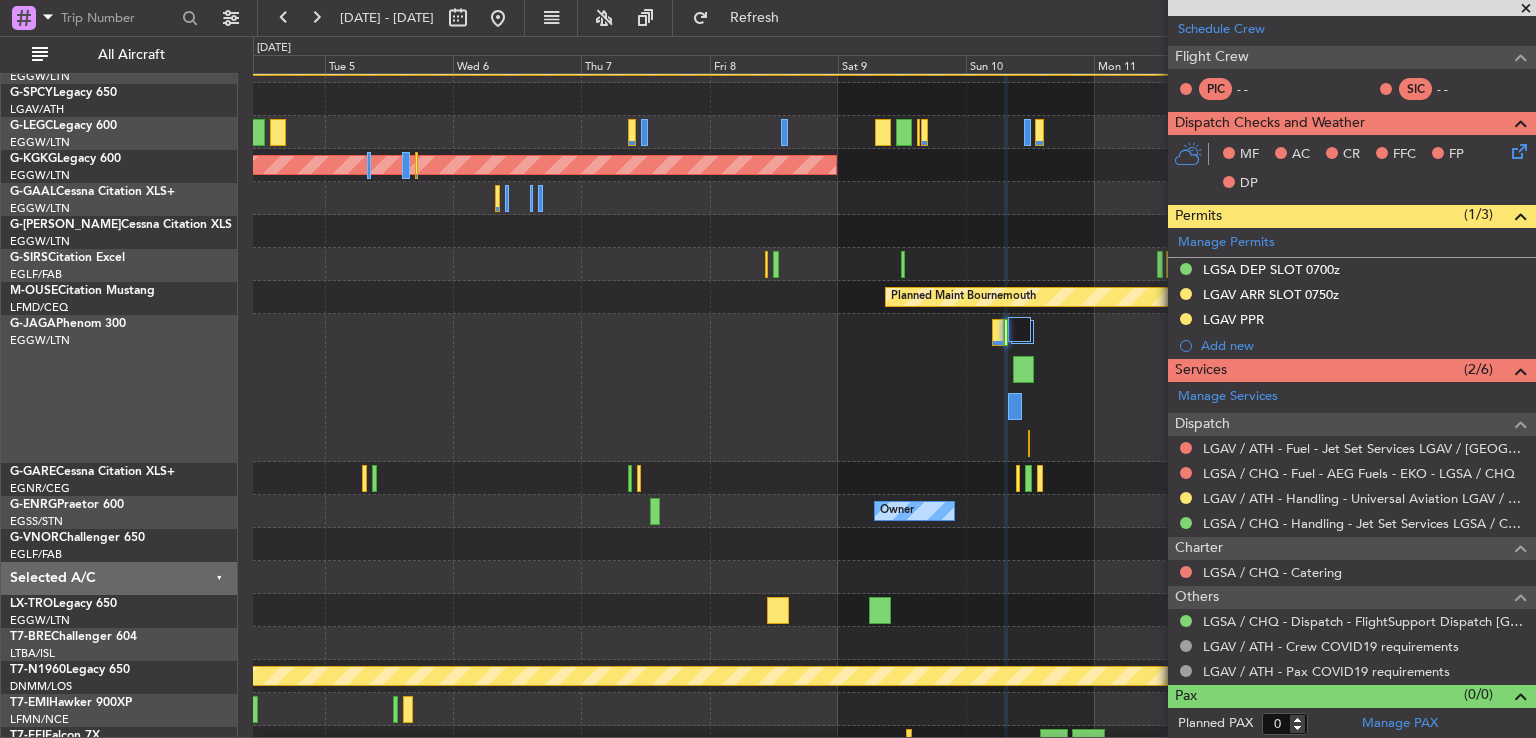 click 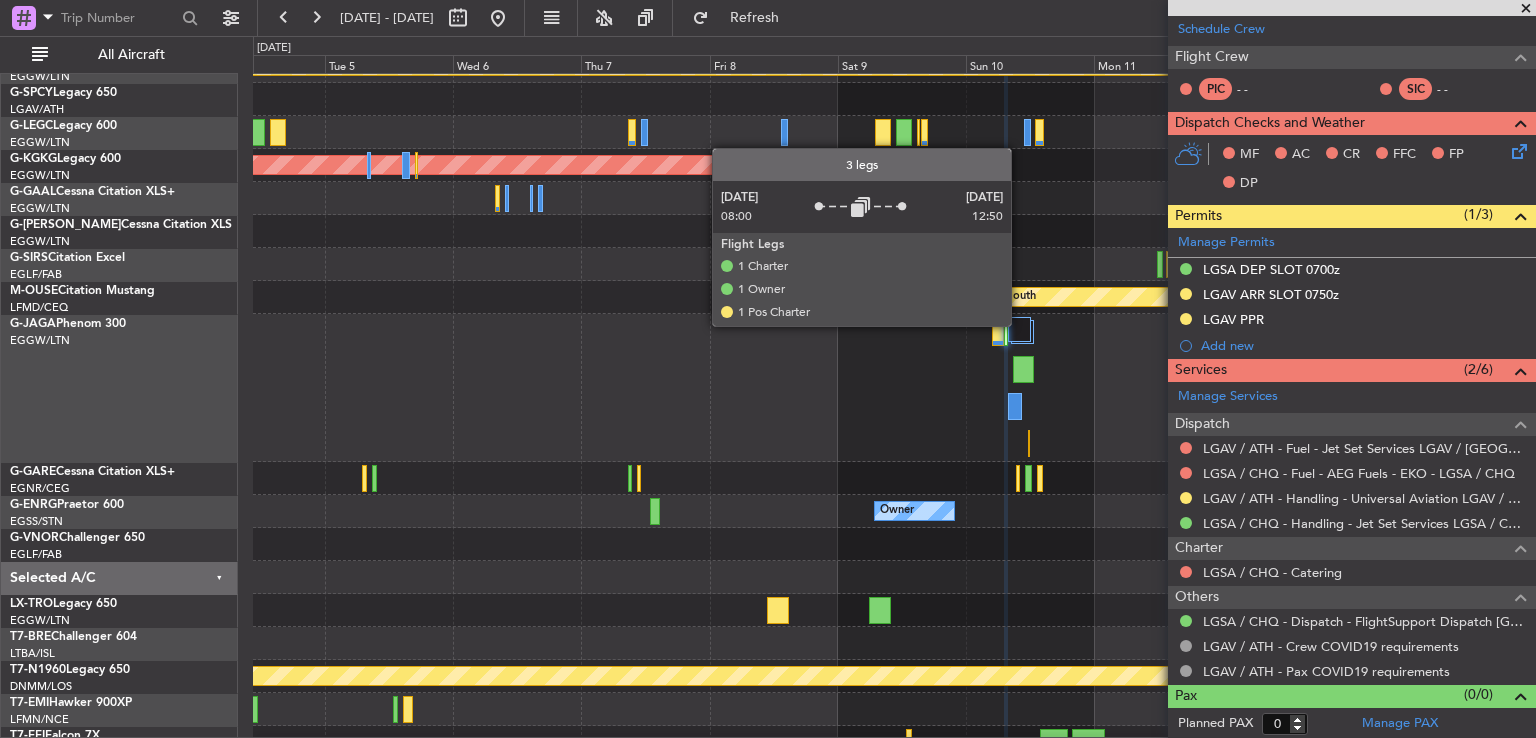 click 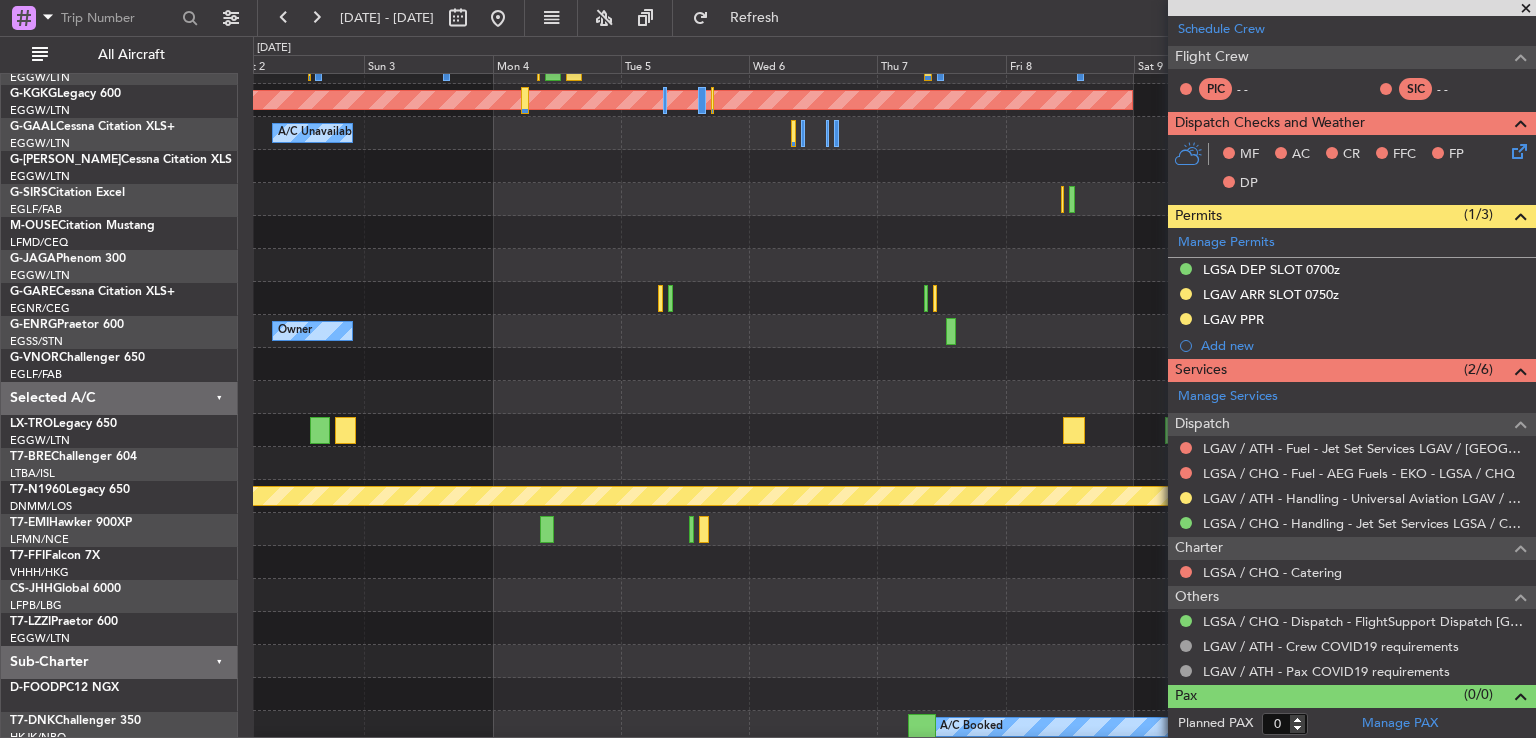 click 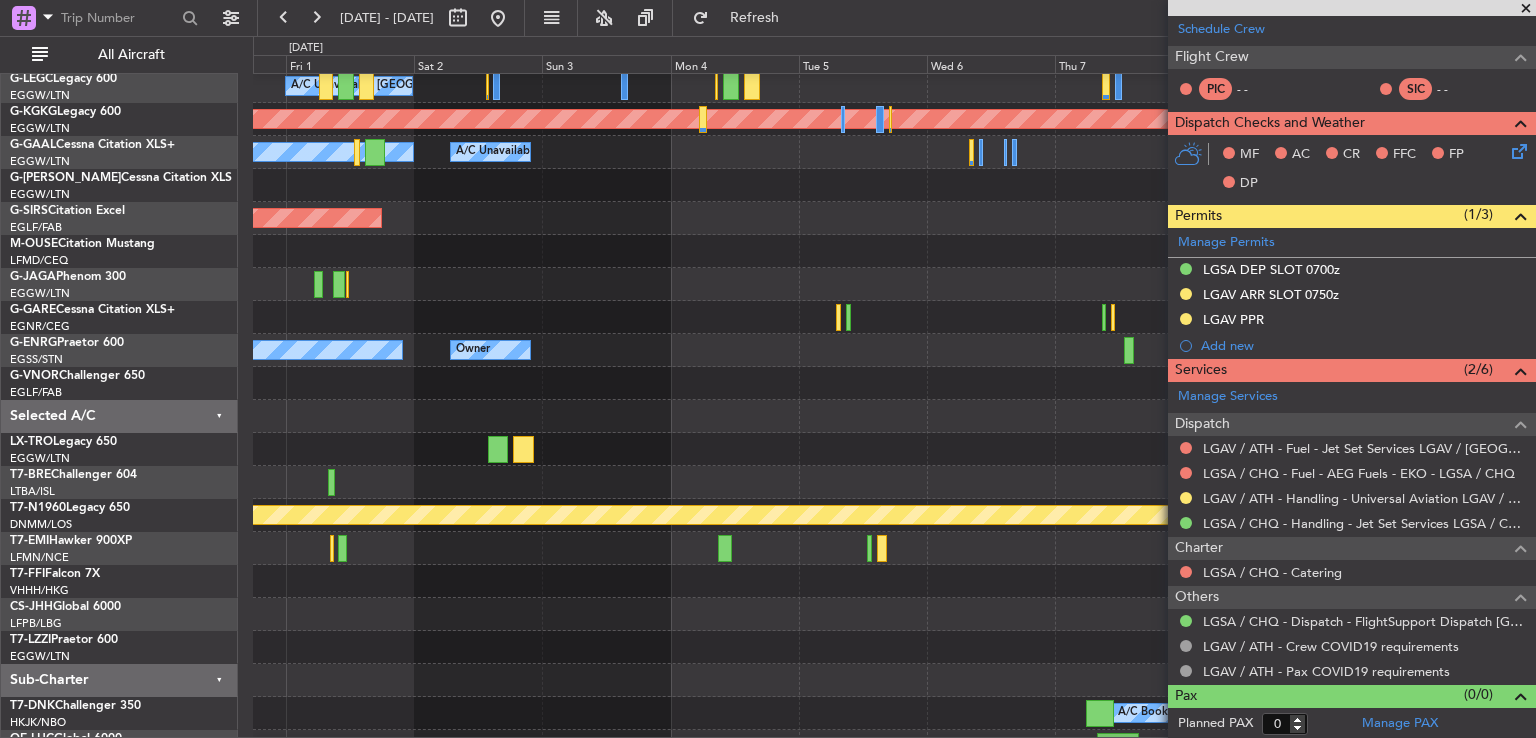 scroll, scrollTop: 130, scrollLeft: 0, axis: vertical 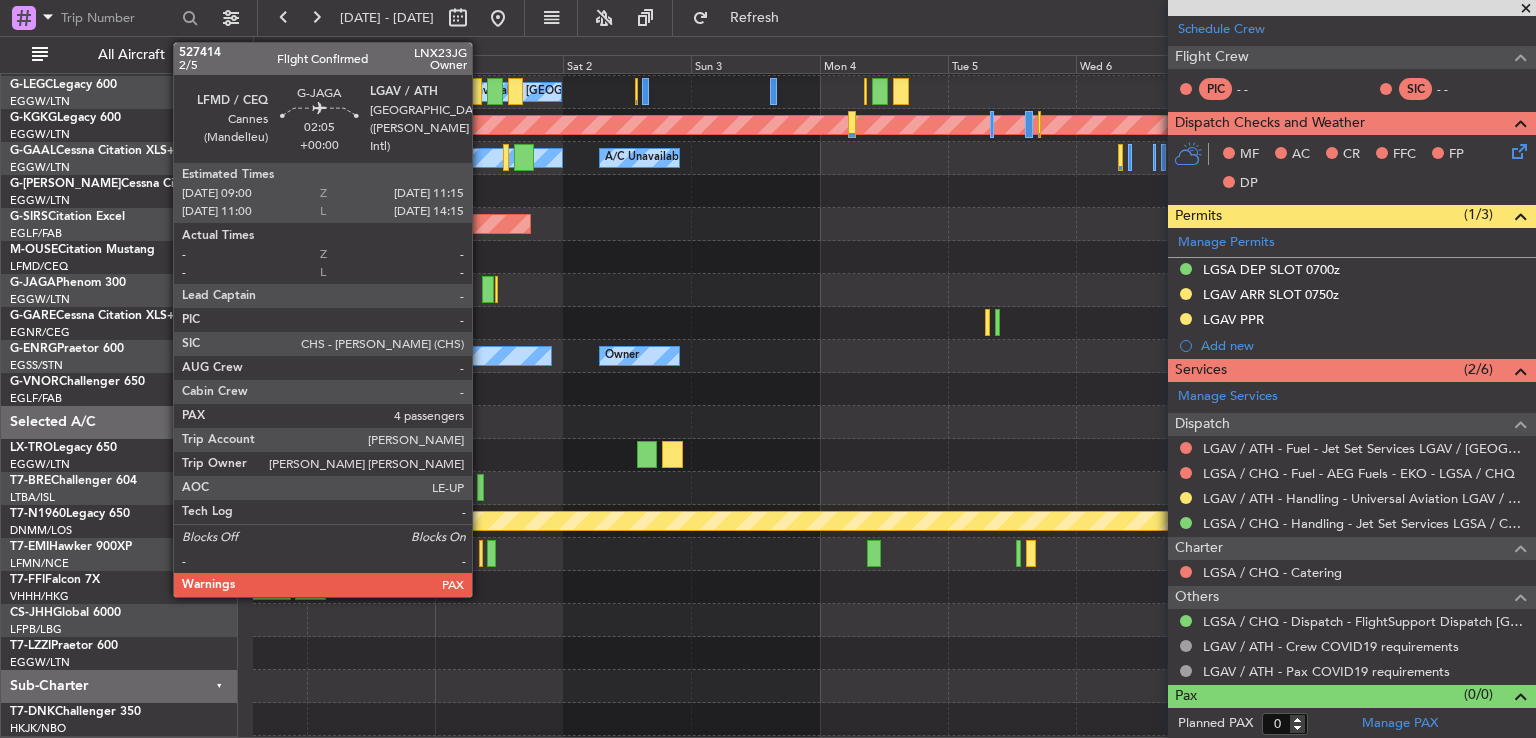 click 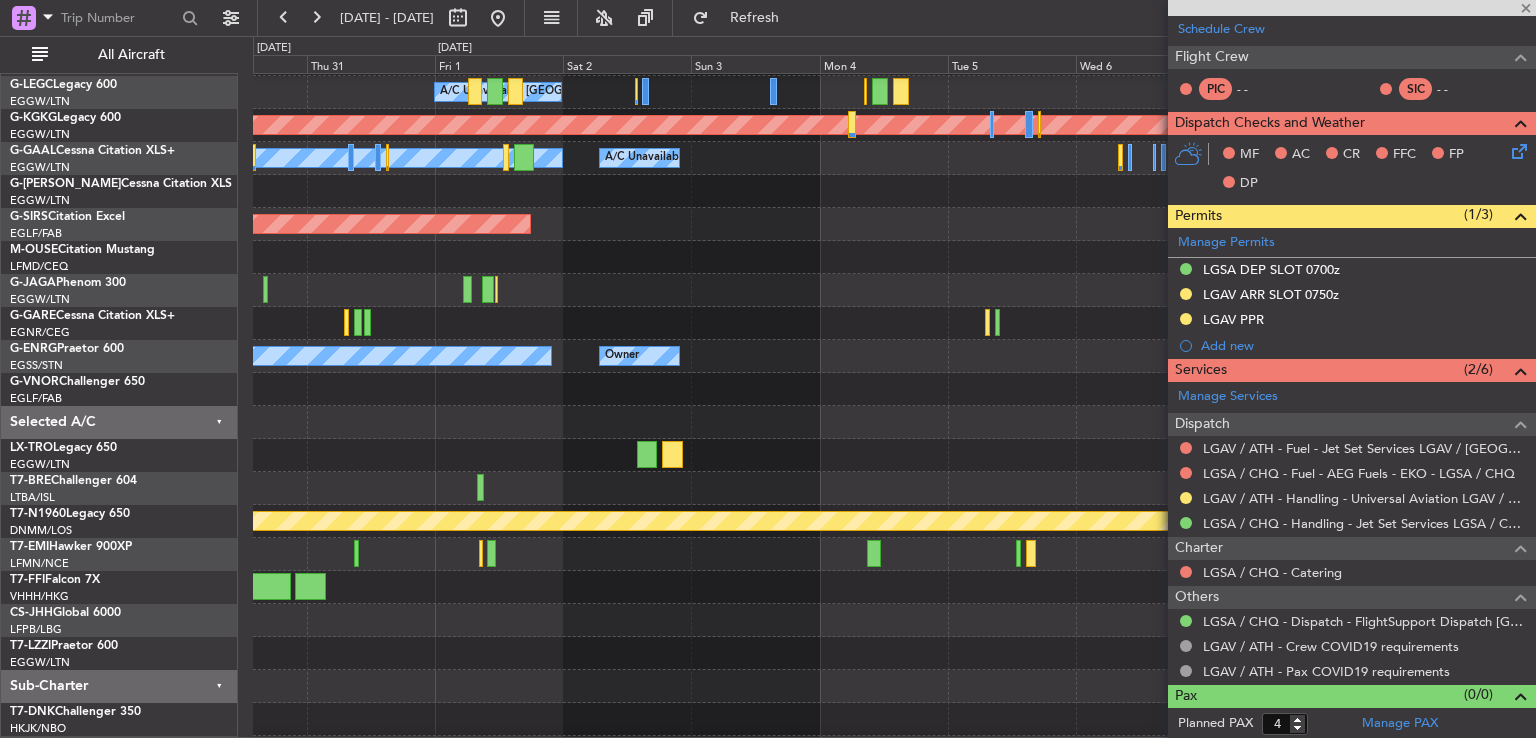 scroll, scrollTop: 0, scrollLeft: 0, axis: both 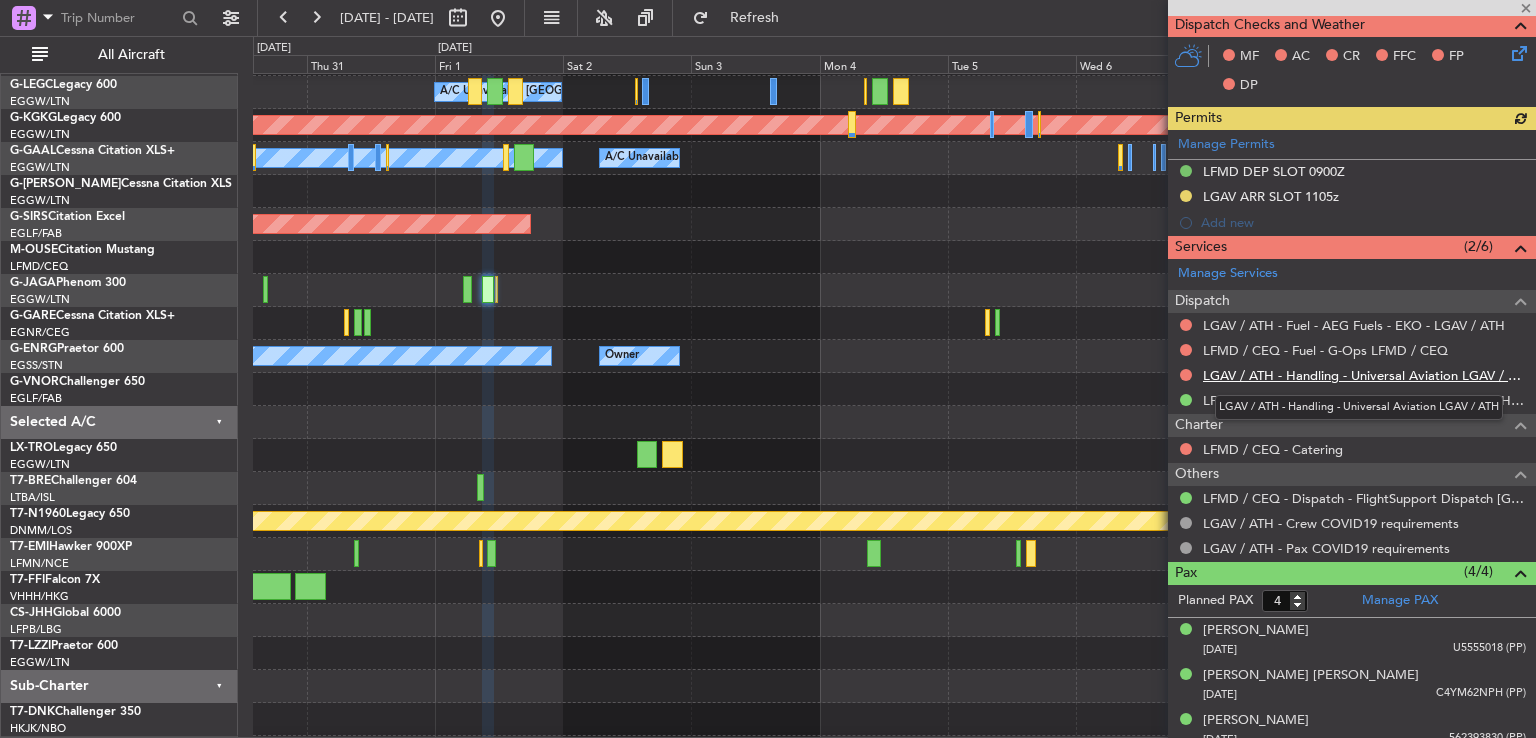 click on "LGAV / ATH - Handling - Universal Aviation LGAV / ATH" at bounding box center [1364, 375] 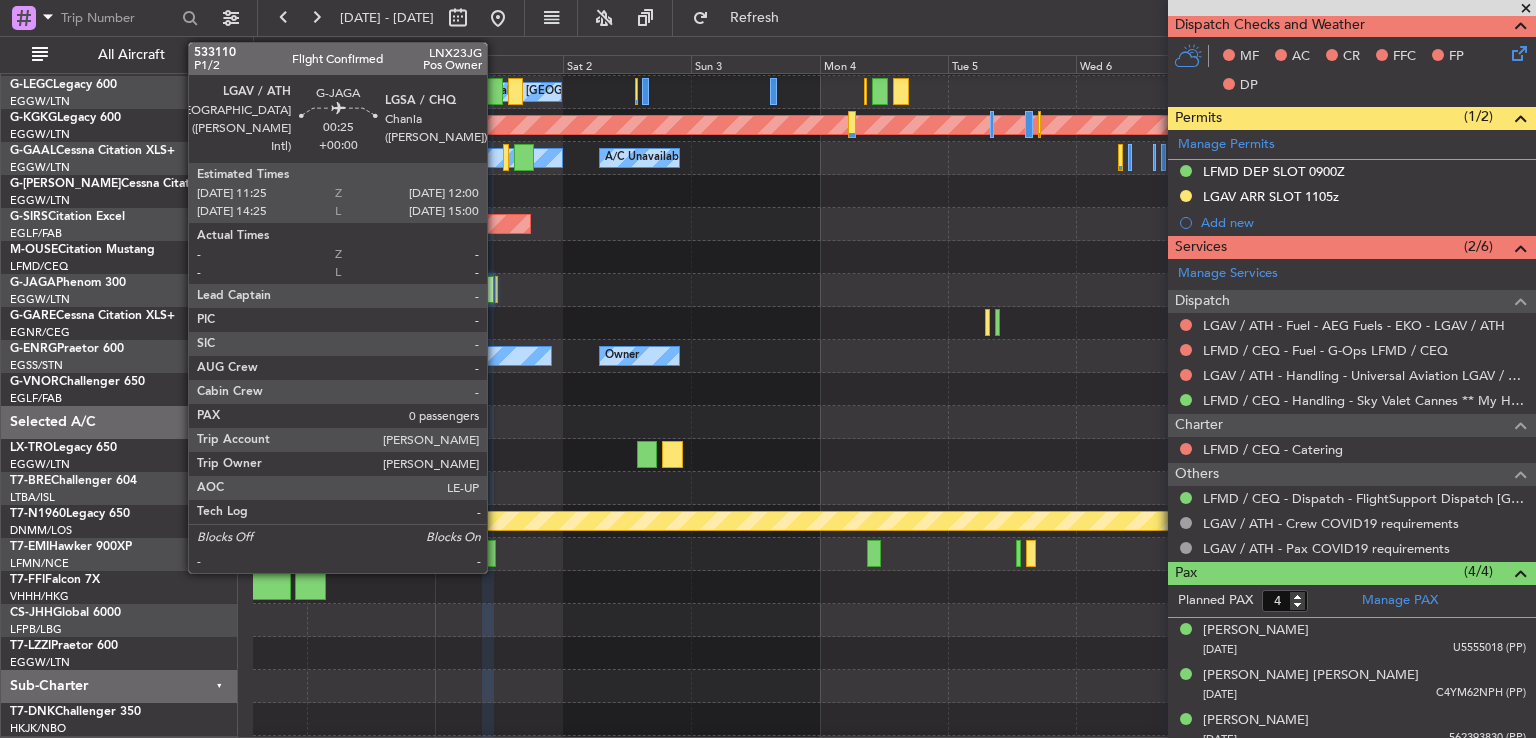 click 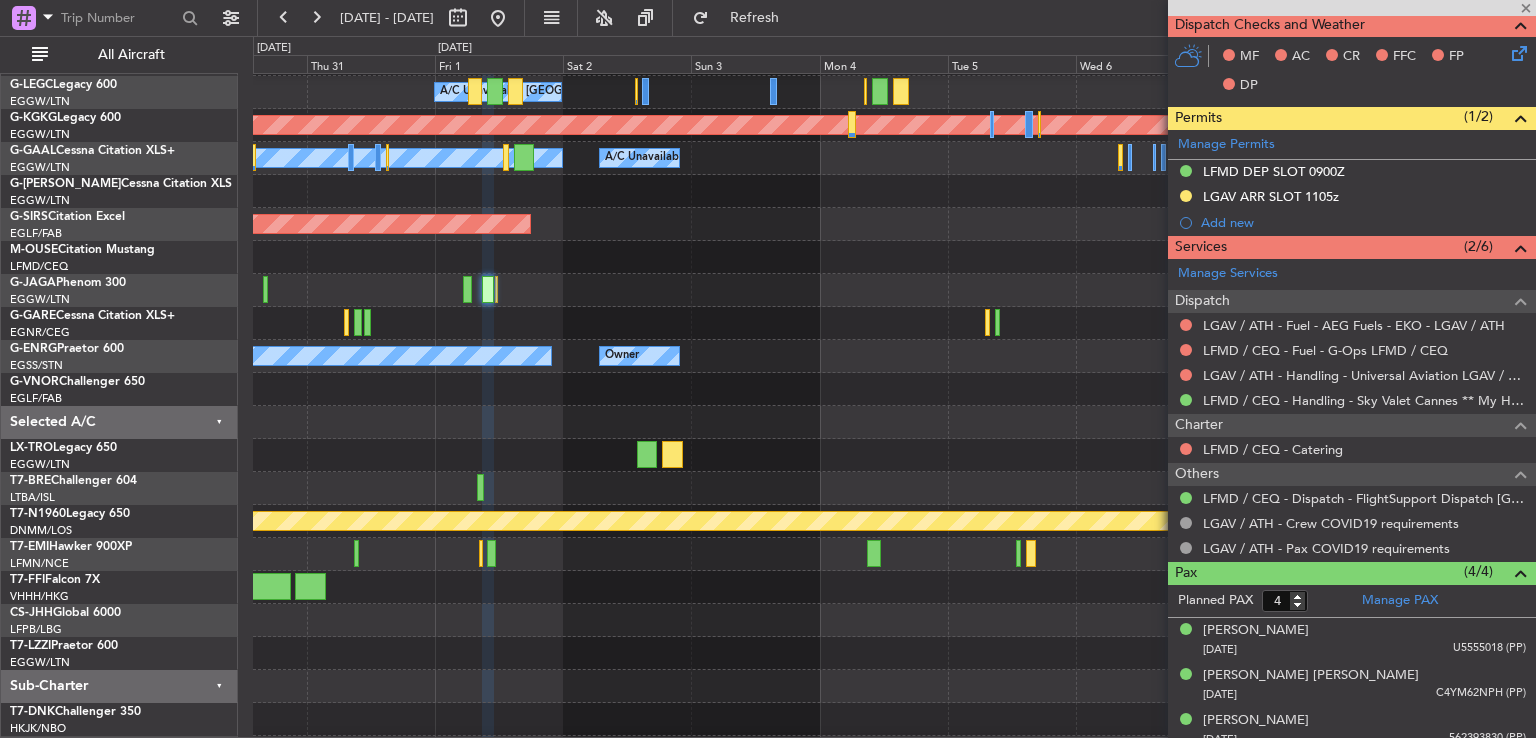 type on "0" 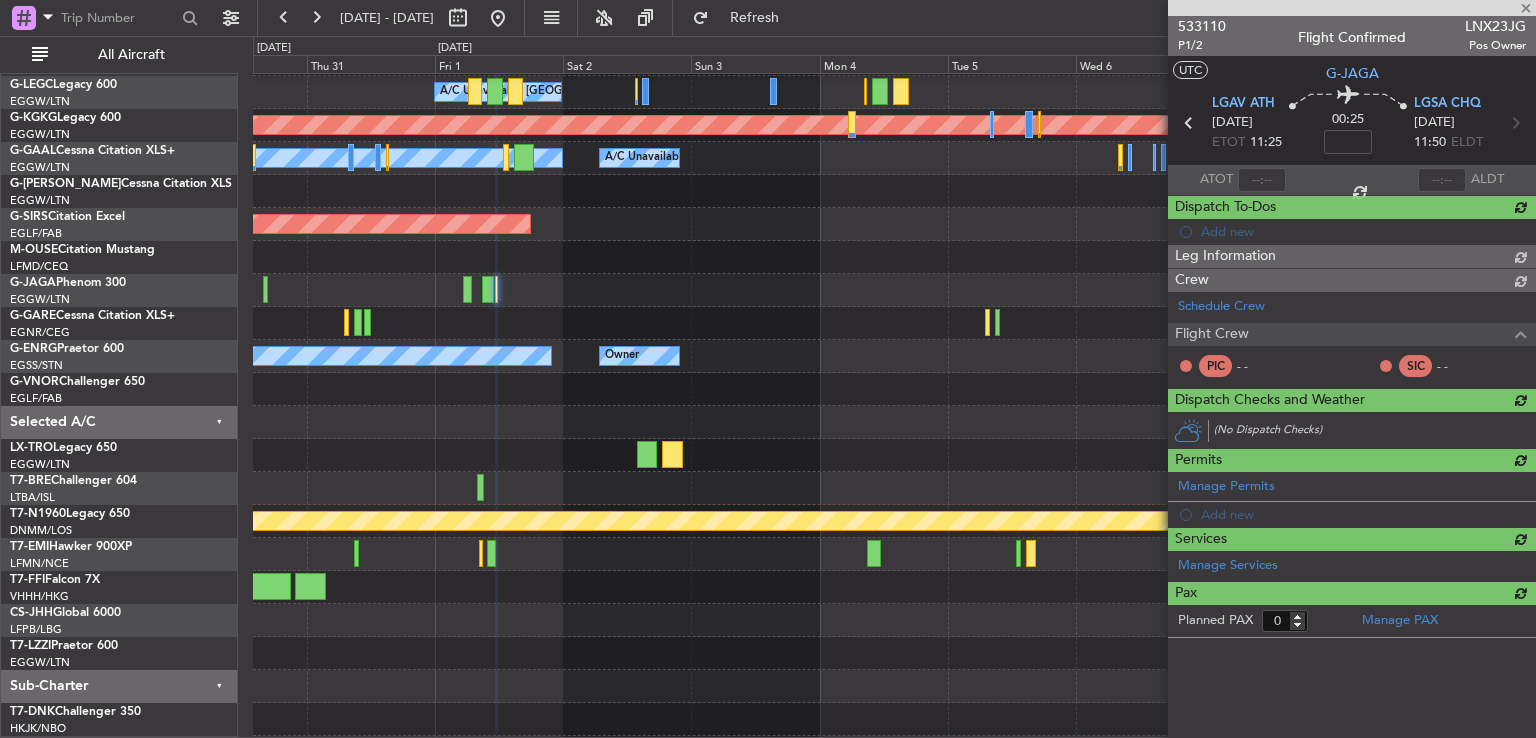 scroll, scrollTop: 0, scrollLeft: 0, axis: both 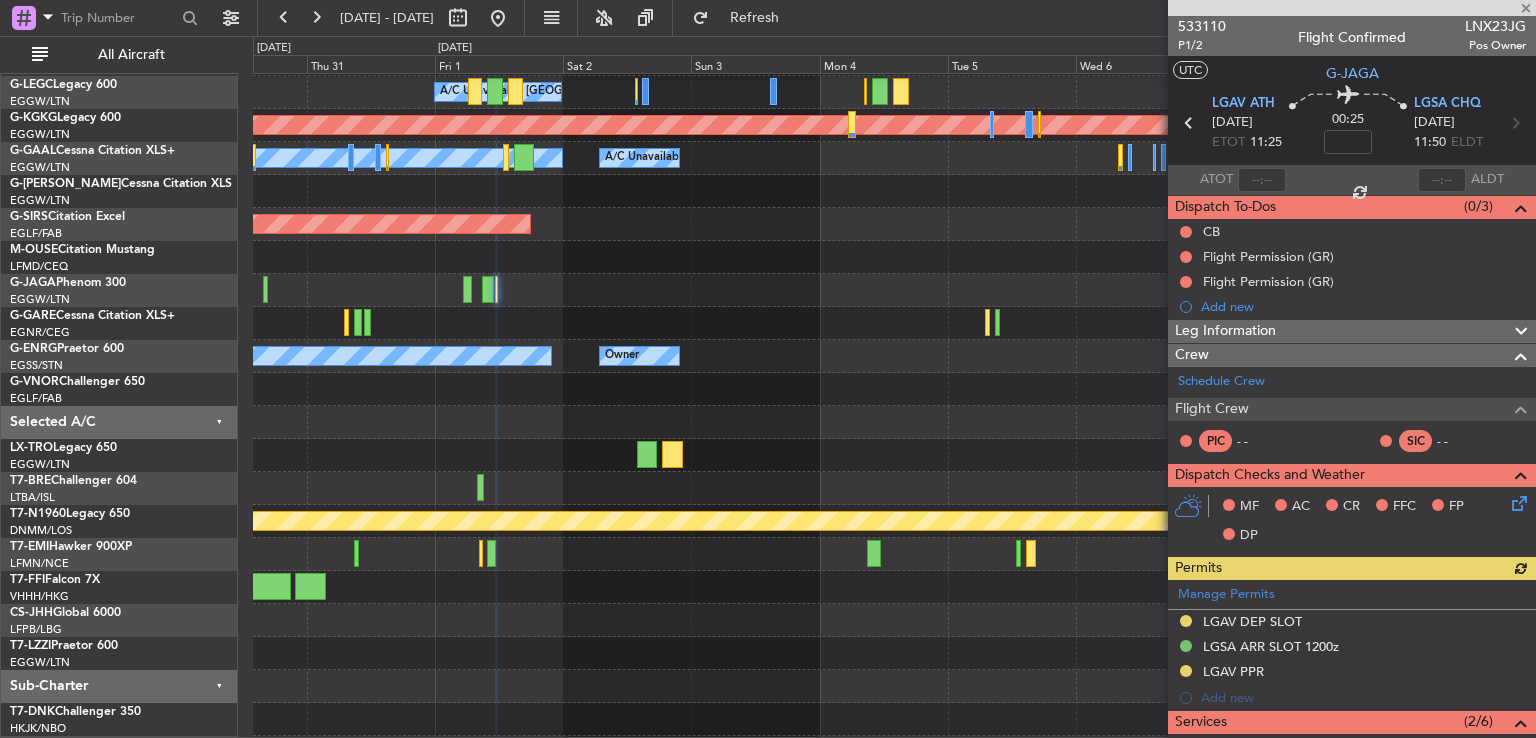 drag, startPoint x: 1533, startPoint y: 236, endPoint x: 1535, endPoint y: 428, distance: 192.01042 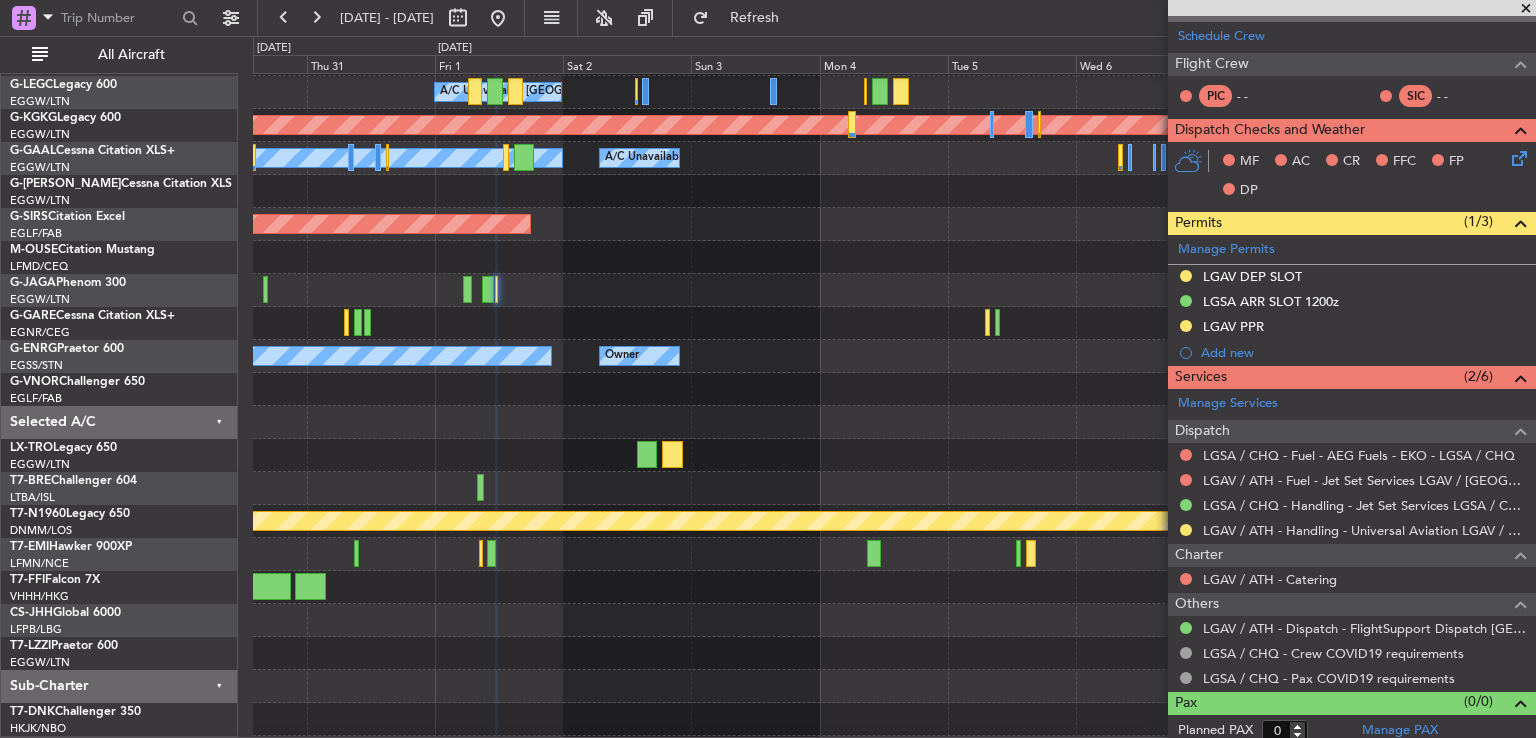 scroll, scrollTop: 352, scrollLeft: 0, axis: vertical 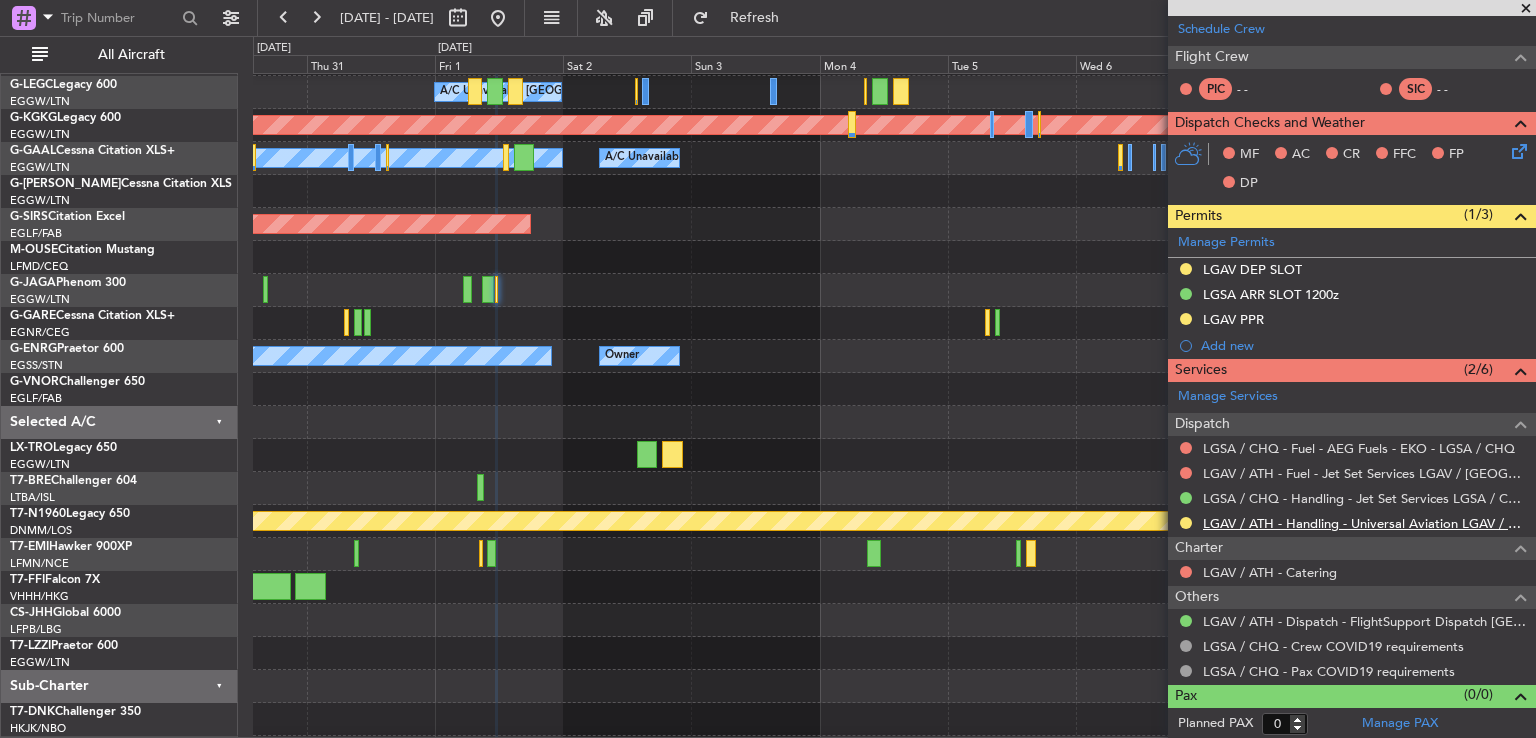 click on "LGAV / ATH - Handling - Universal Aviation LGAV / ATH" at bounding box center [1364, 523] 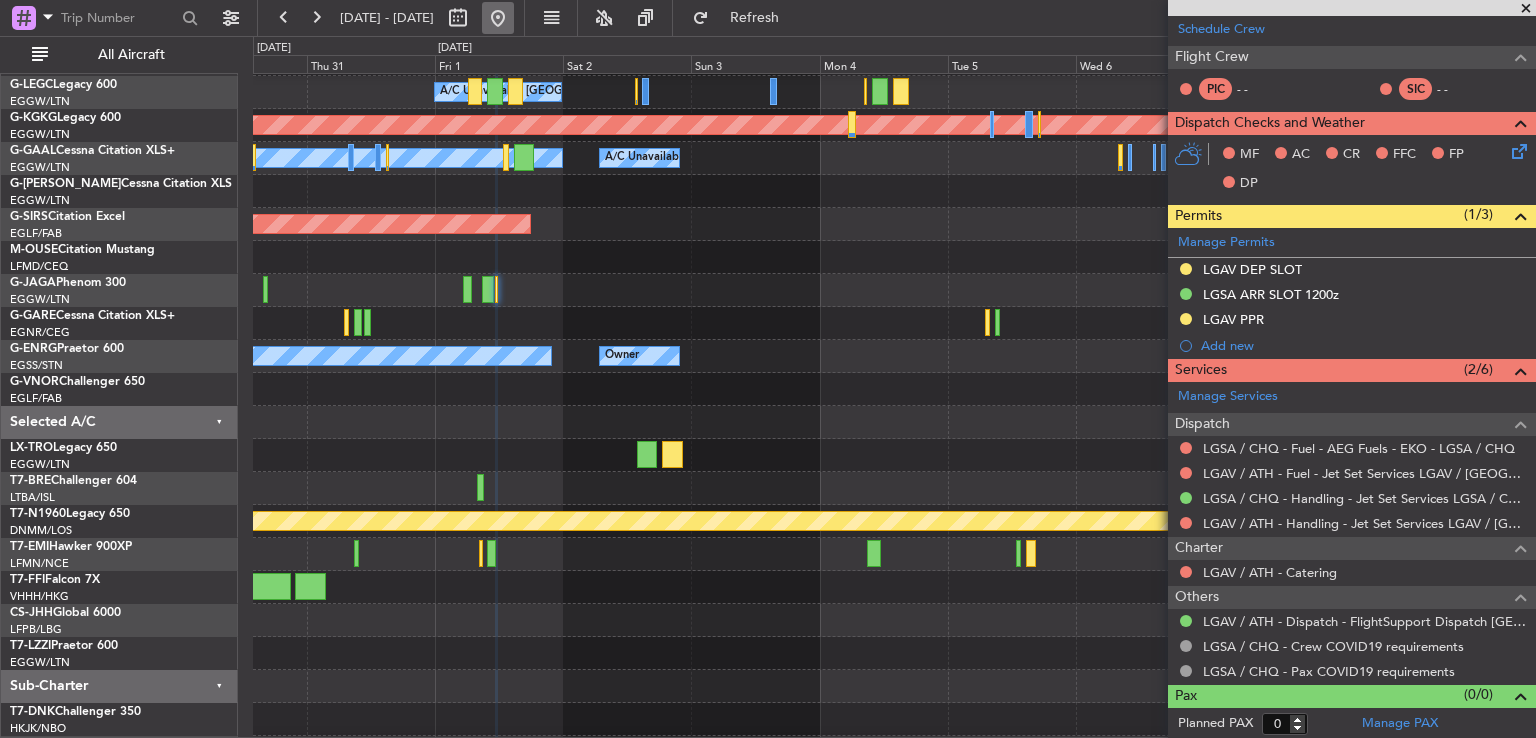 click at bounding box center (498, 18) 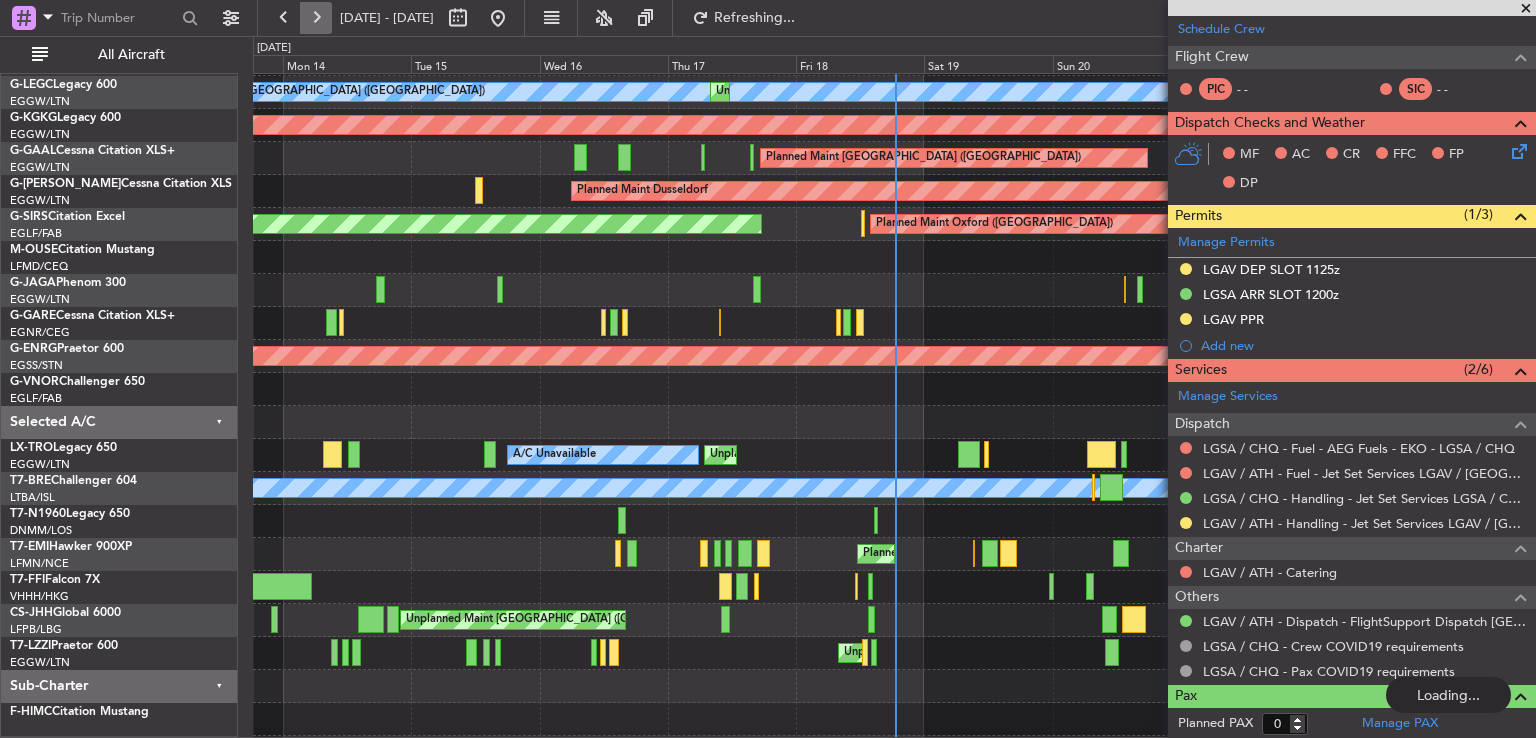 click at bounding box center [316, 18] 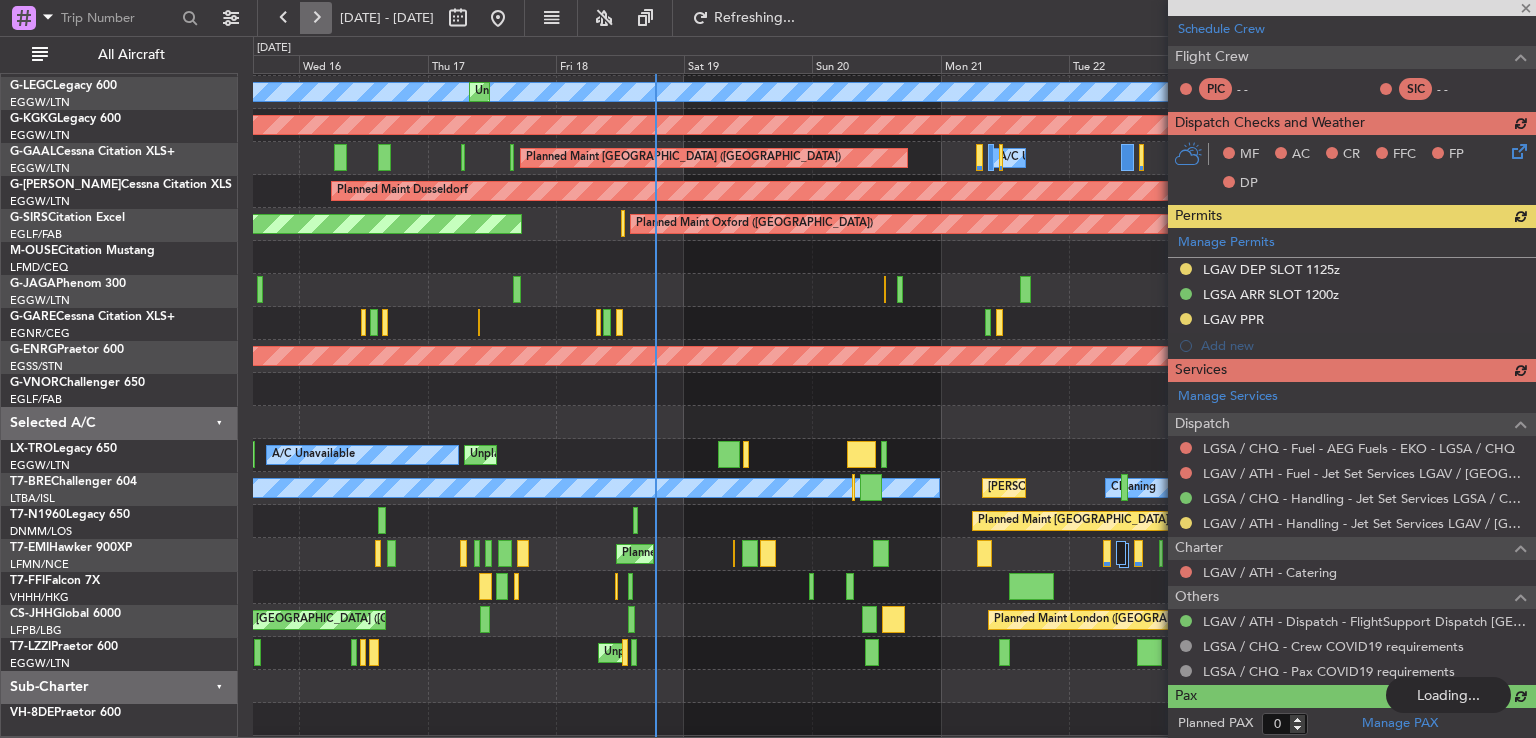 scroll, scrollTop: 127, scrollLeft: 0, axis: vertical 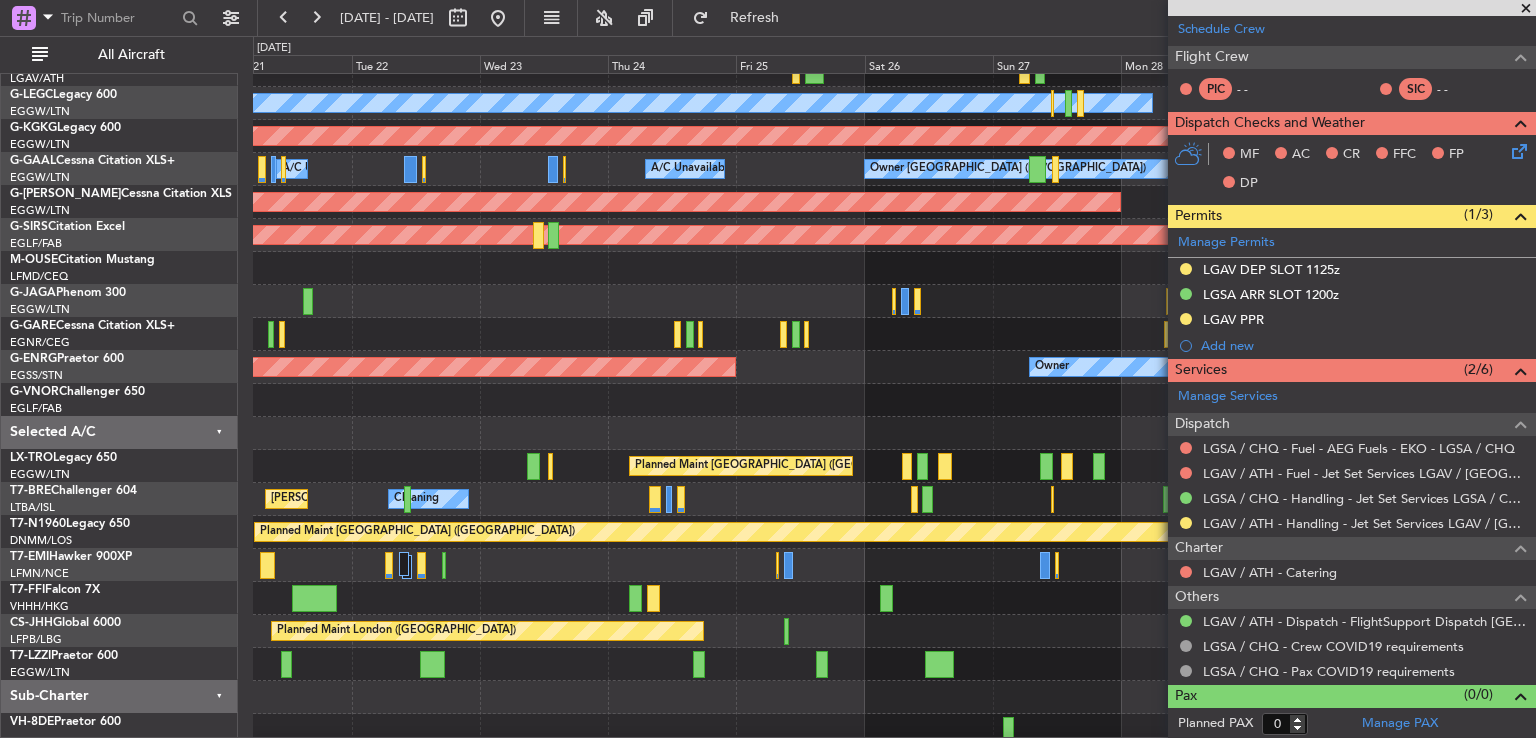 click 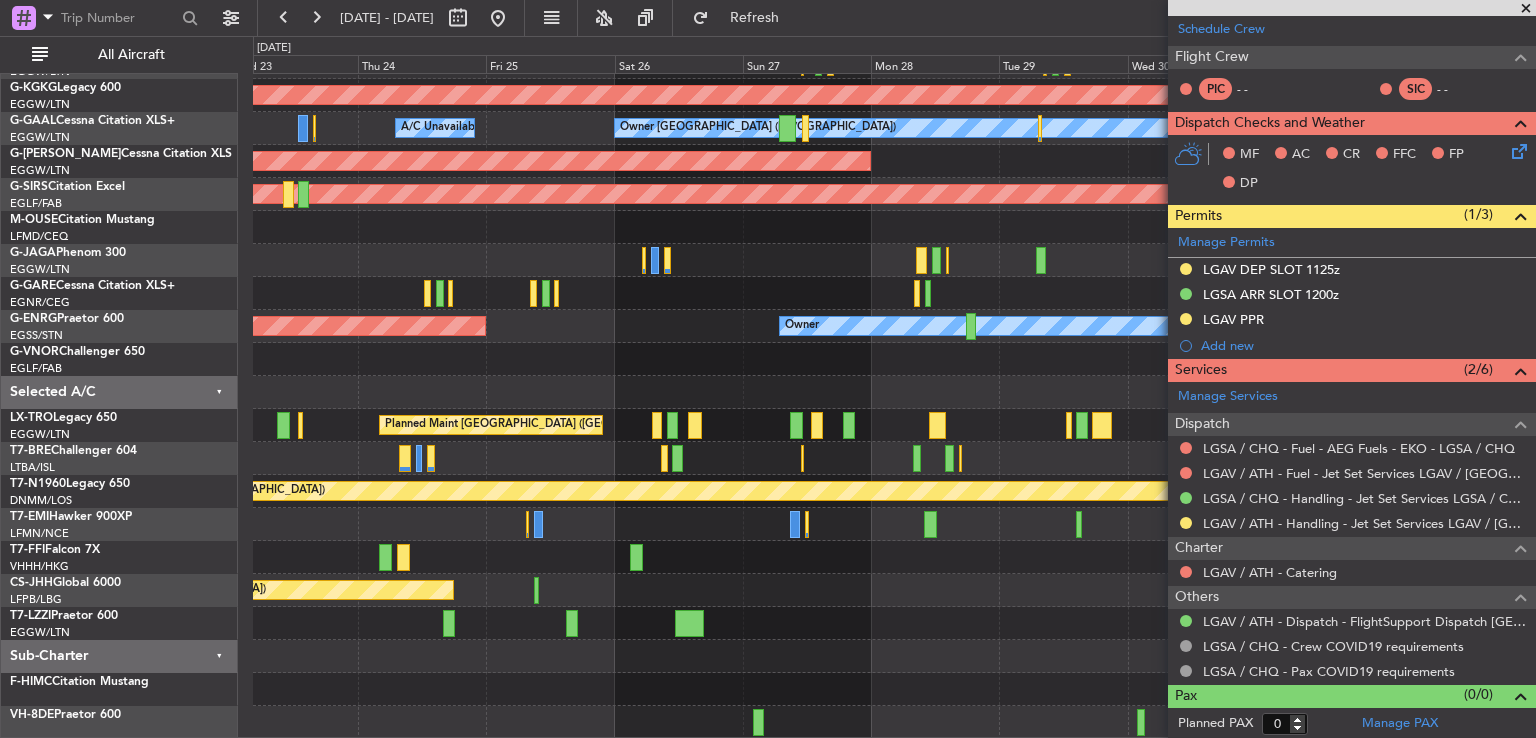 click on "A/C Unavailable [GEOGRAPHIC_DATA] ([GEOGRAPHIC_DATA])
A/C Unavailable [GEOGRAPHIC_DATA] ([GEOGRAPHIC_DATA])
AOG Maint [GEOGRAPHIC_DATA] ([GEOGRAPHIC_DATA])
Owner [GEOGRAPHIC_DATA] ([GEOGRAPHIC_DATA])
A/C Unavailable
A/C Unavailable
A/C Unavailable
A/C Unavailable
Planned Maint [GEOGRAPHIC_DATA] ([GEOGRAPHIC_DATA])
Planned [GEOGRAPHIC_DATA]
Planned Maint [GEOGRAPHIC_DATA] ([GEOGRAPHIC_DATA])
AOG Maint [GEOGRAPHIC_DATA] ([GEOGRAPHIC_DATA])
Owner
Owner
Planned Maint [GEOGRAPHIC_DATA] ([GEOGRAPHIC_DATA])
Cleaning
[PERSON_NAME][GEOGRAPHIC_DATA] ([GEOGRAPHIC_DATA][PERSON_NAME])
A/C Unavailable
Planned Maint [GEOGRAPHIC_DATA] ([GEOGRAPHIC_DATA])
Planned Maint [GEOGRAPHIC_DATA] ([GEOGRAPHIC_DATA])" 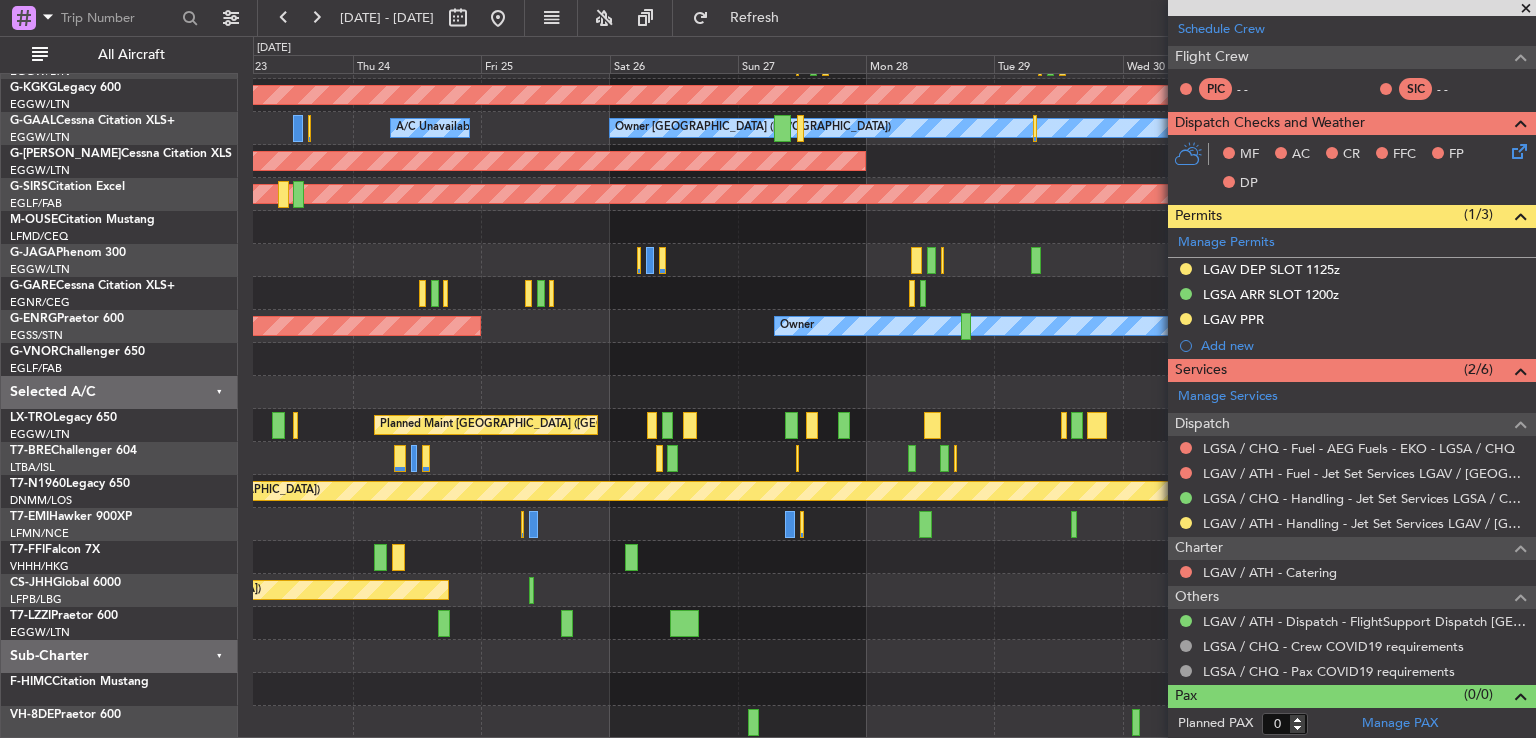 scroll, scrollTop: 127, scrollLeft: 0, axis: vertical 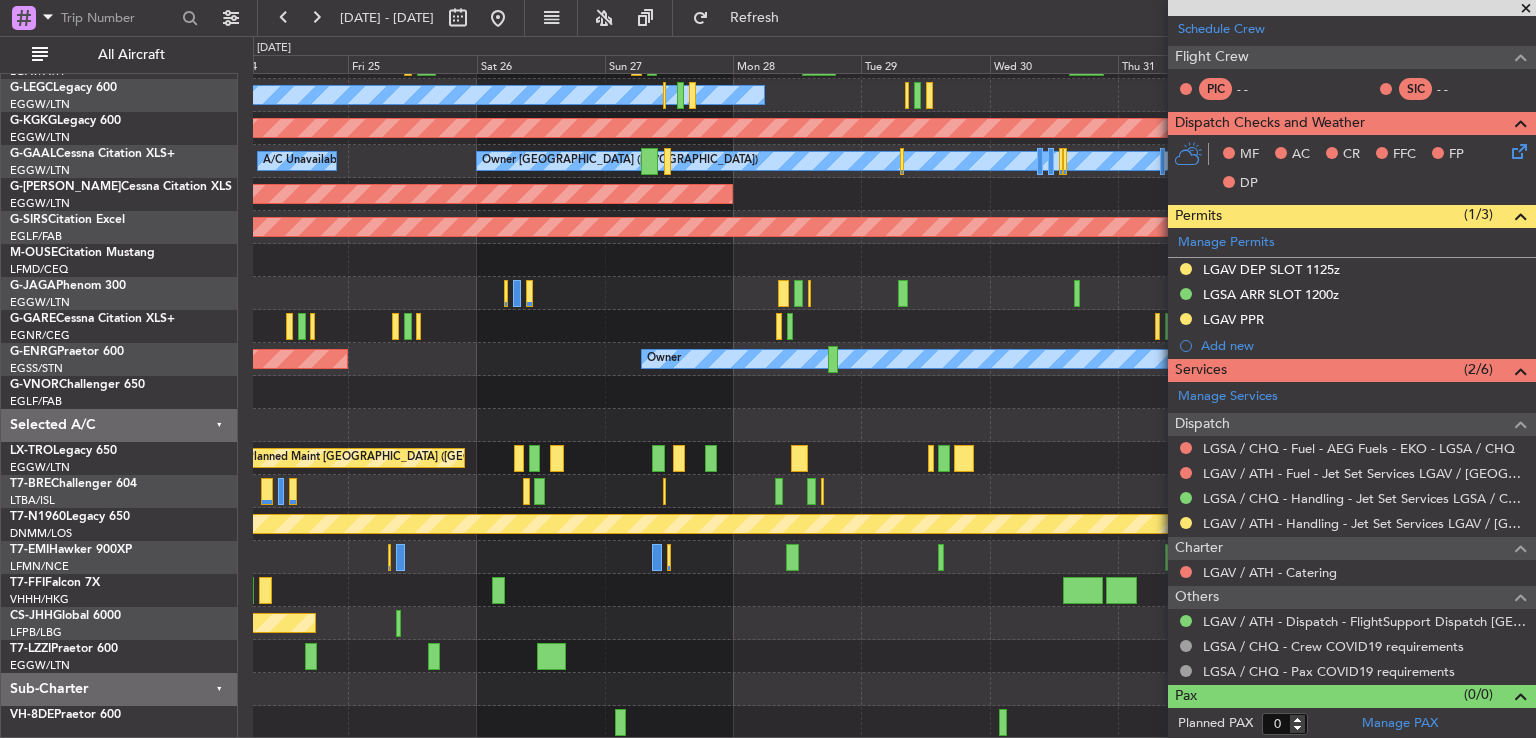 click on "Planned Maint London ([GEOGRAPHIC_DATA])" 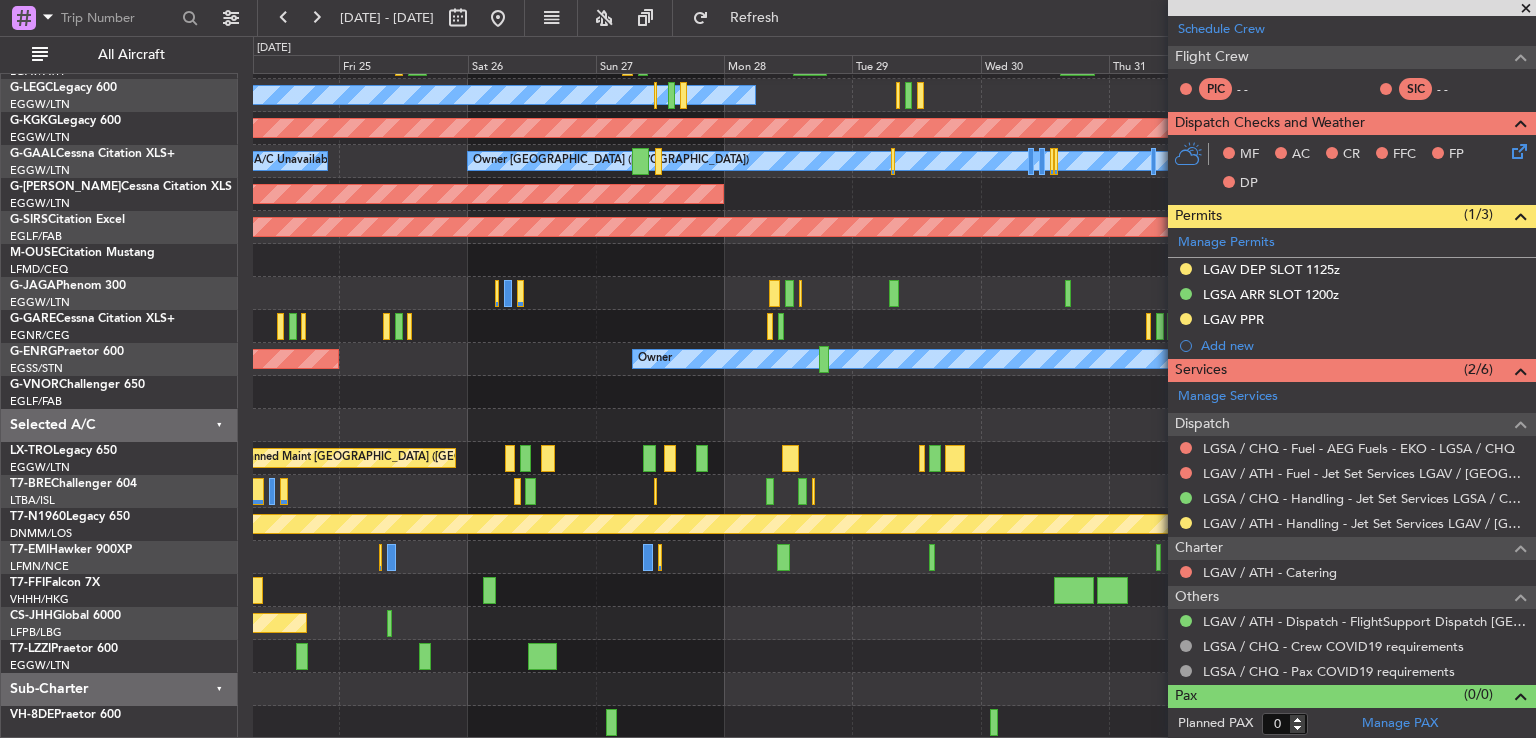 scroll, scrollTop: 127, scrollLeft: 0, axis: vertical 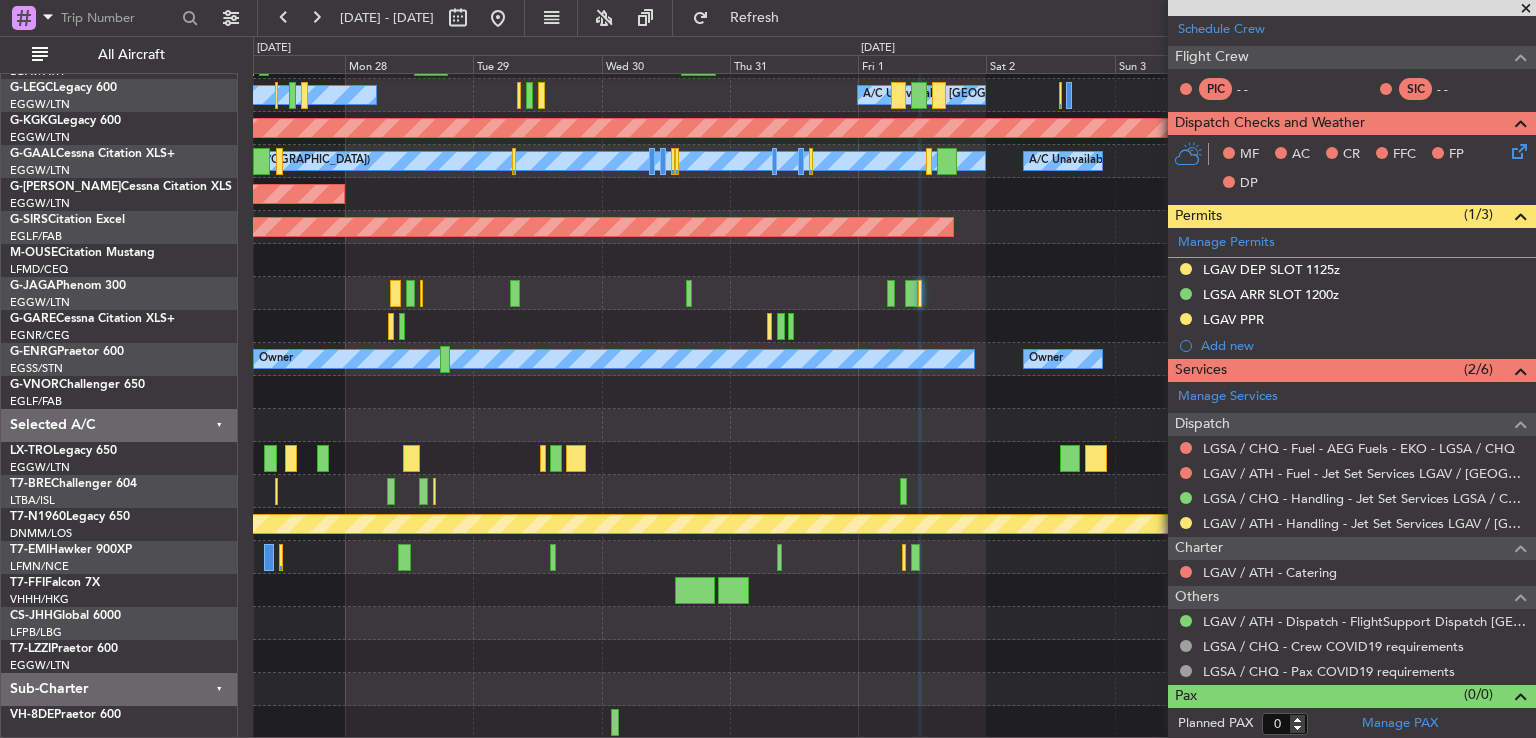 click on "A/C Unavailable [GEOGRAPHIC_DATA] ([GEOGRAPHIC_DATA])
A/C Unavailable [GEOGRAPHIC_DATA] ([GEOGRAPHIC_DATA])
AOG Maint [GEOGRAPHIC_DATA] ([GEOGRAPHIC_DATA])
Owner [GEOGRAPHIC_DATA] ([GEOGRAPHIC_DATA])
A/C Unavailable
A/C Unavailable
A/C Unavailable
Planned [GEOGRAPHIC_DATA]
Planned Maint [GEOGRAPHIC_DATA] ([GEOGRAPHIC_DATA])
Owner
Owner
AOG Maint [GEOGRAPHIC_DATA] ([GEOGRAPHIC_DATA])
Planned Maint [GEOGRAPHIC_DATA] ([GEOGRAPHIC_DATA])
Planned Maint [GEOGRAPHIC_DATA] ([GEOGRAPHIC_DATA])" 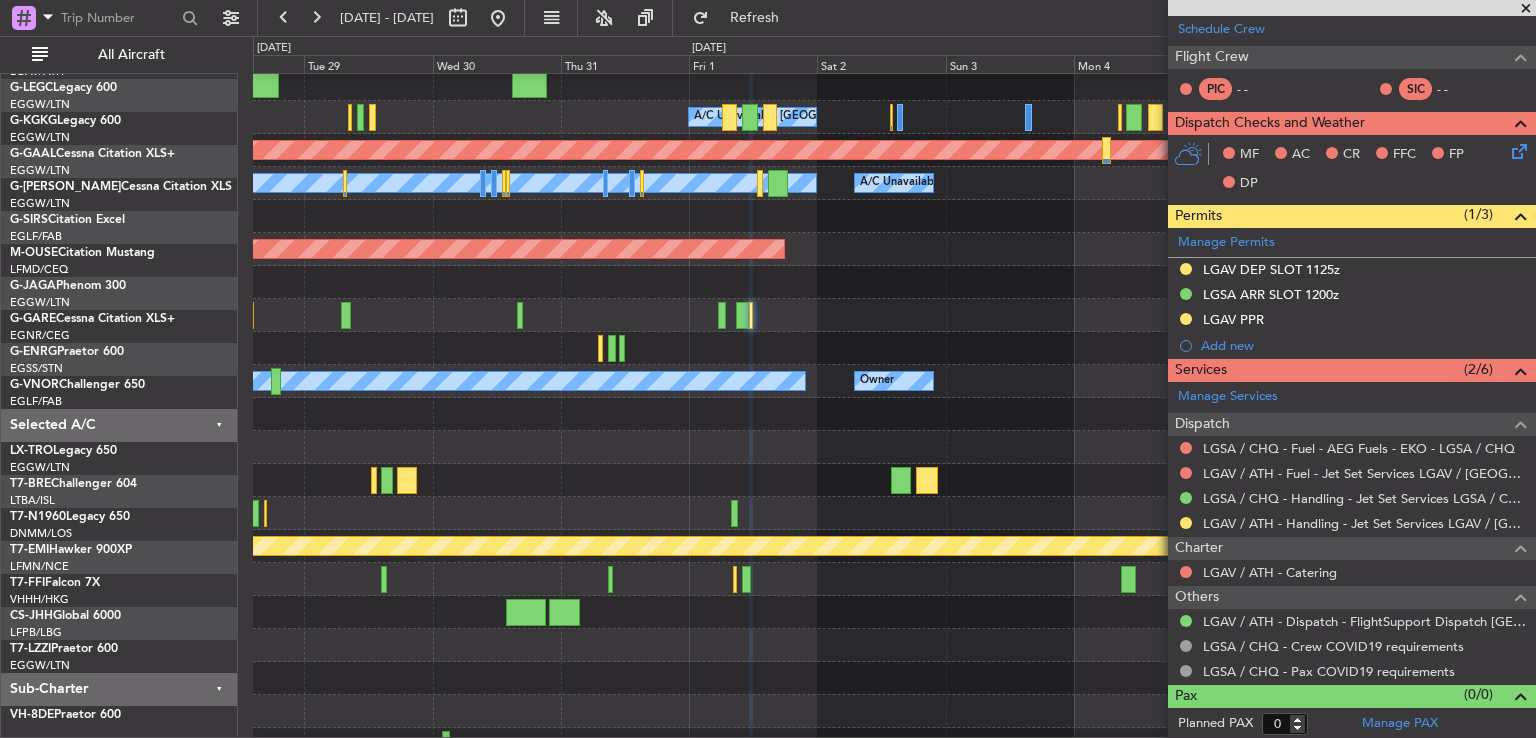 scroll, scrollTop: 111, scrollLeft: 0, axis: vertical 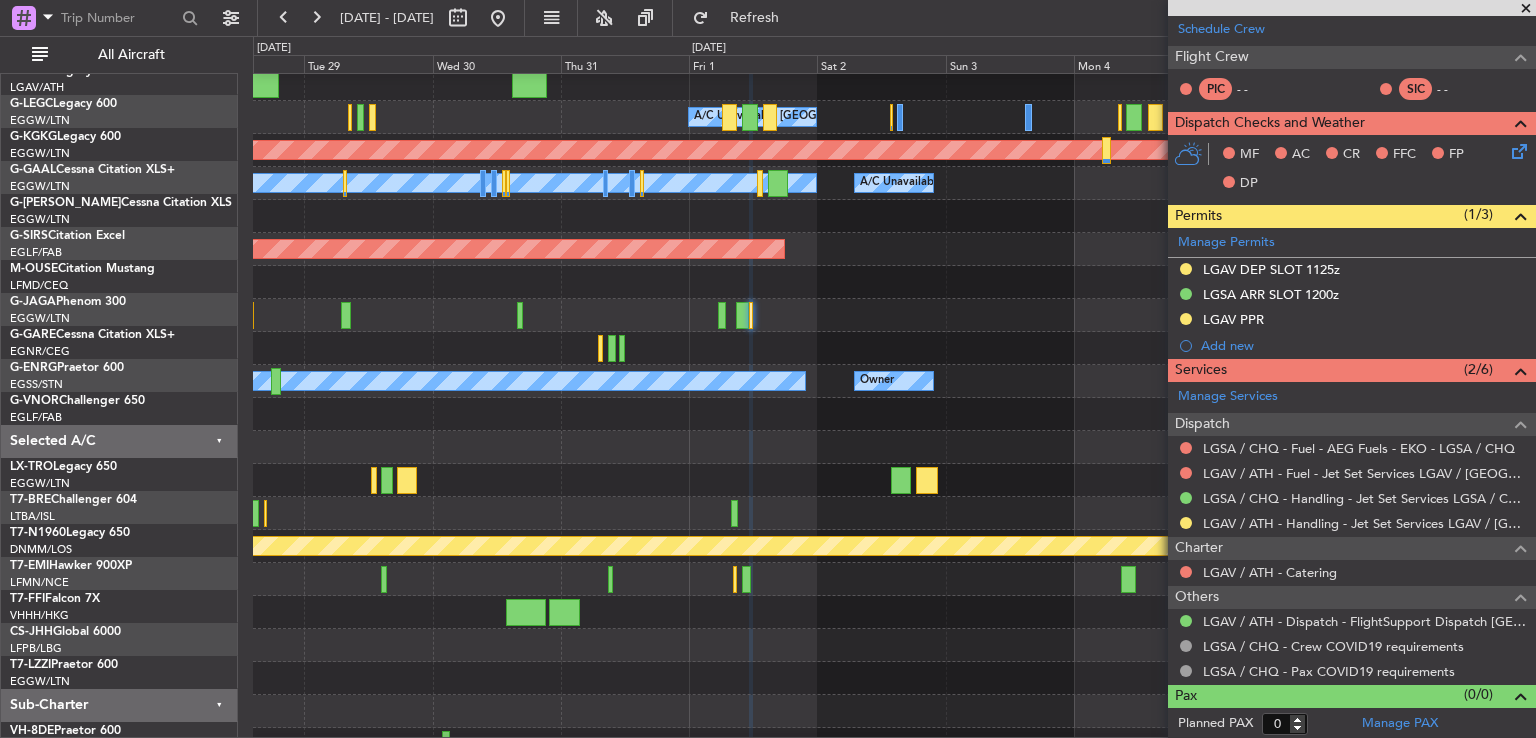 click 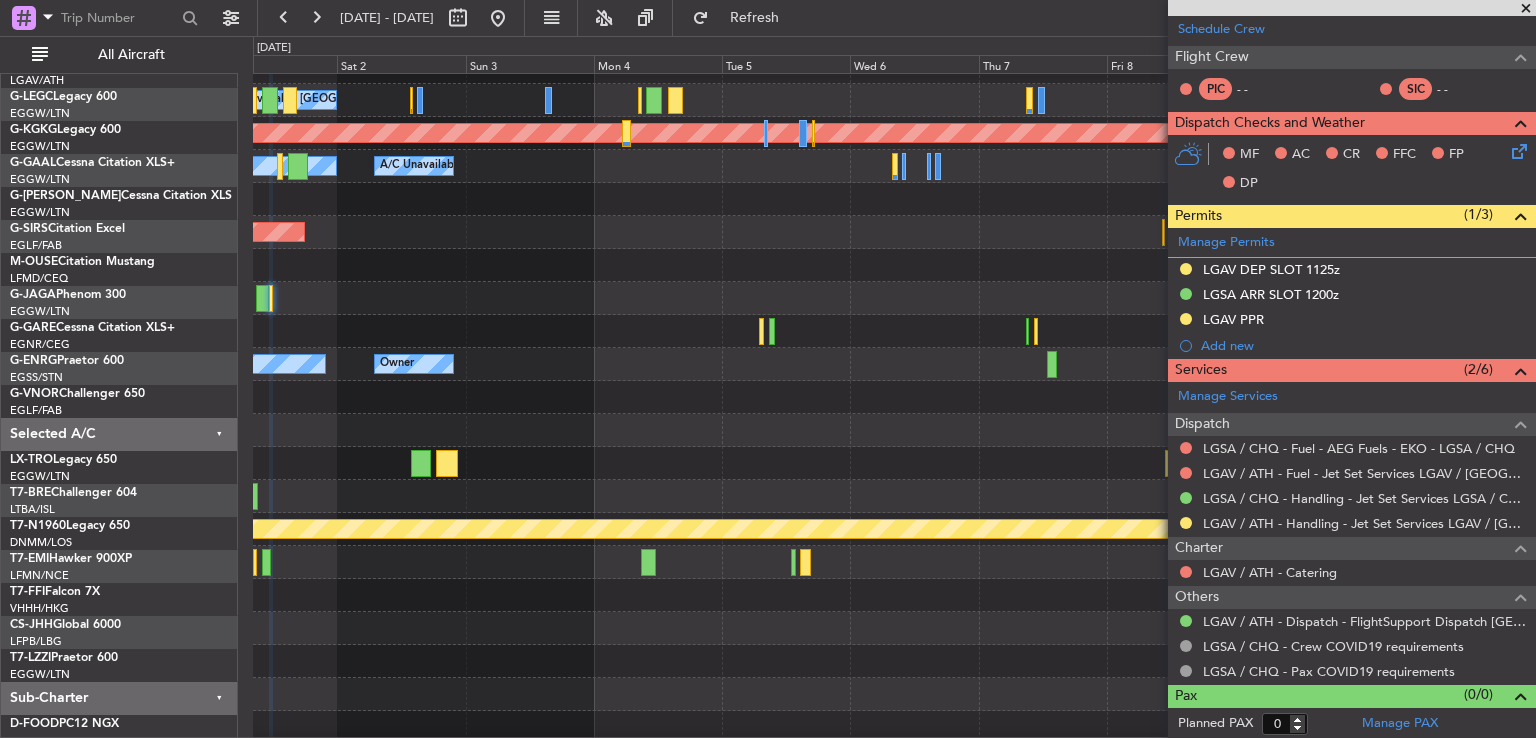 scroll, scrollTop: 119, scrollLeft: 0, axis: vertical 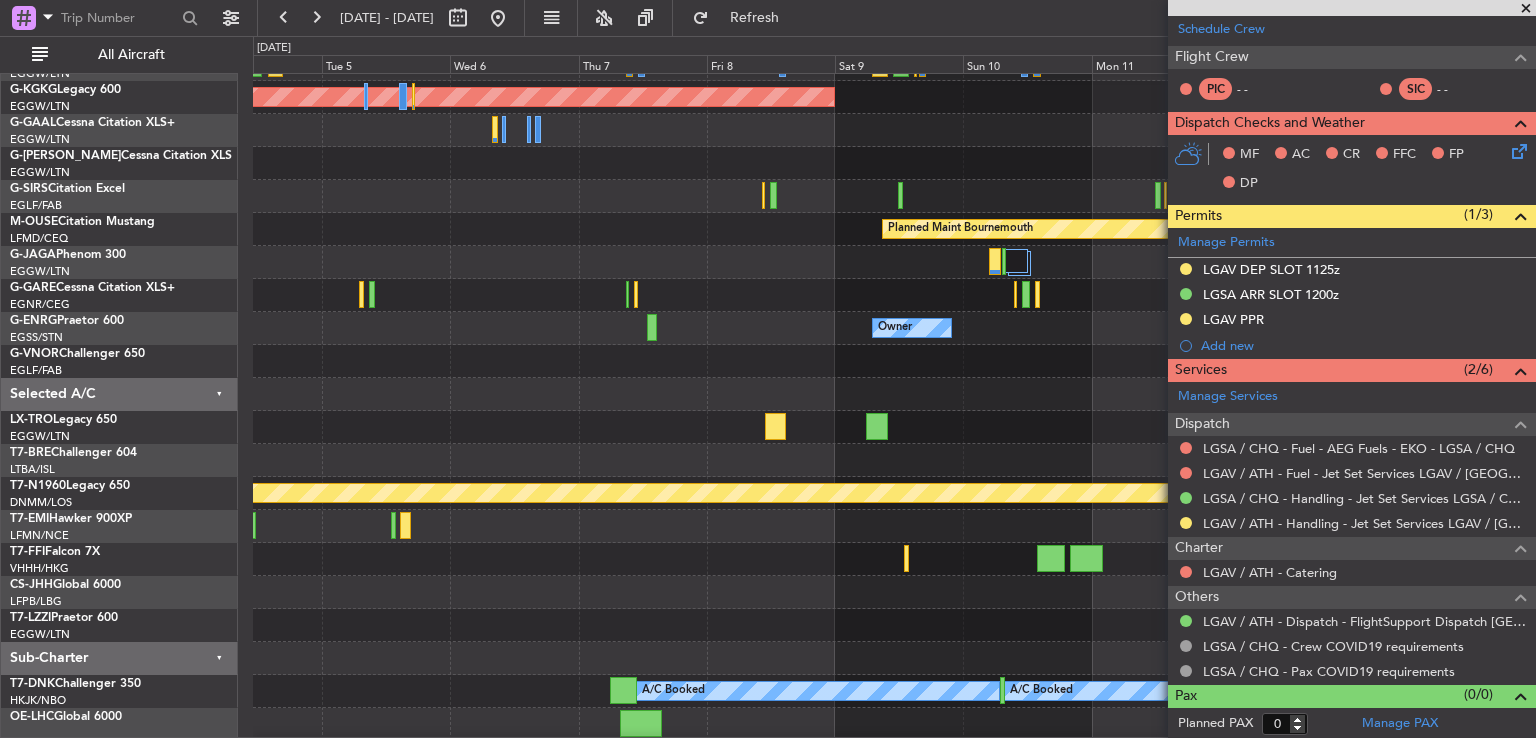 click 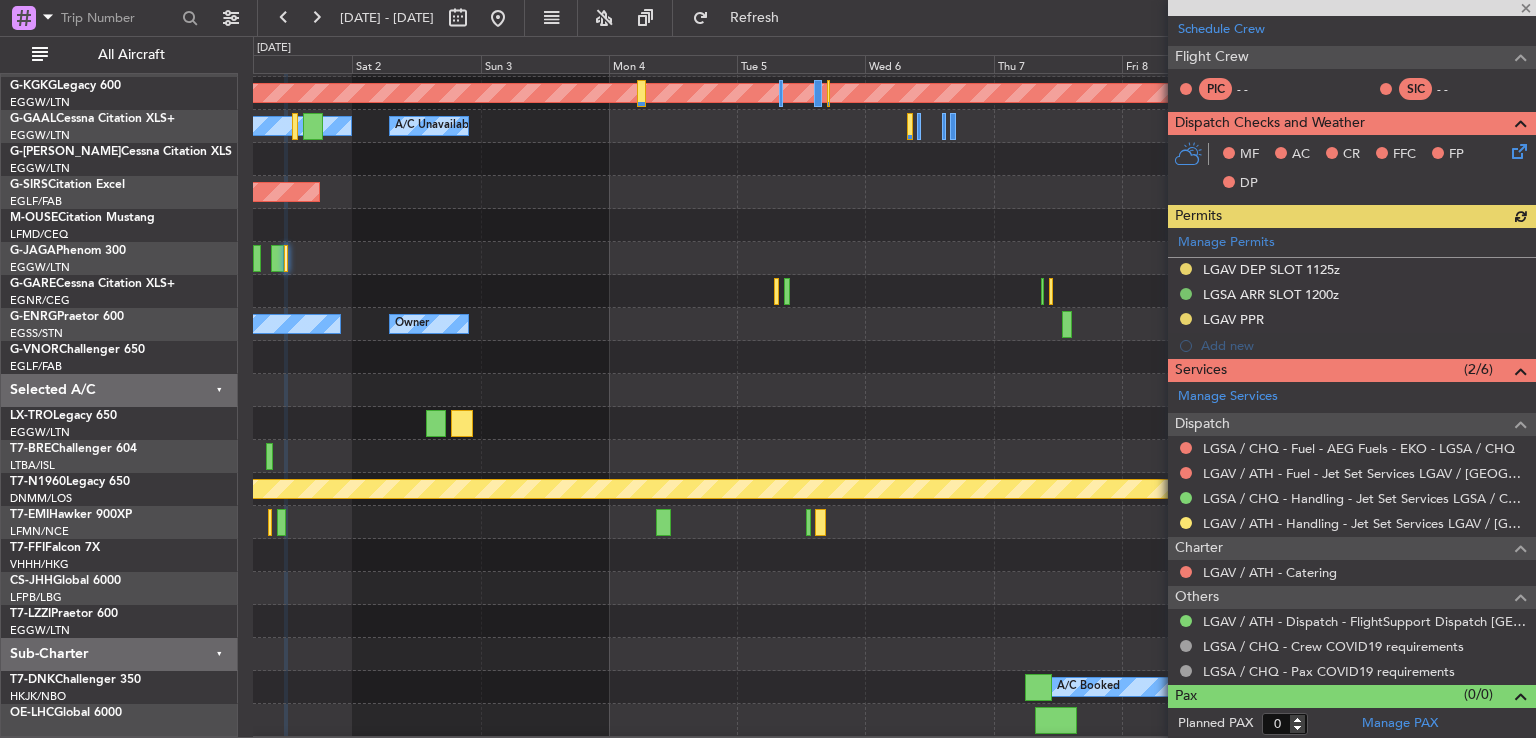 scroll, scrollTop: 160, scrollLeft: 0, axis: vertical 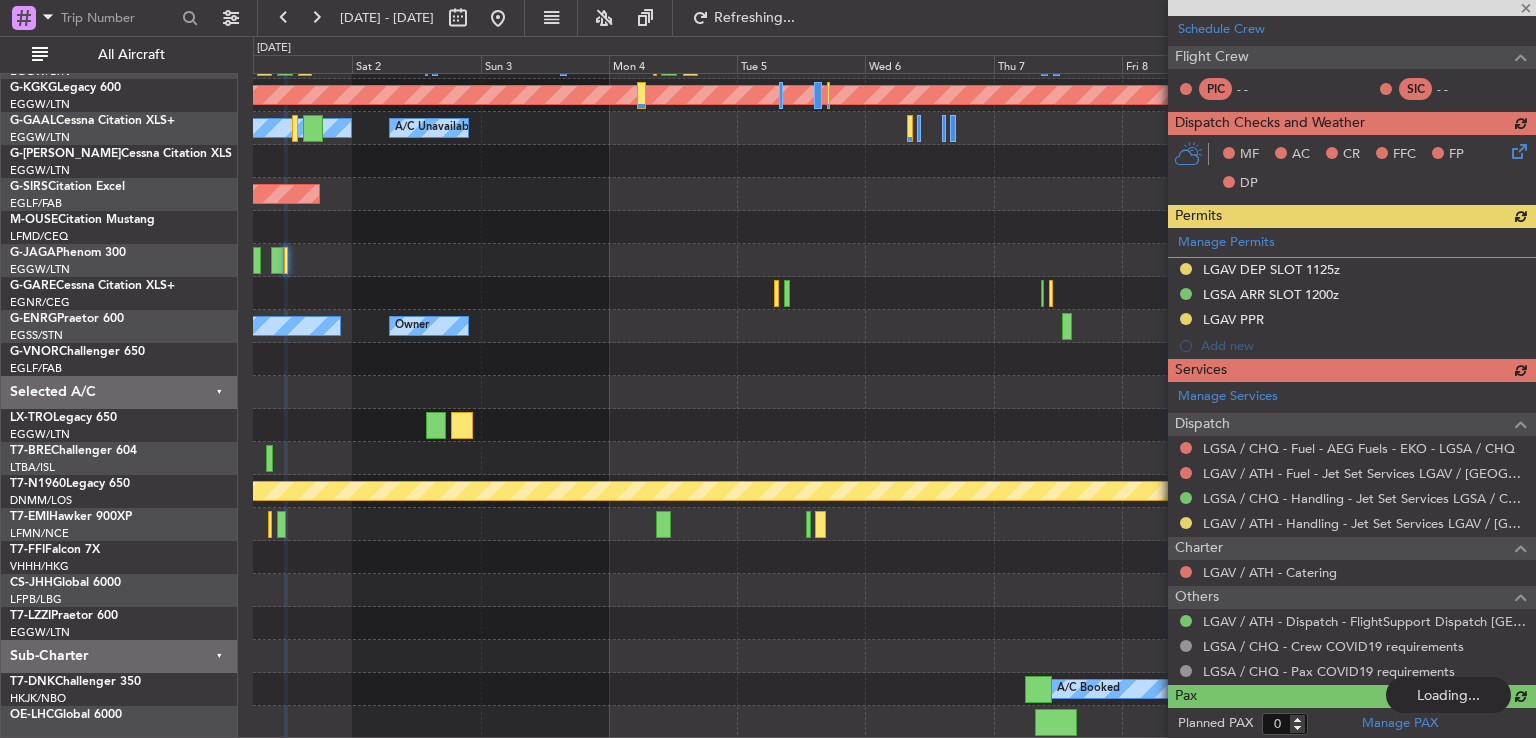 click on "A/C Unavailable London (Luton)
AOG Maint Istanbul (Ataturk)
Owner London (Luton)
A/C Unavailable
Planned Maint Oxford (Kidlington)
Planned Maint Bournemouth
Owner
Owner
Owner
Planned Maint London (Stansted)
A/C Booked
A/C Booked" 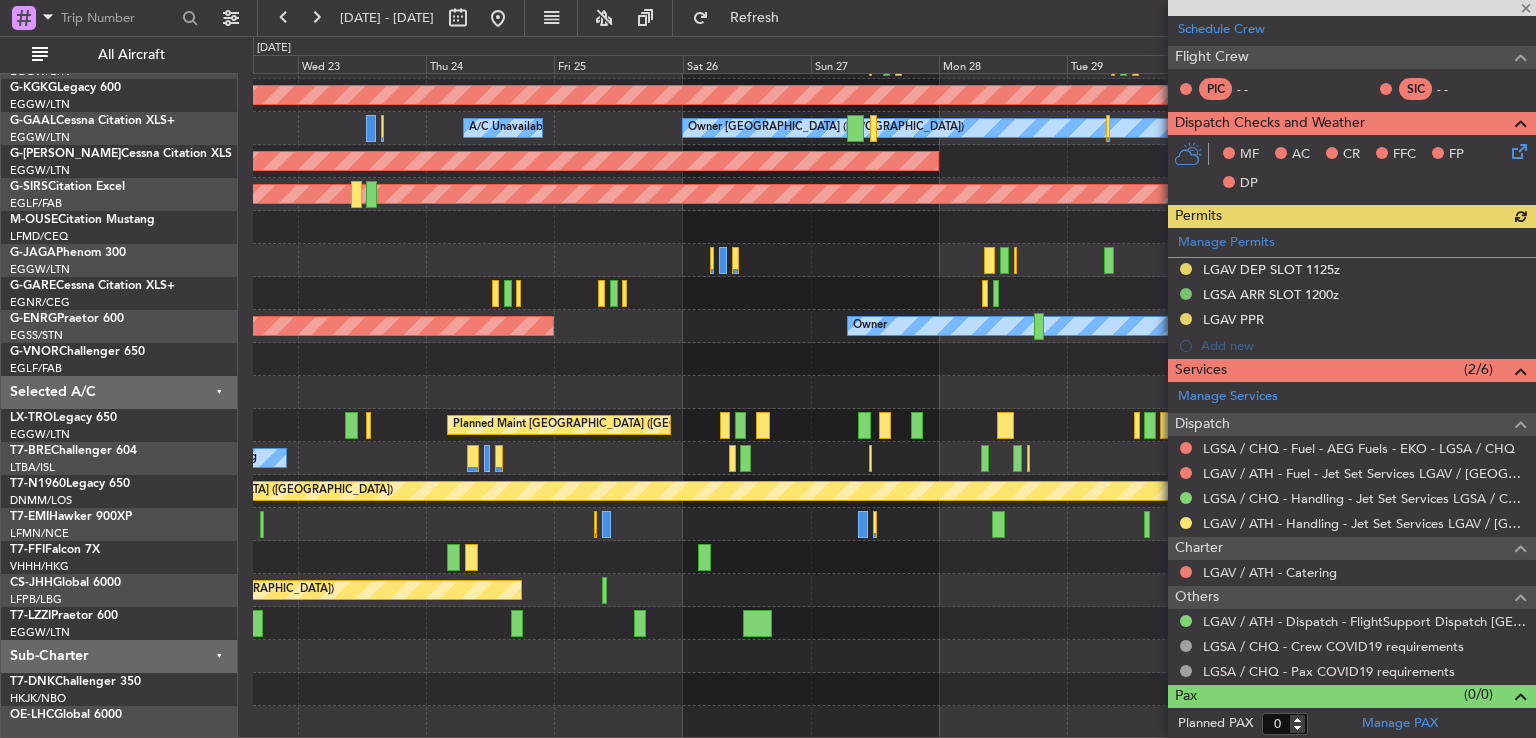 scroll, scrollTop: 127, scrollLeft: 0, axis: vertical 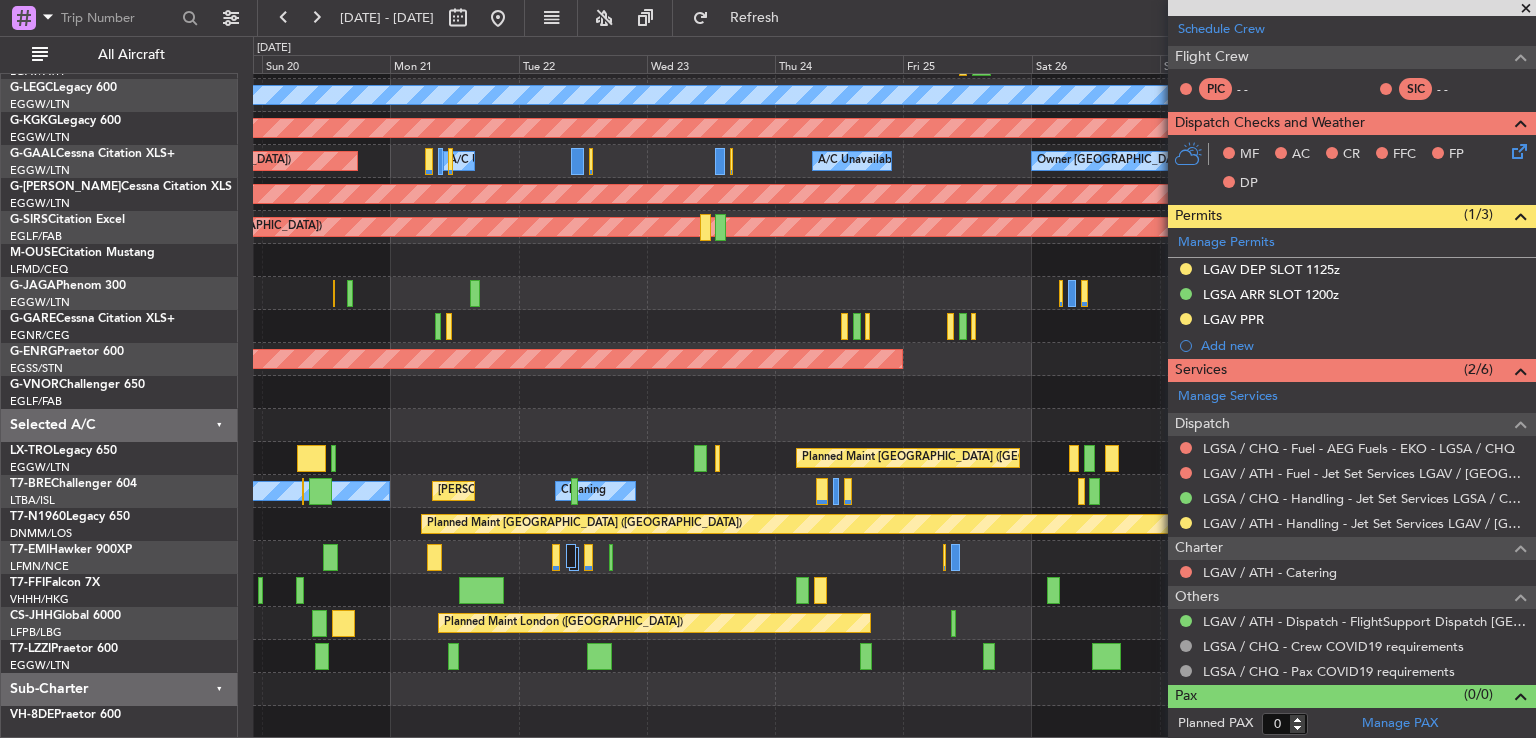 click on "A/C Unavailable London (Luton)
A/C Unavailable London (Luton)
Unplanned Maint London (Luton)
AOG Maint Istanbul (Ataturk)
Owner London (Luton)
A/C Unavailable
A/C Unavailable
A/C Unavailable
Planned Maint London (Luton)
Planned Maint Dusseldorf
Planned Maint Oxford (Kidlington)
AOG Maint London (Farnborough)
Owner
AOG Maint Paris (Le Bourget)
Planned Maint London (Luton)
Unplanned Maint Dusseldorf
Cleaning
MEL Paris (Le Bourget)
A/C Unavailable
Planned Maint London (Stansted)
Planned Maint Chester
Planned Maint London (Biggin Hill)
Unplanned Maint London (Luton)" 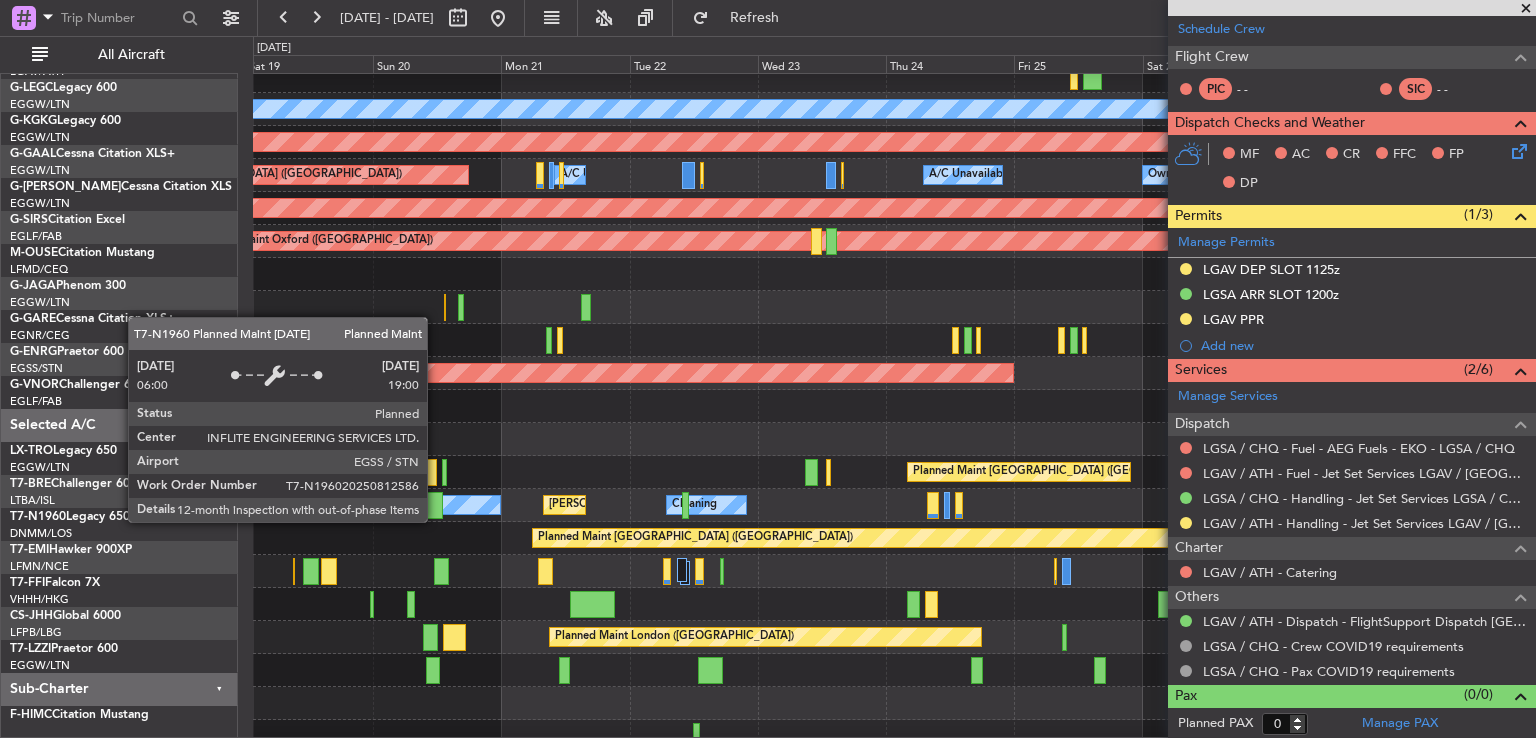 scroll, scrollTop: 112, scrollLeft: 0, axis: vertical 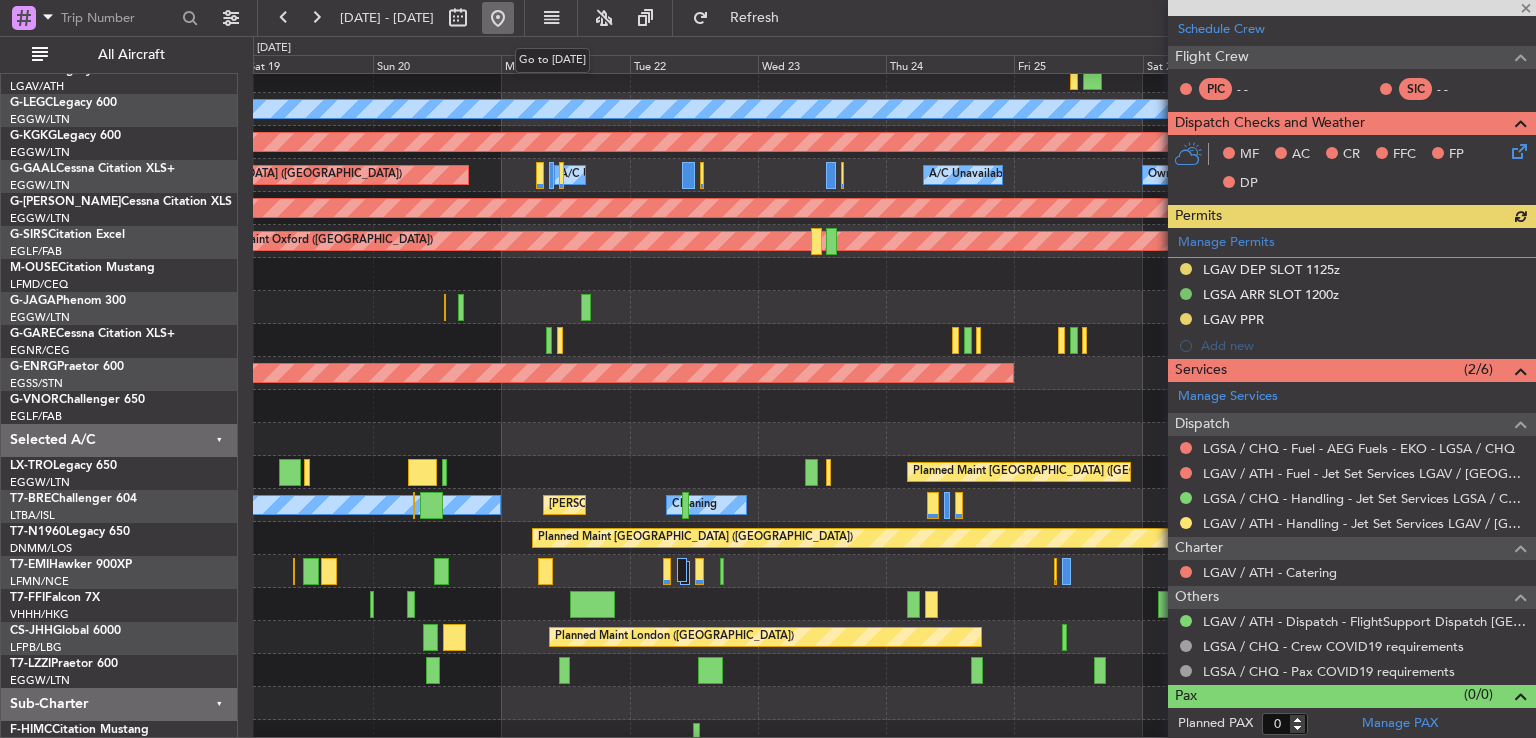 click at bounding box center (498, 18) 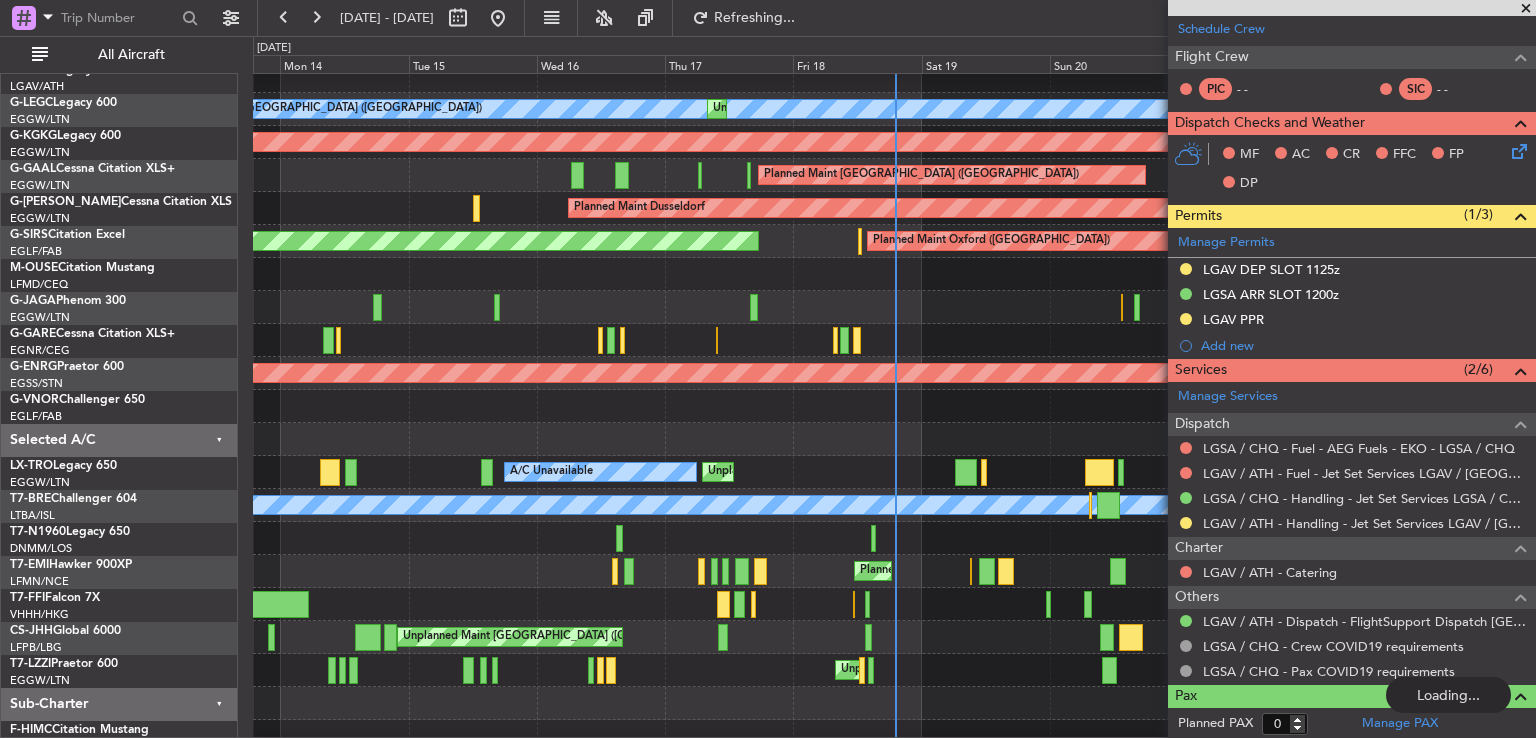 click at bounding box center [1526, 9] 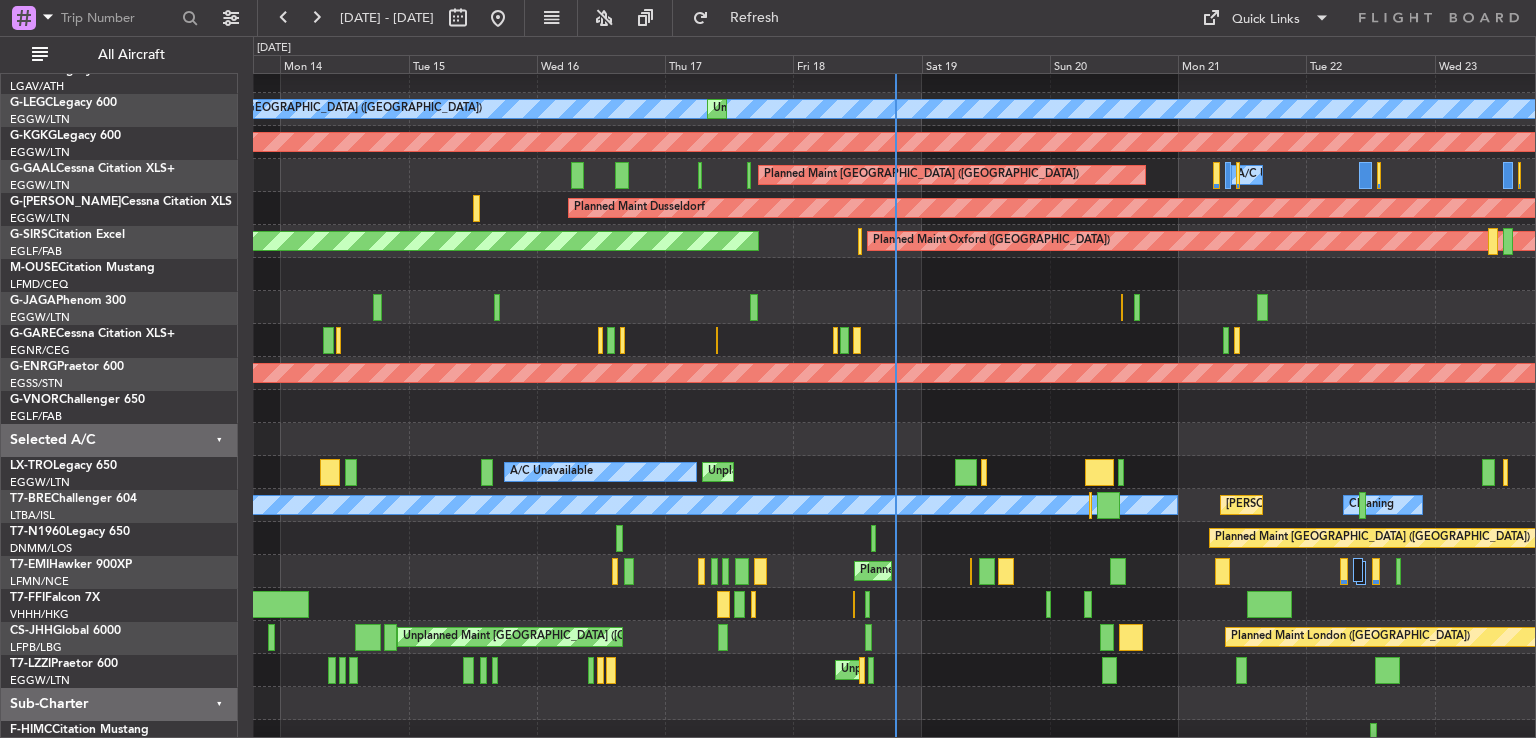 scroll, scrollTop: 0, scrollLeft: 0, axis: both 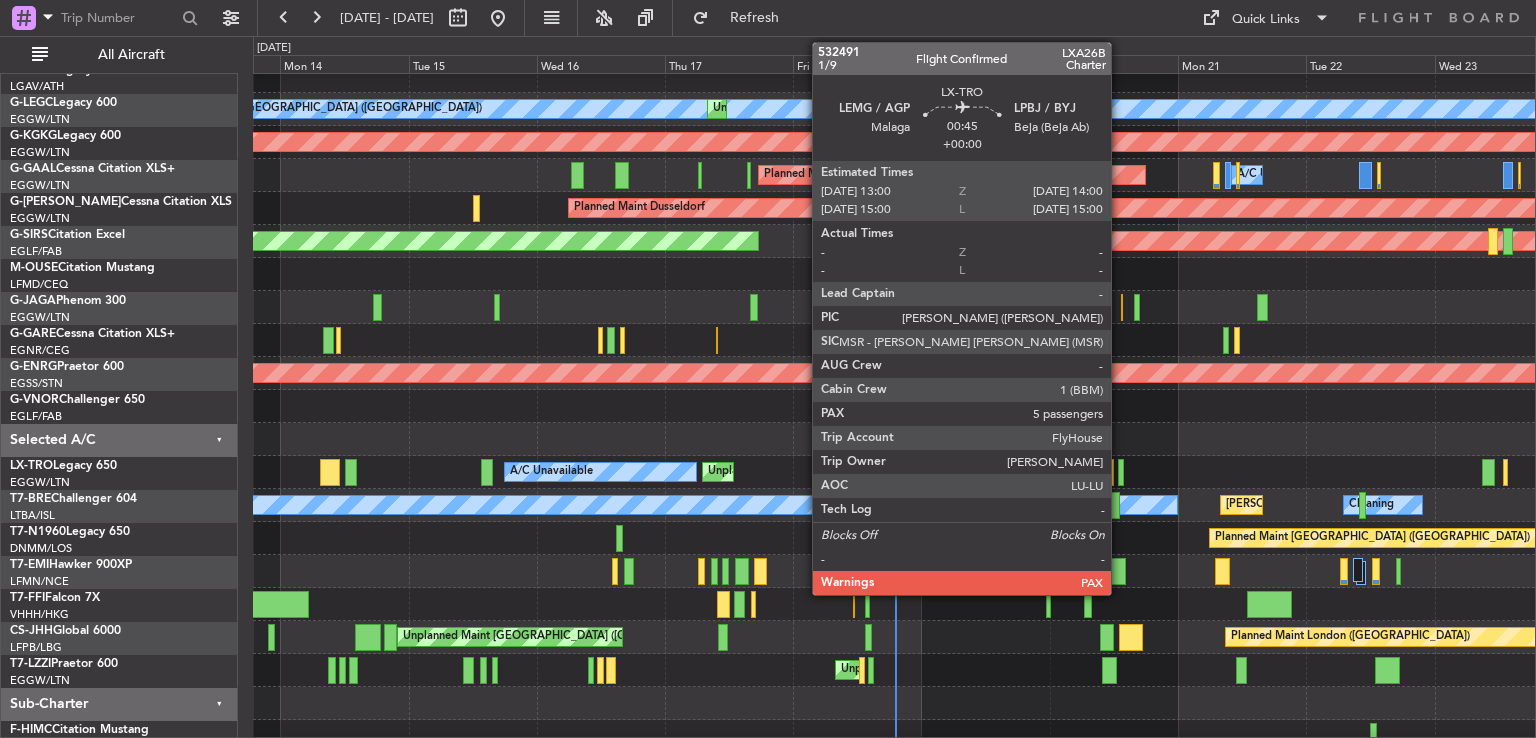 click 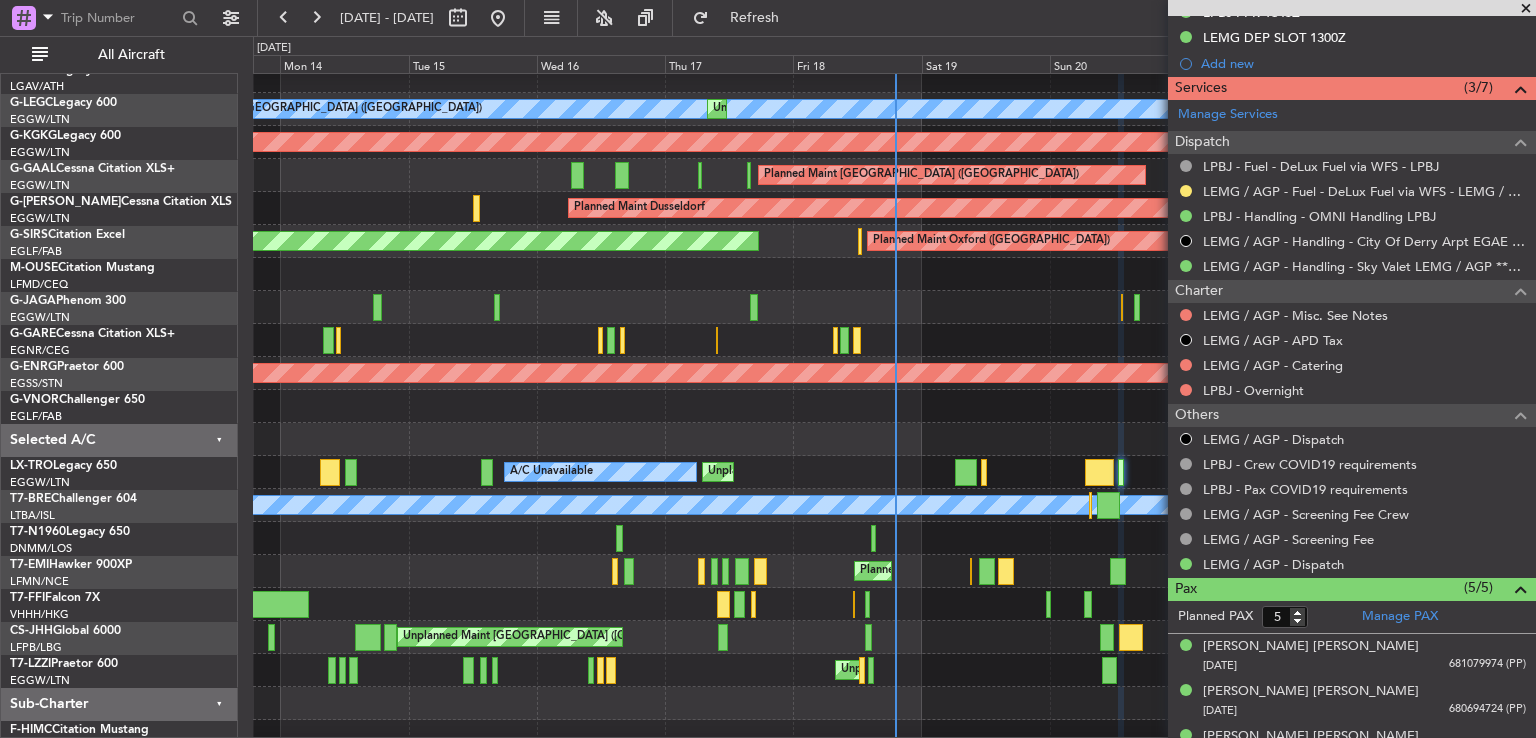 scroll, scrollTop: 817, scrollLeft: 0, axis: vertical 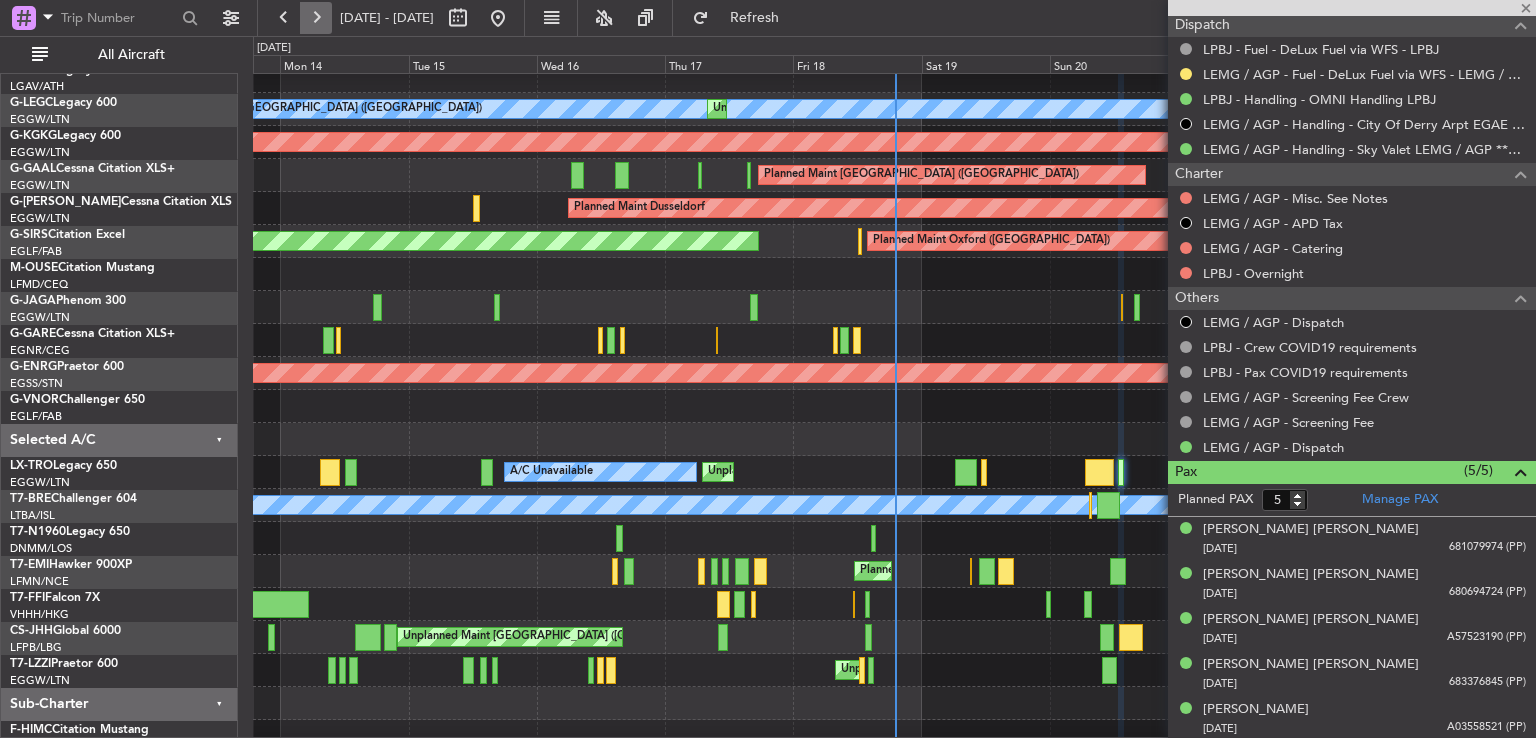 click at bounding box center (316, 18) 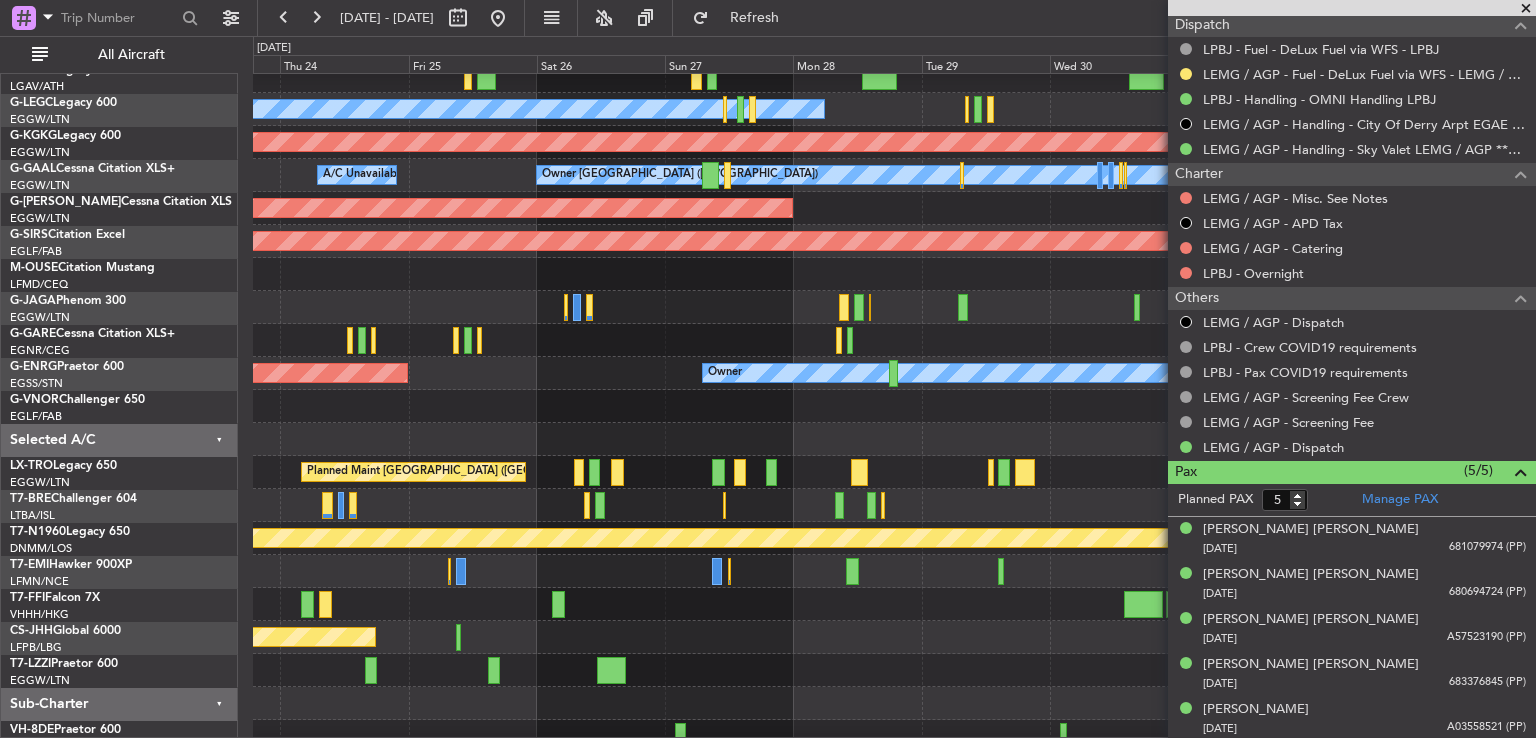 click at bounding box center (1526, 9) 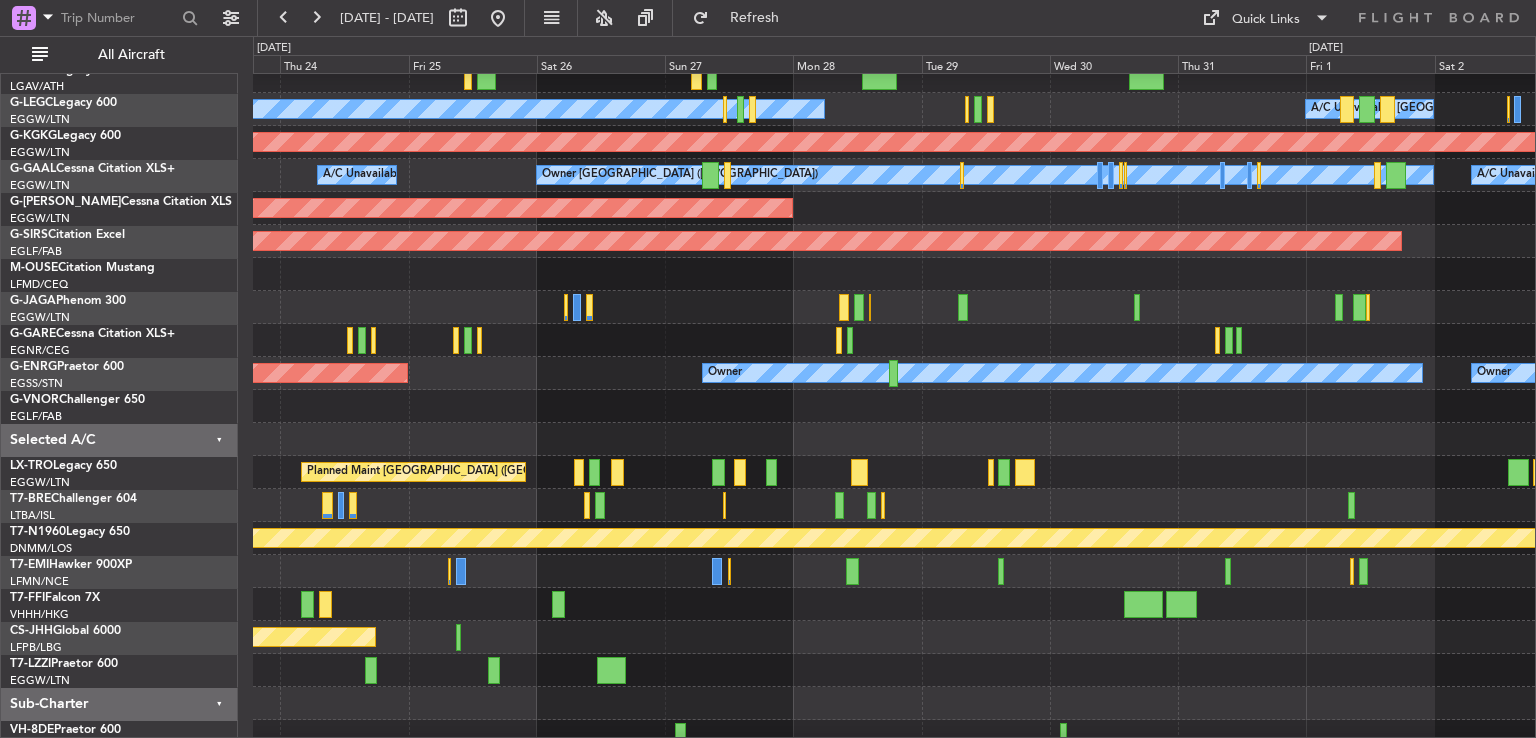 type on "0" 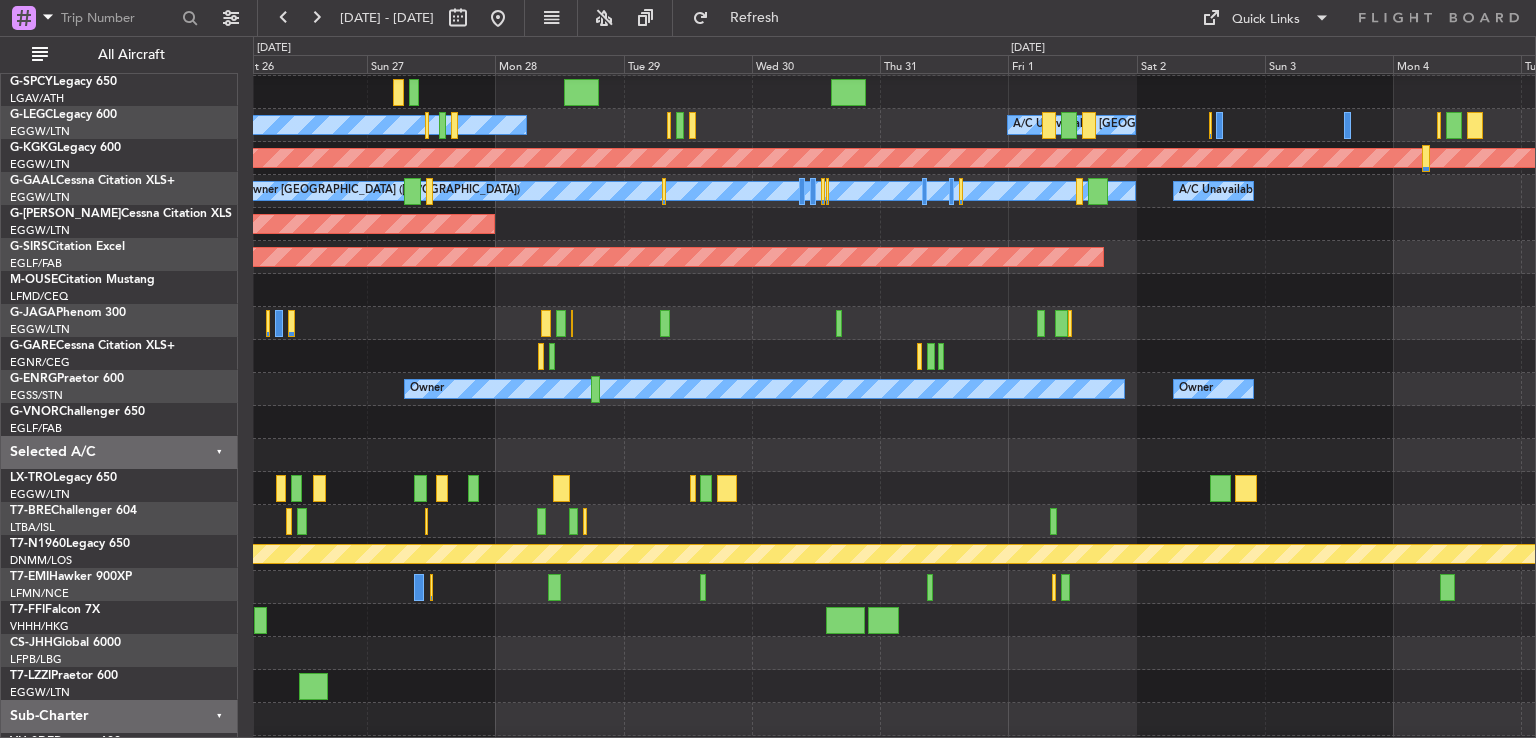 scroll, scrollTop: 96, scrollLeft: 0, axis: vertical 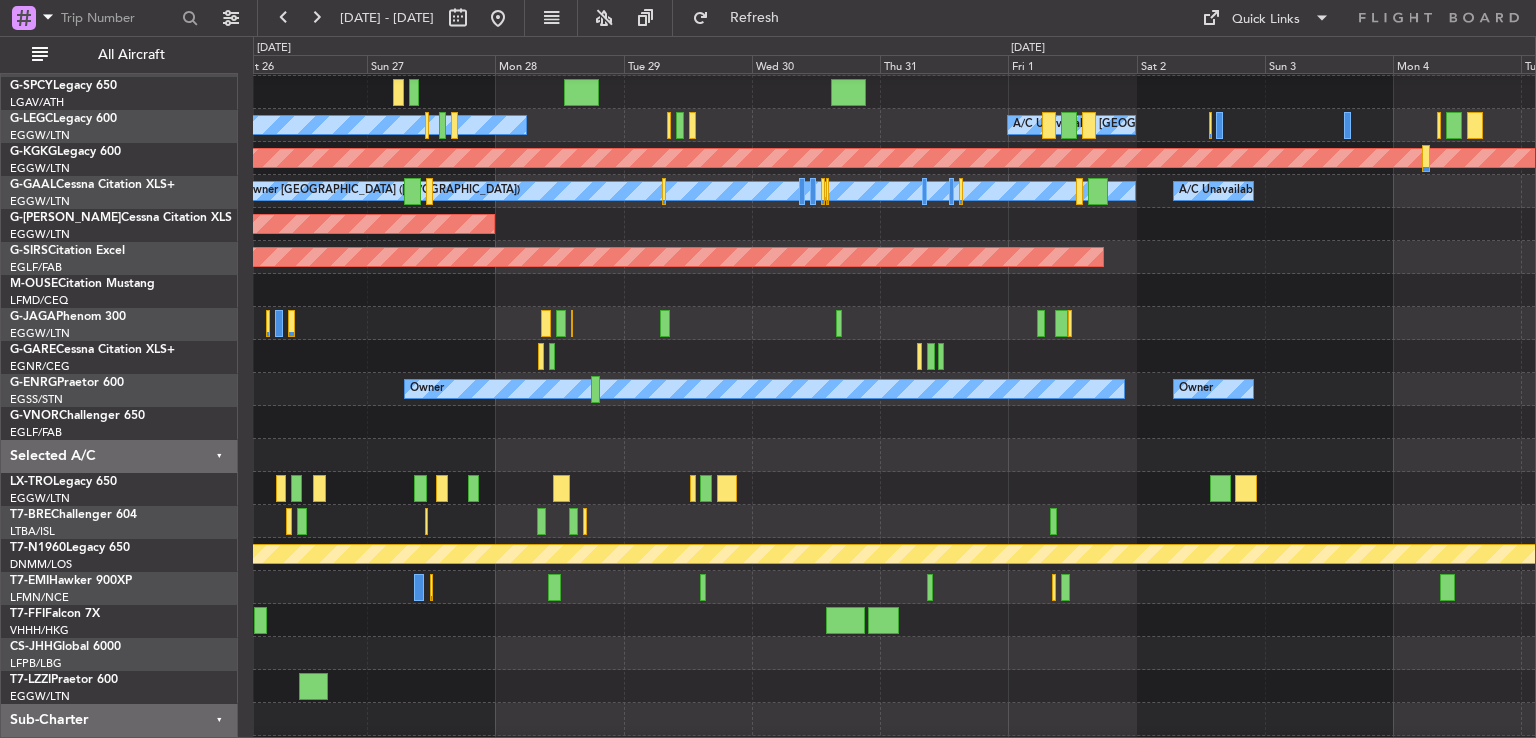 click 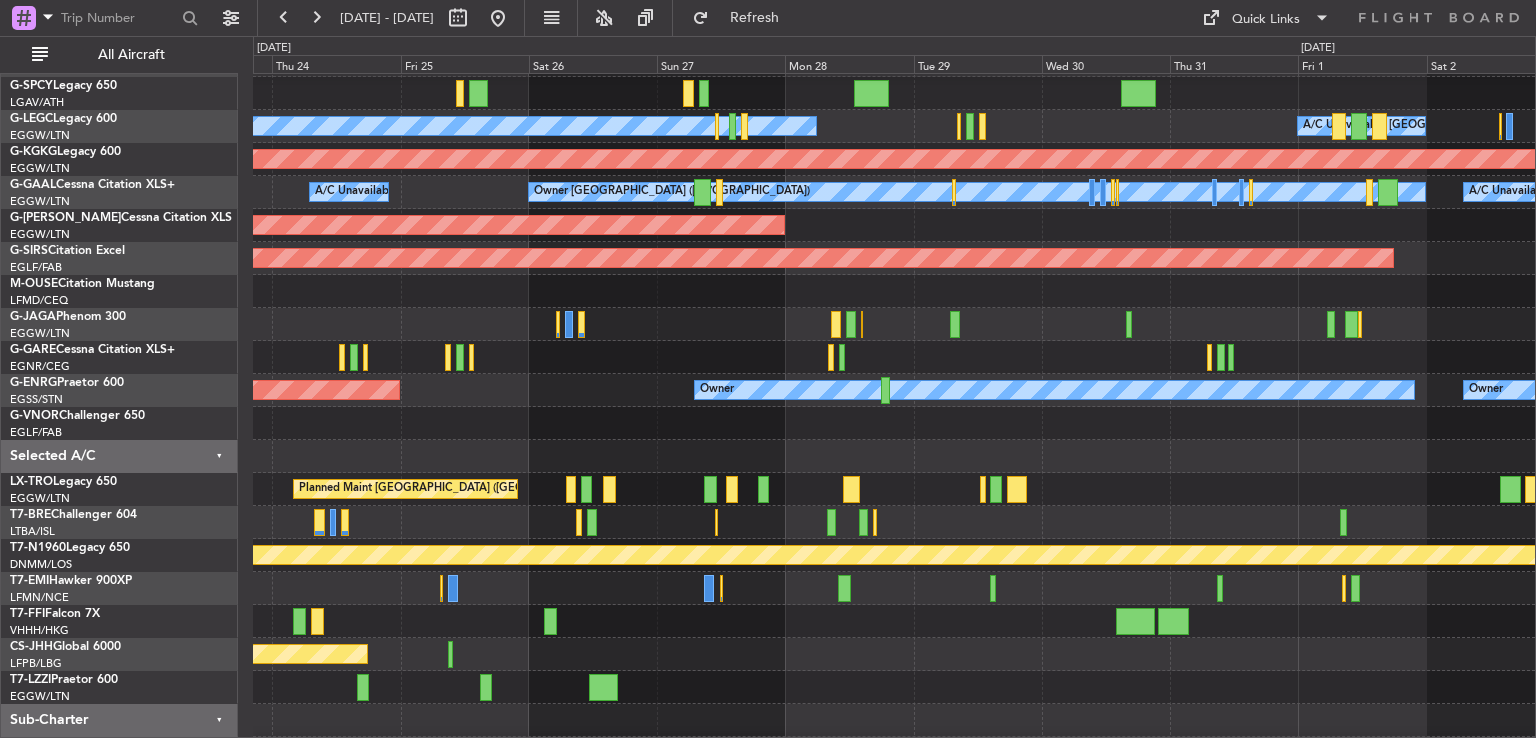 scroll, scrollTop: 100, scrollLeft: 0, axis: vertical 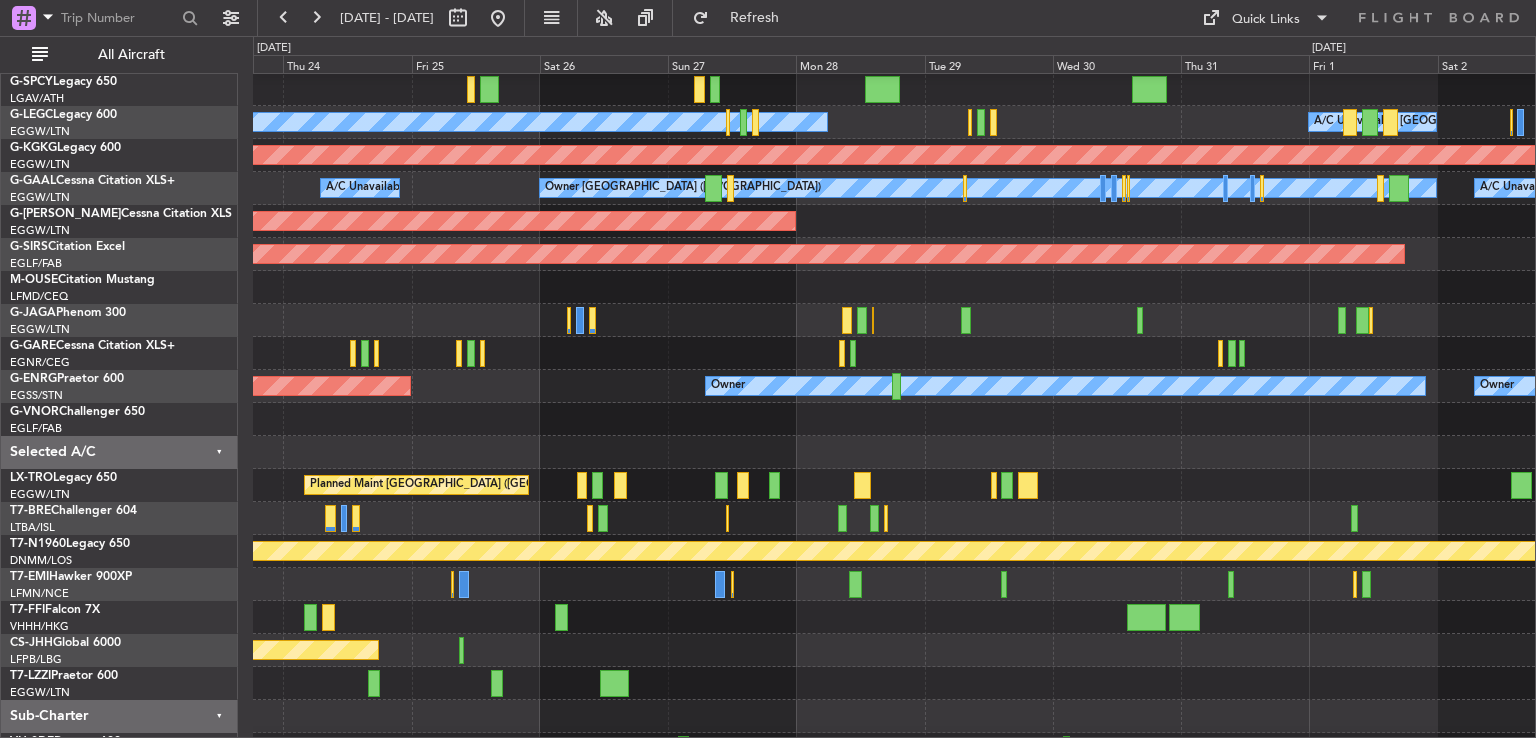 click 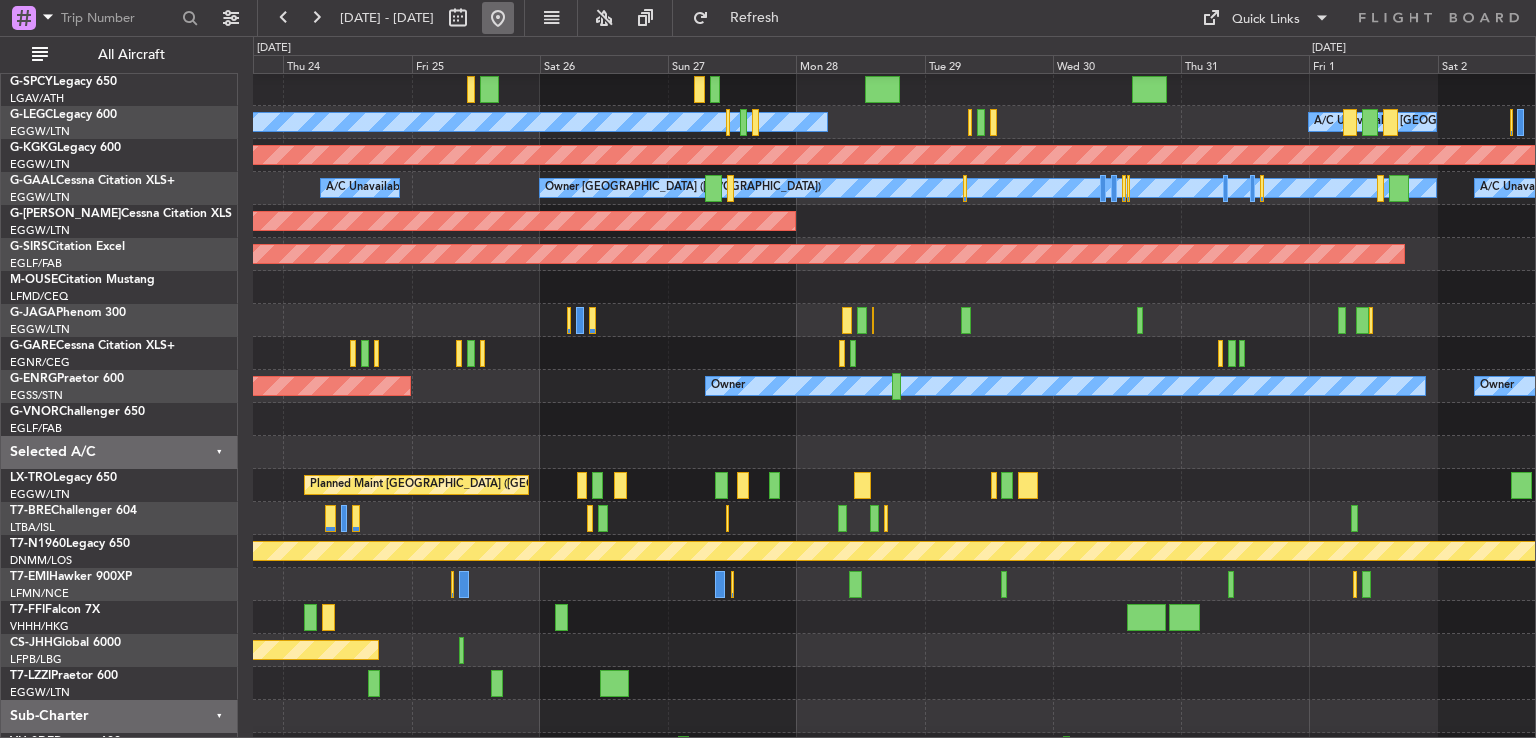 click at bounding box center (498, 18) 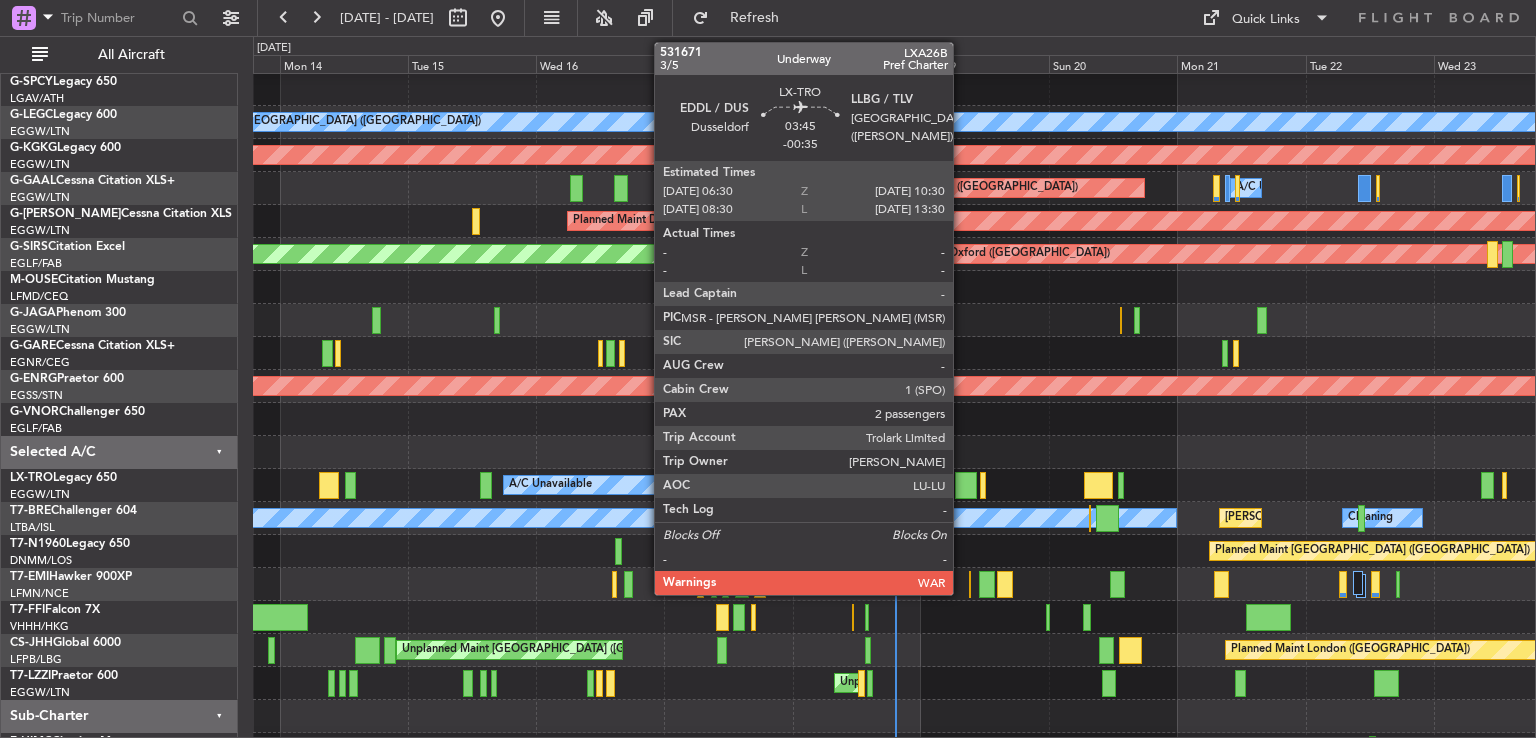 click 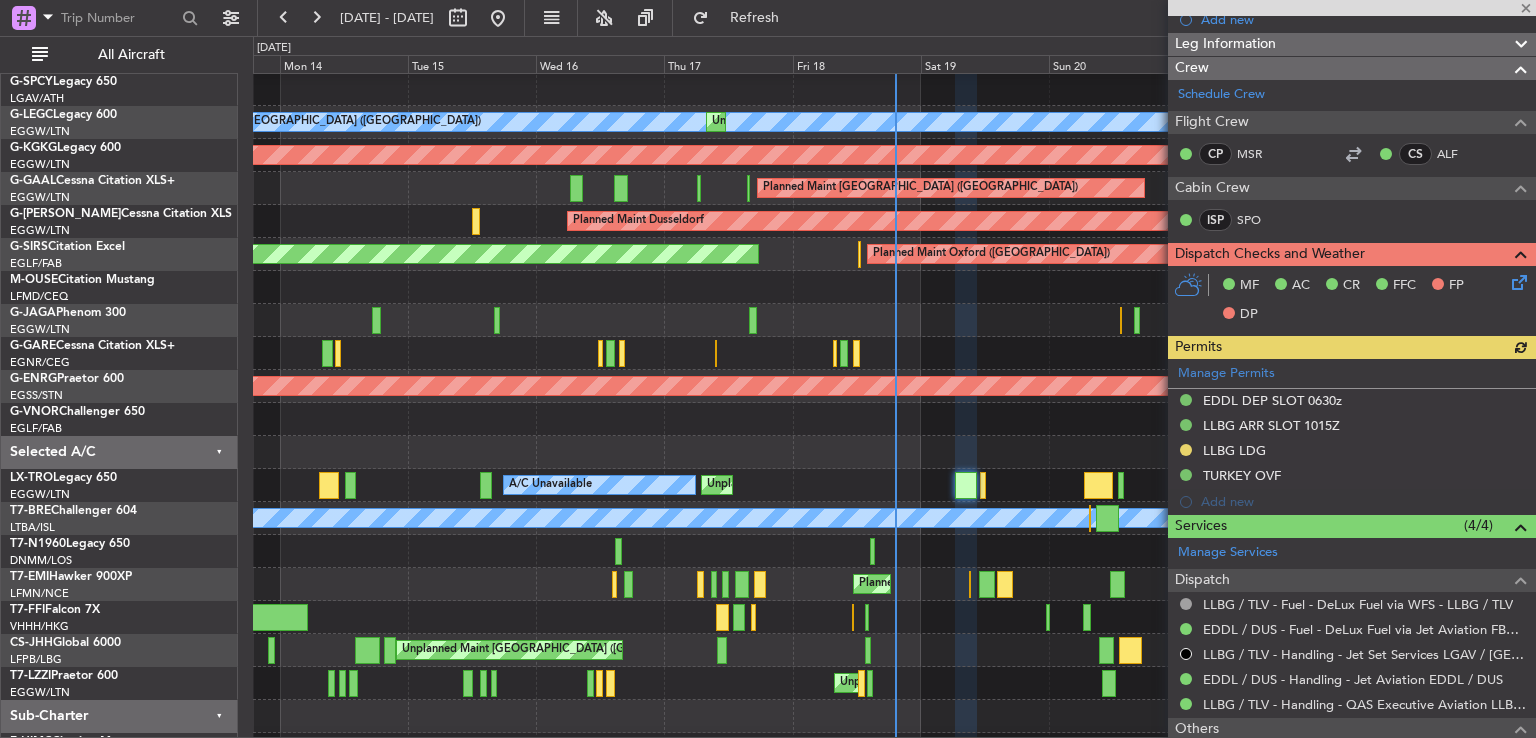 scroll, scrollTop: 0, scrollLeft: 0, axis: both 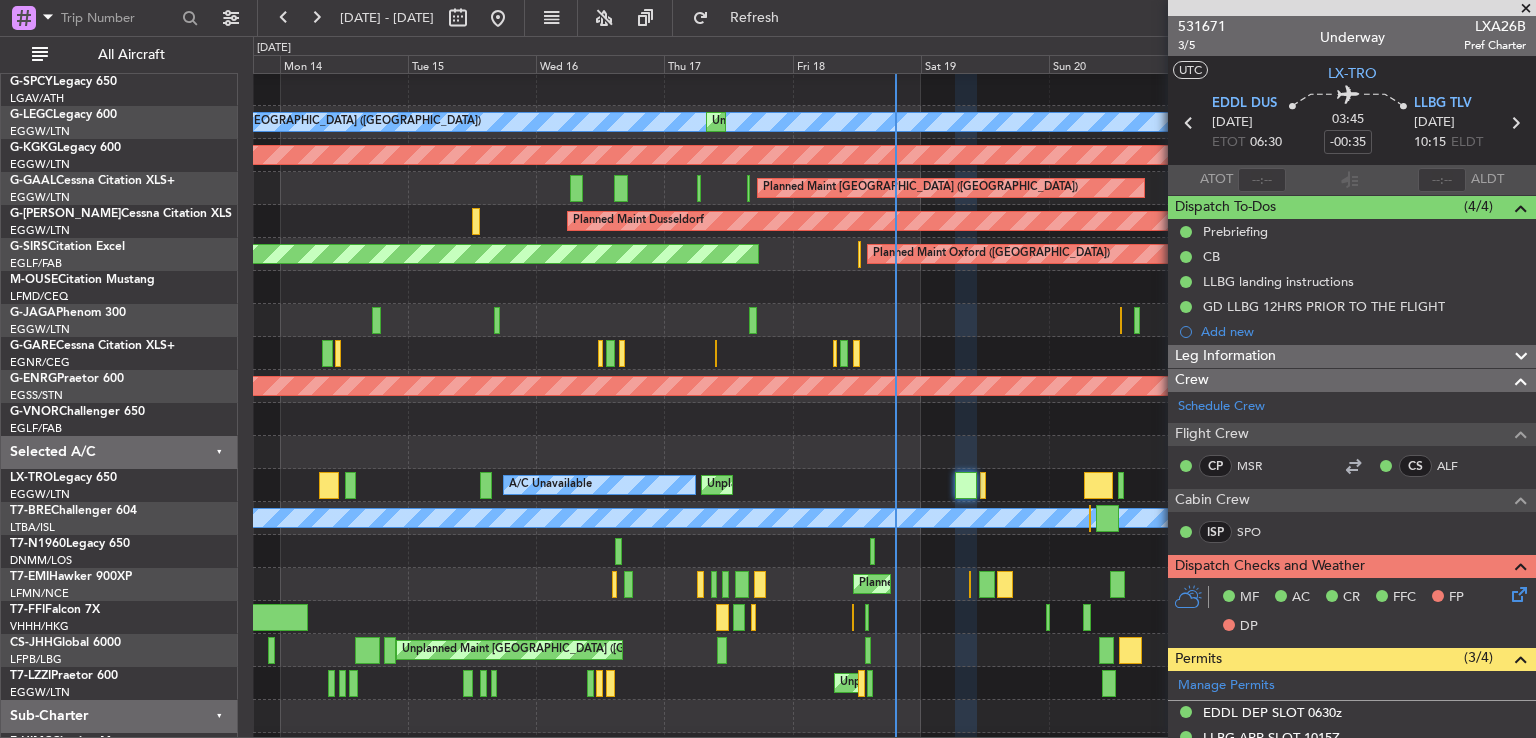 click at bounding box center [1526, 9] 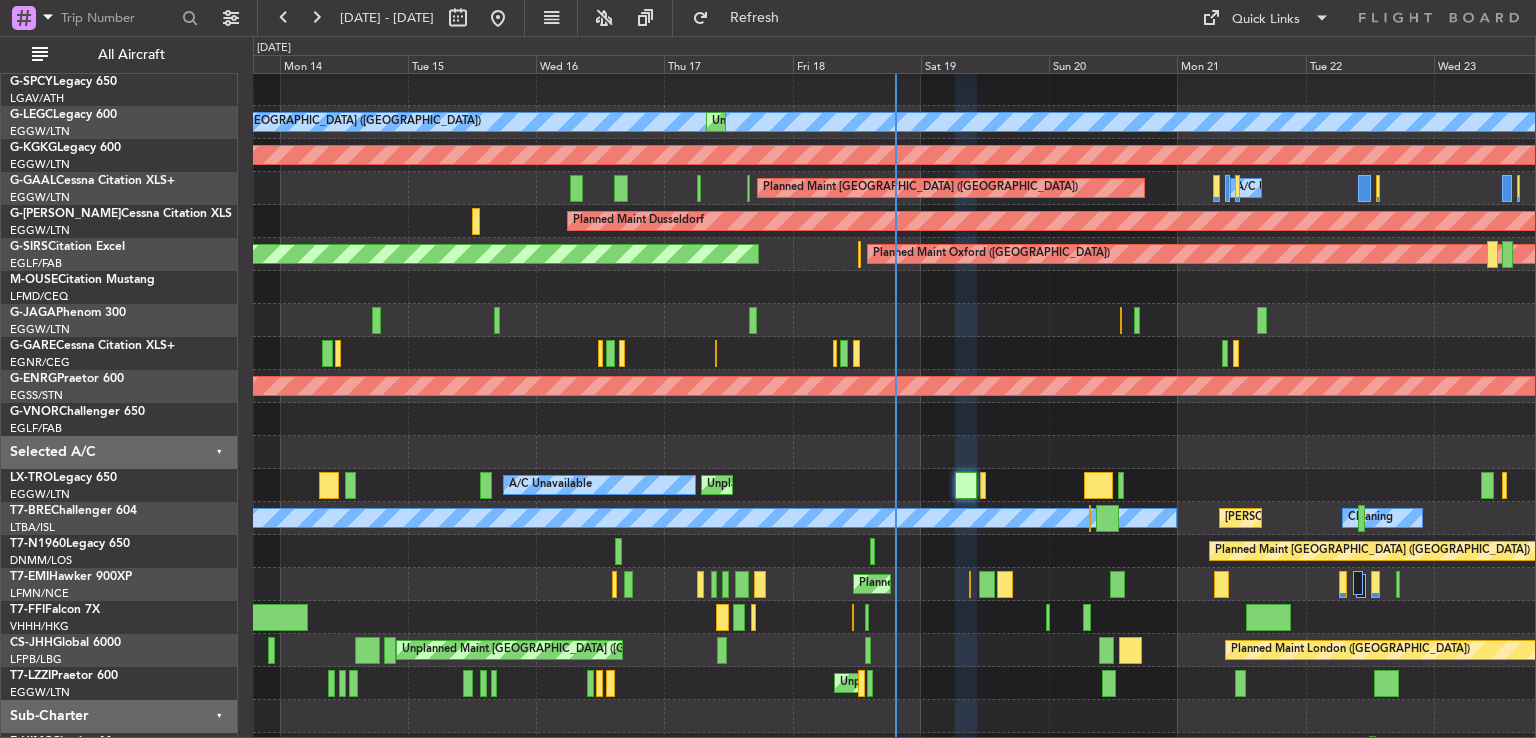 type on "0" 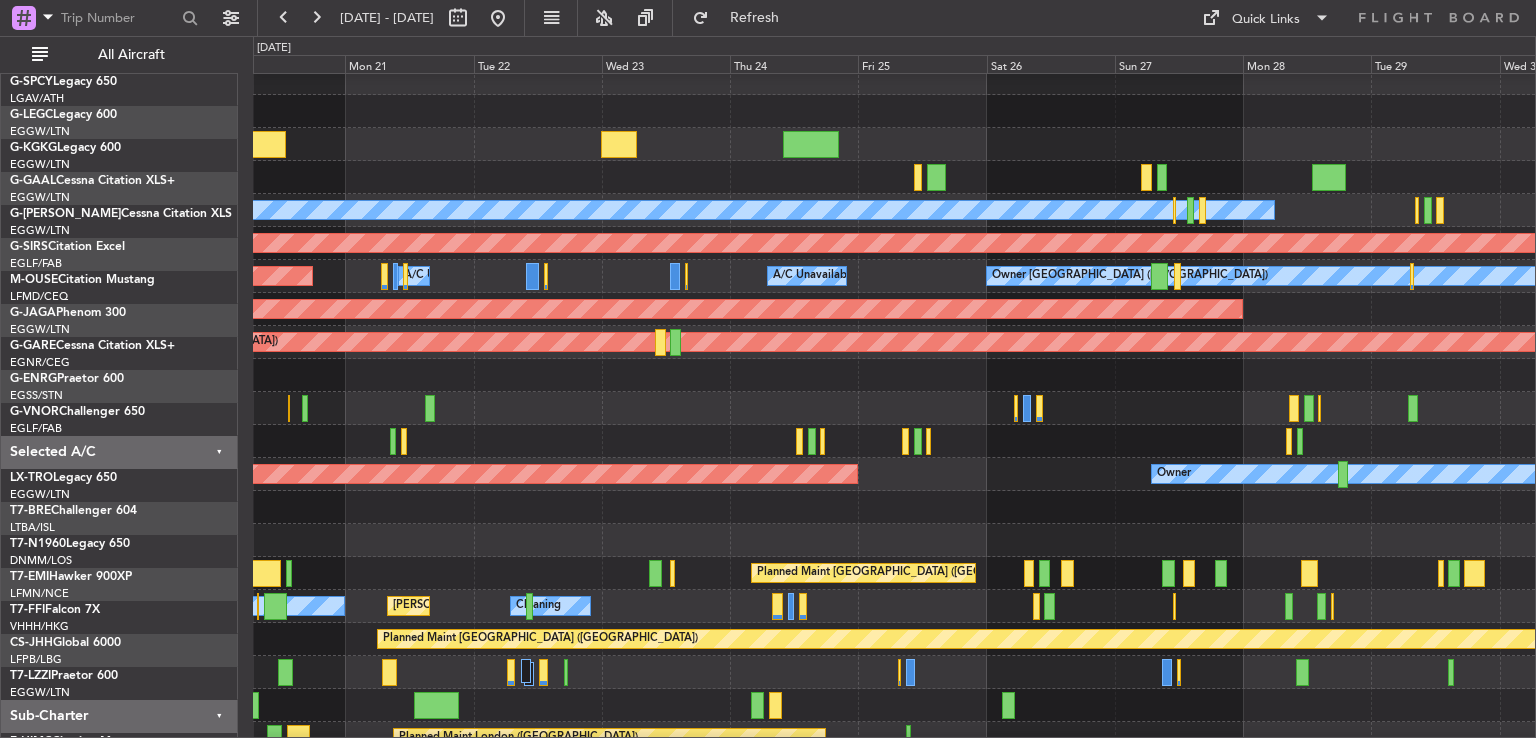 click on "Planned Maint [GEOGRAPHIC_DATA] ([GEOGRAPHIC_DATA])" 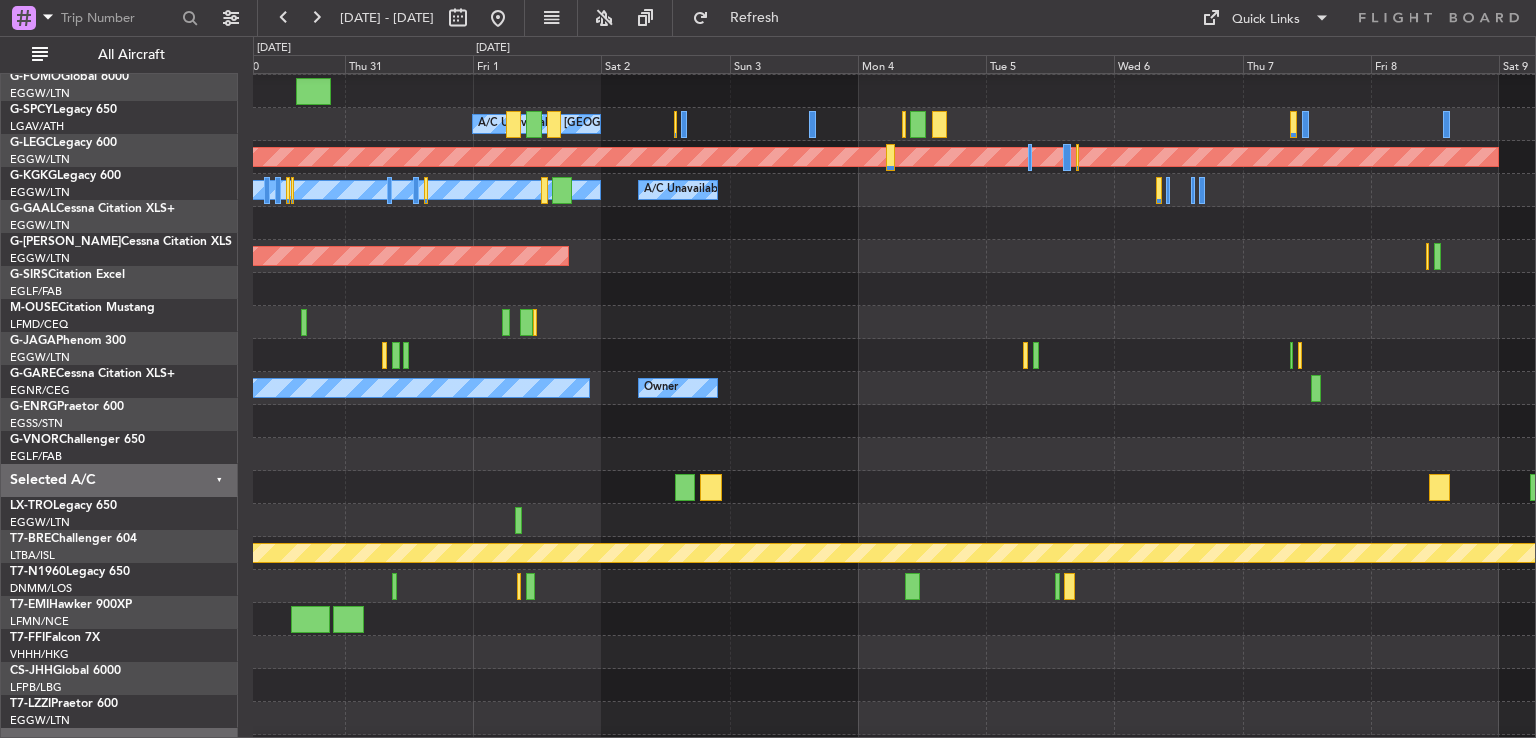 scroll, scrollTop: 97, scrollLeft: 0, axis: vertical 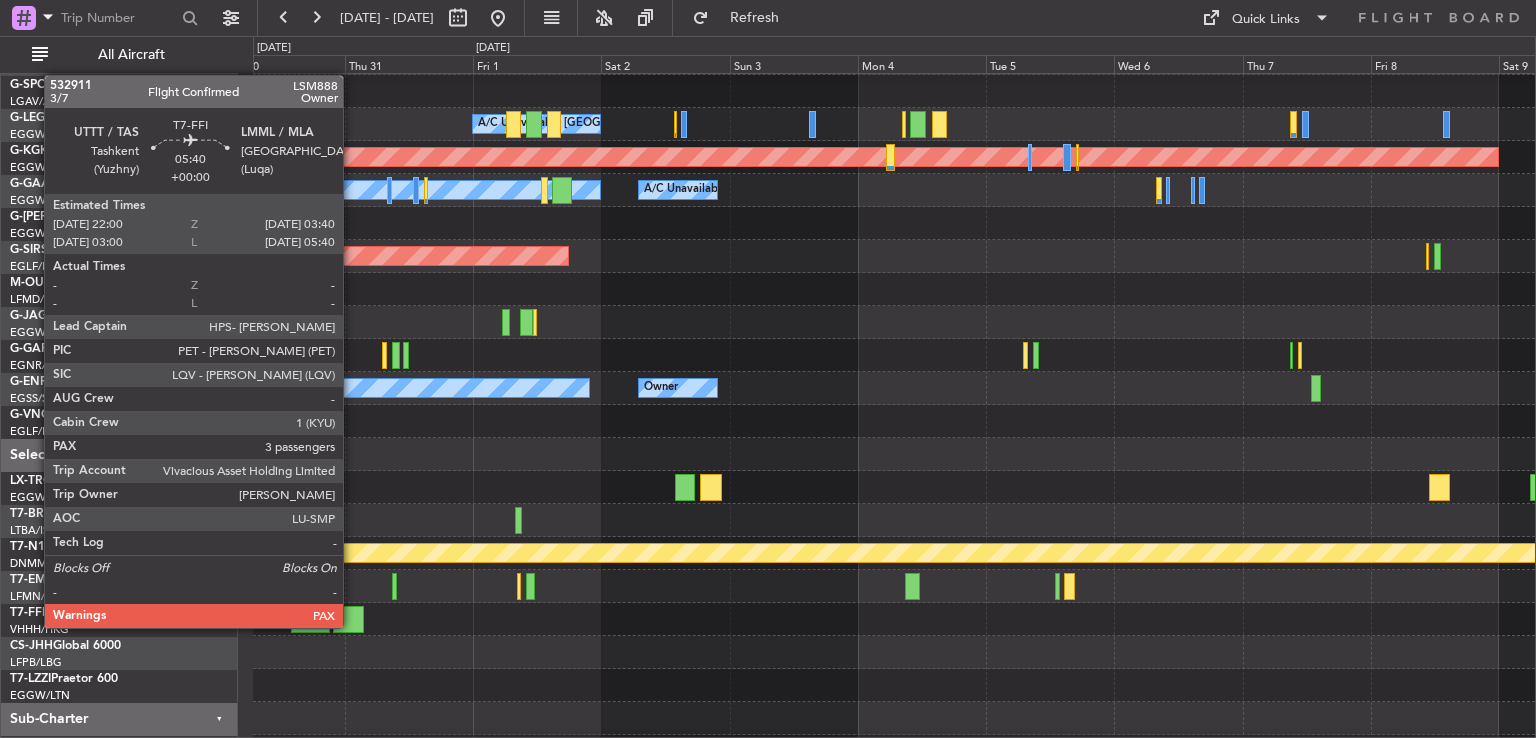 click 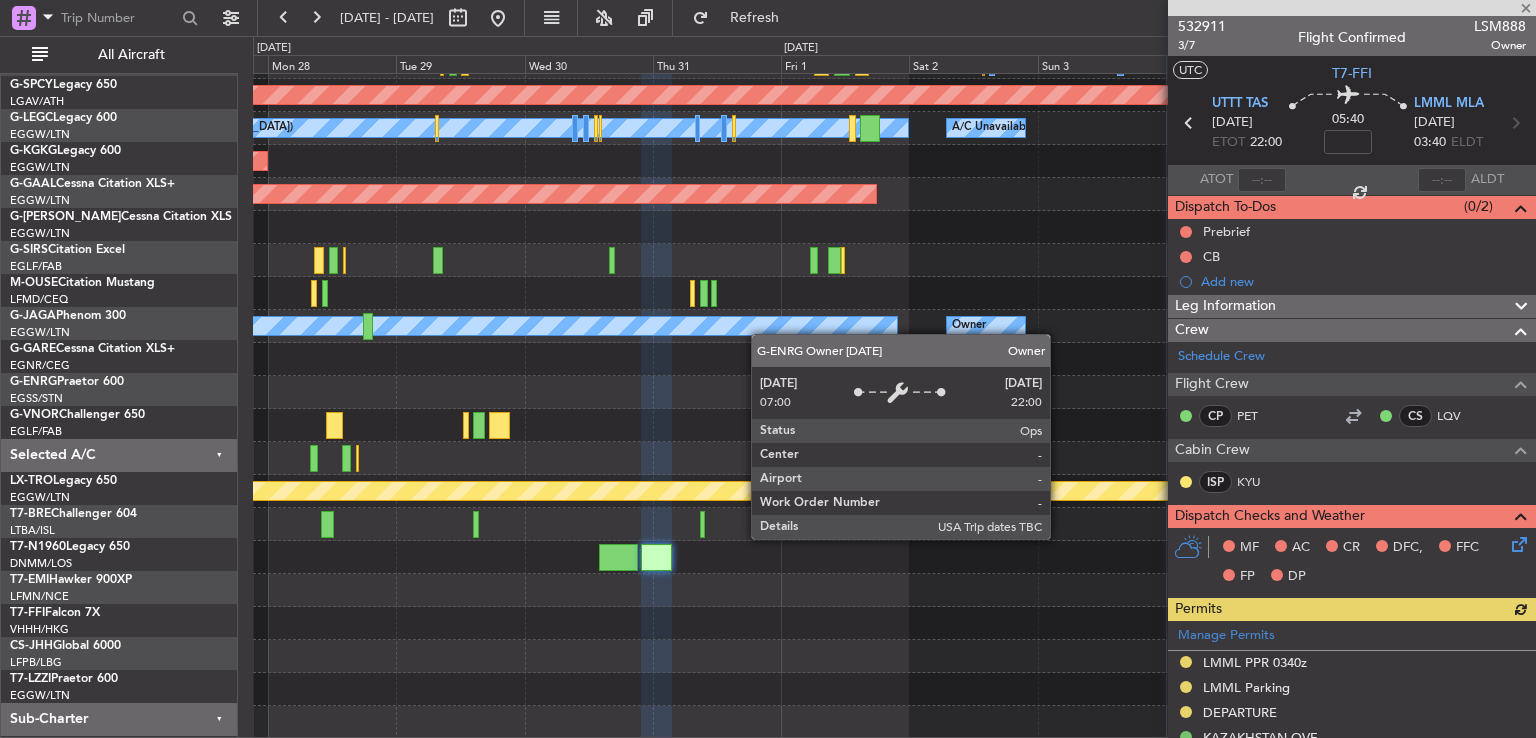 scroll, scrollTop: 160, scrollLeft: 0, axis: vertical 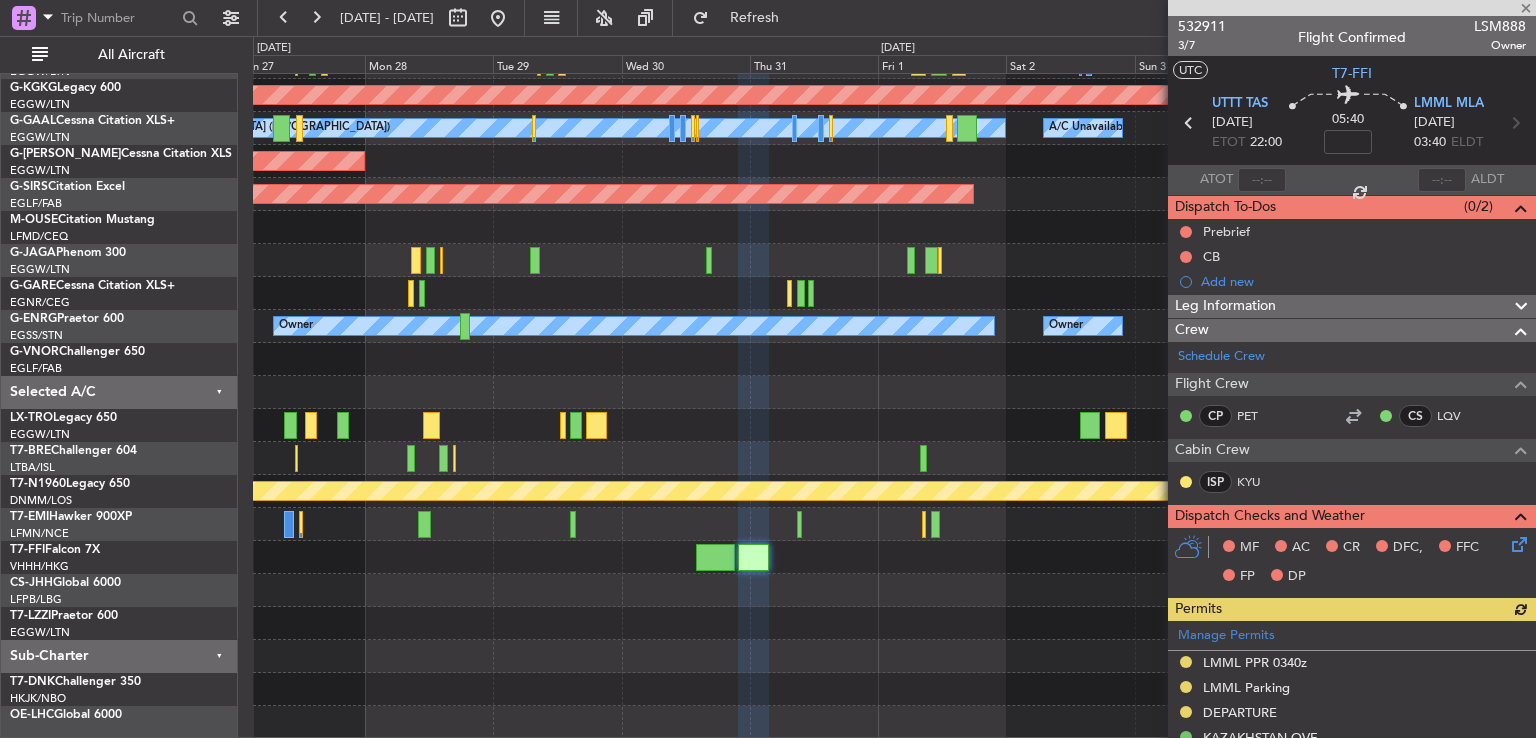 click on "A/C Unavailable London (Luton)
A/C Unavailable London (Luton)
AOG Maint Istanbul (Ataturk)
Owner London (Luton)
A/C Unavailable
A/C Unavailable
A/C Unavailable
Planned Maint Dusseldorf
Planned Maint Oxford (Kidlington)
Owner
Owner
AOG Maint Paris (Le Bourget)
Planned Maint London (Luton)
Planned Maint London (Stansted)
Planned Maint London (Biggin Hill)
A/C Booked" 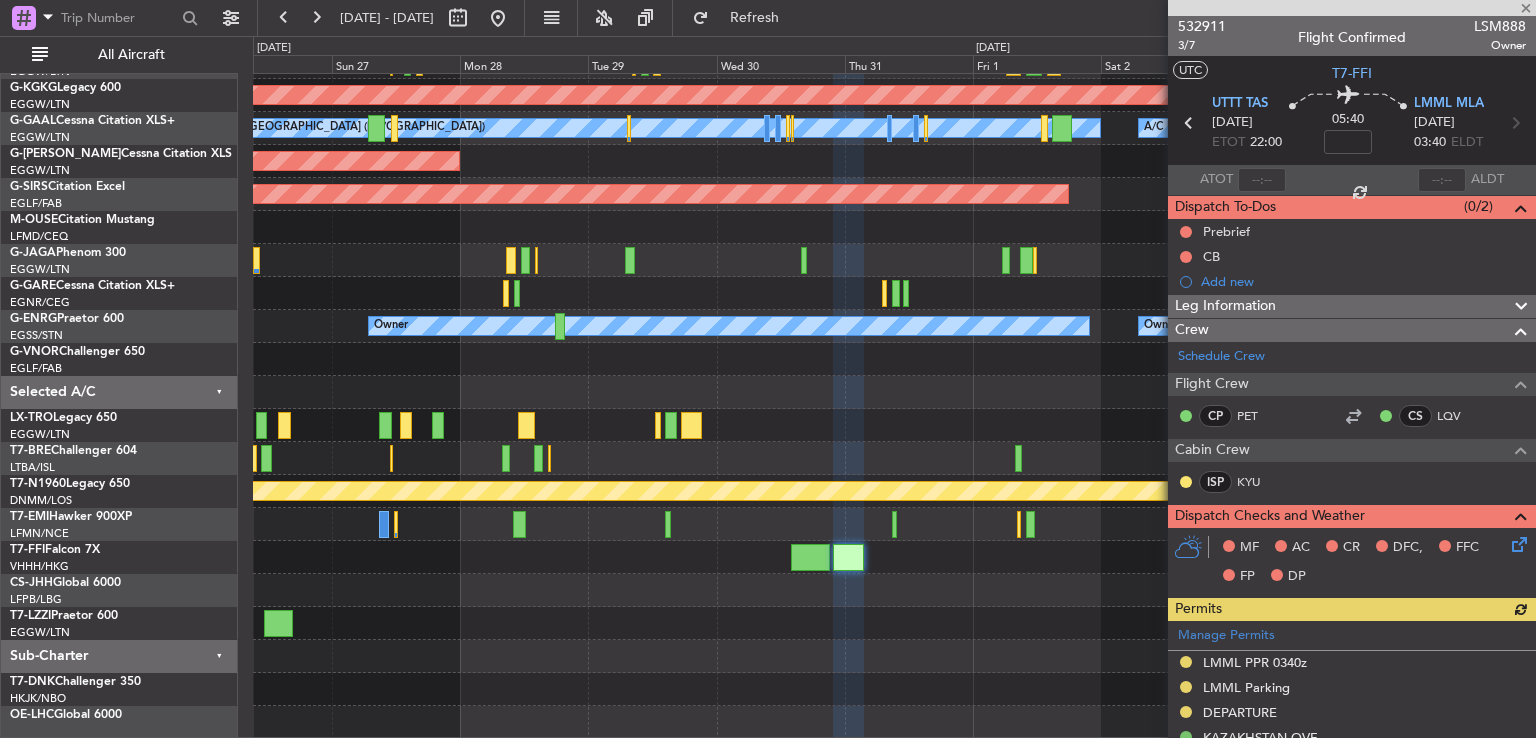 click on "A/C Unavailable London (Luton)
A/C Unavailable London (Luton)
AOG Maint Istanbul (Ataturk)
Owner London (Luton)
A/C Unavailable
A/C Unavailable
A/C Unavailable
Planned Maint Dusseldorf
Planned Maint Oxford (Kidlington)
Owner
Owner
AOG Maint Paris (Le Bourget)
Planned Maint London (Luton)
Planned Maint London (Stansted)
Planned Maint London (Biggin Hill)
A/C Booked" 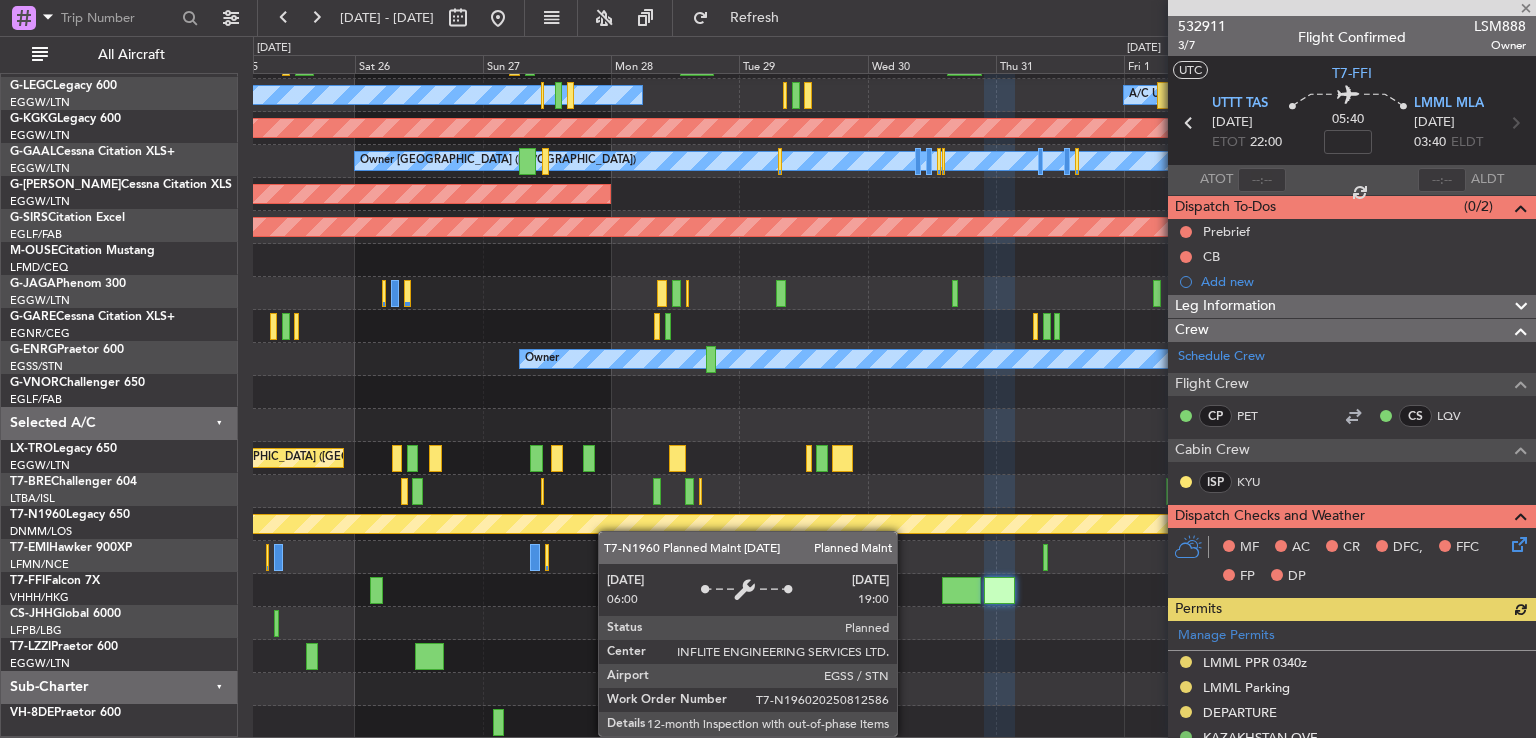 scroll, scrollTop: 127, scrollLeft: 0, axis: vertical 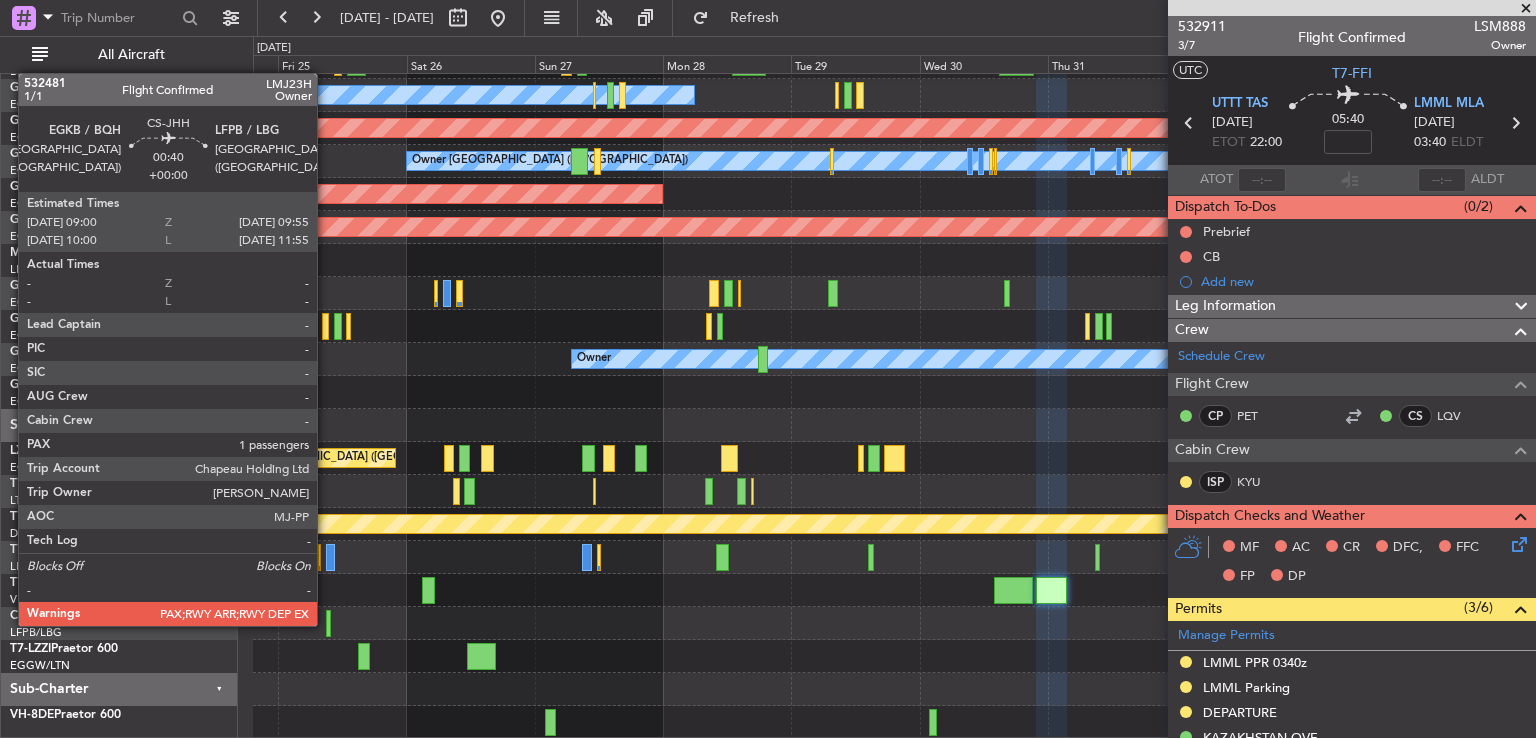 click 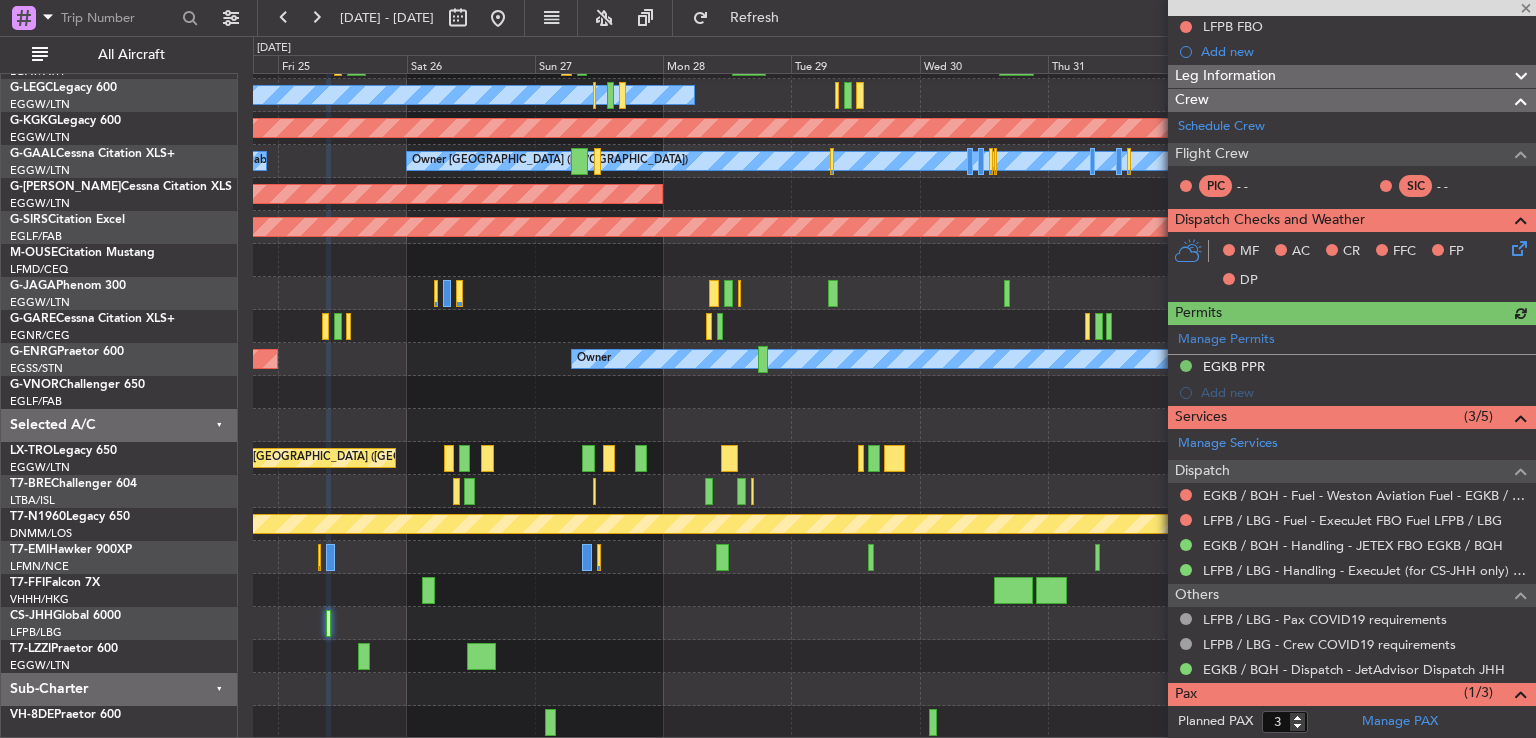 scroll, scrollTop: 348, scrollLeft: 0, axis: vertical 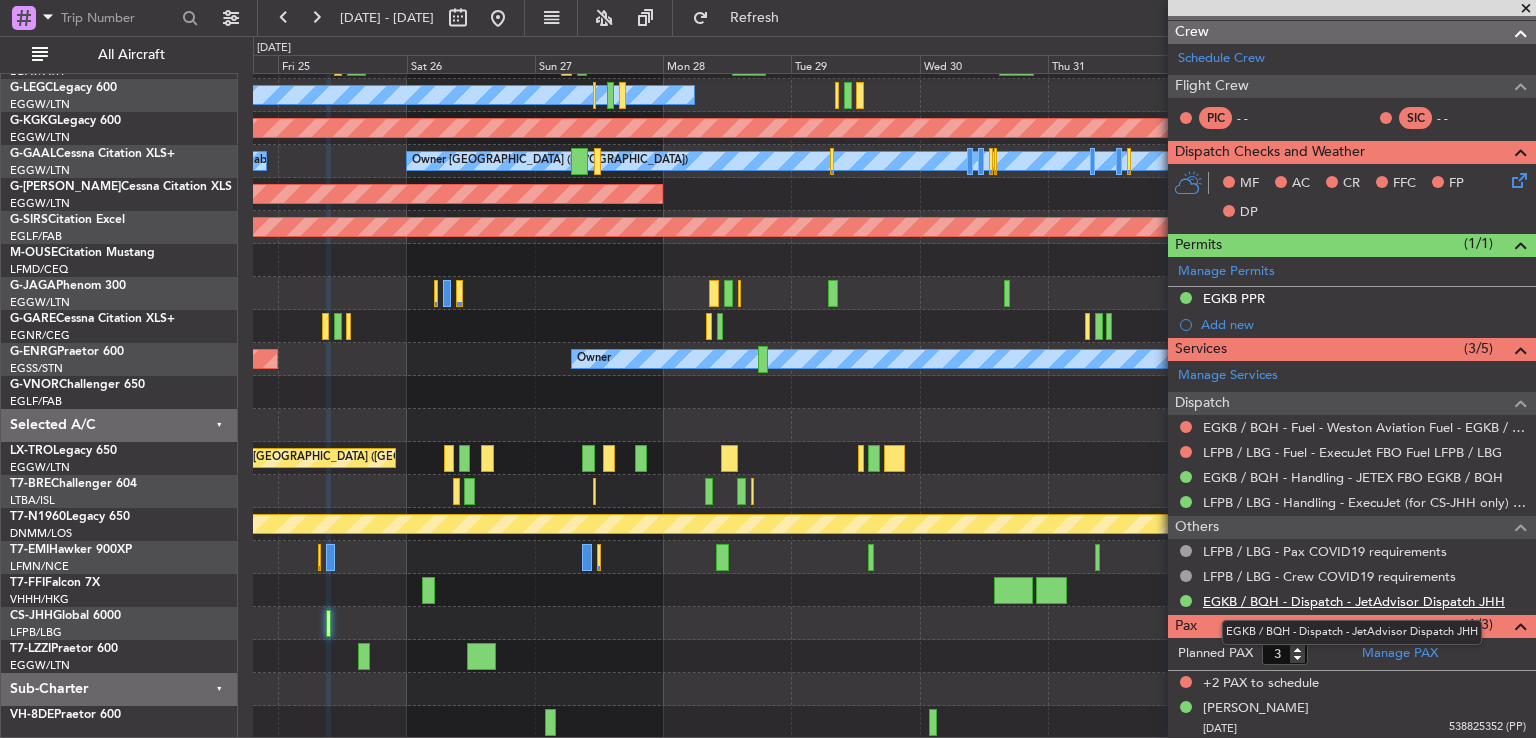 click on "EGKB / BQH - Dispatch - JetAdvisor Dispatch JHH" at bounding box center [1354, 601] 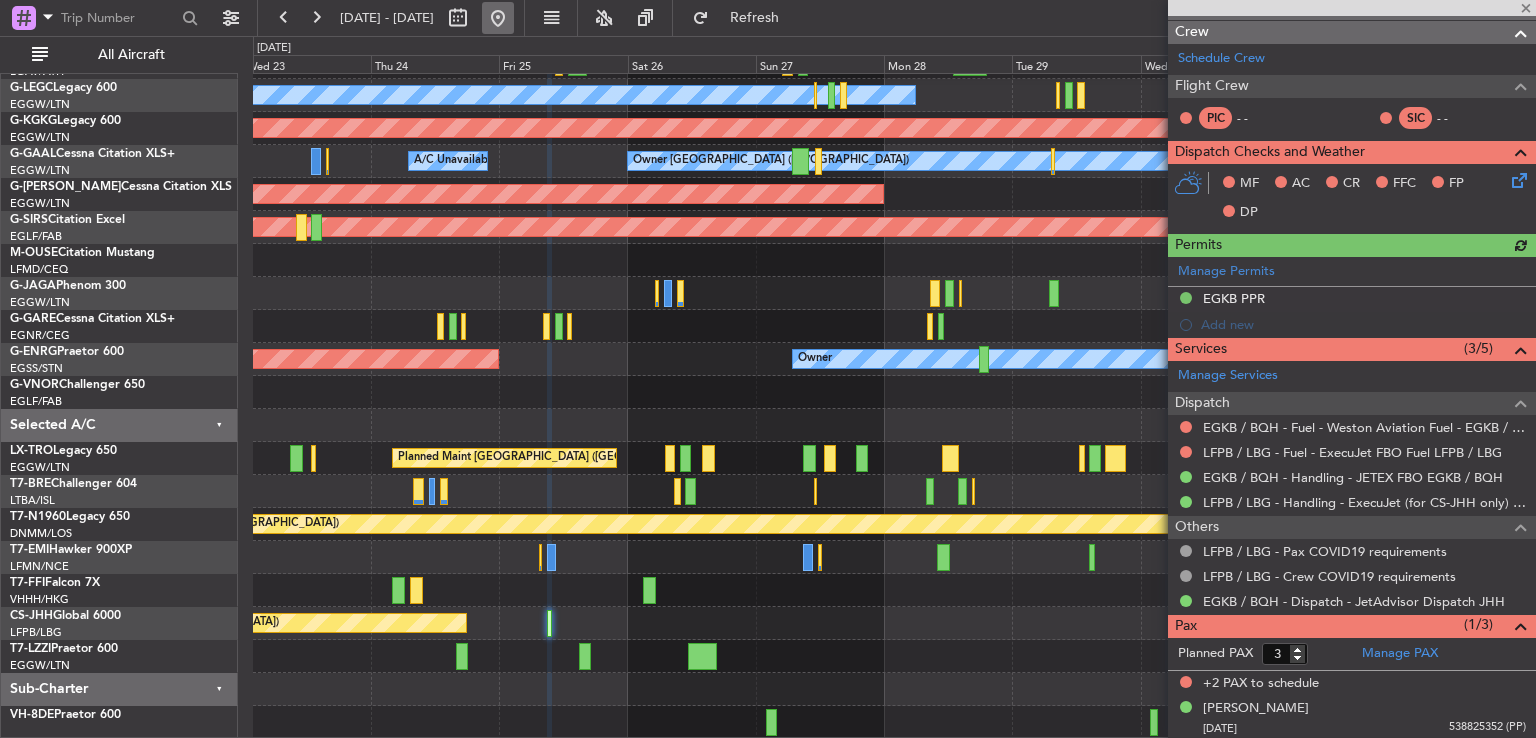 click at bounding box center (498, 18) 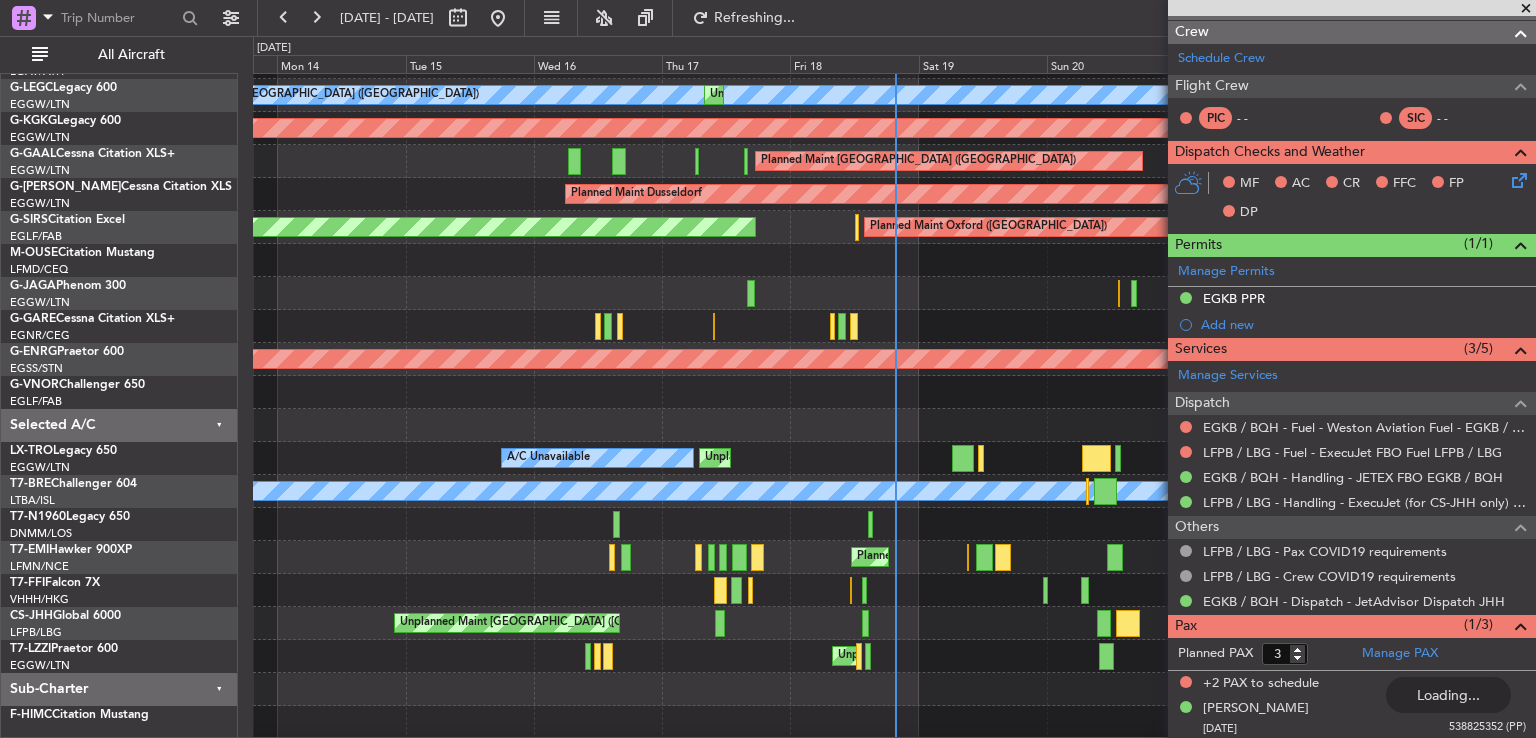 click at bounding box center [1526, 9] 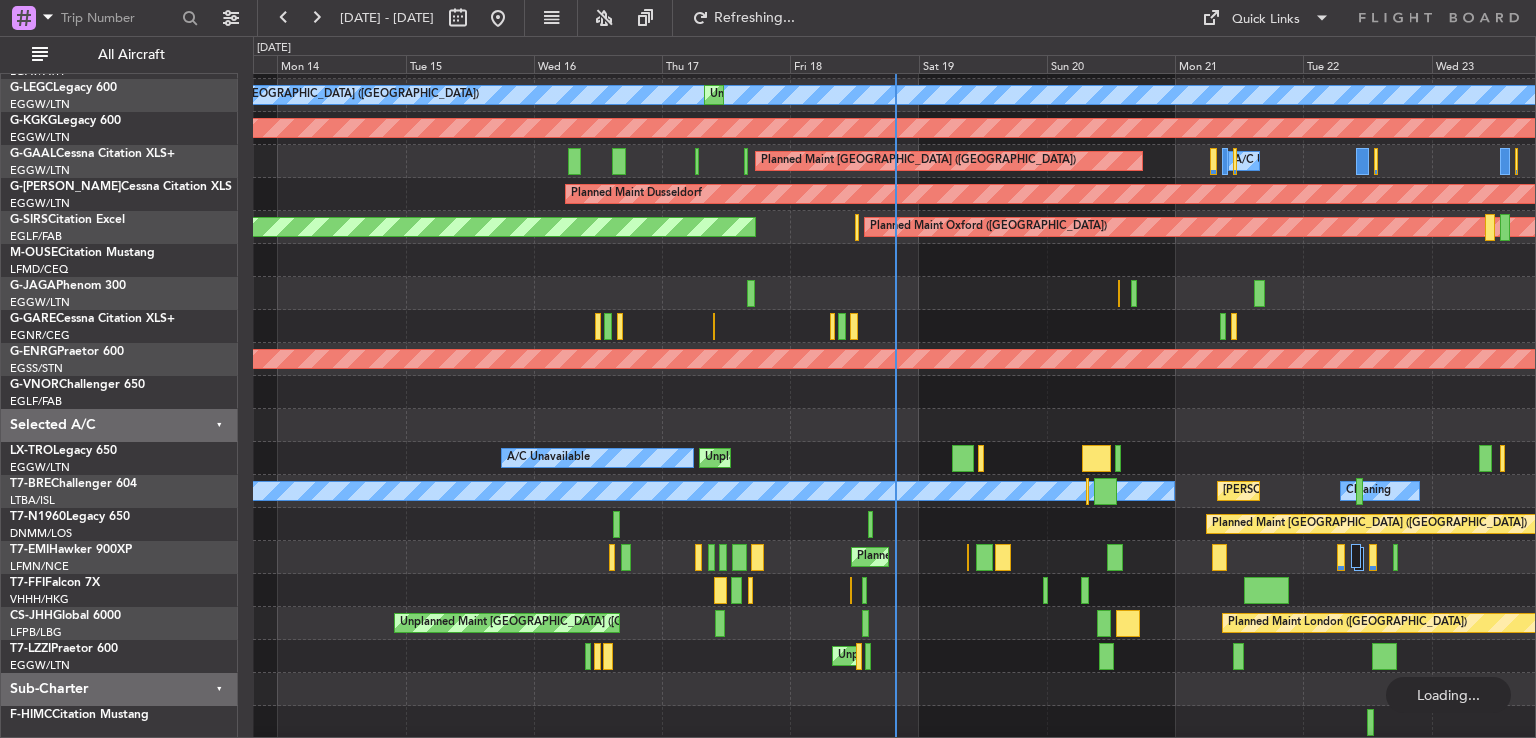 type on "0" 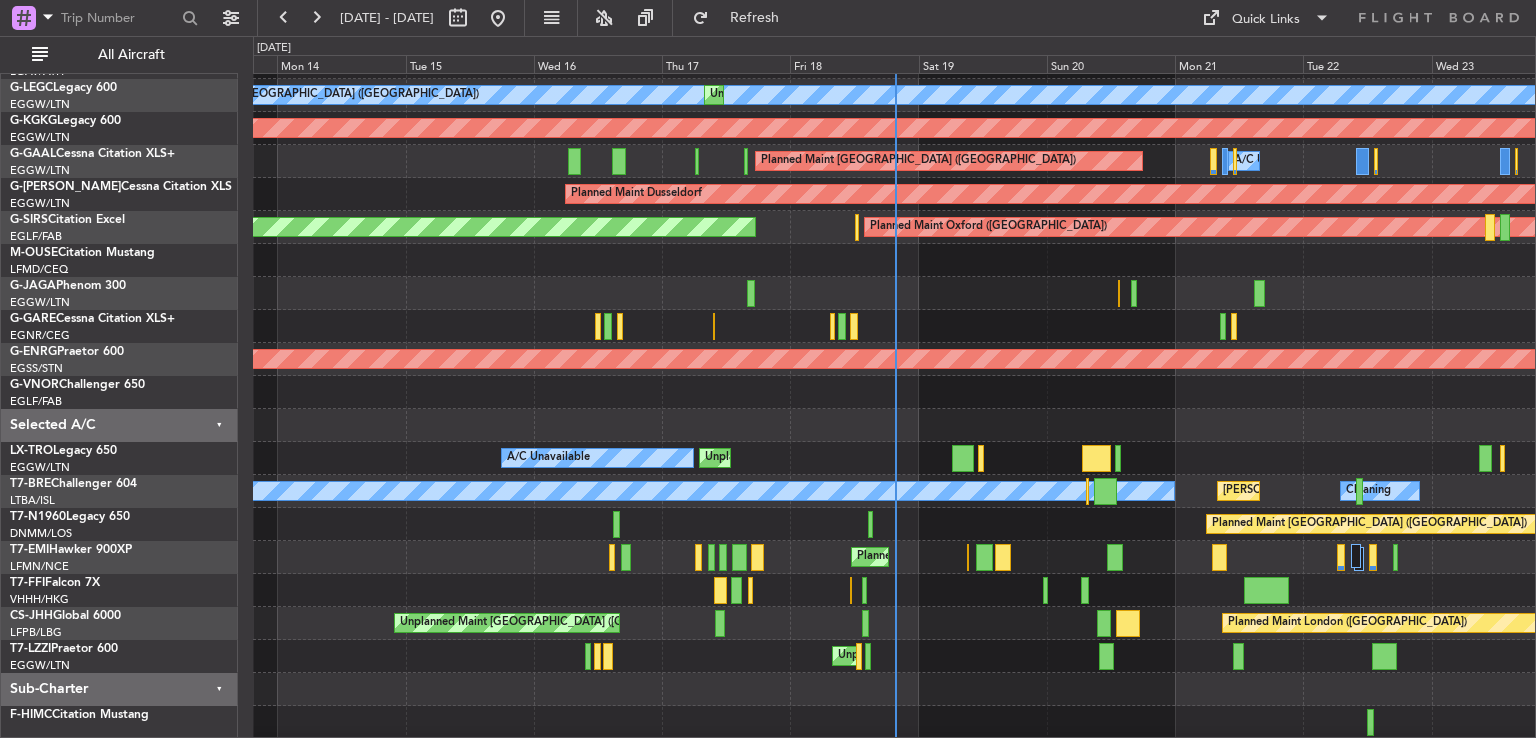scroll, scrollTop: 0, scrollLeft: 0, axis: both 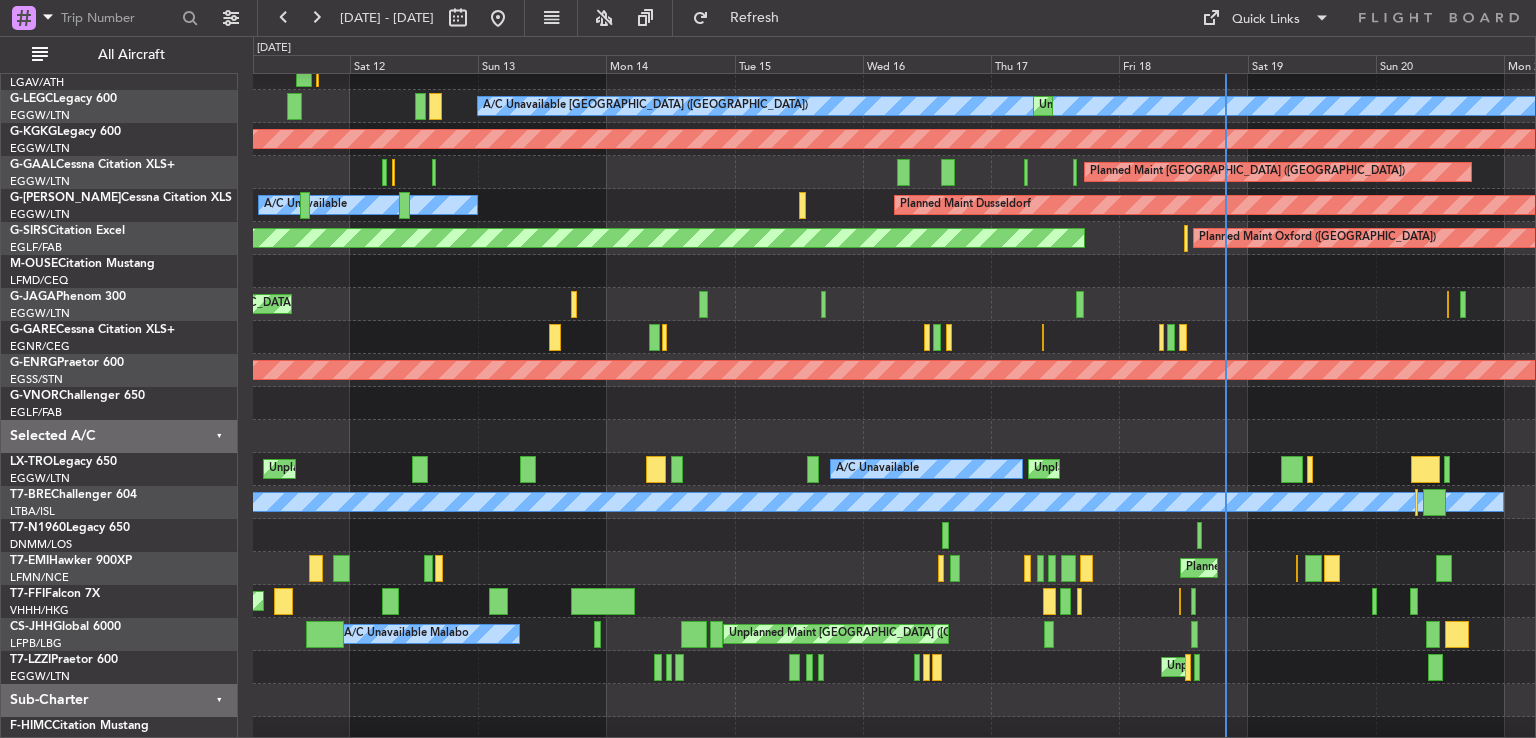 click on "Planned Maint [GEOGRAPHIC_DATA] ([GEOGRAPHIC_DATA])" 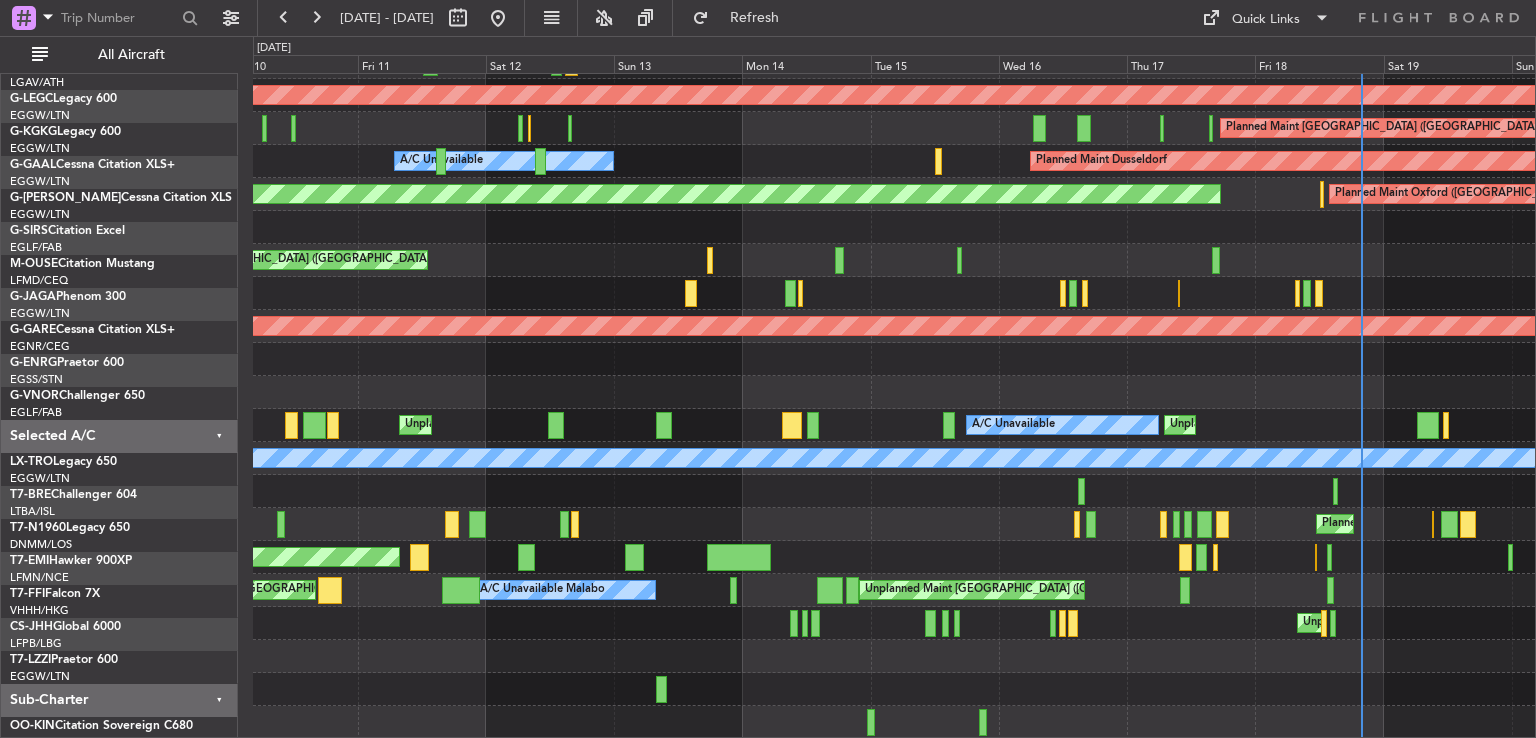 scroll, scrollTop: 160, scrollLeft: 0, axis: vertical 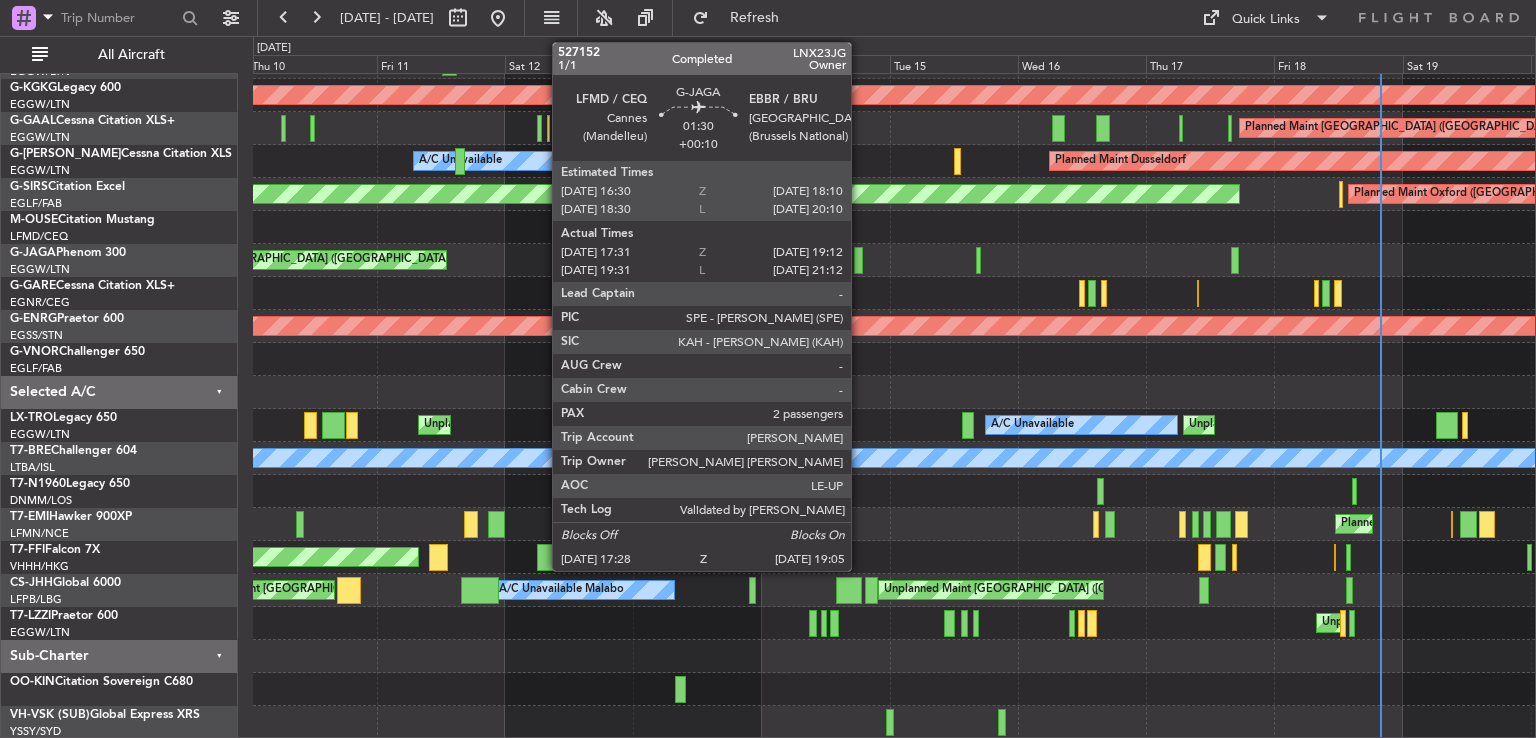 click 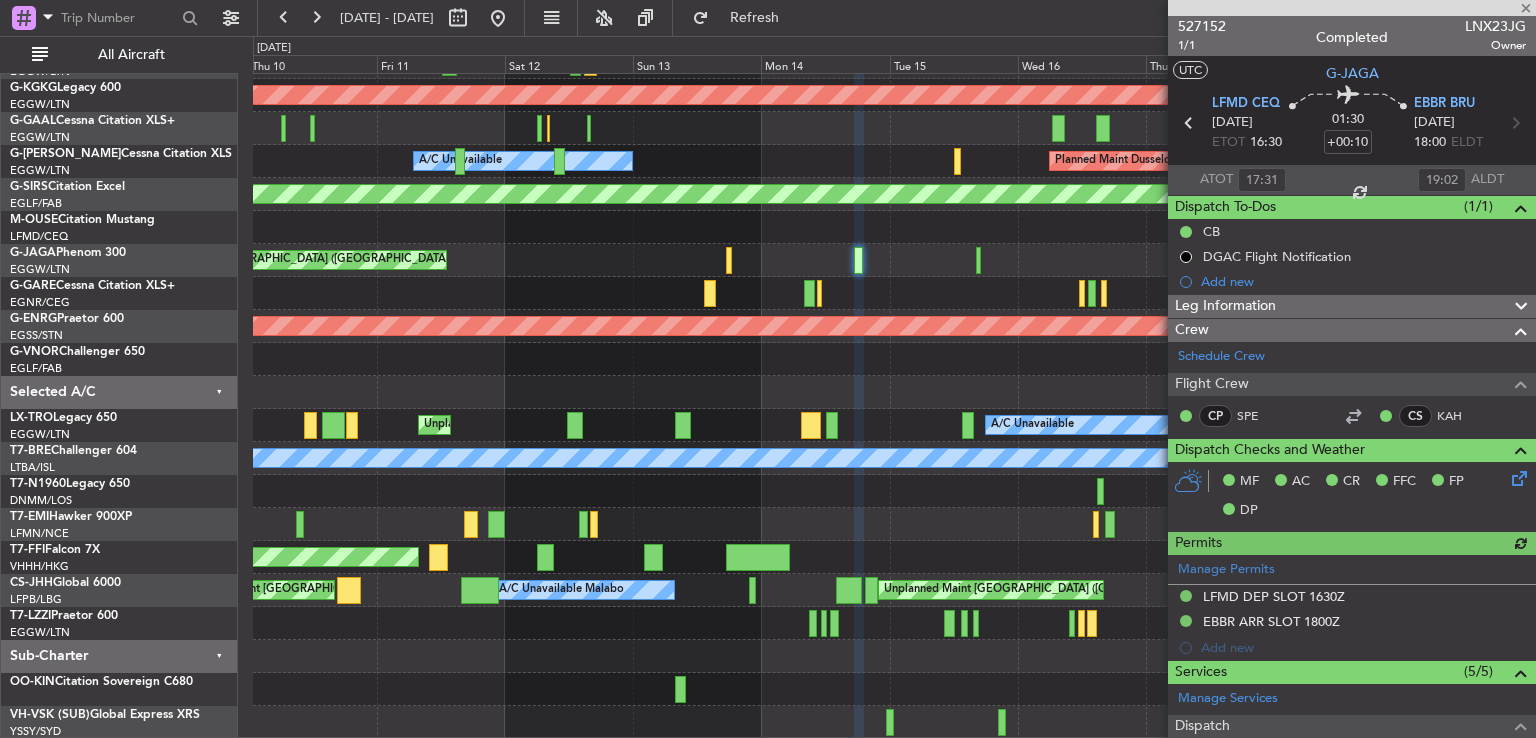 scroll, scrollTop: 392, scrollLeft: 0, axis: vertical 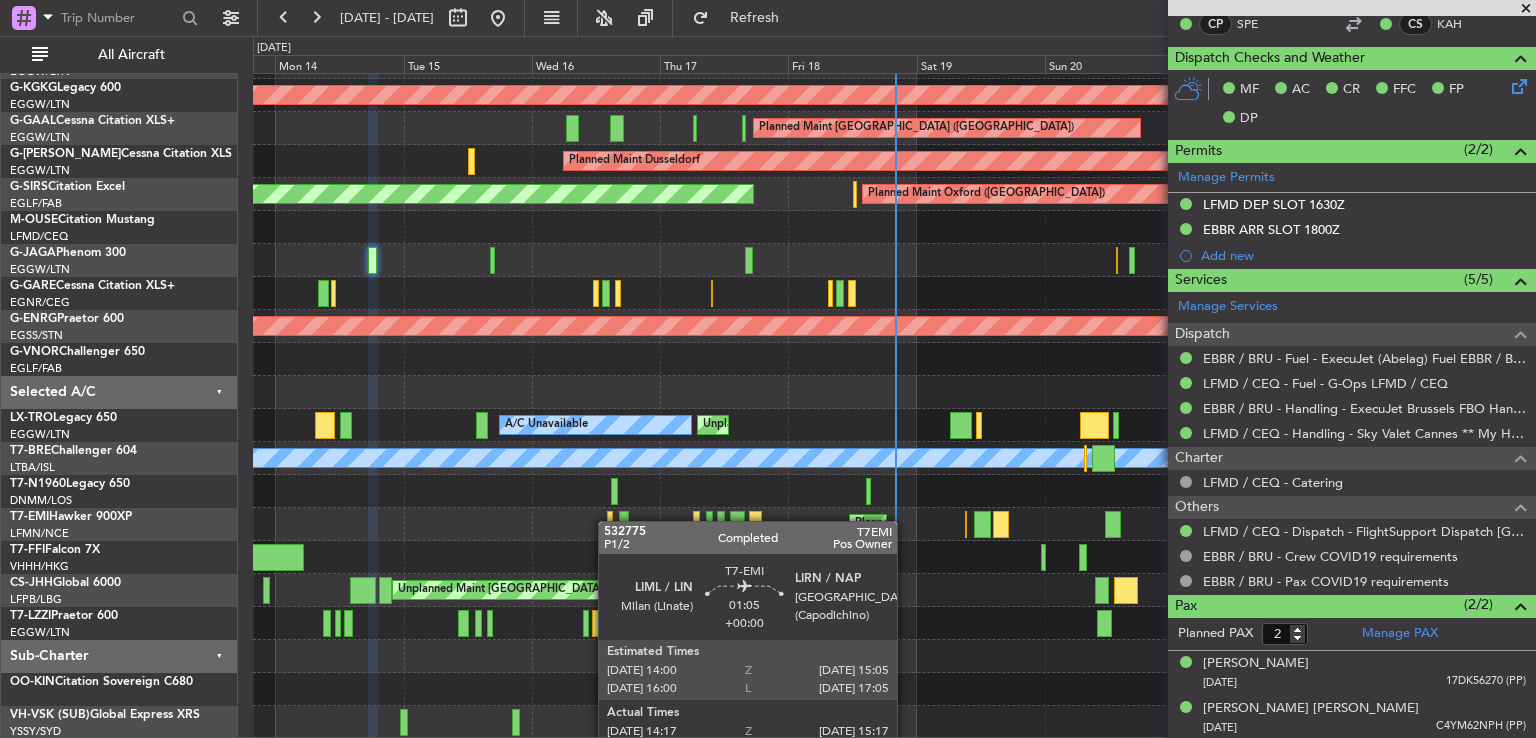 click on "A/C Unavailable London (Luton)
Unplanned Maint London (Luton)
AOG Maint Istanbul (Ataturk)
Planned Maint London (Luton)
A/C Unavailable
A/C Unavailable
A/C Unavailable
Owner London (Luton)
Planned Maint Dusseldorf
A/C Unavailable
Planned Maint Oxford (Kidlington)
AOG Maint London (Farnborough)
Planned Maint St Gallen (Altenrhein)
AOG Maint Paris (Le Bourget)
Unplanned Maint Dusseldorf
A/C Unavailable
Unplanned Maint London (Luton)
Planned Maint London (Luton)
A/C Unavailable
MEL Paris (Le Bourget)
Cleaning
Planned Maint London (Stansted)
Planned Maint Chester
MEL Beijing (Beijing Capital)" 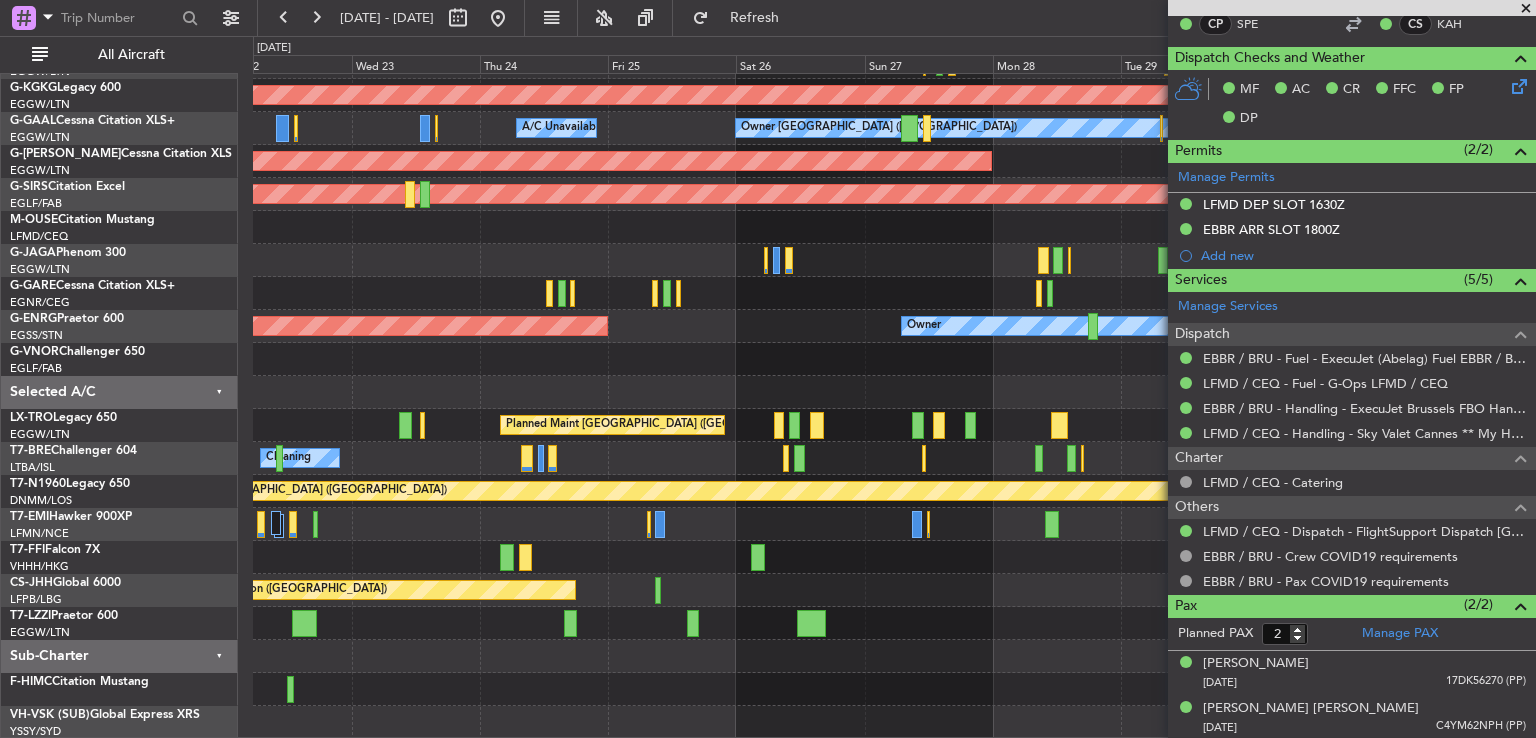 click on "Planned Maint [GEOGRAPHIC_DATA] ([GEOGRAPHIC_DATA])" 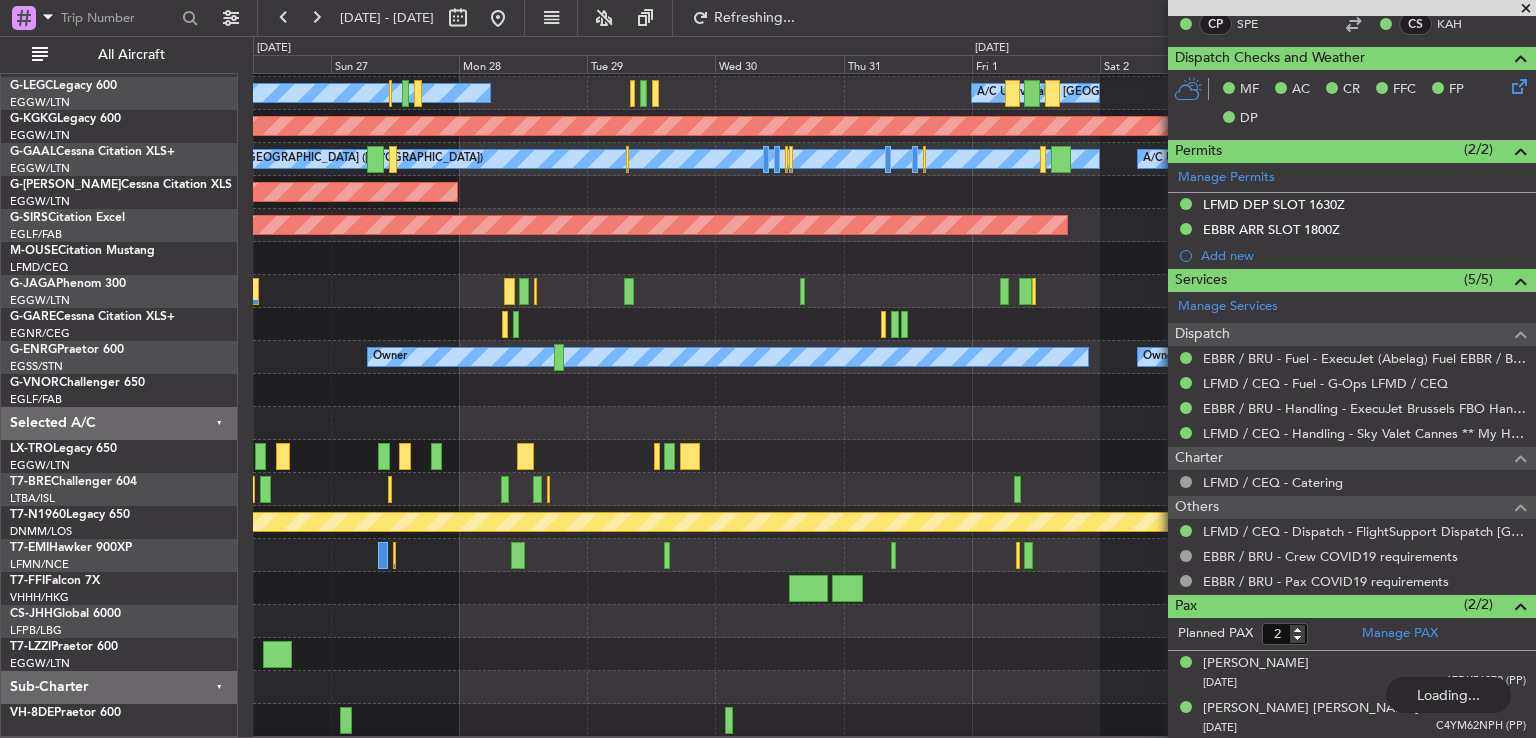 scroll, scrollTop: 127, scrollLeft: 0, axis: vertical 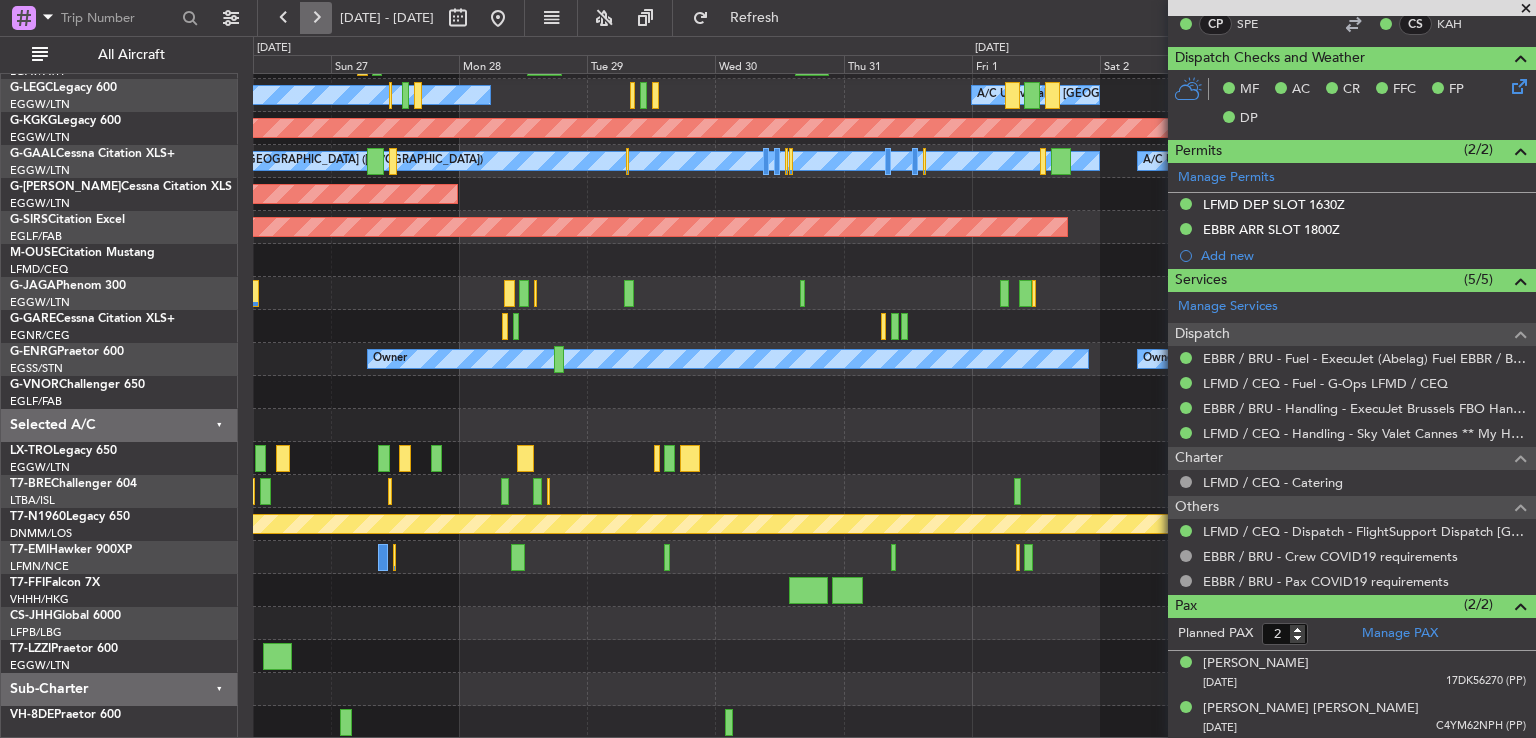 click at bounding box center (316, 18) 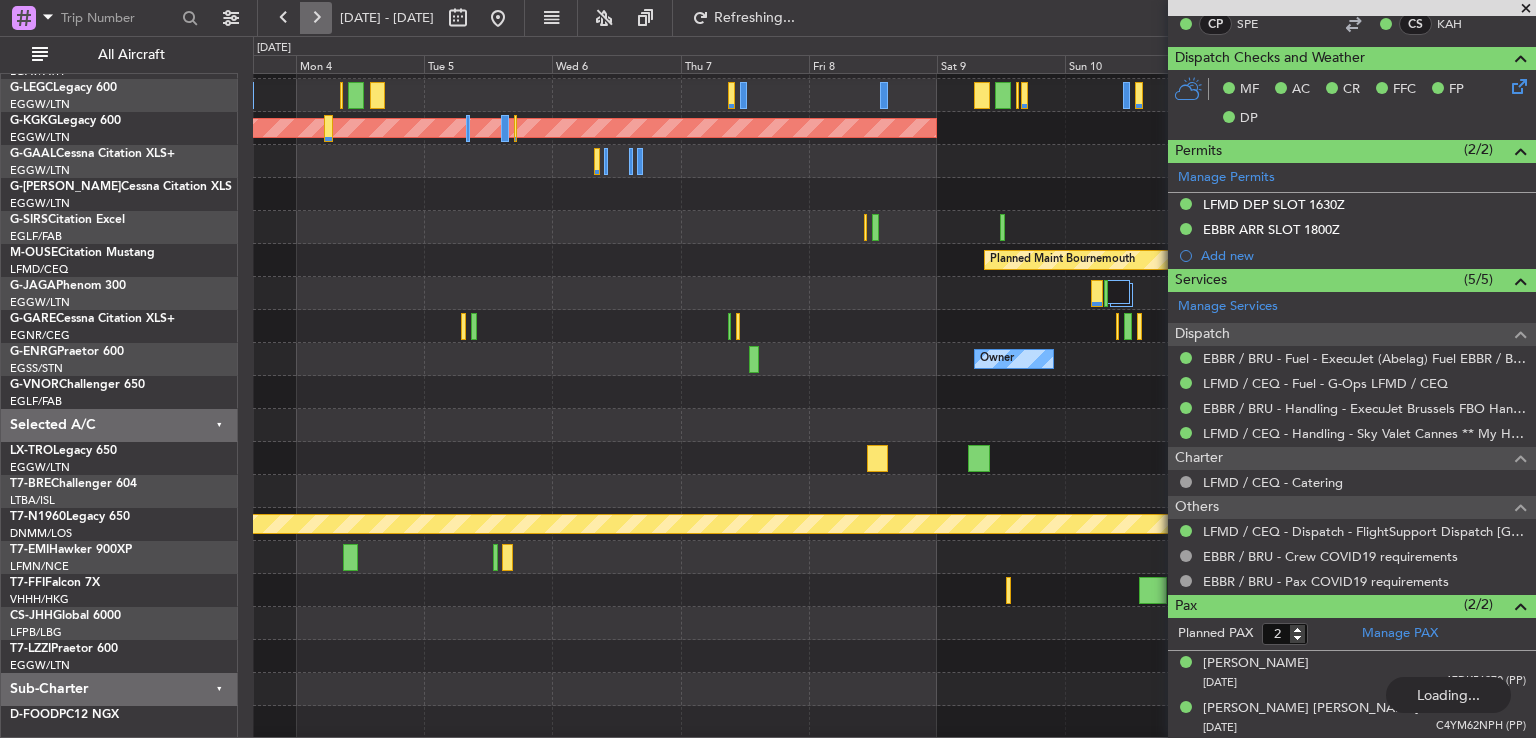 click at bounding box center (316, 18) 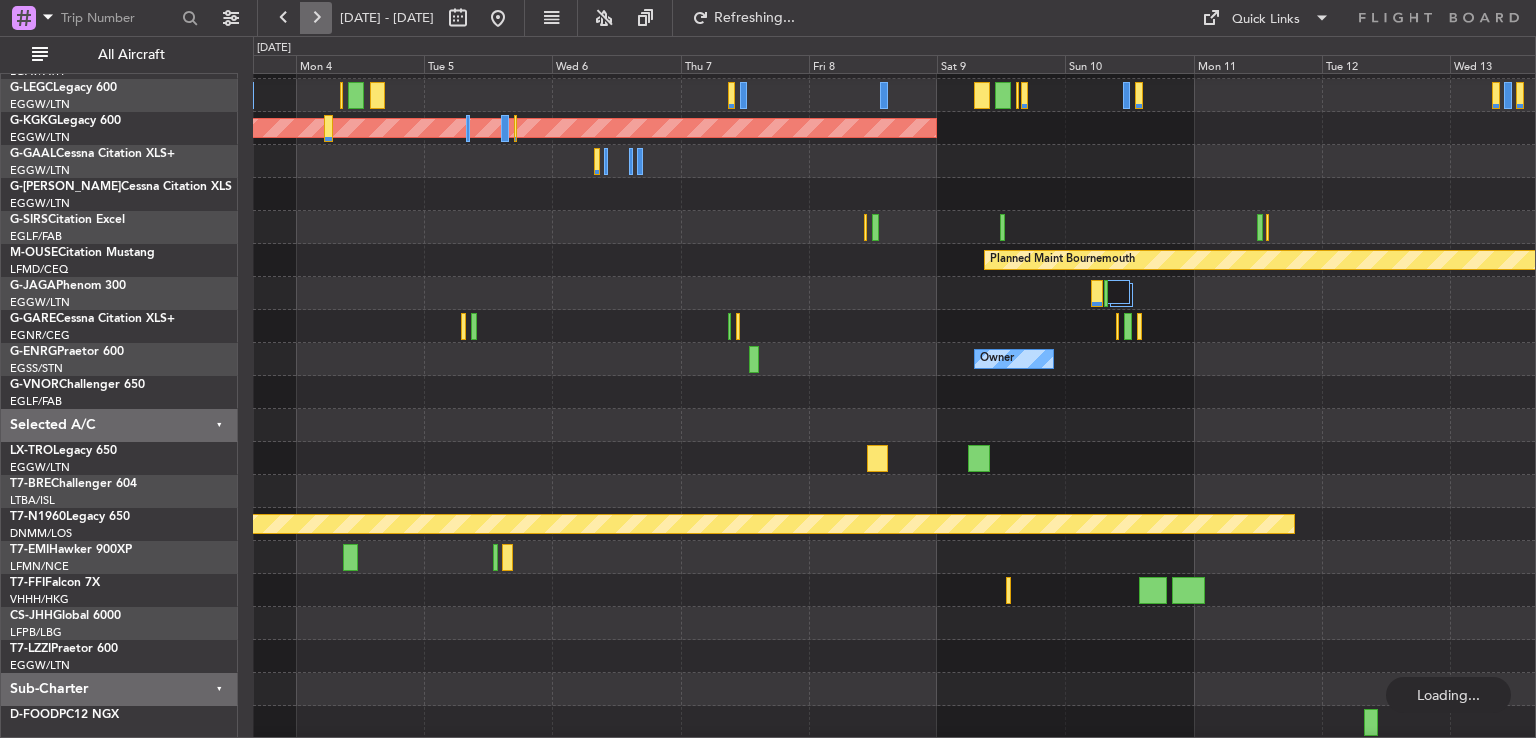 scroll, scrollTop: 0, scrollLeft: 0, axis: both 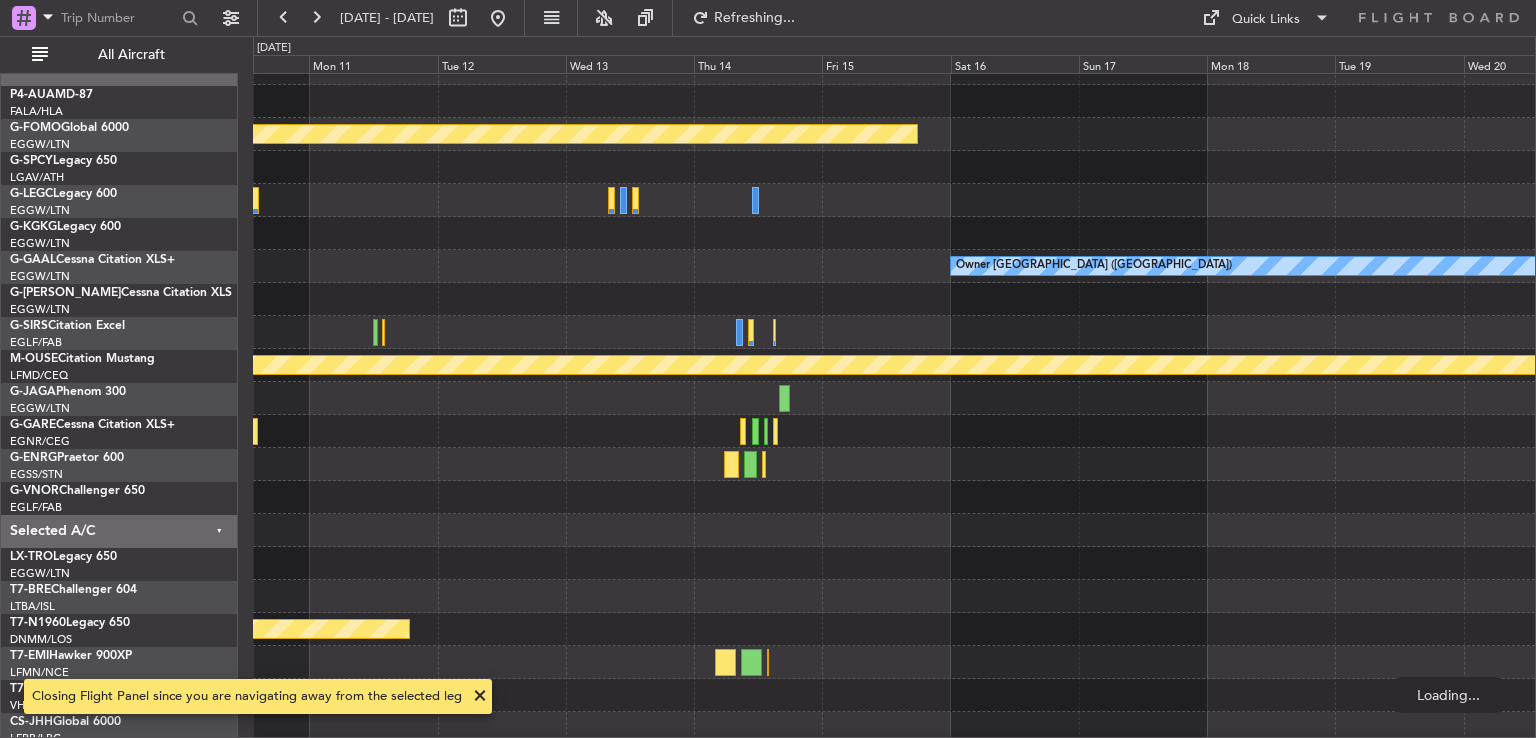 click 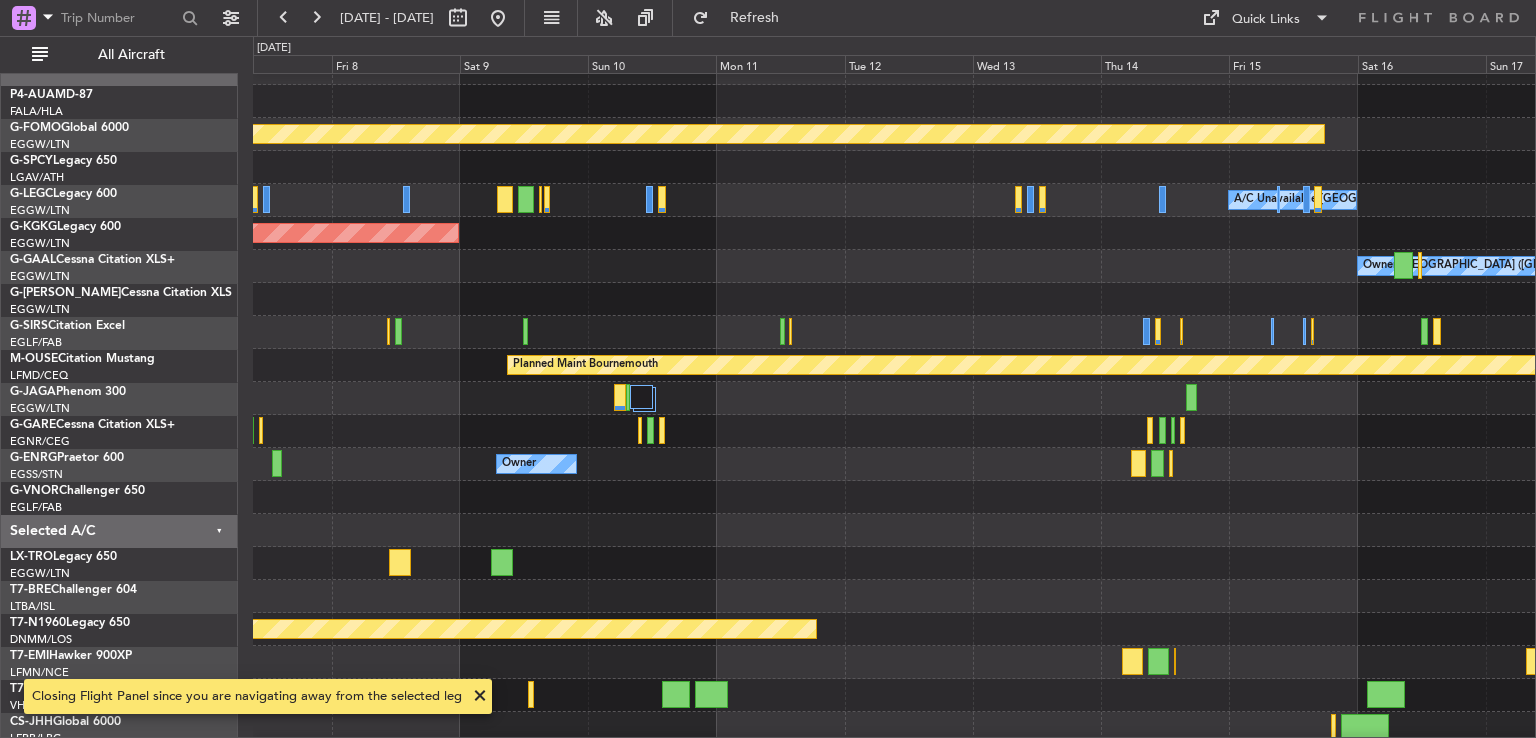 scroll, scrollTop: 22, scrollLeft: 0, axis: vertical 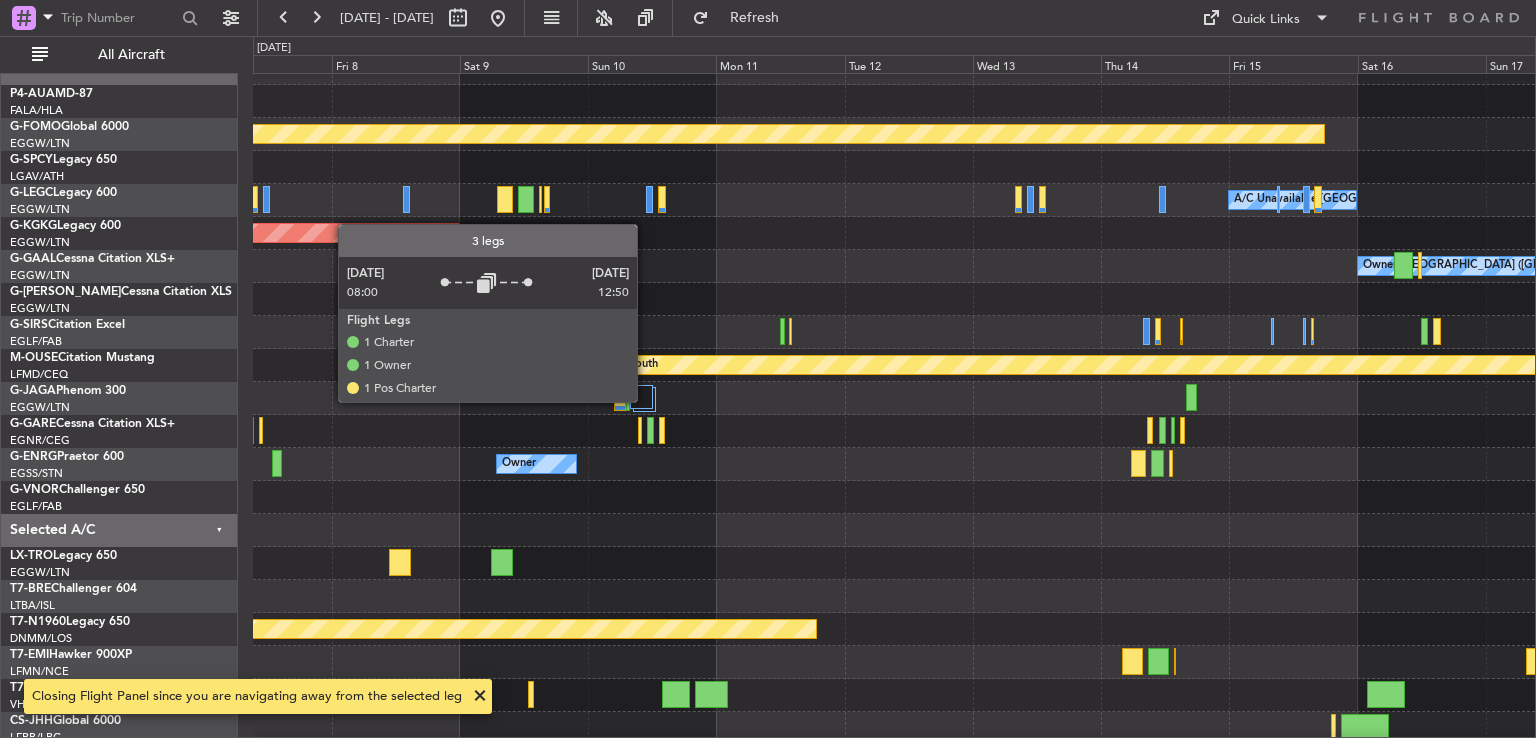 click 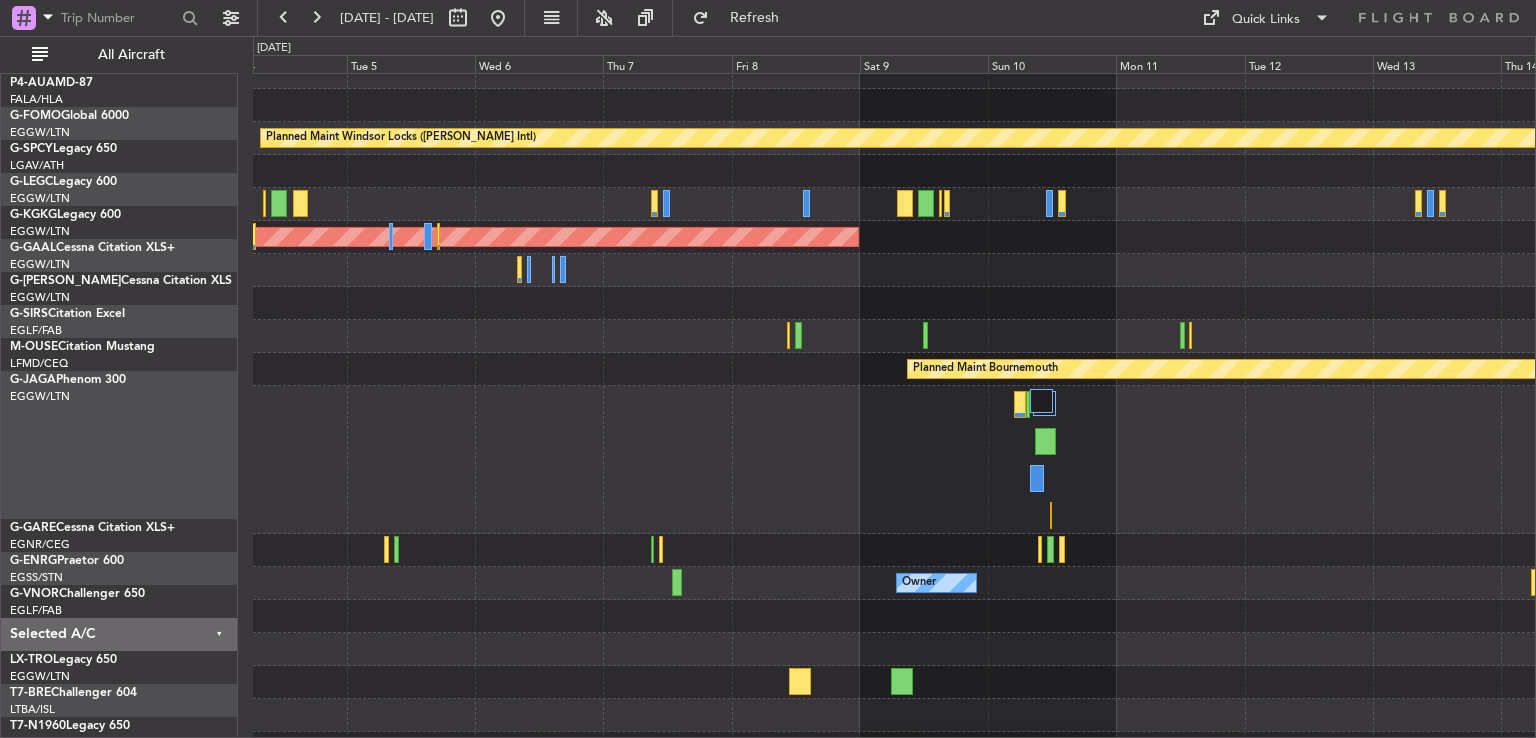 scroll, scrollTop: 18, scrollLeft: 0, axis: vertical 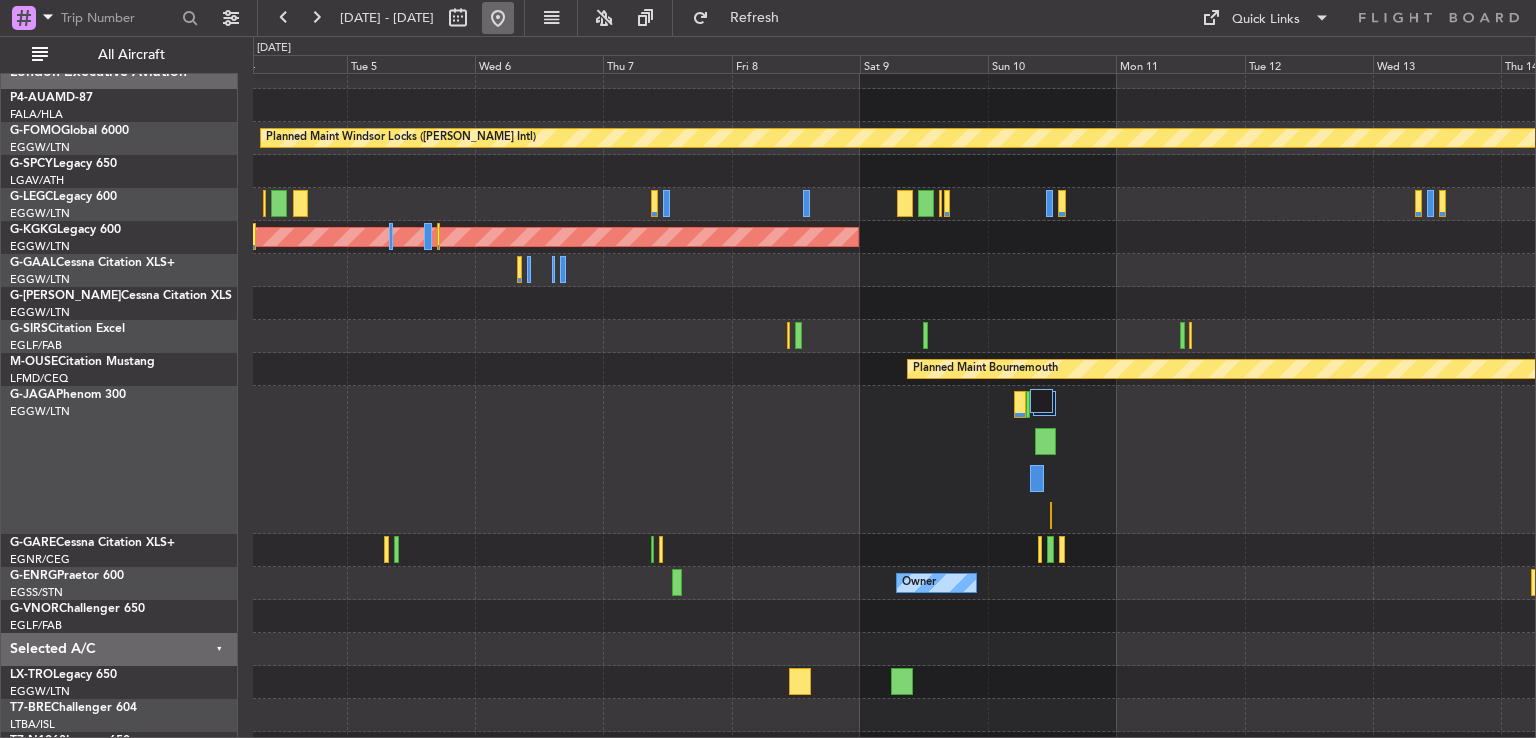 click at bounding box center (498, 18) 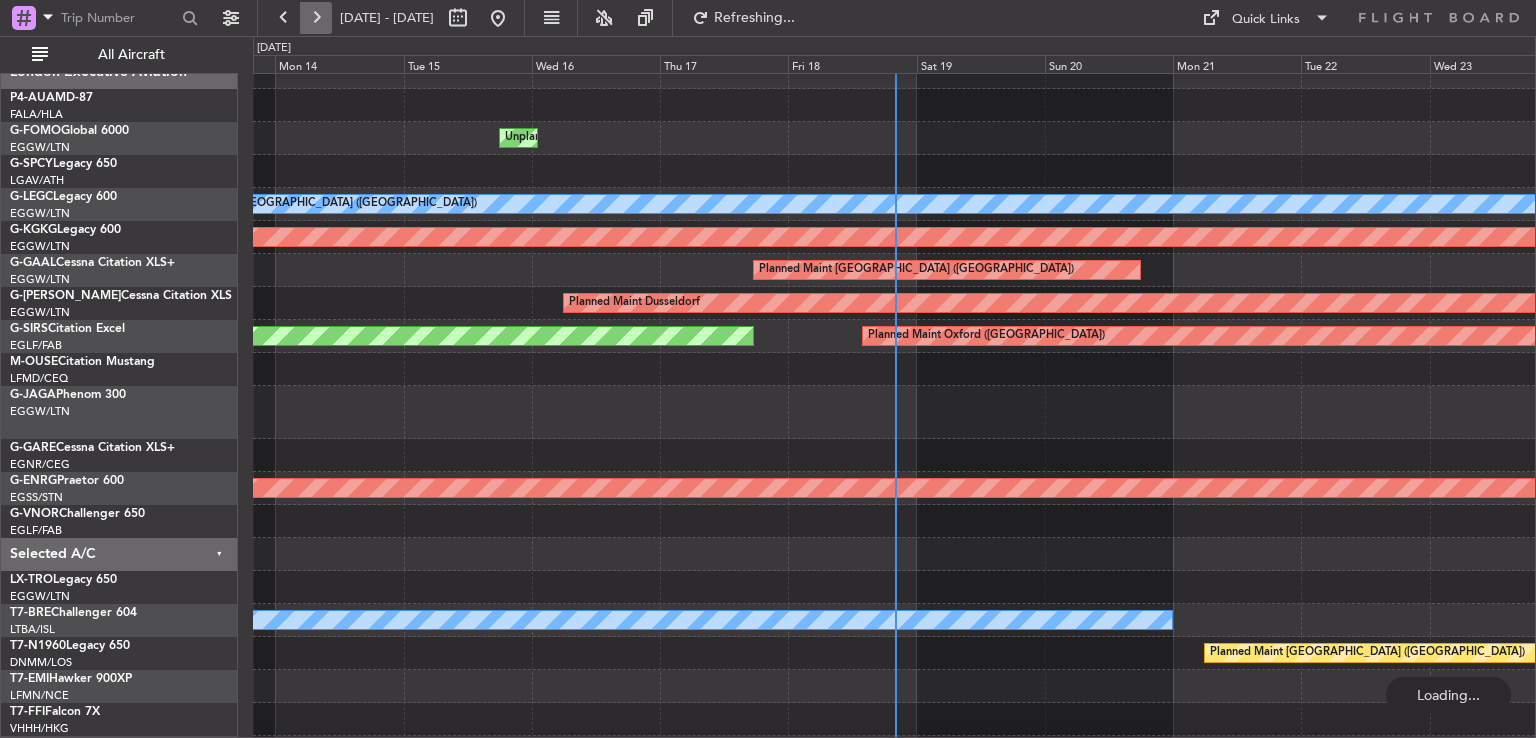 click at bounding box center (316, 18) 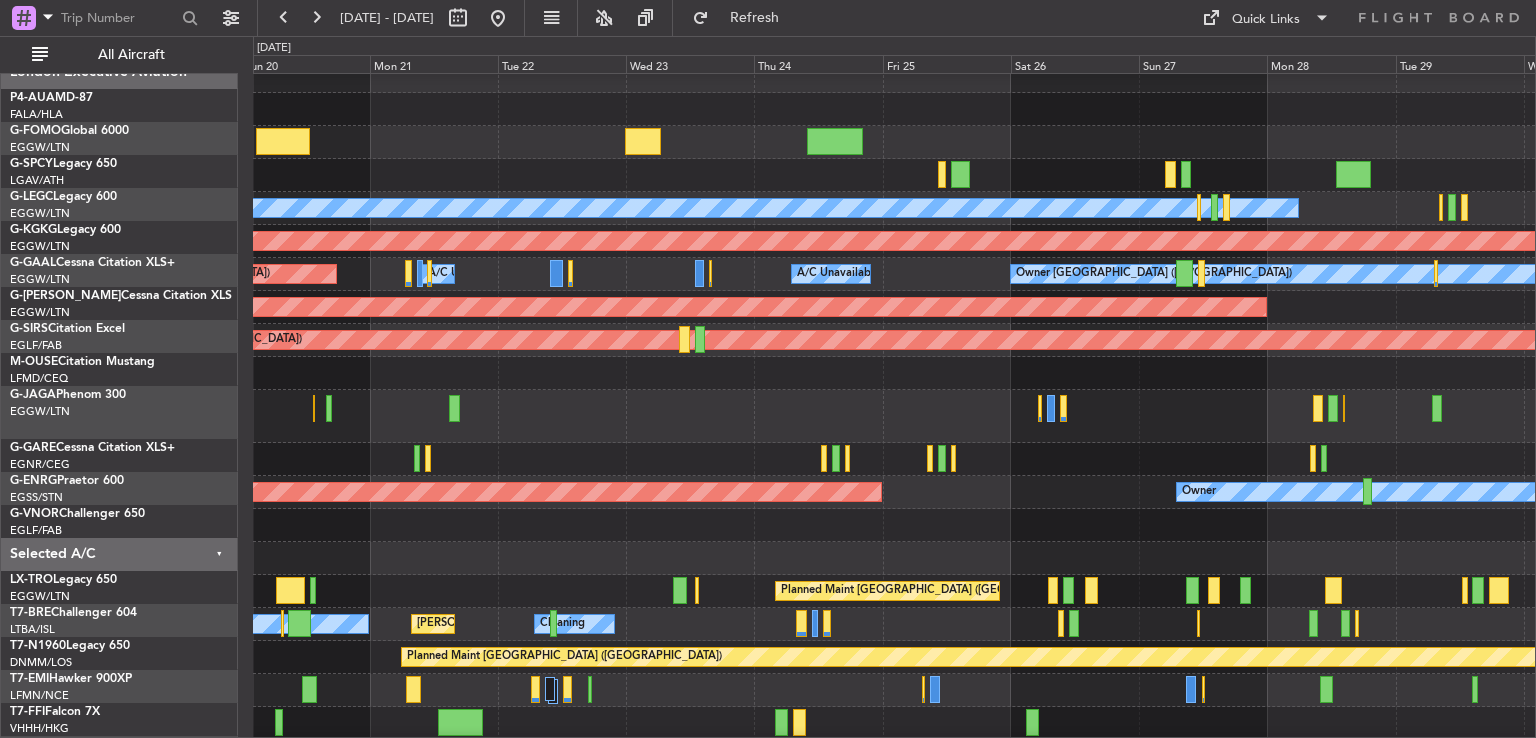 scroll, scrollTop: 17, scrollLeft: 0, axis: vertical 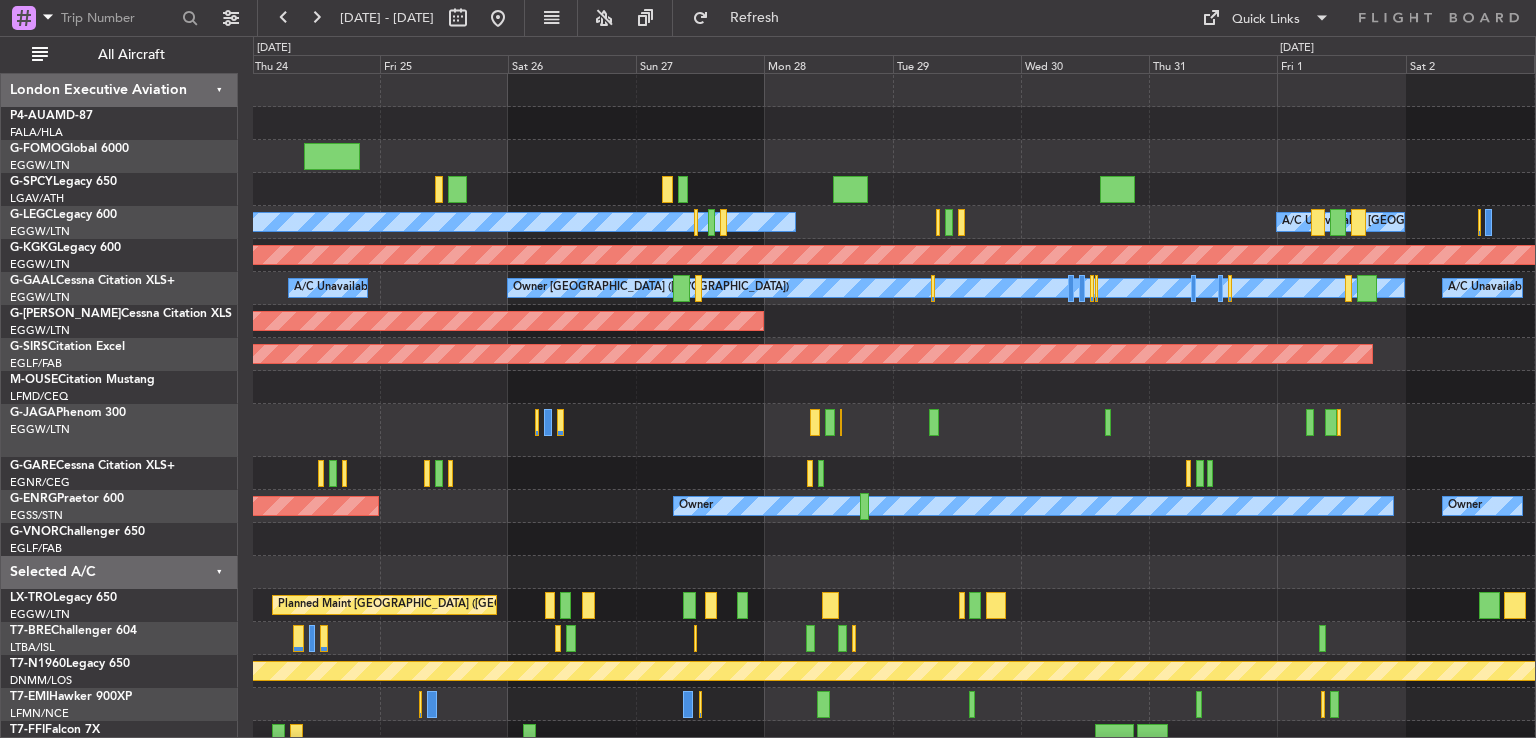 click on "Planned Maint Windsor Locks (Bradley Intl)
A/C Unavailable London (Luton)
A/C Unavailable London (Luton)
AOG Maint Istanbul (Ataturk)
Owner London (Luton)
A/C Unavailable
A/C Unavailable
A/C Unavailable
A/C Unavailable
Planned Maint Dusseldorf
Planned Maint Oxford (Kidlington)
Owner
AOG Maint Paris (Le Bourget)
Owner
Planned Maint London (Luton)
Cleaning
MEL Paris (Le Bourget)
Planned Maint London (Stansted)" 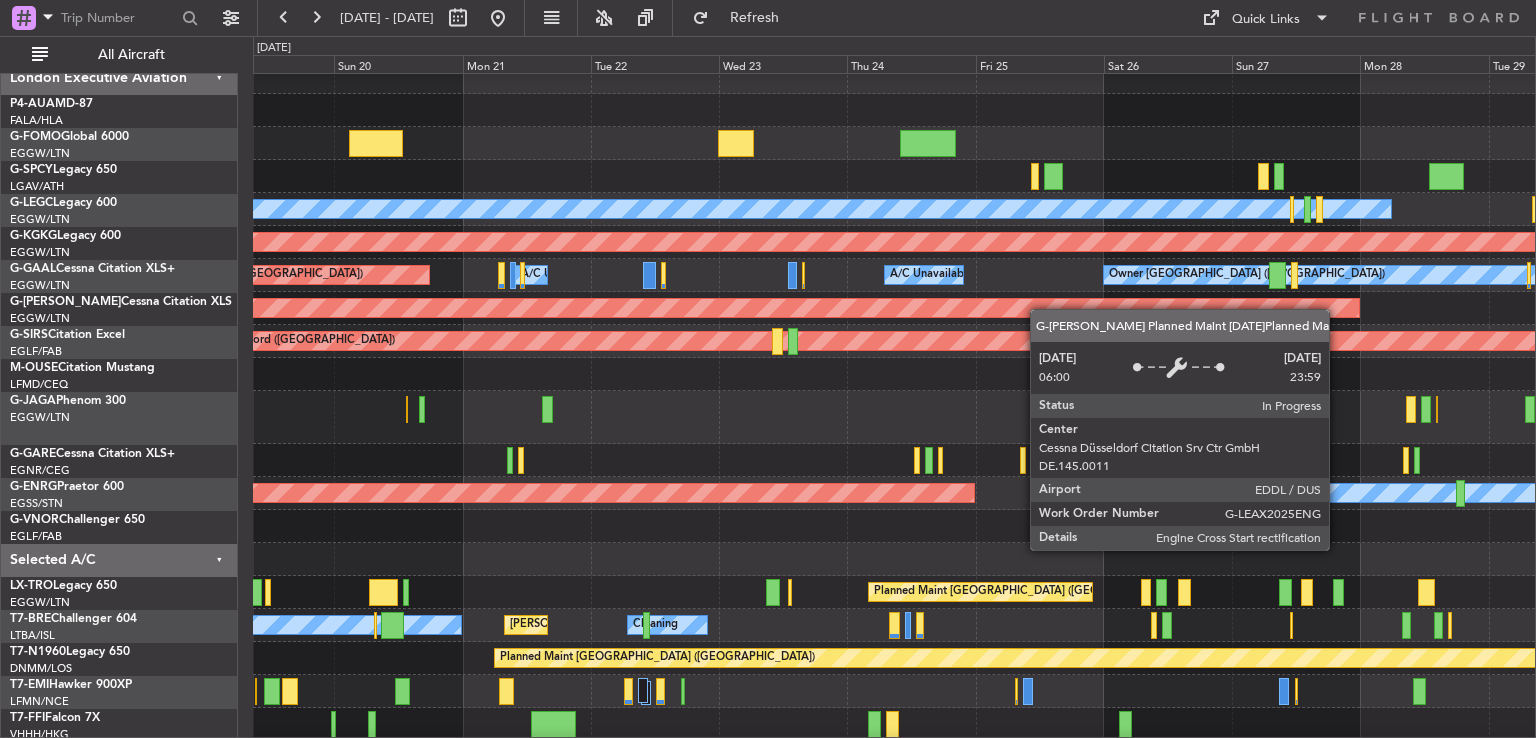 click on "Planned Maint Dusseldorf" at bounding box center (605, 308) 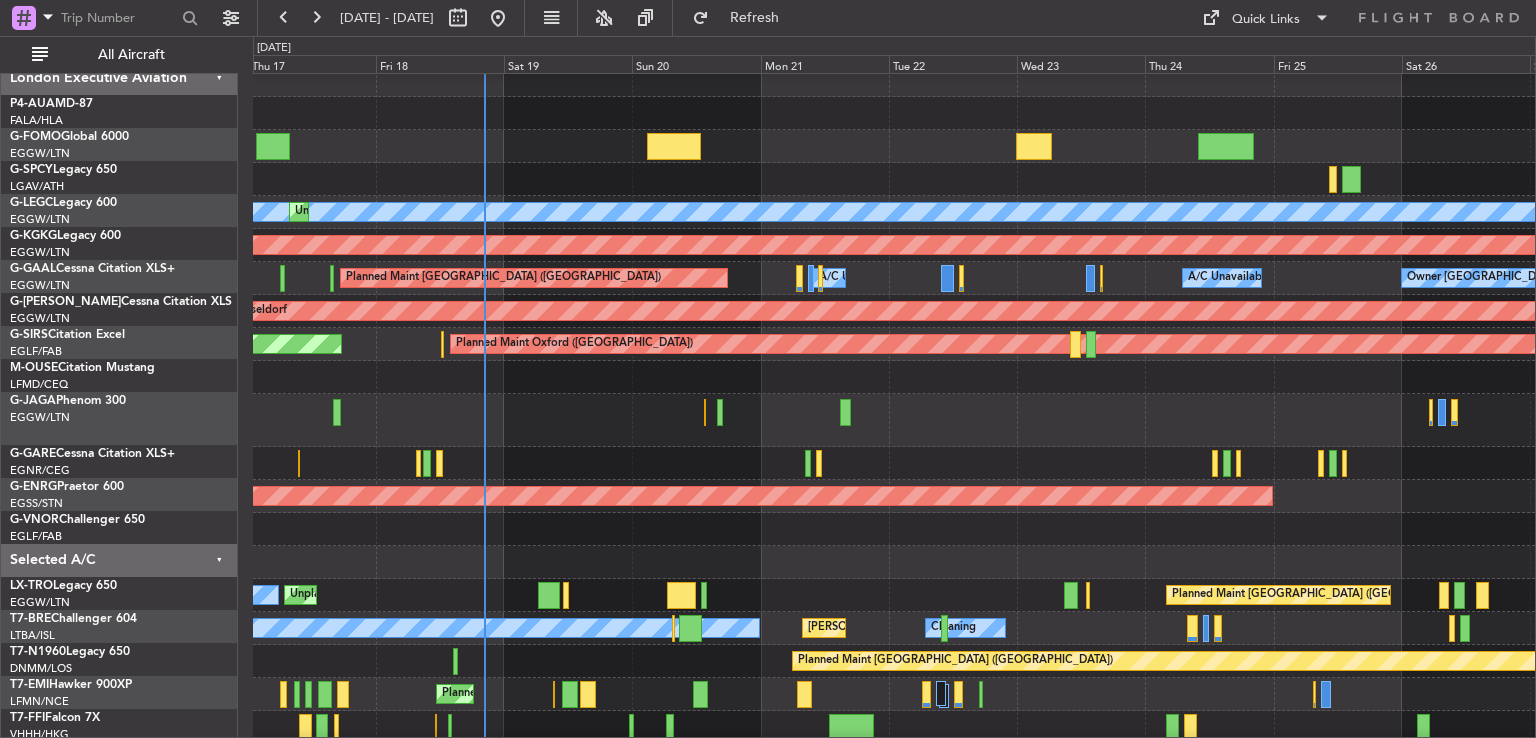 scroll, scrollTop: 9, scrollLeft: 0, axis: vertical 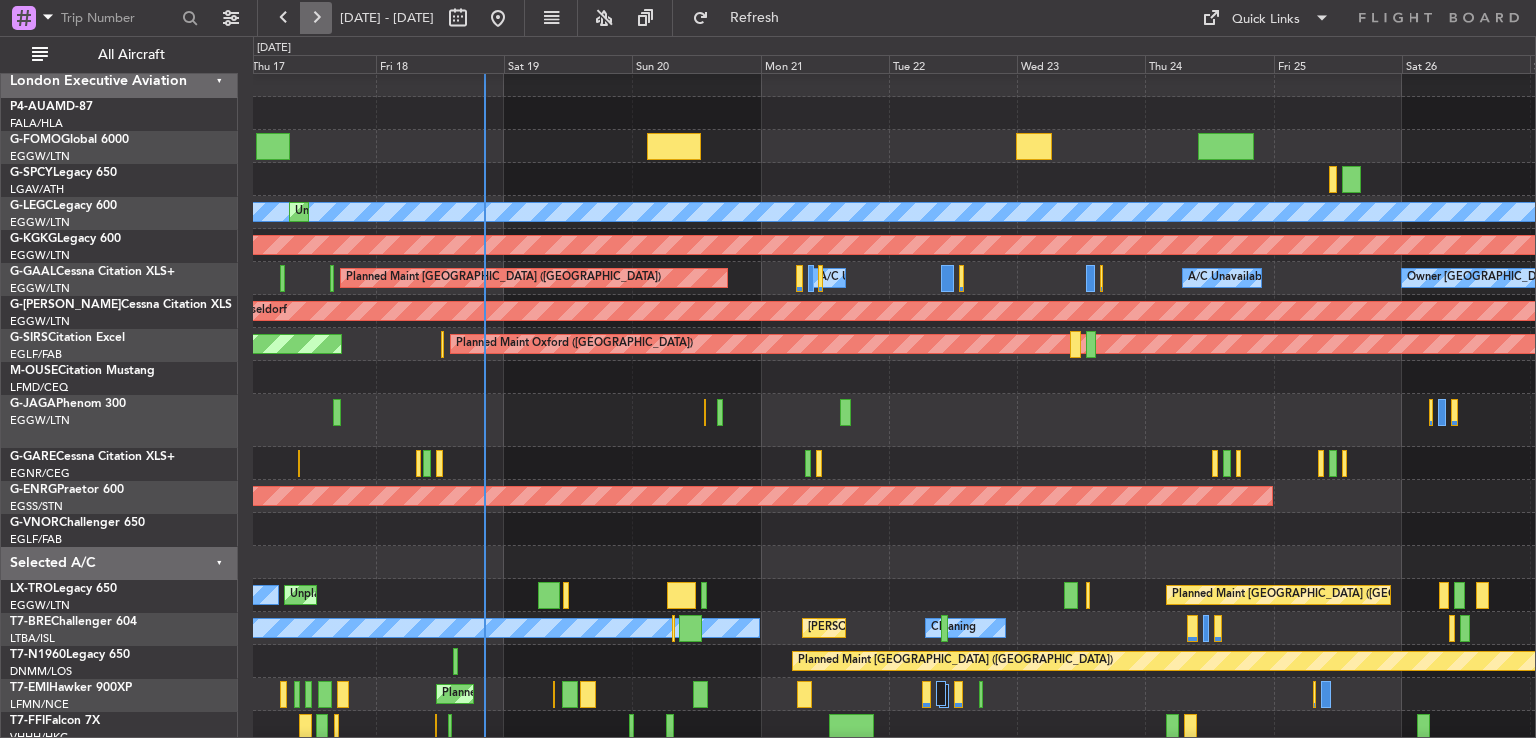 click at bounding box center (316, 18) 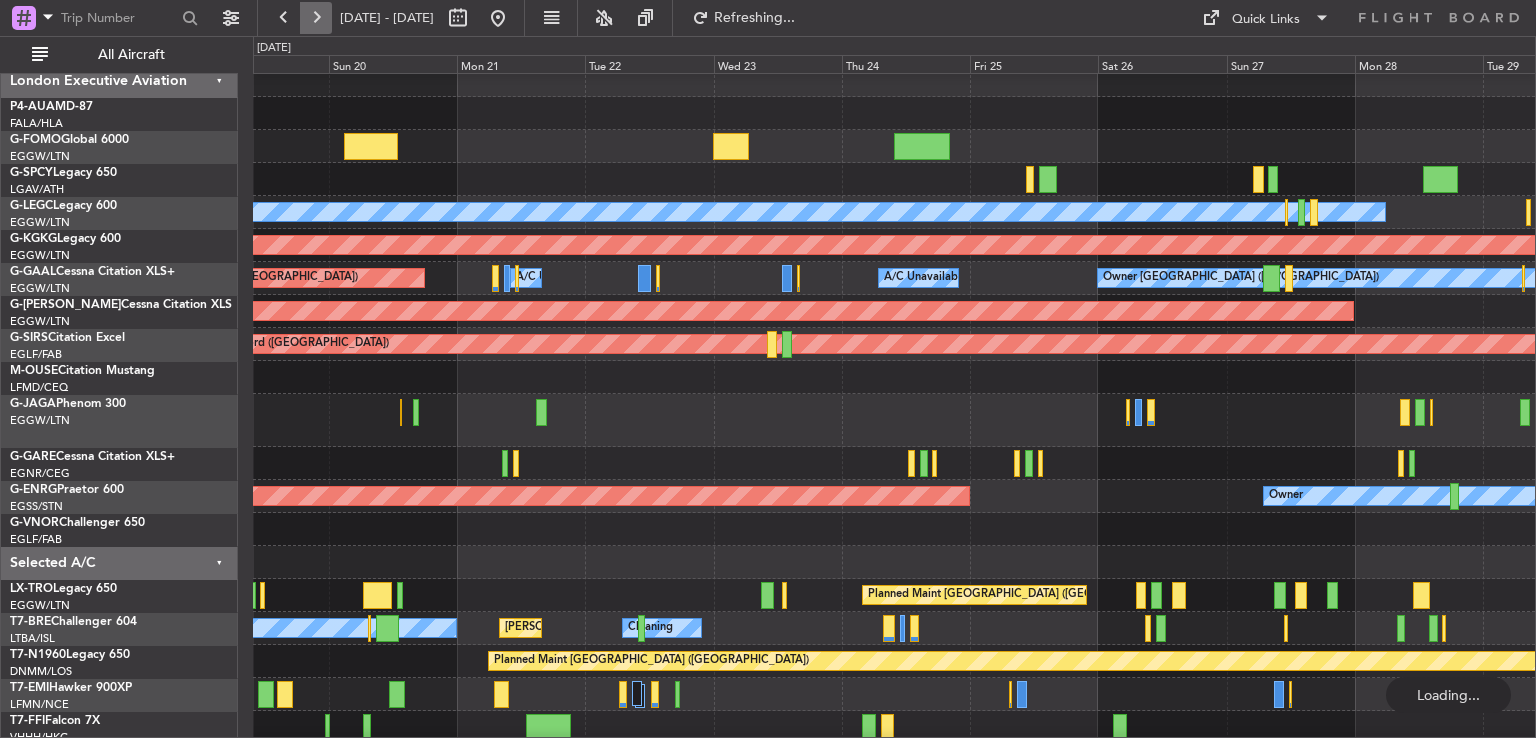 click at bounding box center (316, 18) 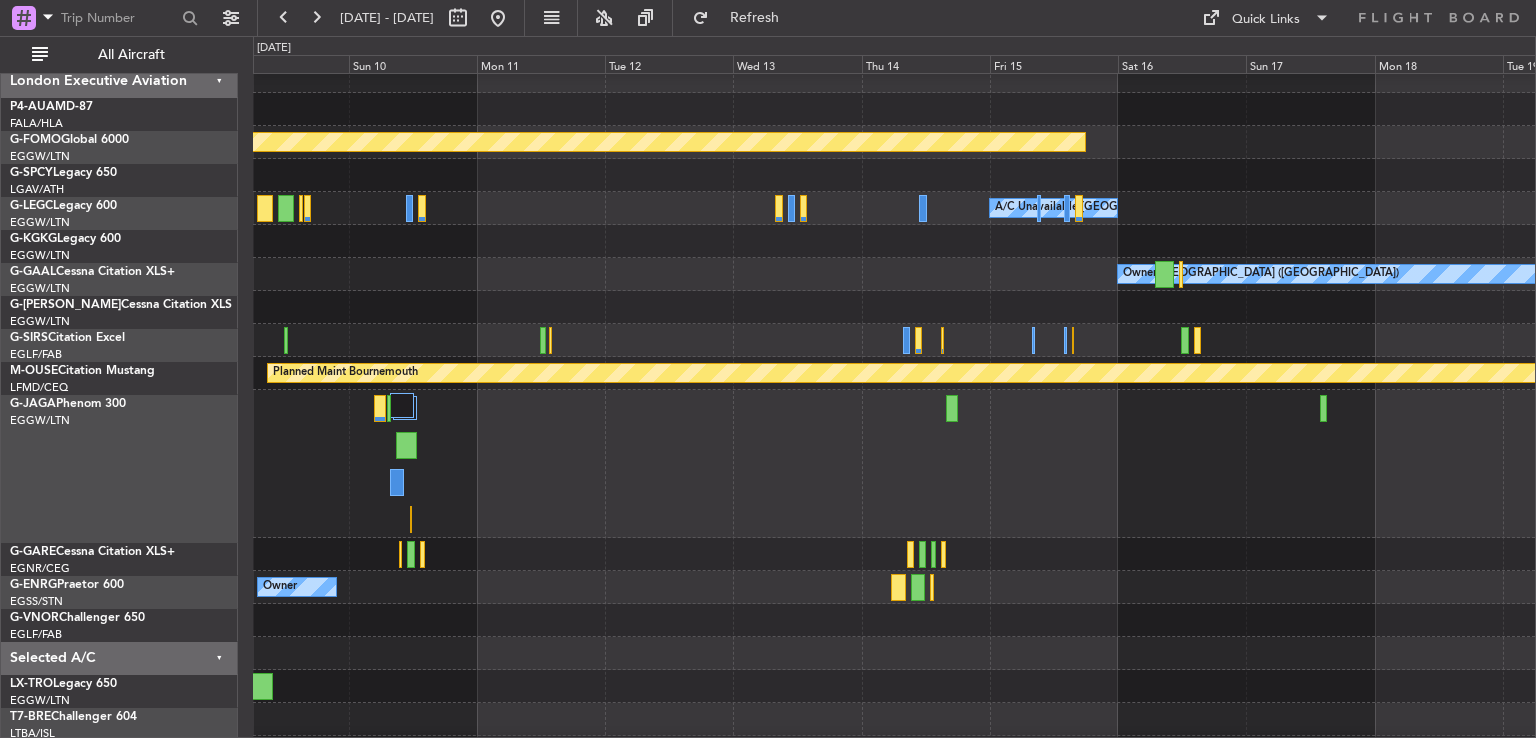 scroll, scrollTop: 13, scrollLeft: 0, axis: vertical 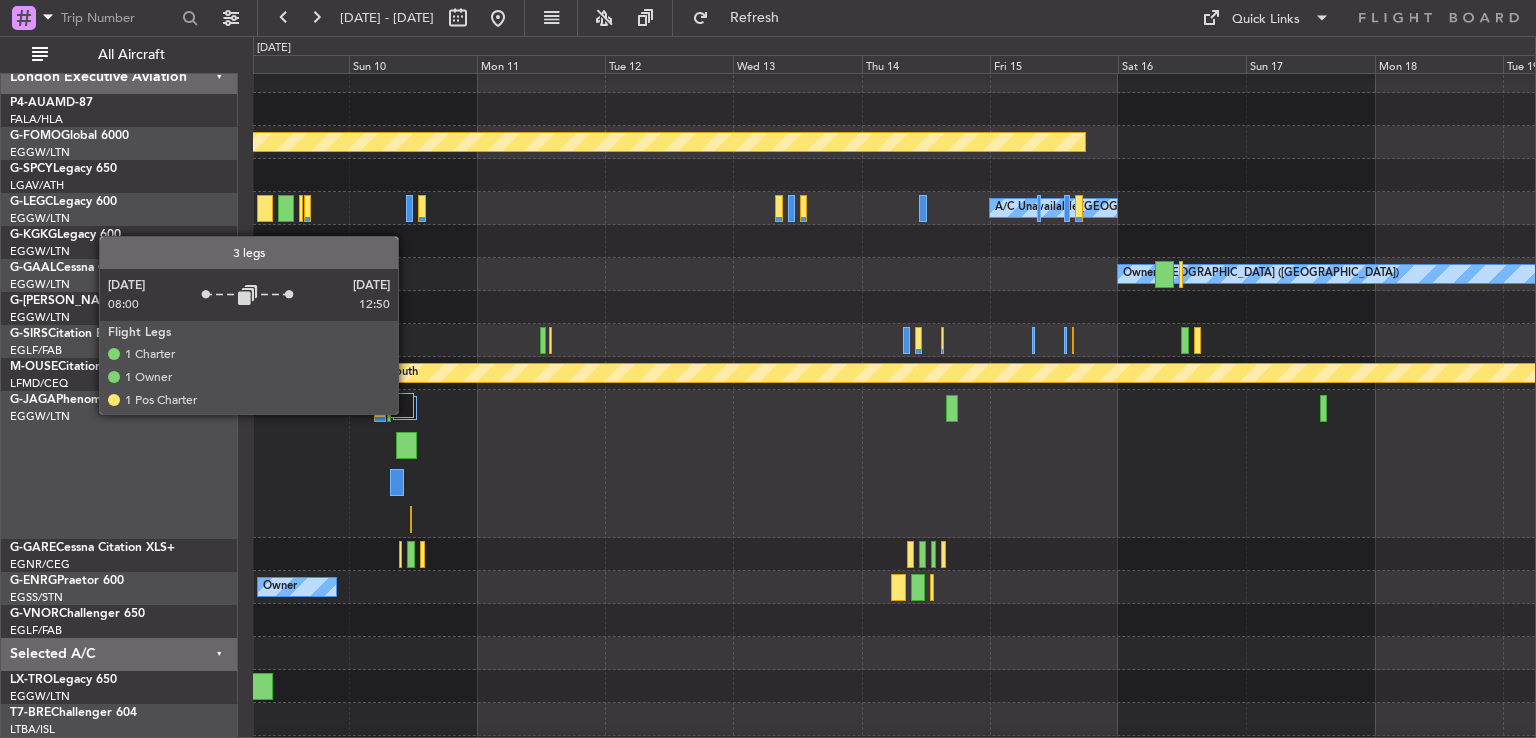 click 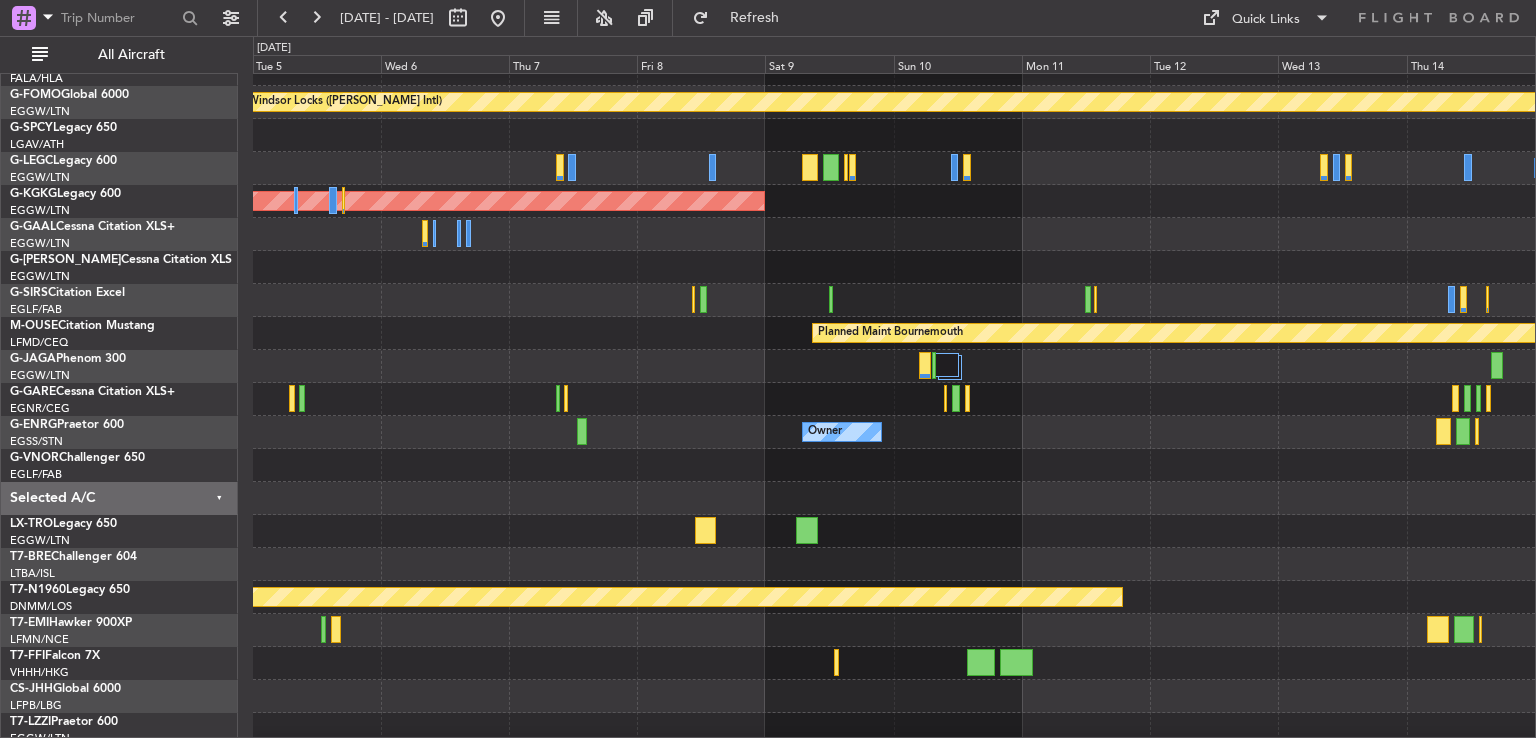 click on "Owner
Owner" 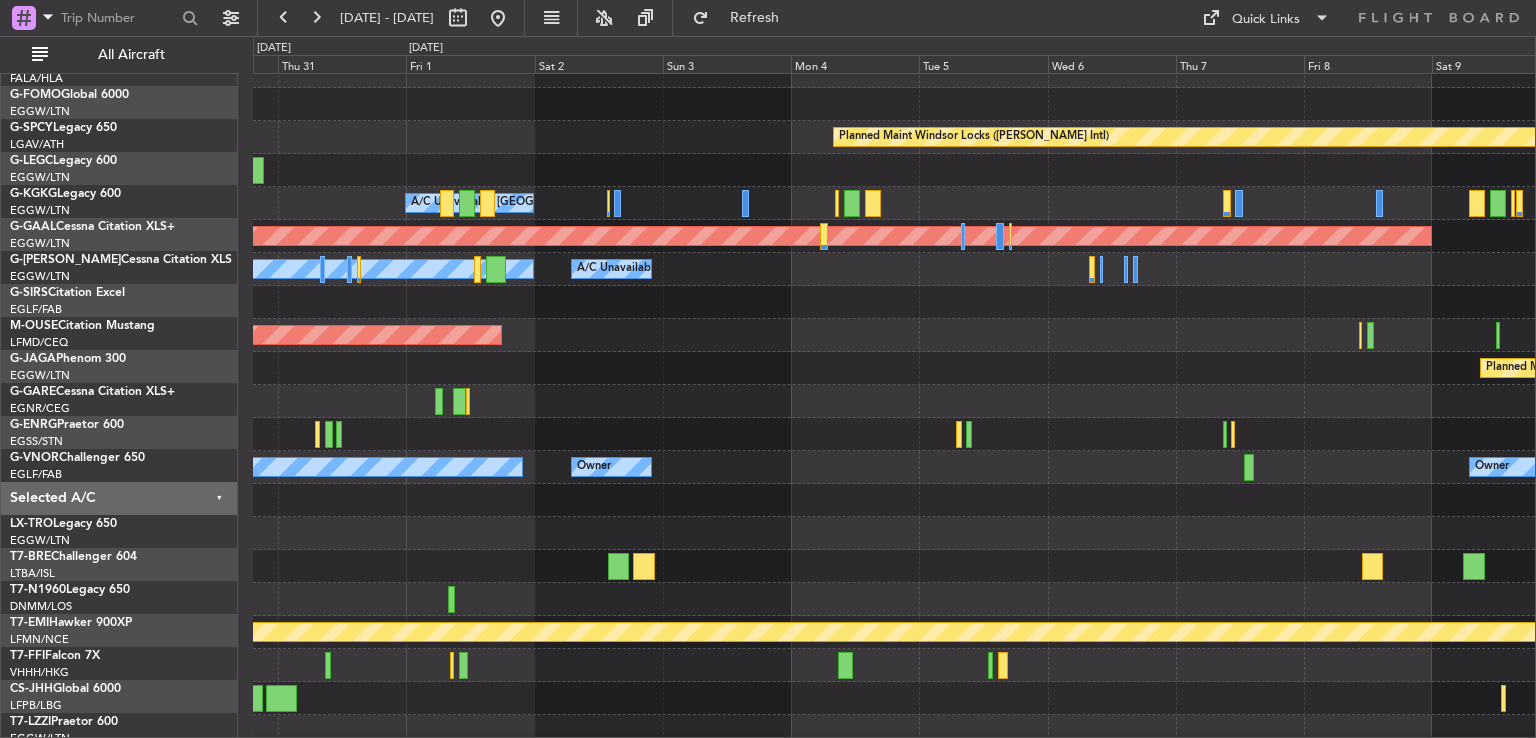 scroll, scrollTop: 18, scrollLeft: 0, axis: vertical 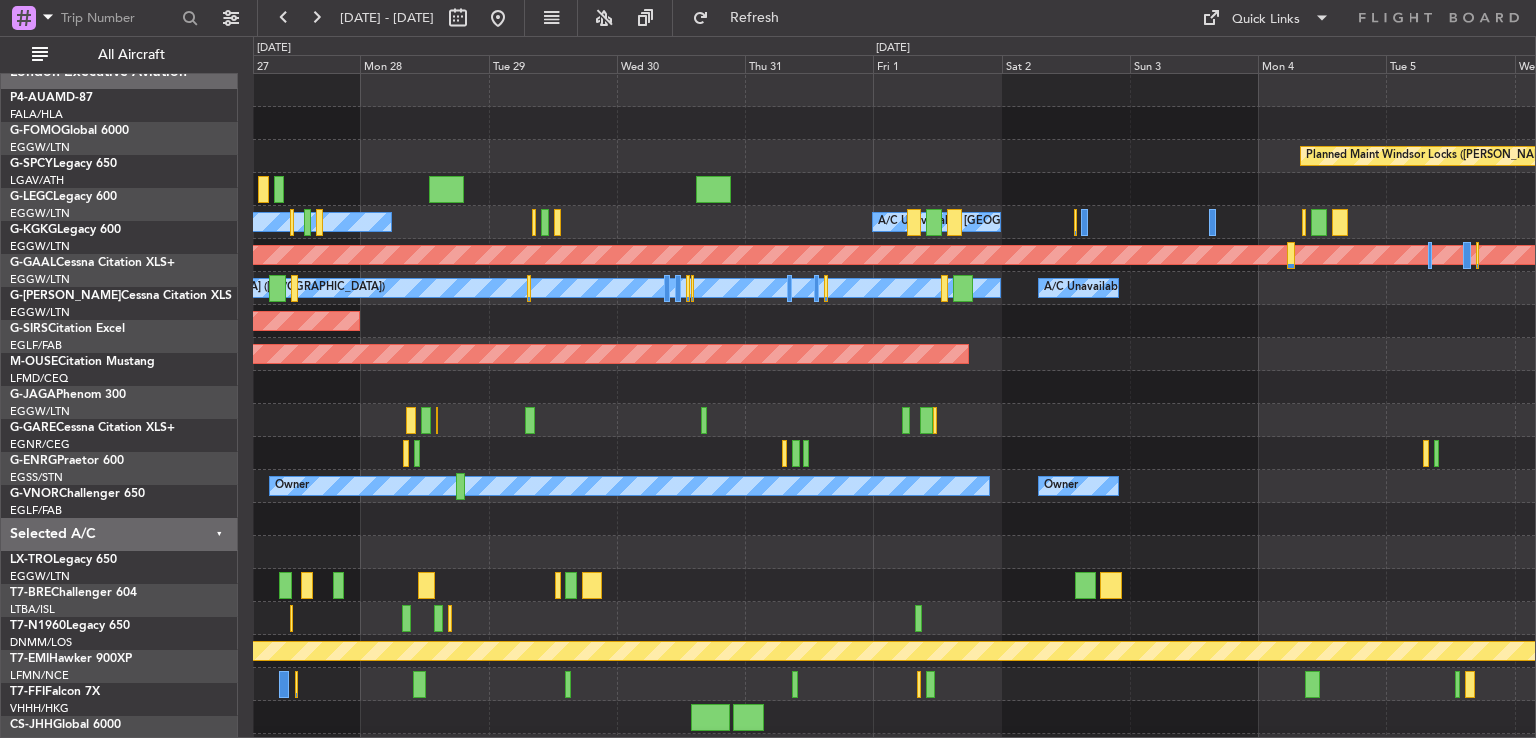 click 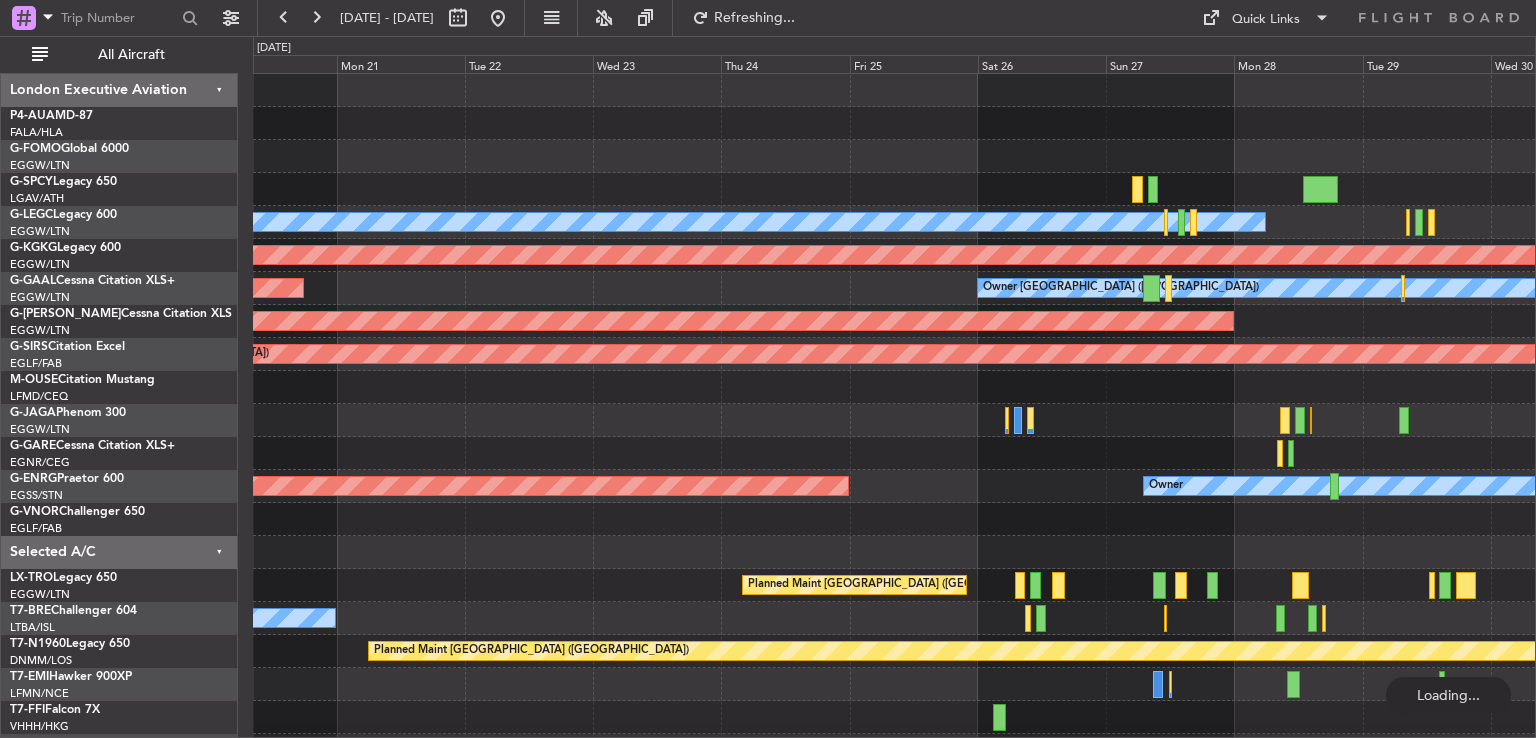 scroll, scrollTop: 0, scrollLeft: 0, axis: both 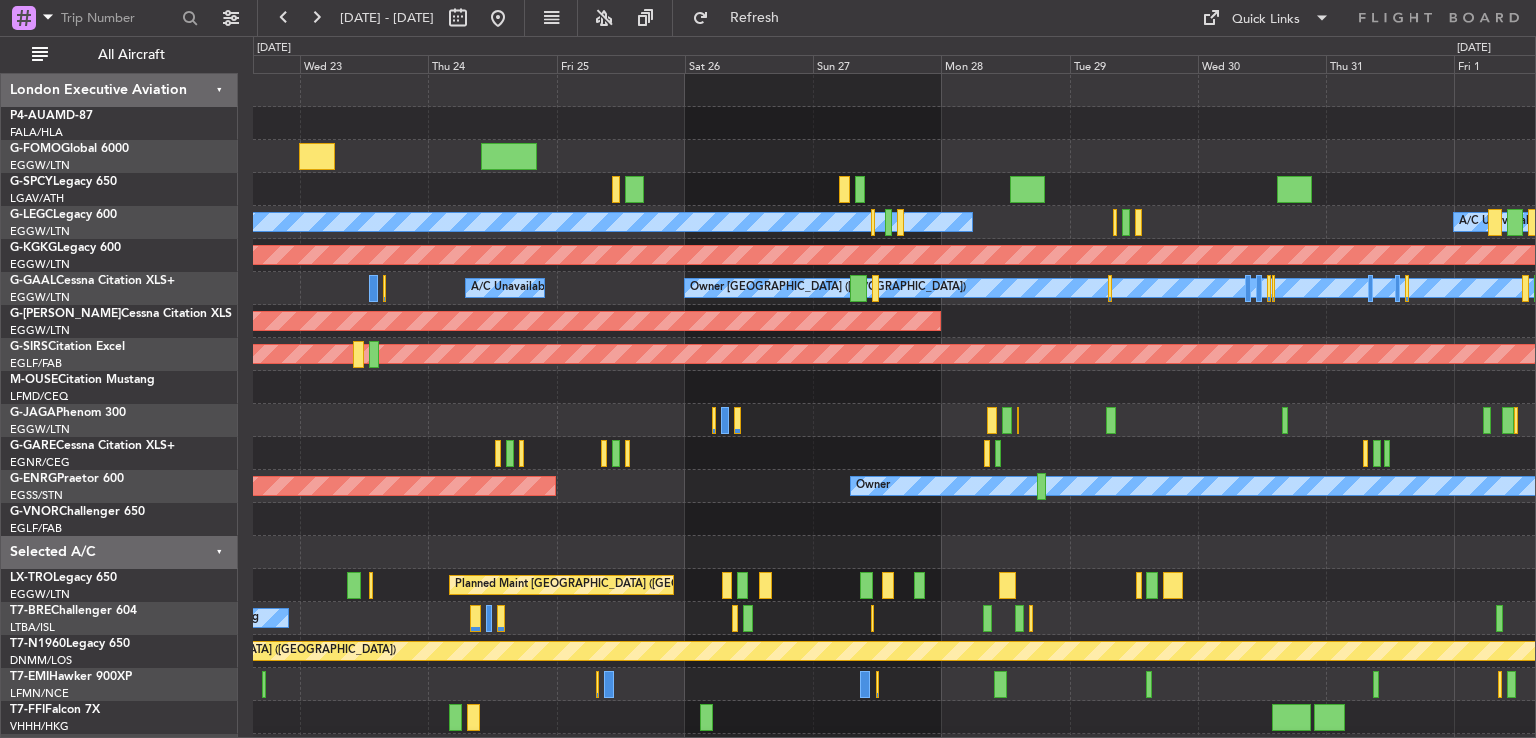 click on "AOG Maint Paris (Le Bourget)
Owner
Owner" 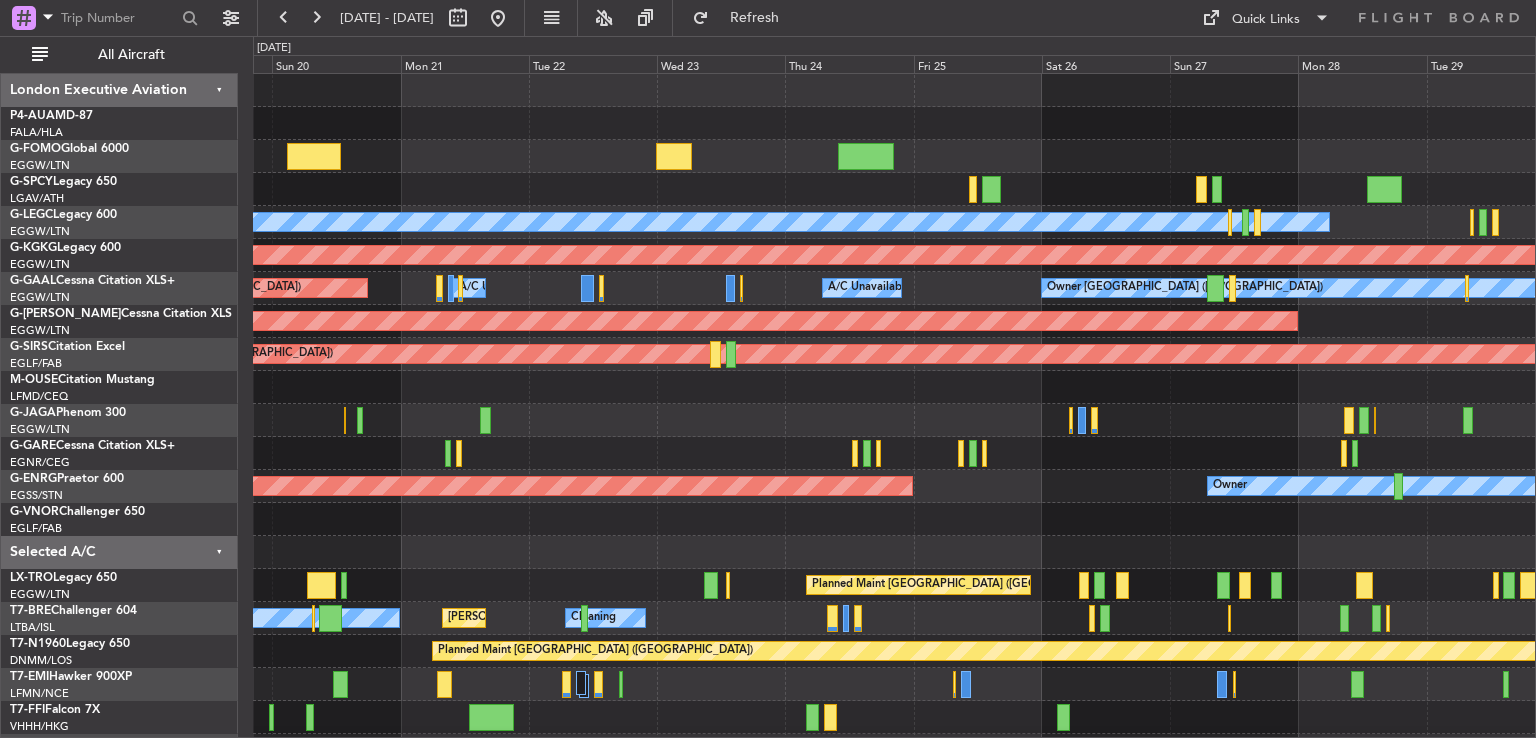 scroll, scrollTop: 0, scrollLeft: 0, axis: both 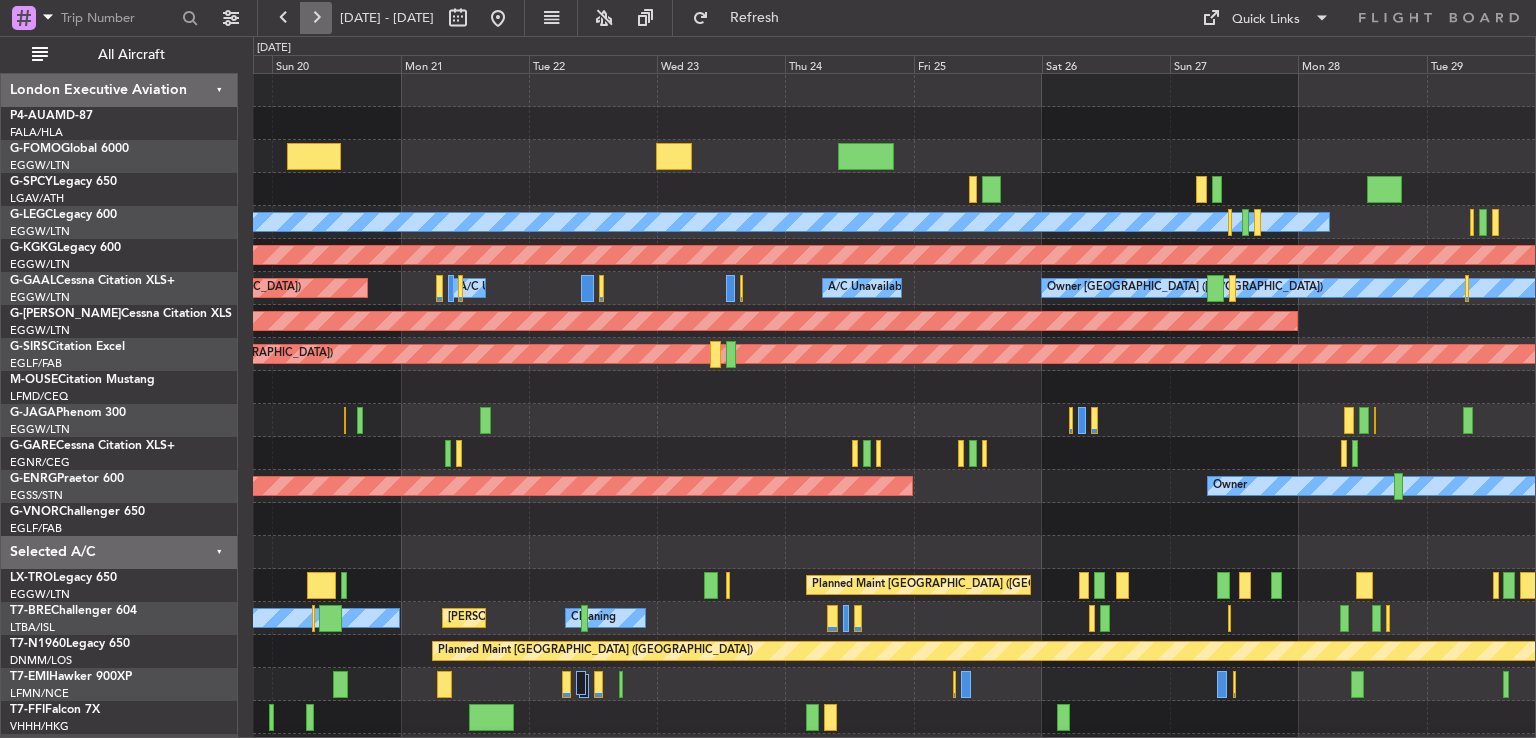 click at bounding box center (316, 18) 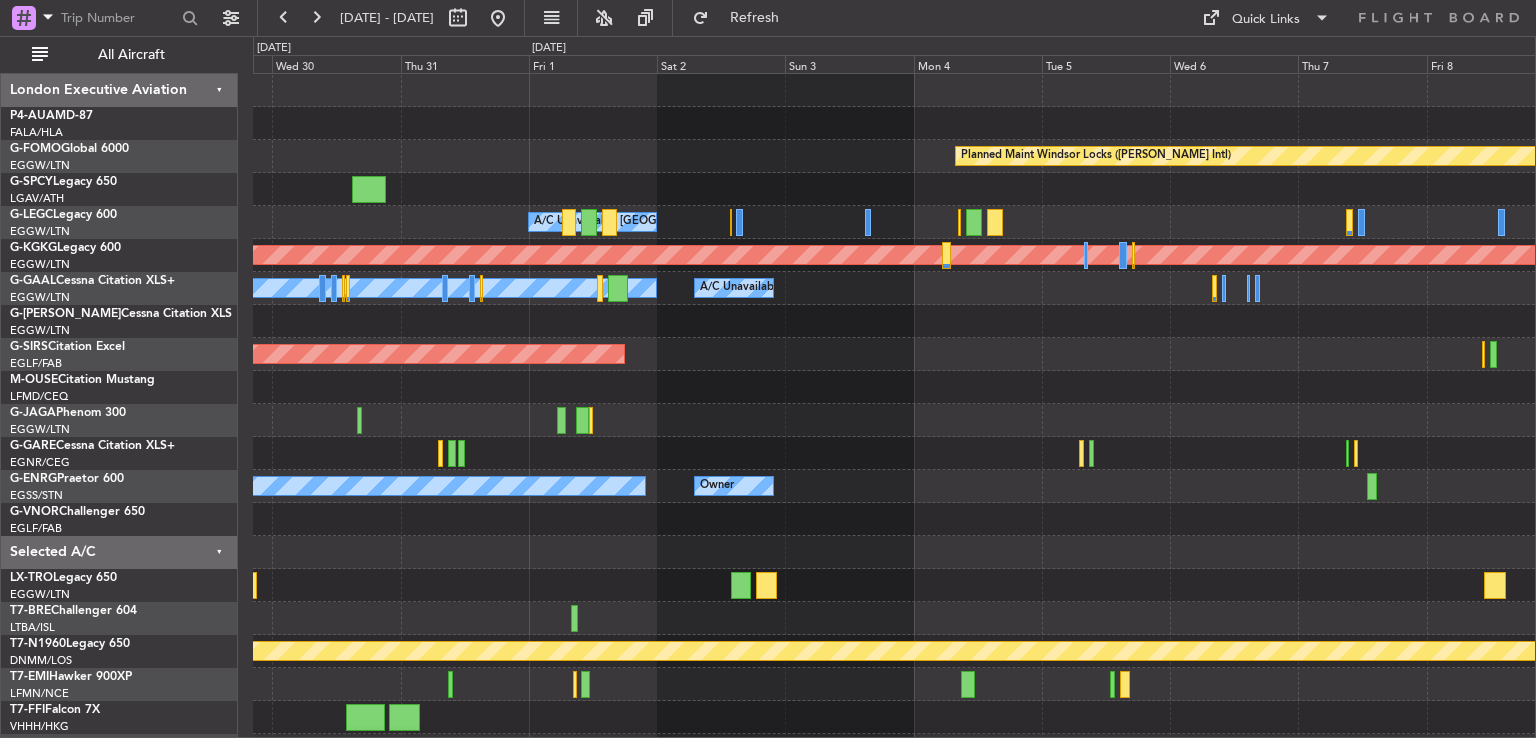 scroll, scrollTop: 10, scrollLeft: 0, axis: vertical 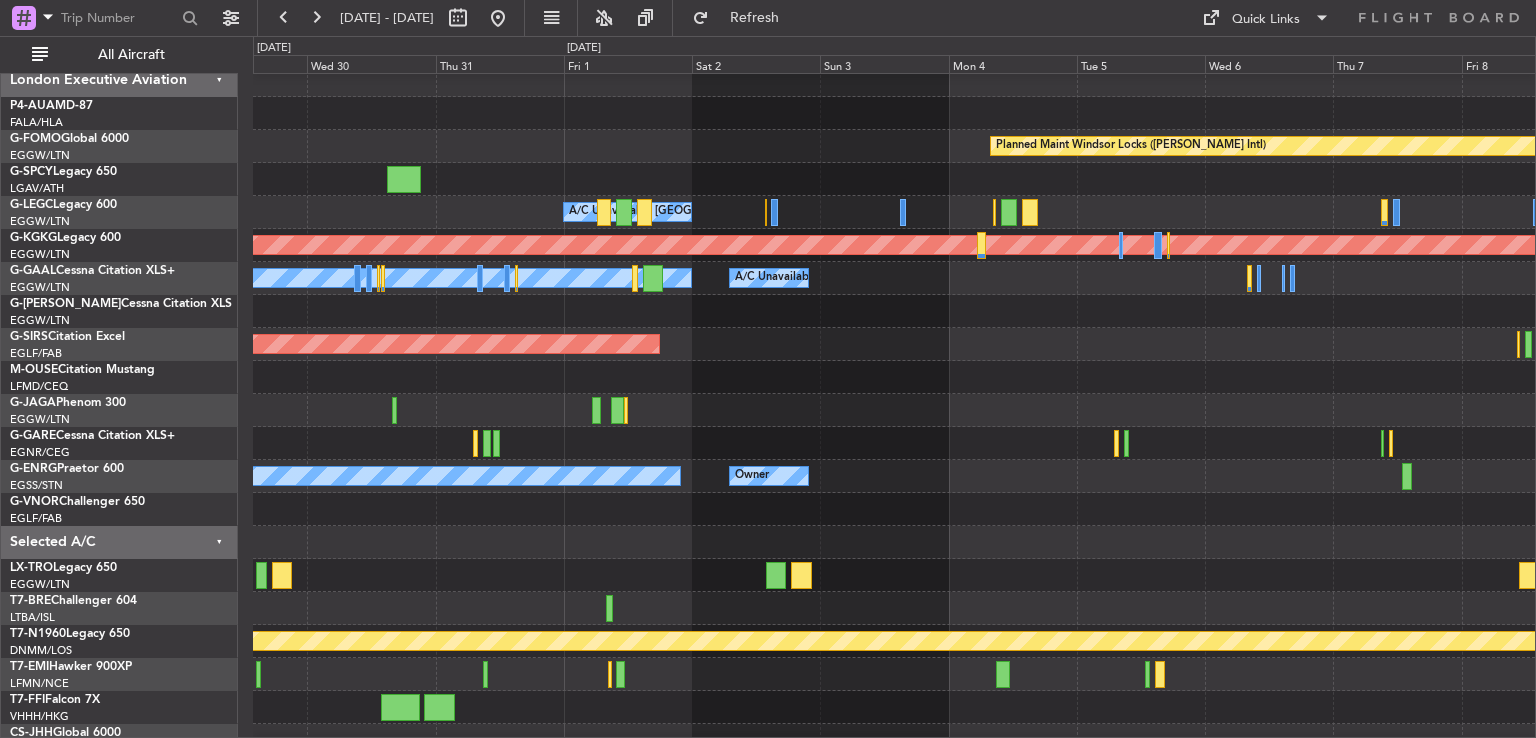 click on "Planned Maint Oxford ([GEOGRAPHIC_DATA])" 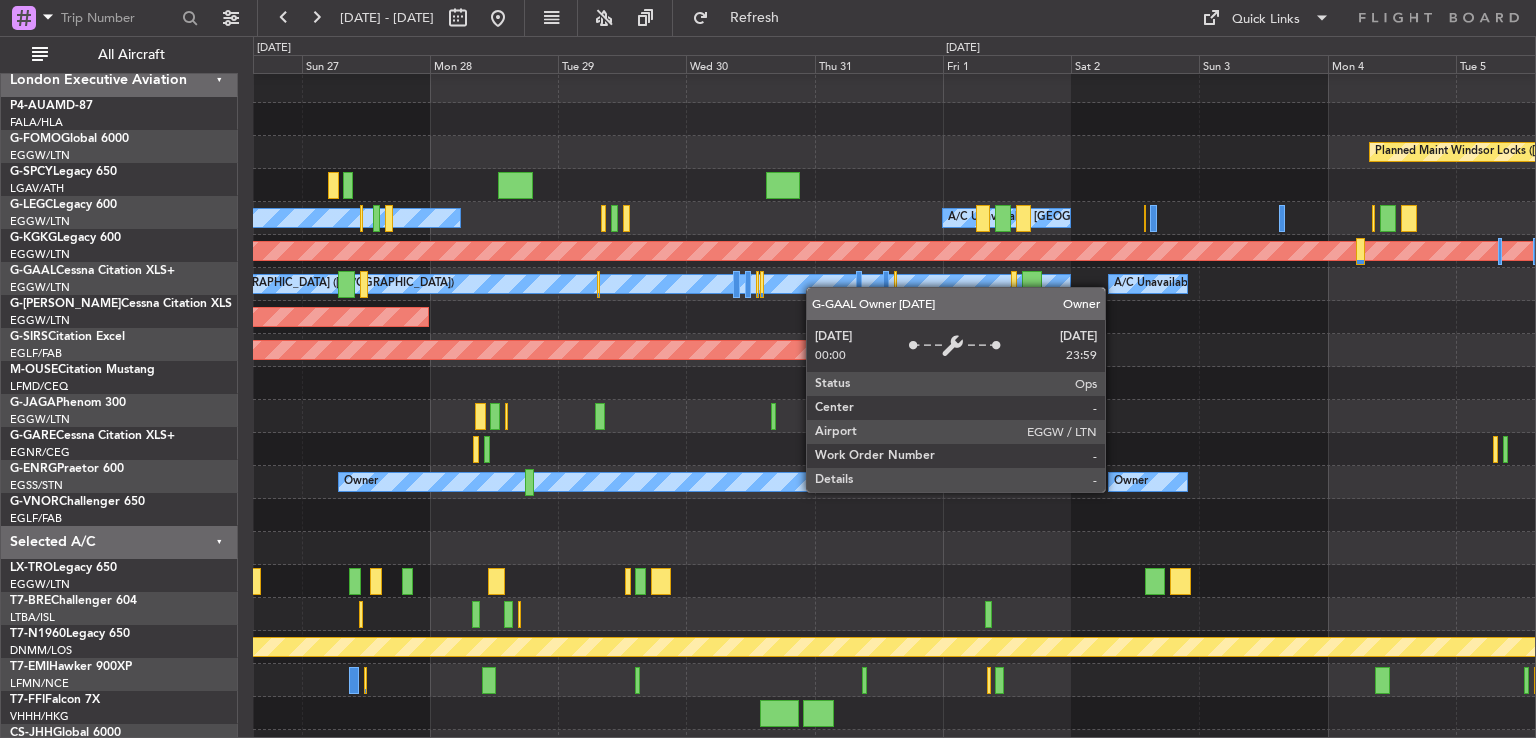 scroll, scrollTop: 4, scrollLeft: 0, axis: vertical 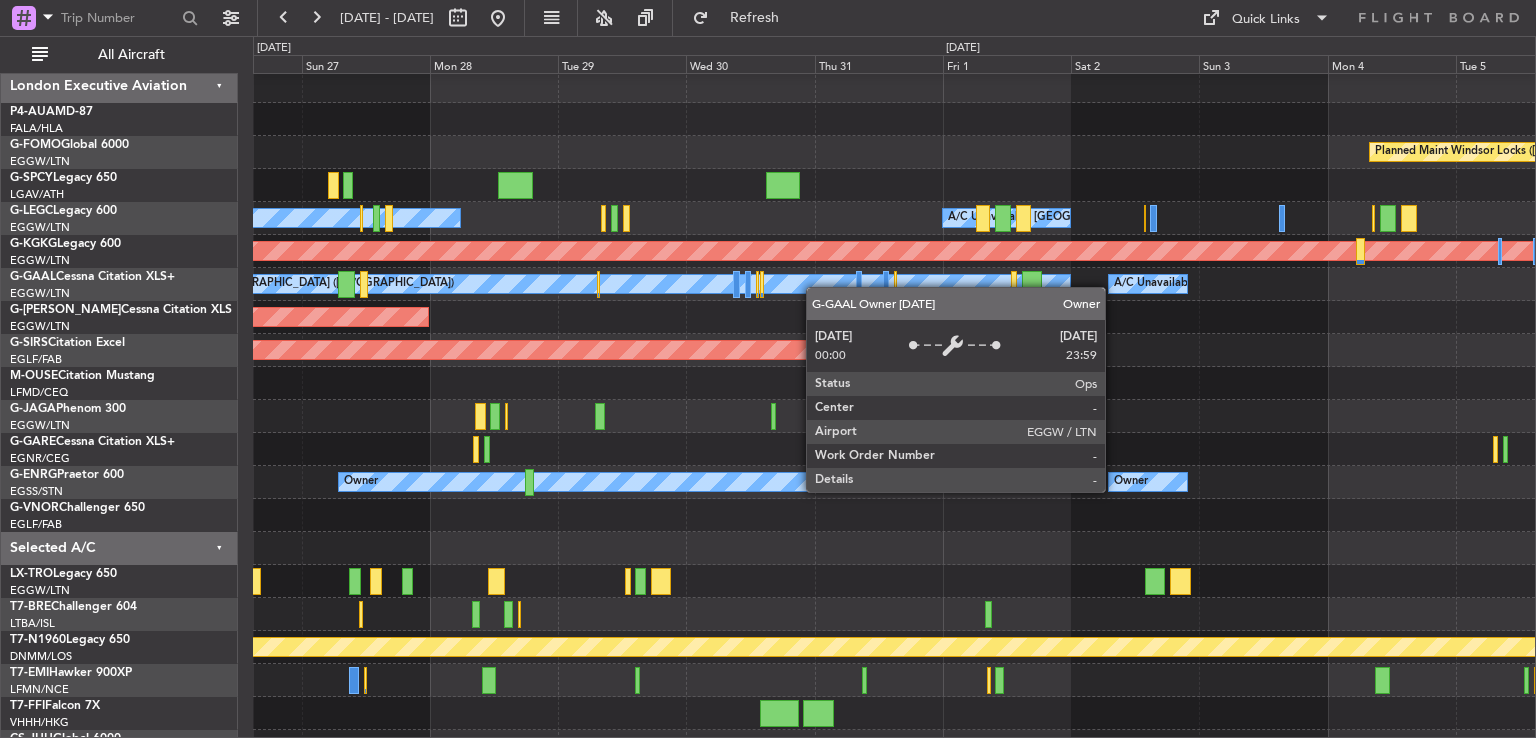 click on "Owner [GEOGRAPHIC_DATA] ([GEOGRAPHIC_DATA])" at bounding box center [621, 284] 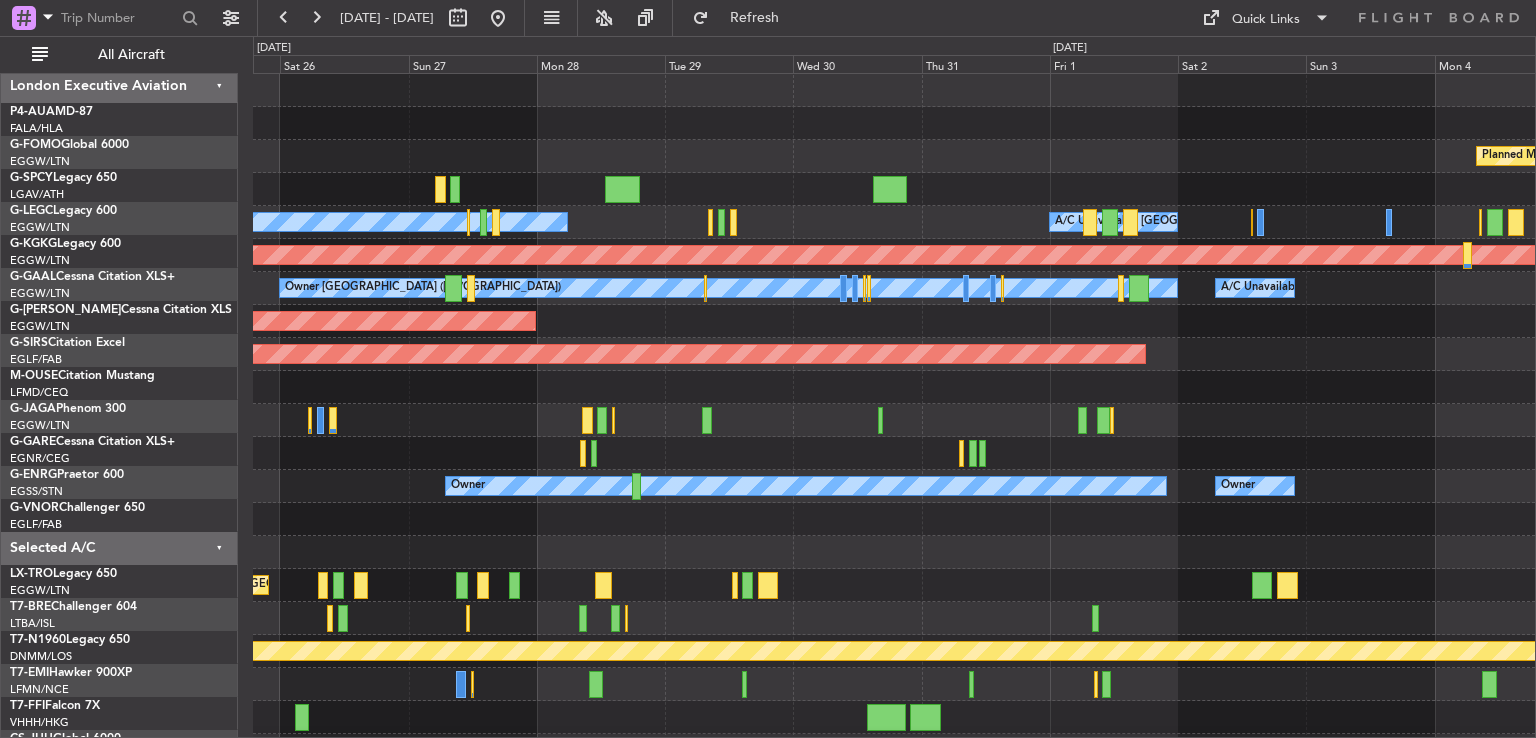 scroll, scrollTop: 0, scrollLeft: 0, axis: both 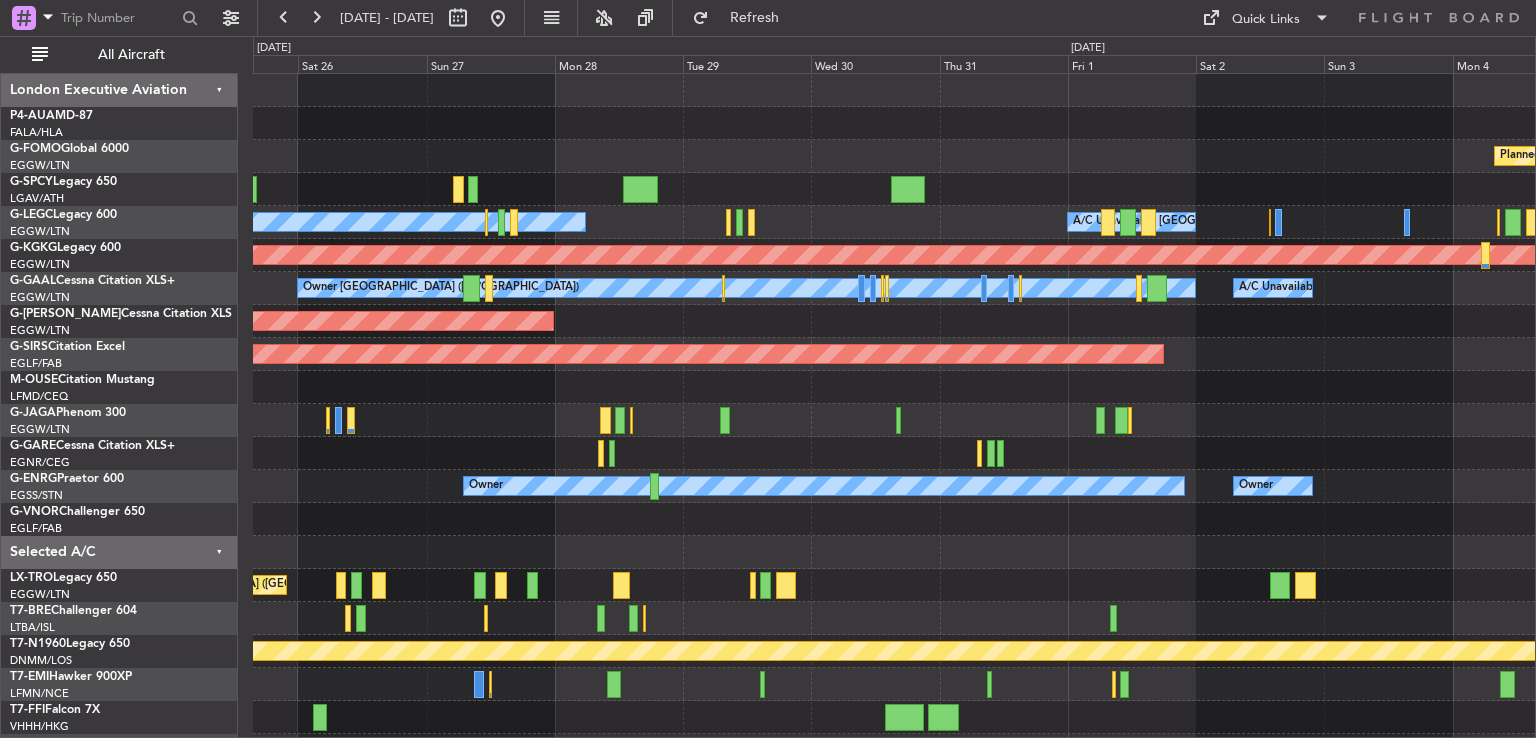 click 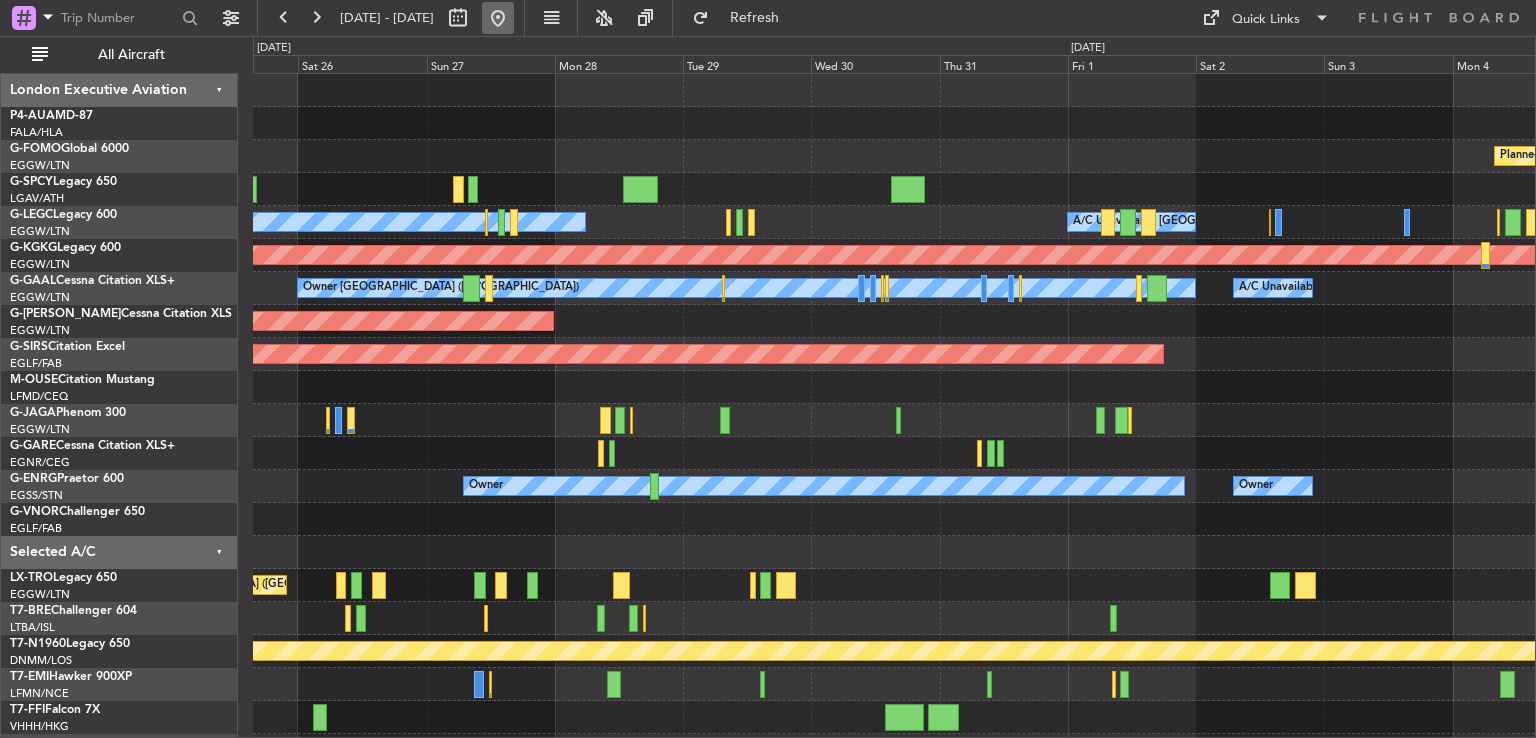 click at bounding box center (498, 18) 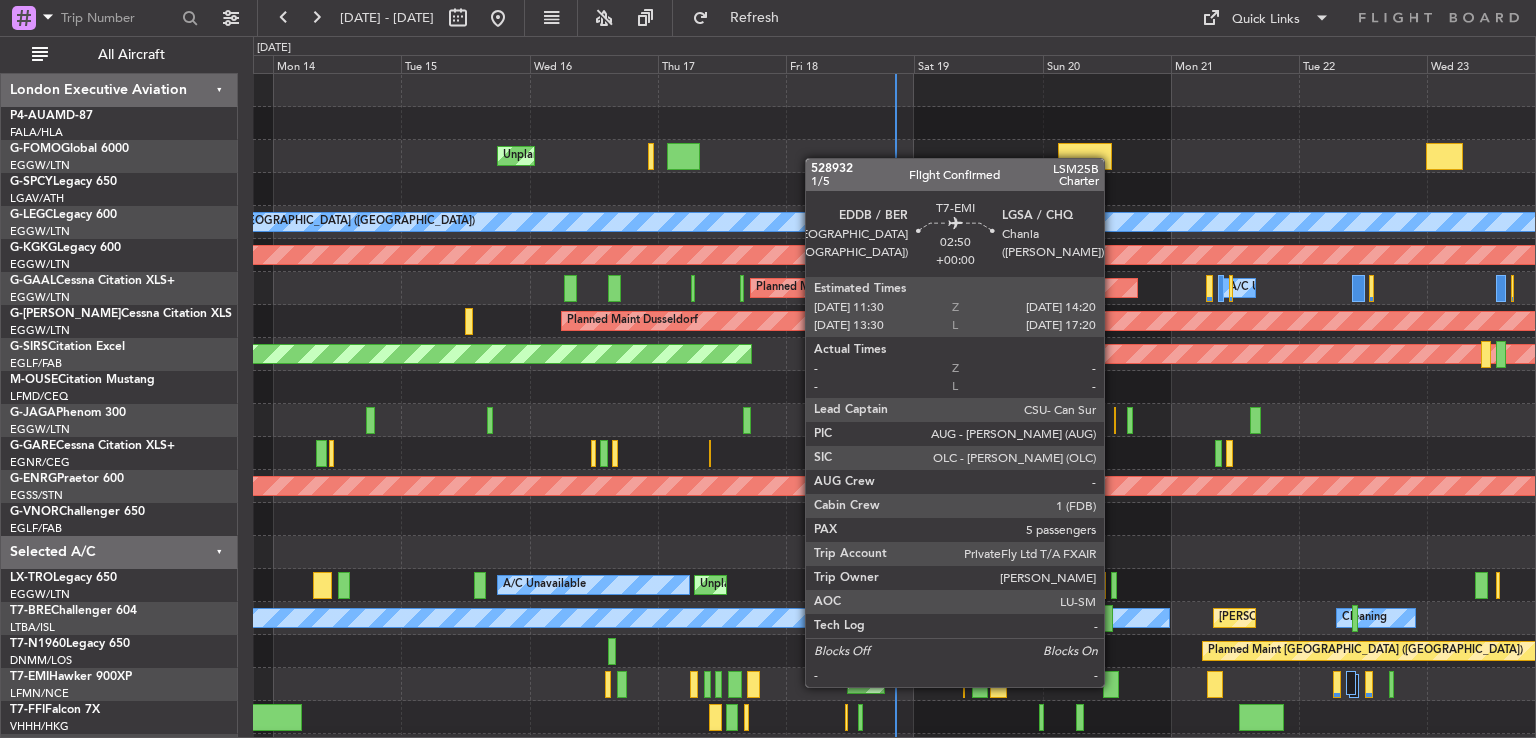click 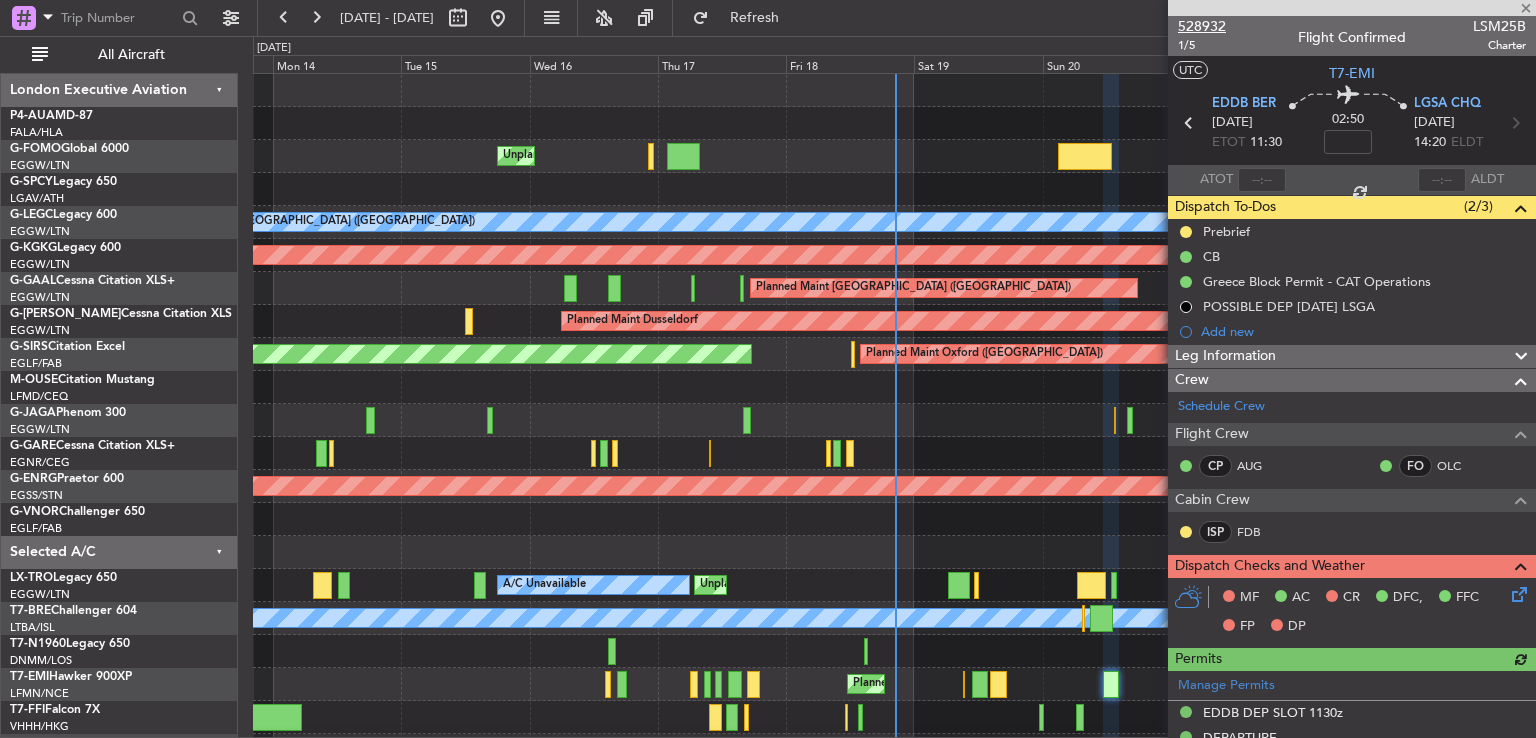 click on "528932" at bounding box center (1202, 26) 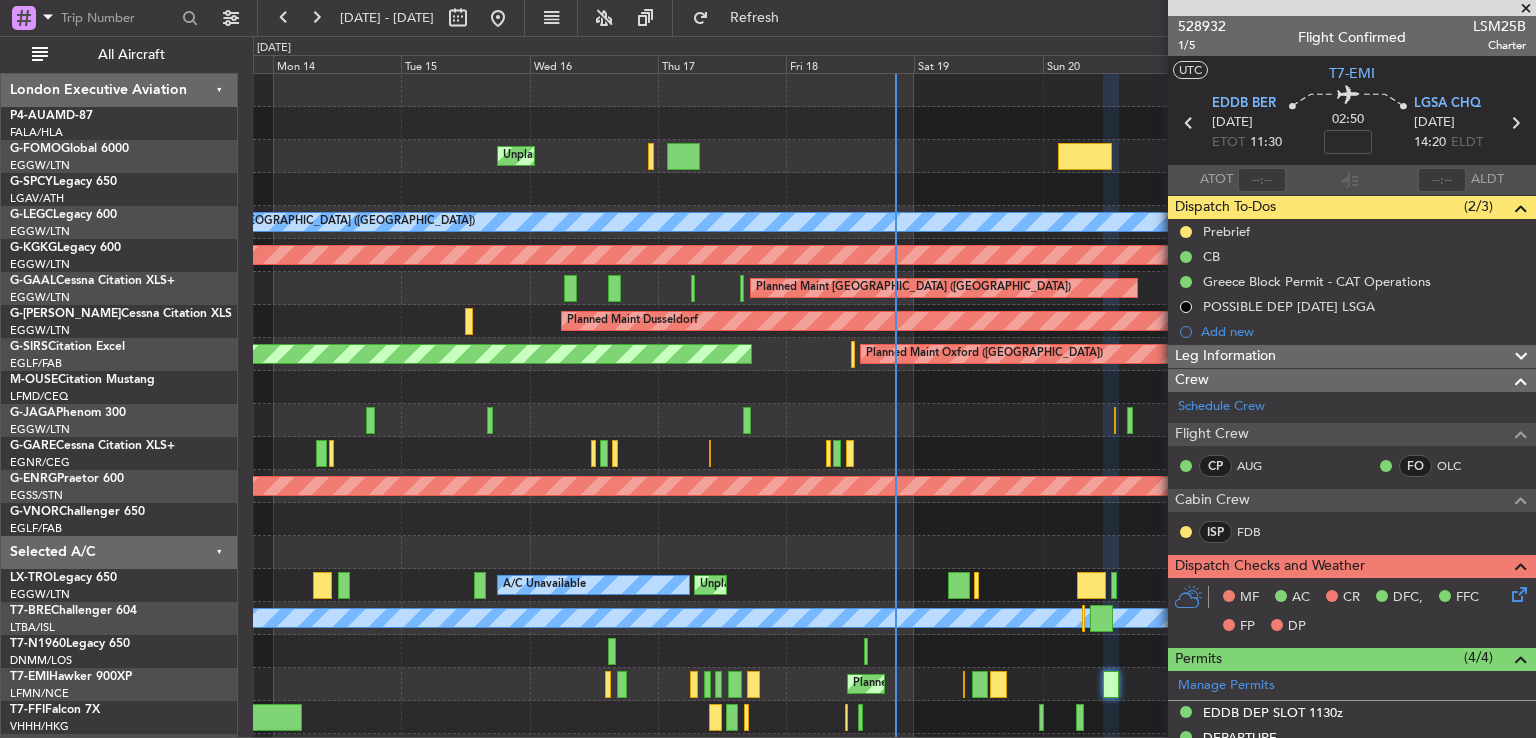 scroll, scrollTop: 0, scrollLeft: 0, axis: both 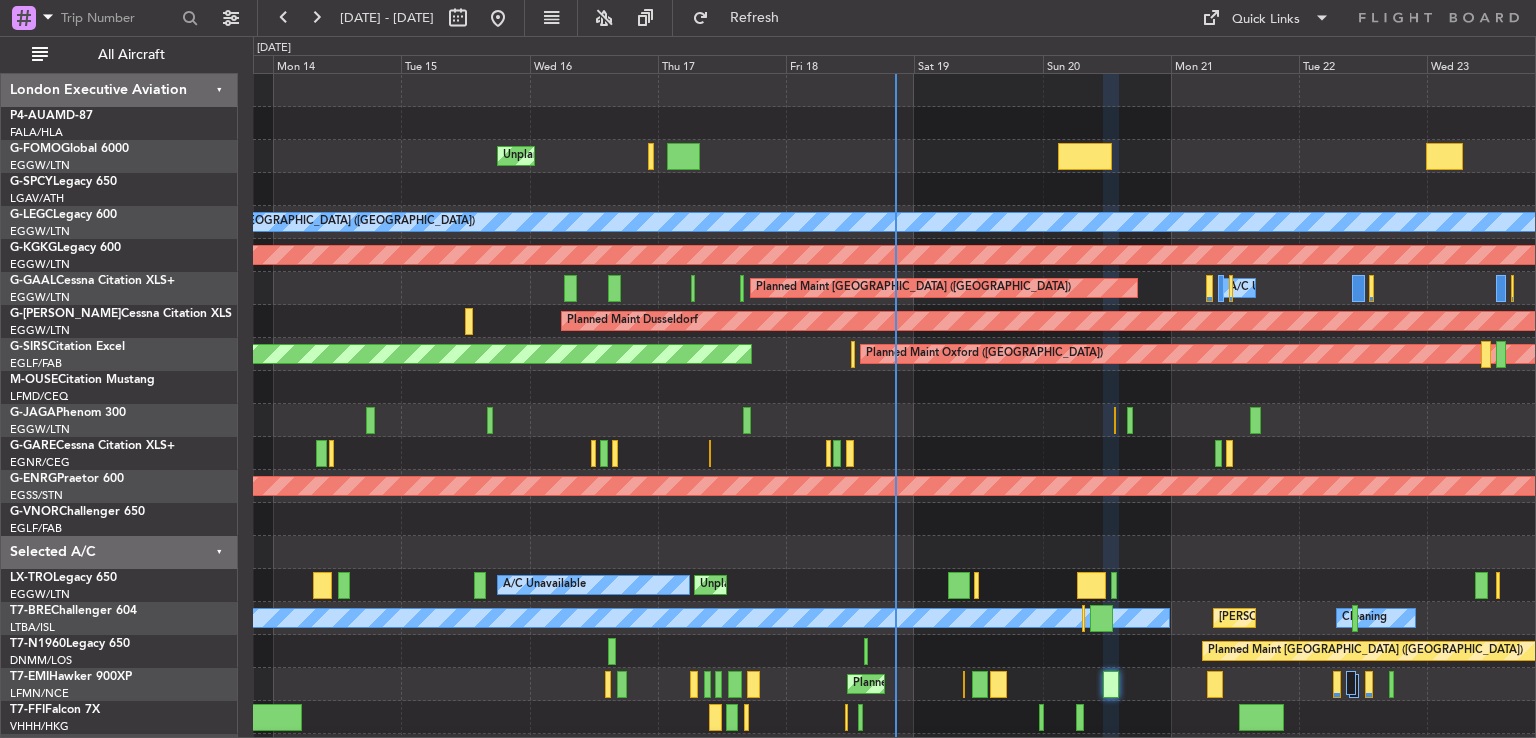 type on "0" 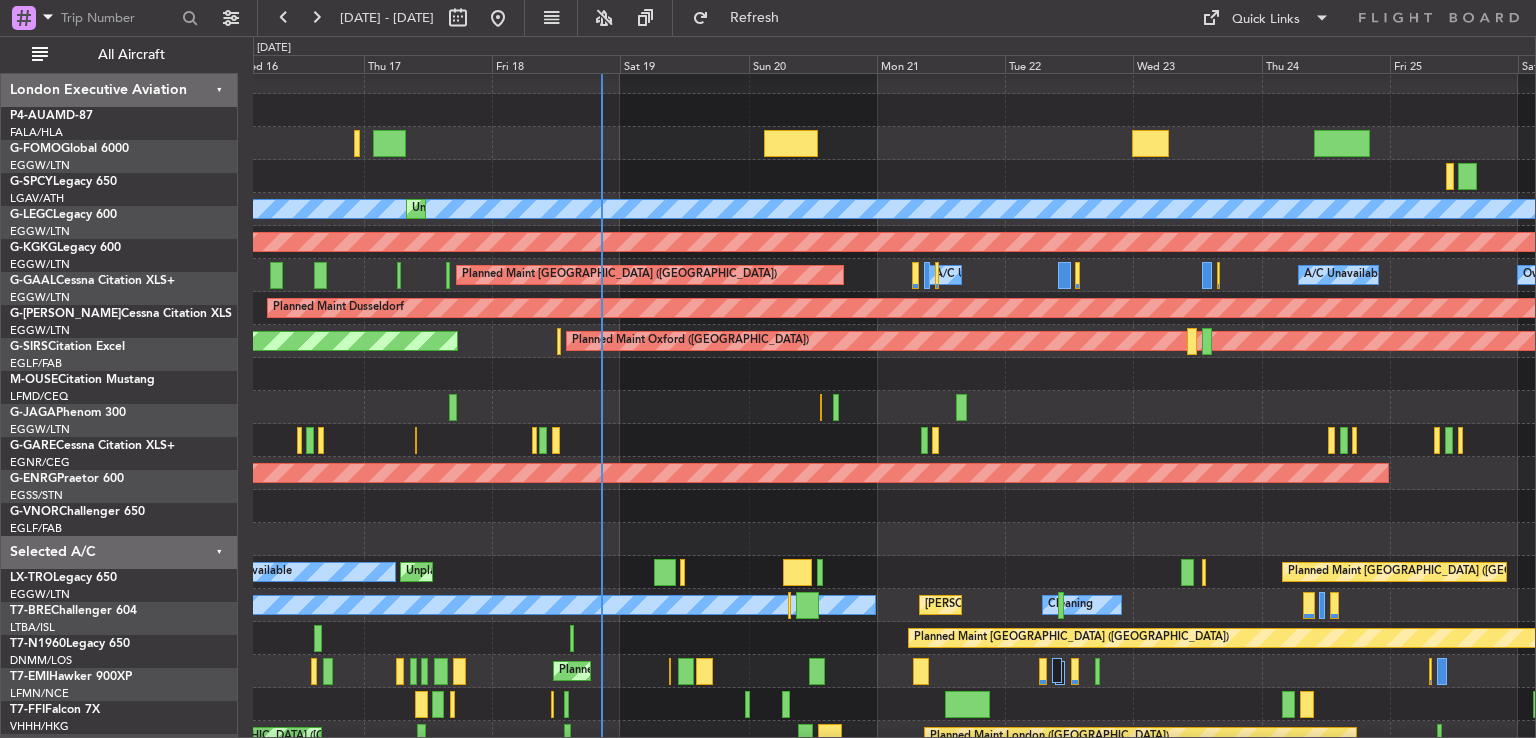 click on "Unplanned Maint New York (Teterboro)
A/C Unavailable London (Luton)
Unplanned Maint London (Luton)
AOG Maint Istanbul (Ataturk)
Planned Maint London (Luton)
A/C Unavailable
A/C Unavailable
A/C Unavailable
Owner London (Luton)
A/C Unavailable
Planned Maint Dusseldorf
AOG Maint London (Farnborough)
Planned Maint Oxford (Kidlington)
AOG Maint Paris (Le Bourget)
Owner
A/C Unavailable
Unplanned Maint Dusseldorf
Planned Maint London (Luton)
A/C Unavailable
MEL Paris (Le Bourget)
Cleaning
Planned Maint London (Stansted)
Planned Maint Chester
Unplanned Maint London (Stansted)" 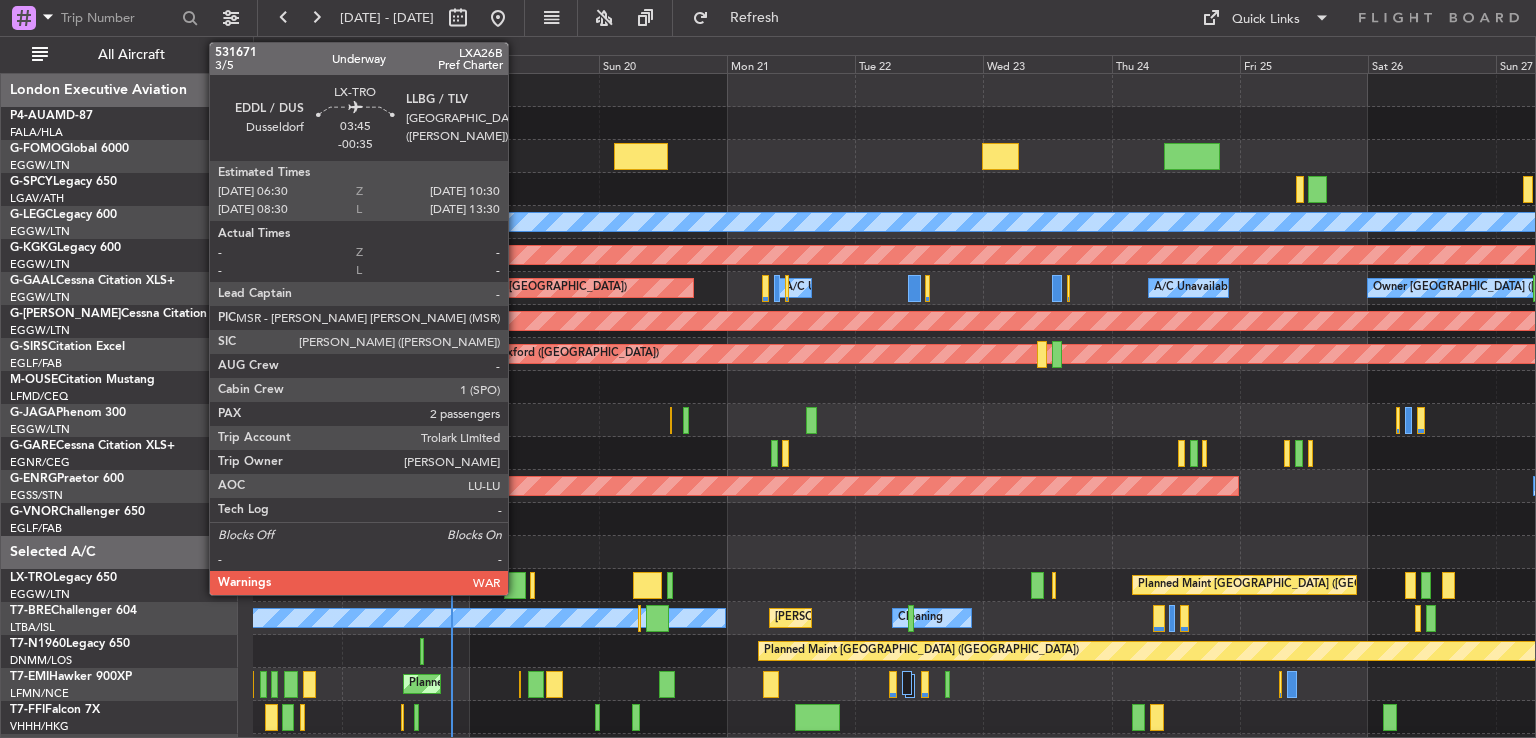 click 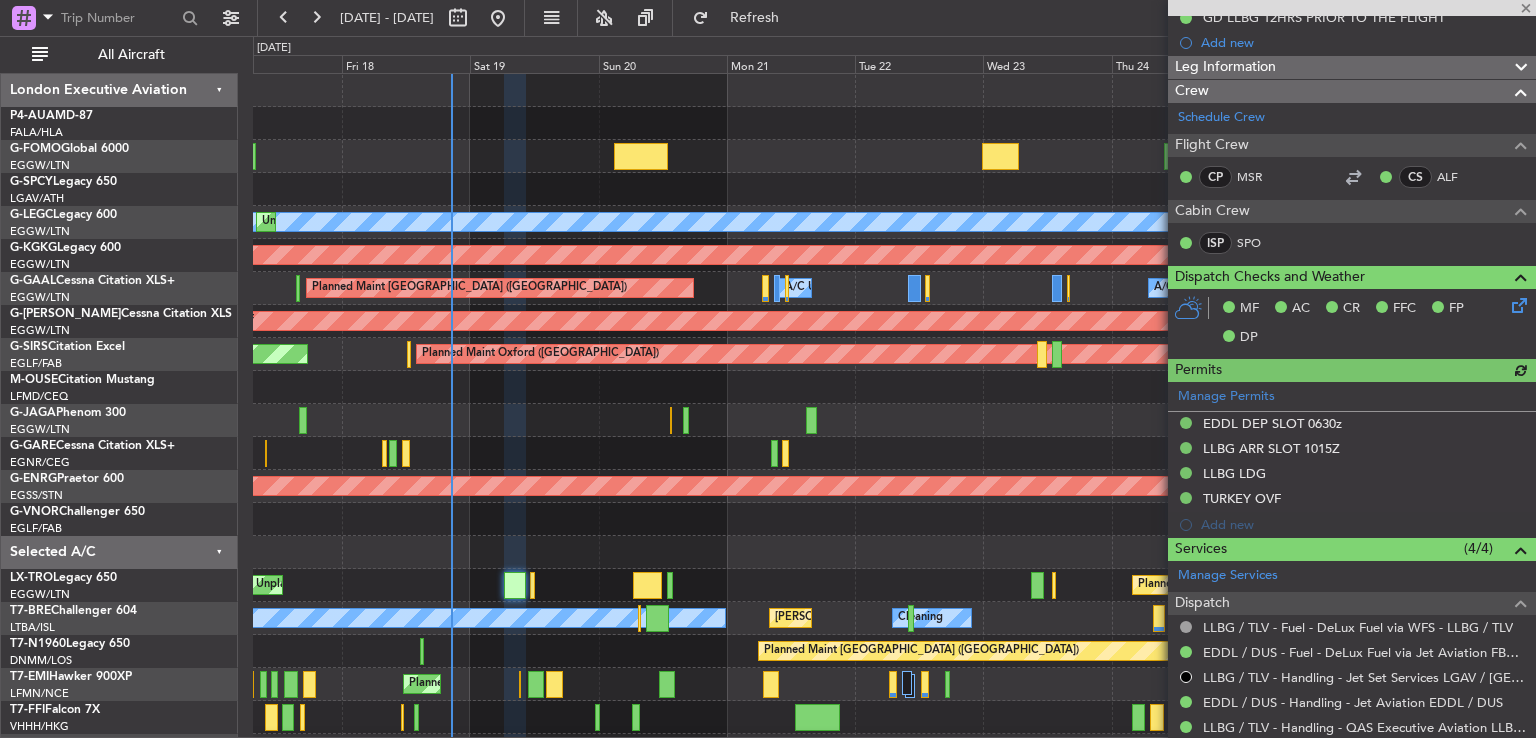 scroll, scrollTop: 294, scrollLeft: 0, axis: vertical 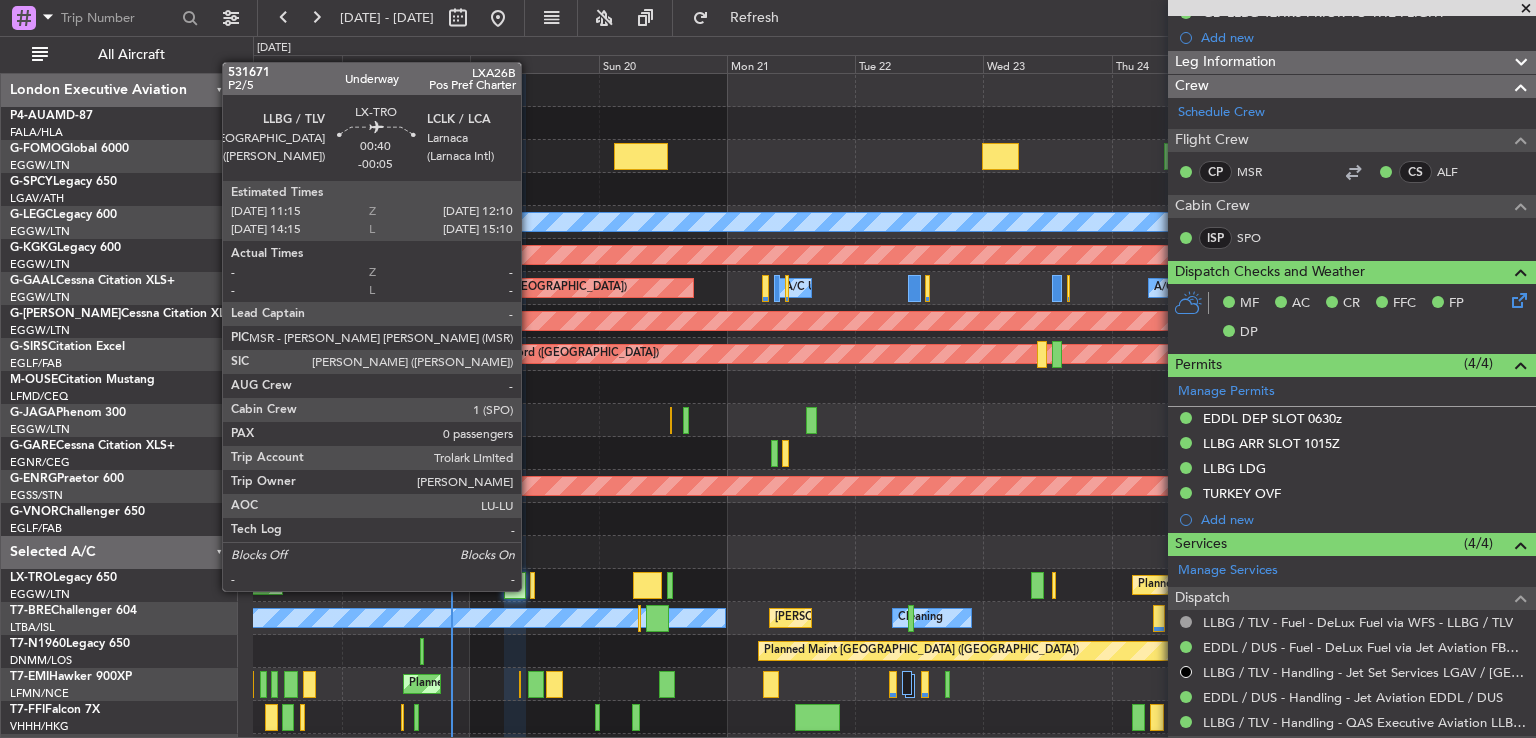 click 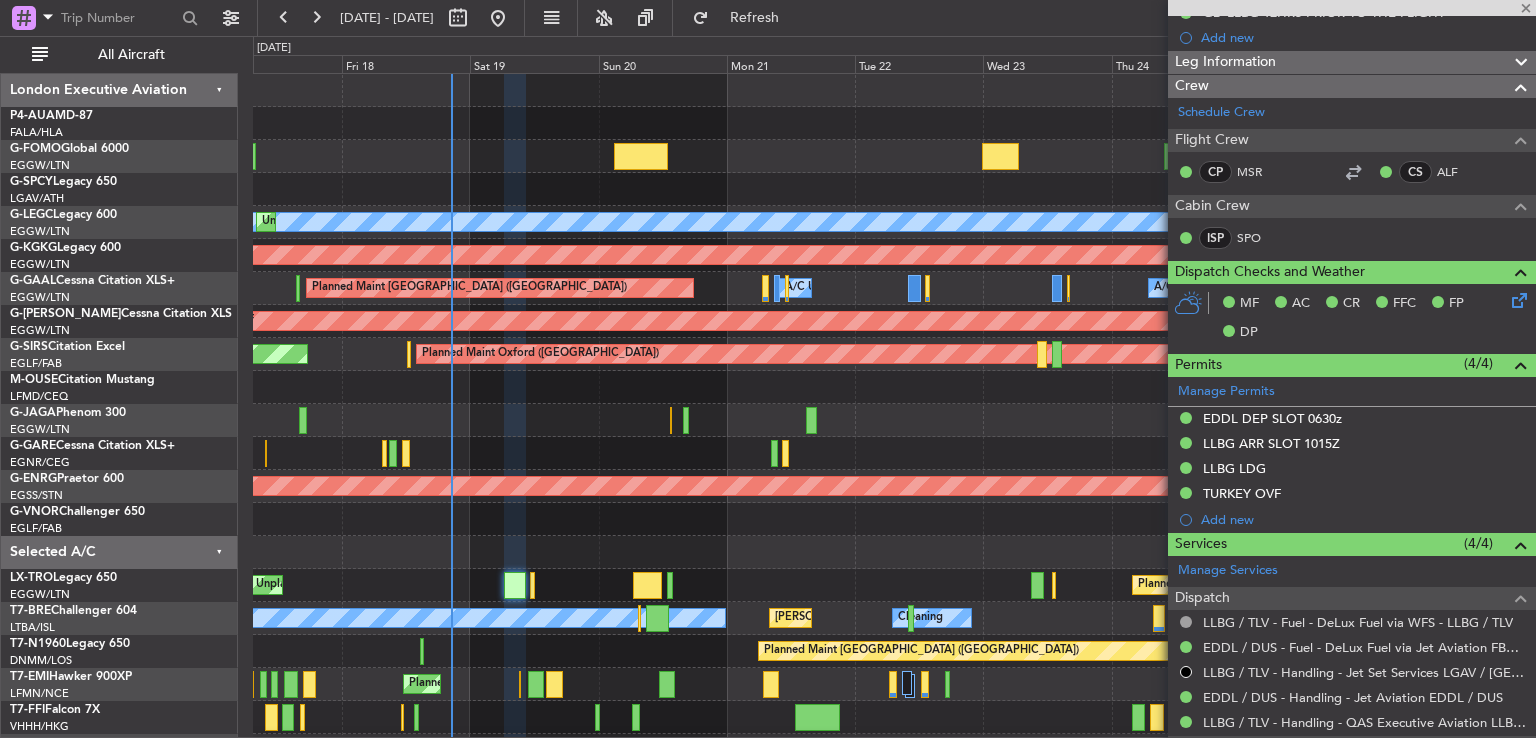 type on "-00:05" 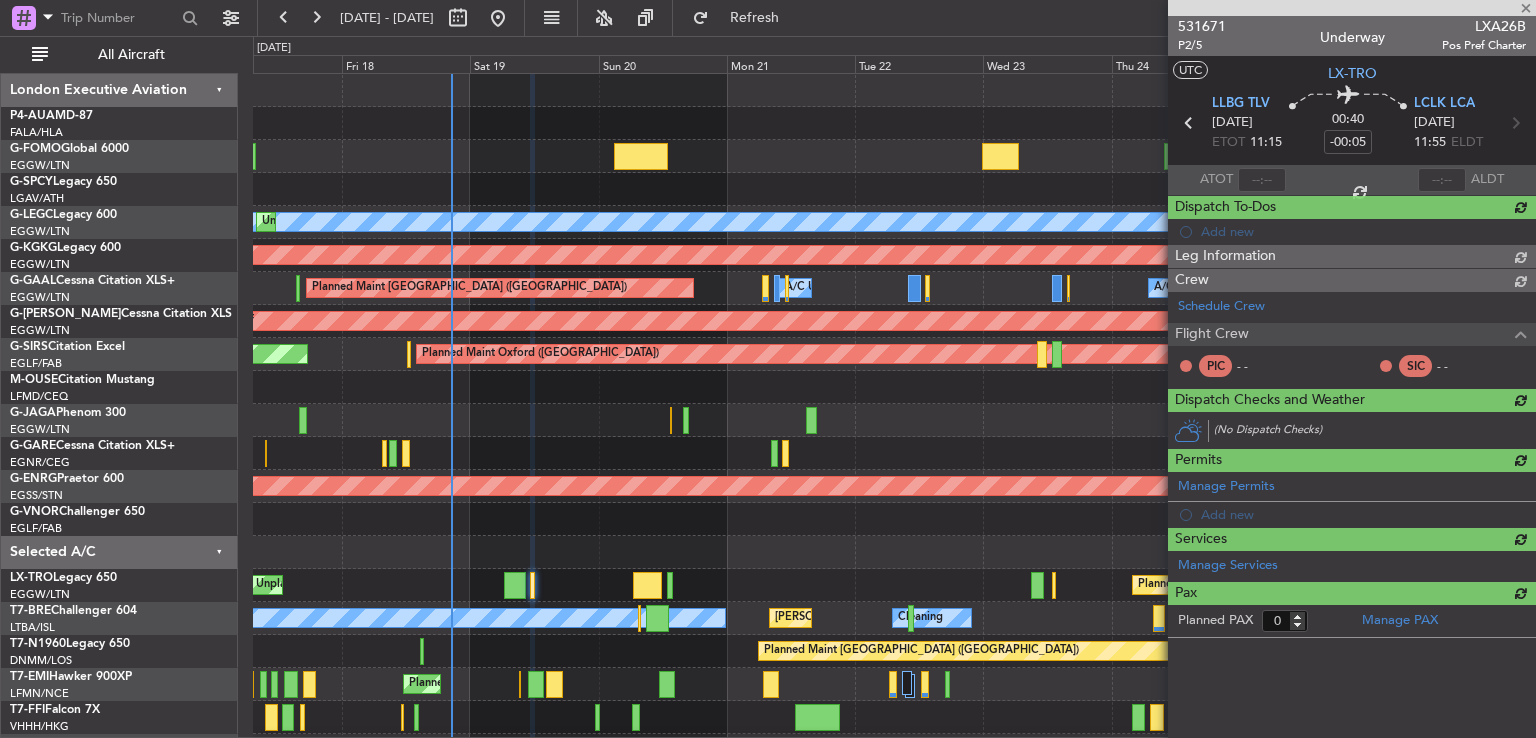 scroll, scrollTop: 0, scrollLeft: 0, axis: both 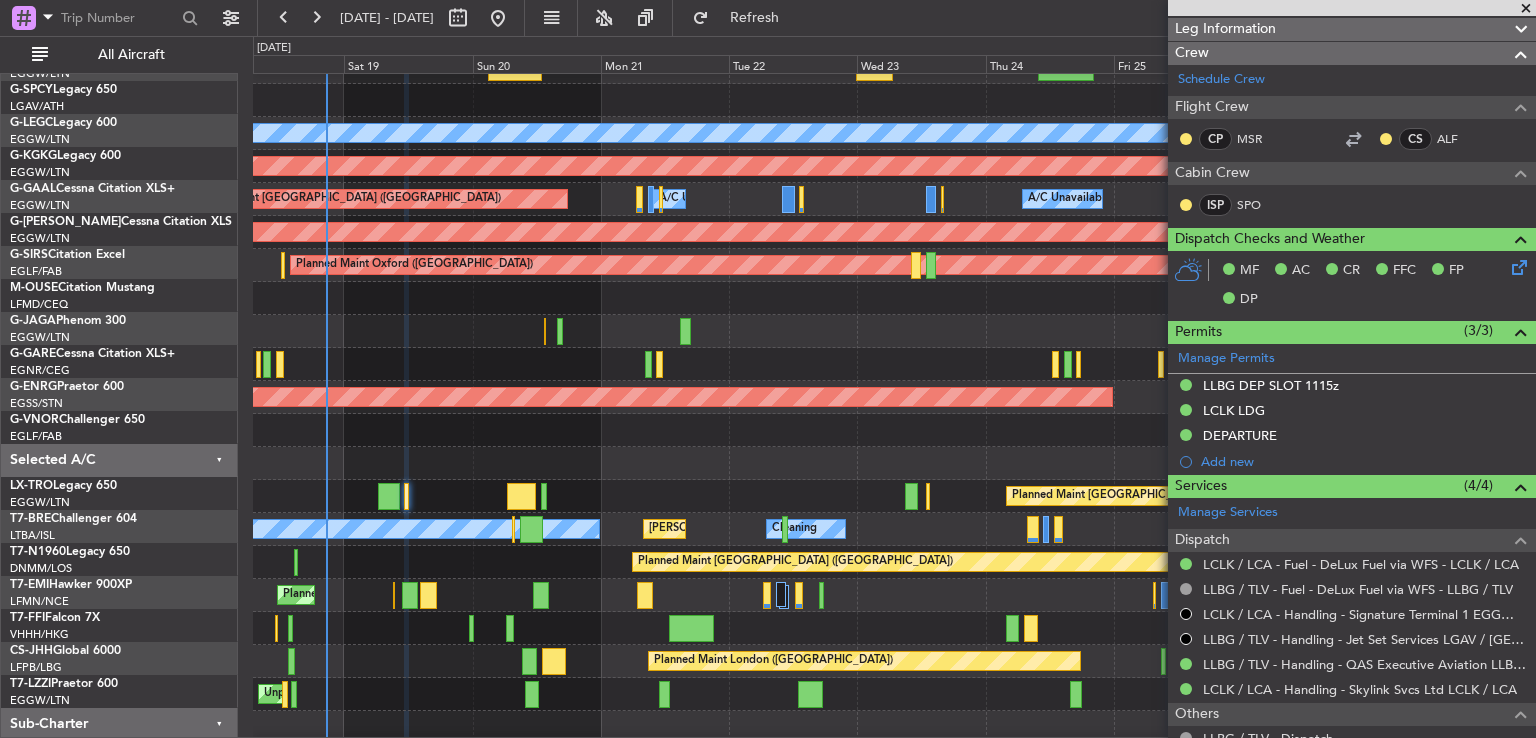 click 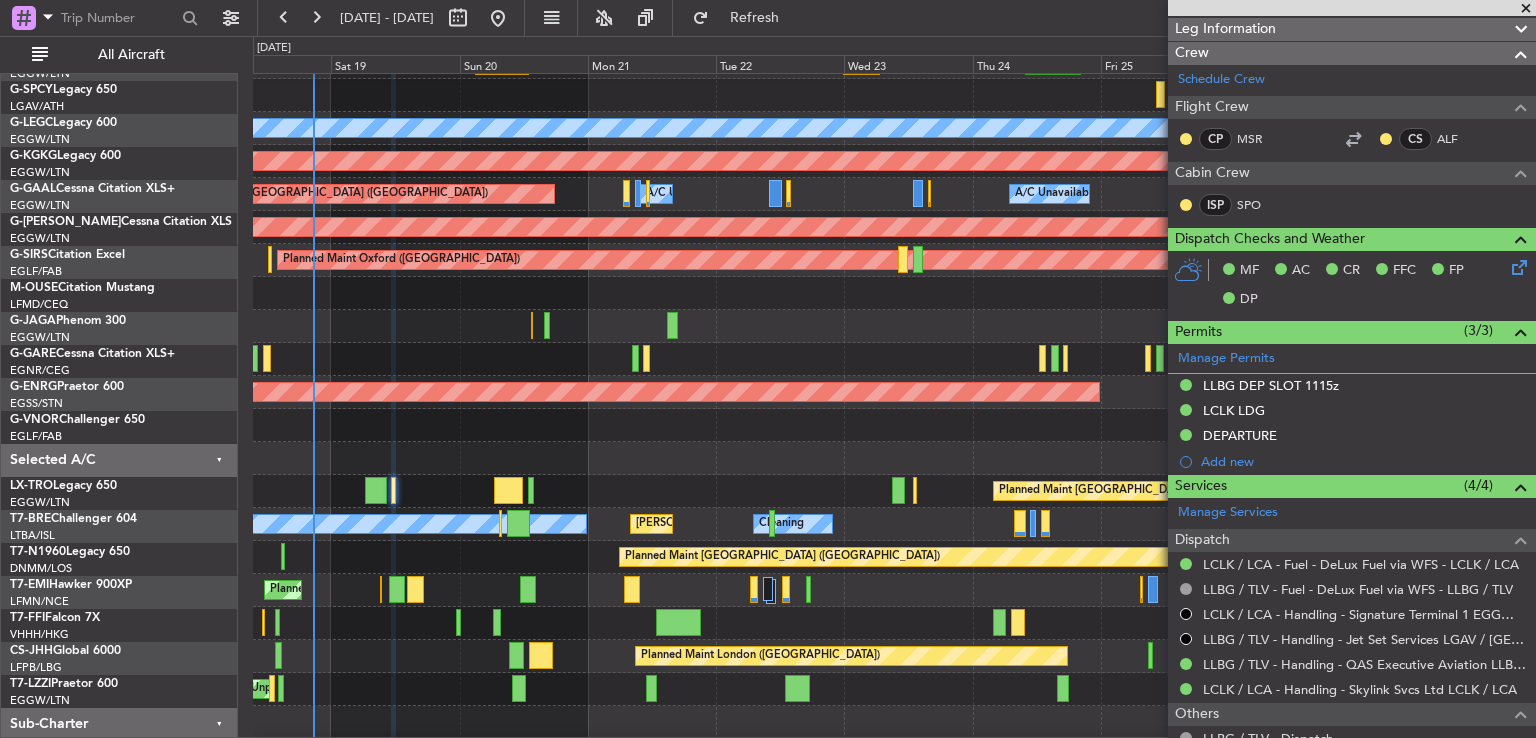 scroll, scrollTop: 94, scrollLeft: 0, axis: vertical 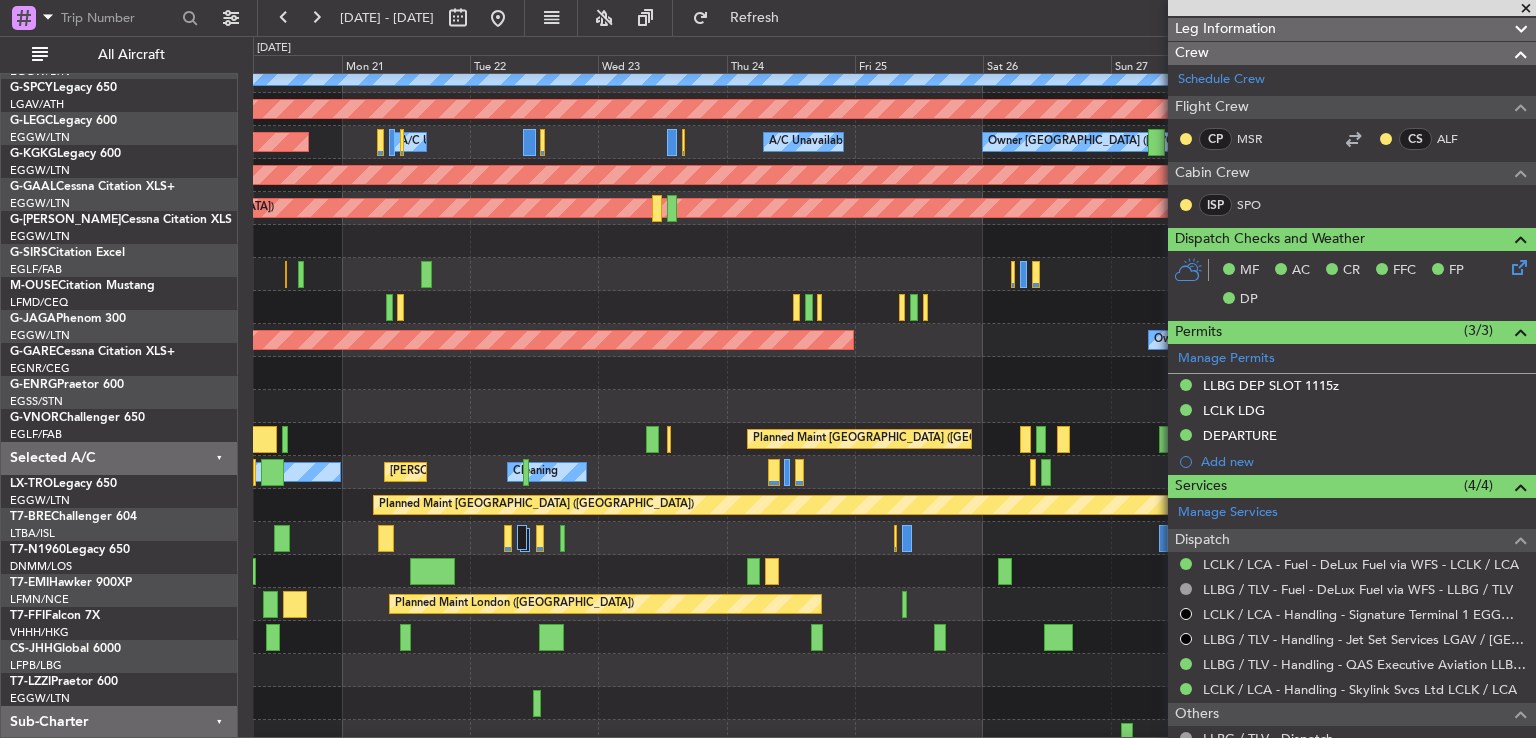 click on "Planned Maint [GEOGRAPHIC_DATA] ([GEOGRAPHIC_DATA])" 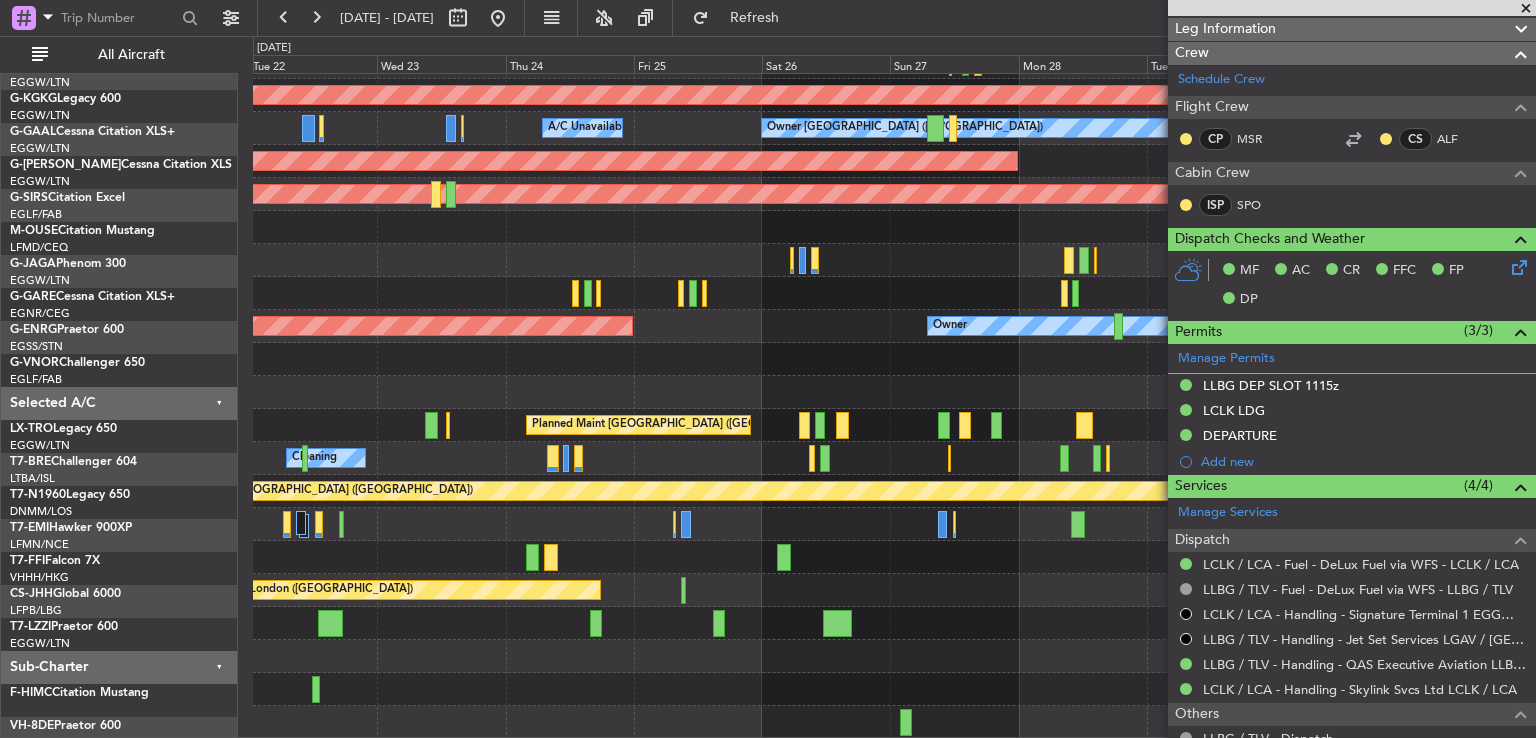 click on "Cleaning
MEL Paris (Le Bourget)
A/C Unavailable" 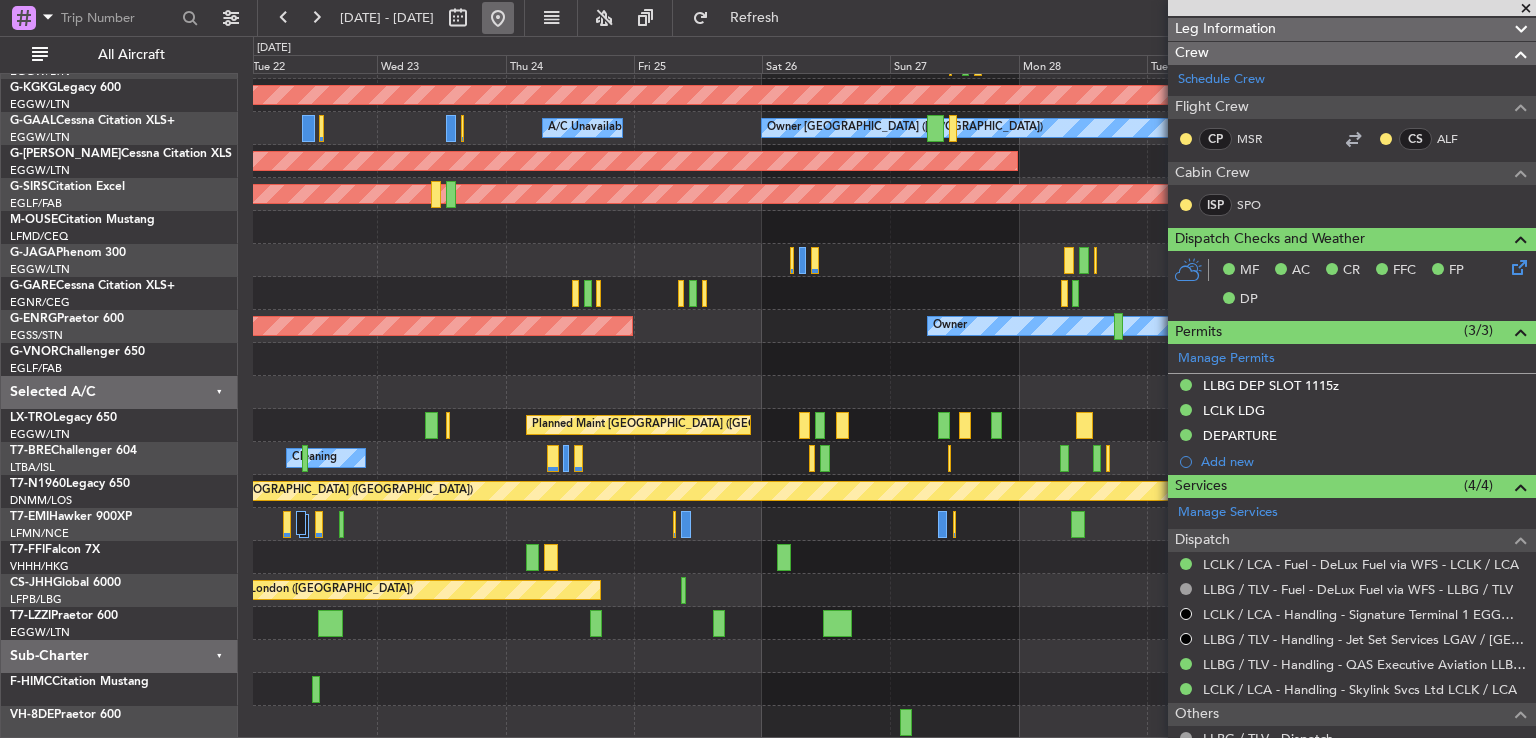 click at bounding box center [498, 18] 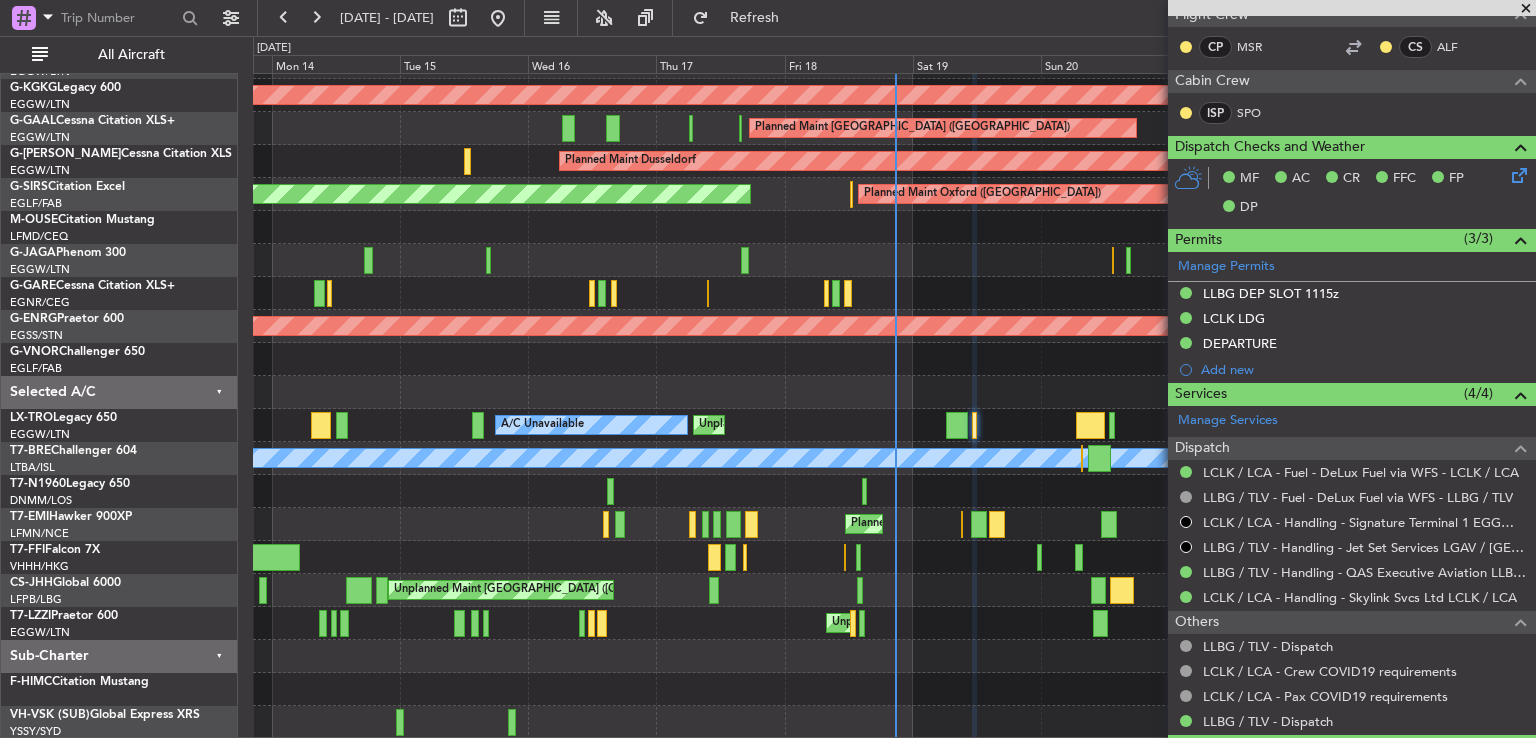 scroll, scrollTop: 444, scrollLeft: 0, axis: vertical 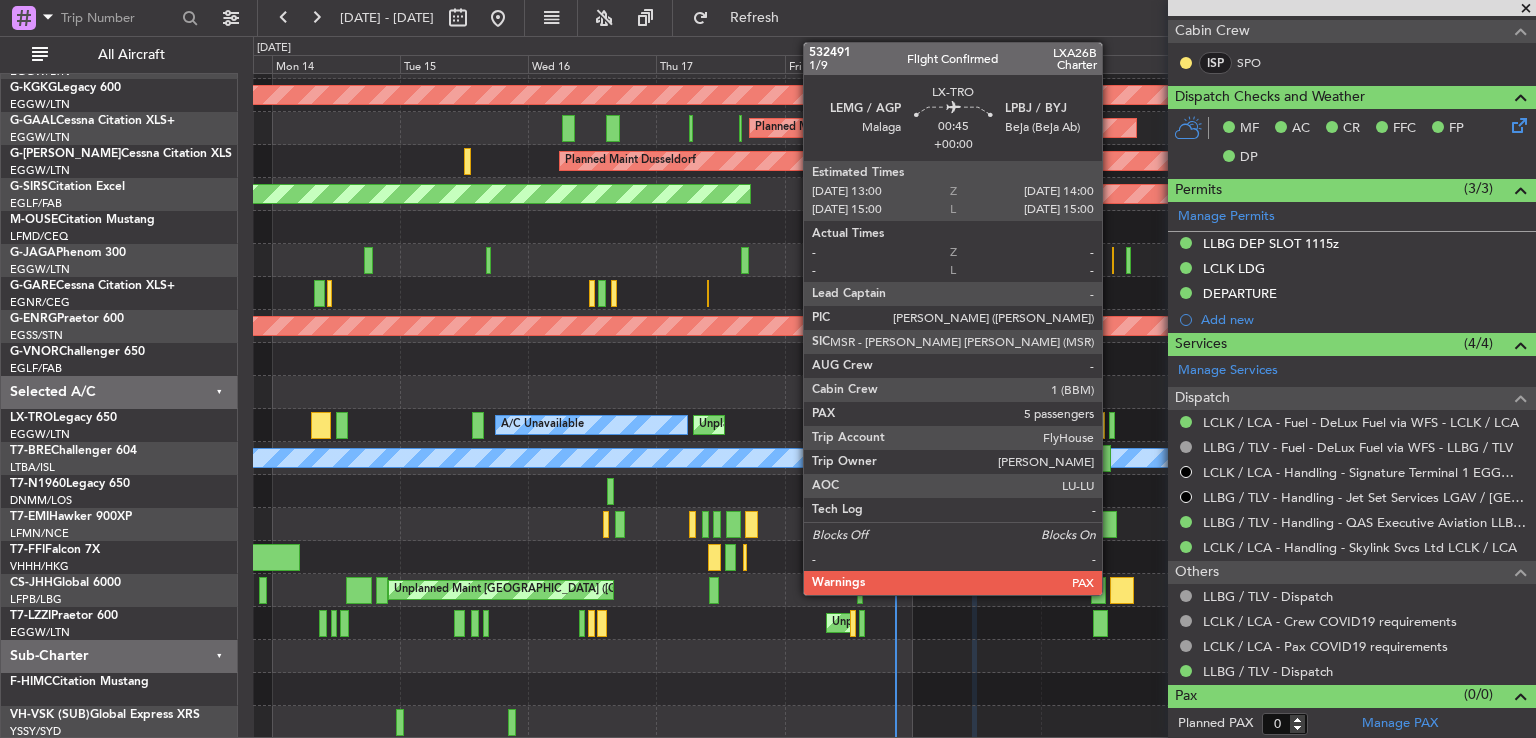 click 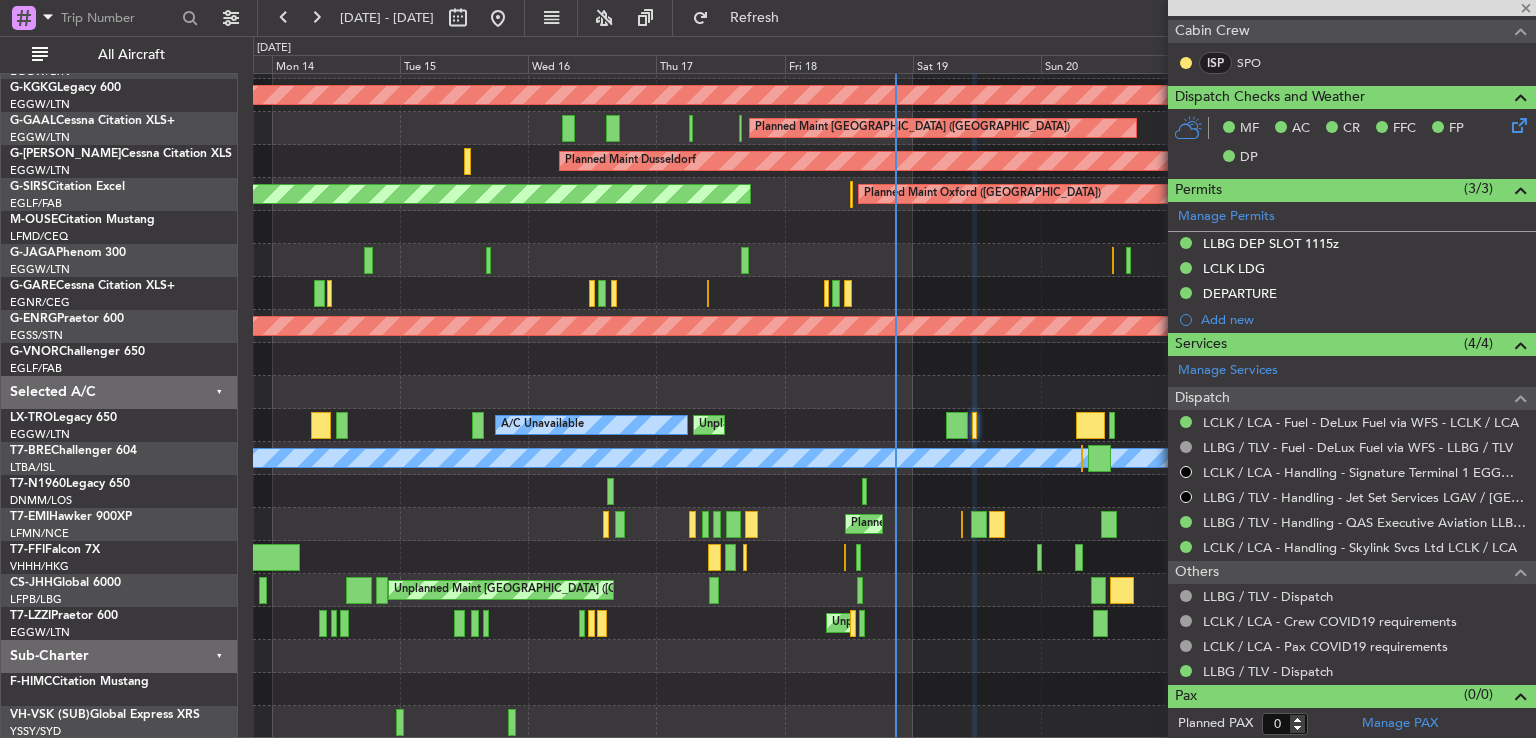 type 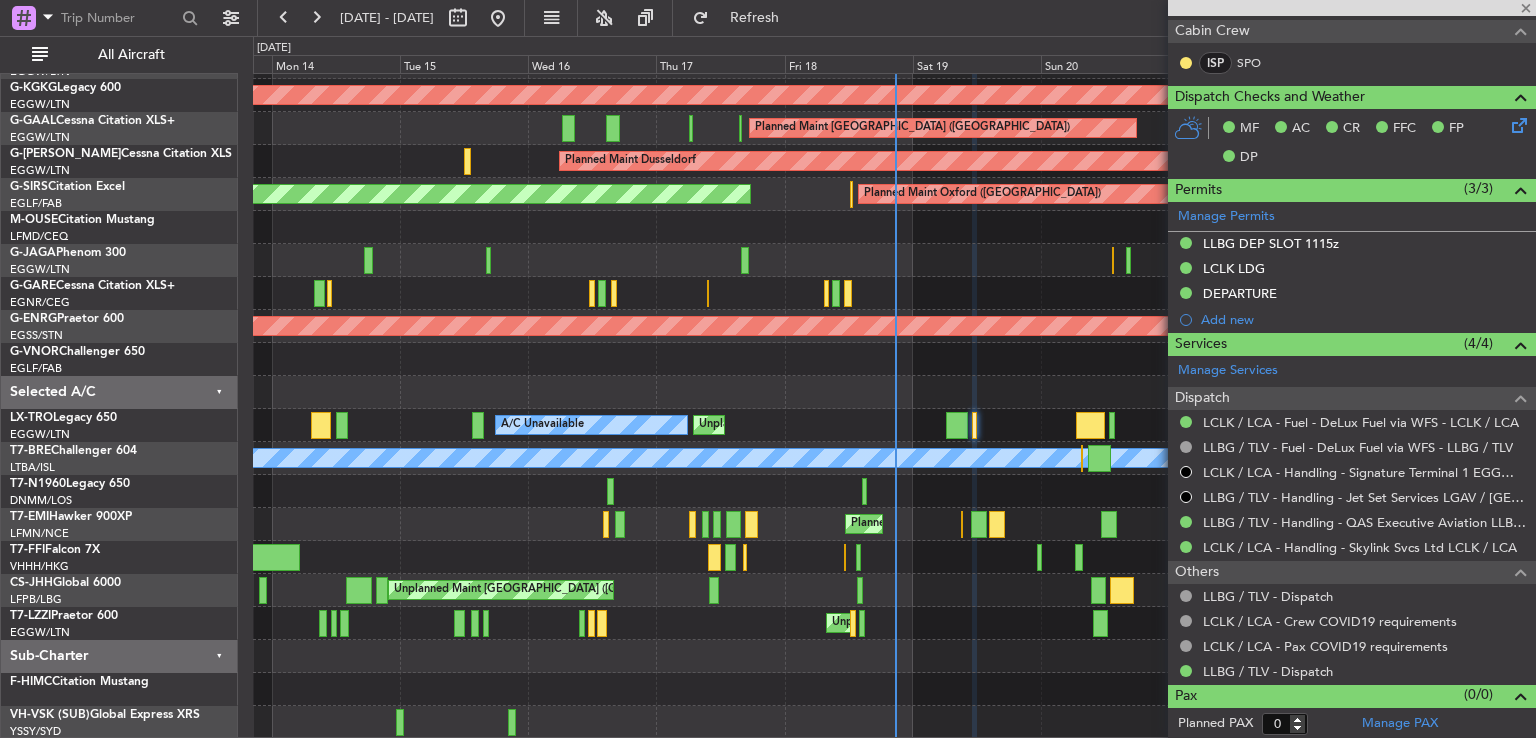 type on "5" 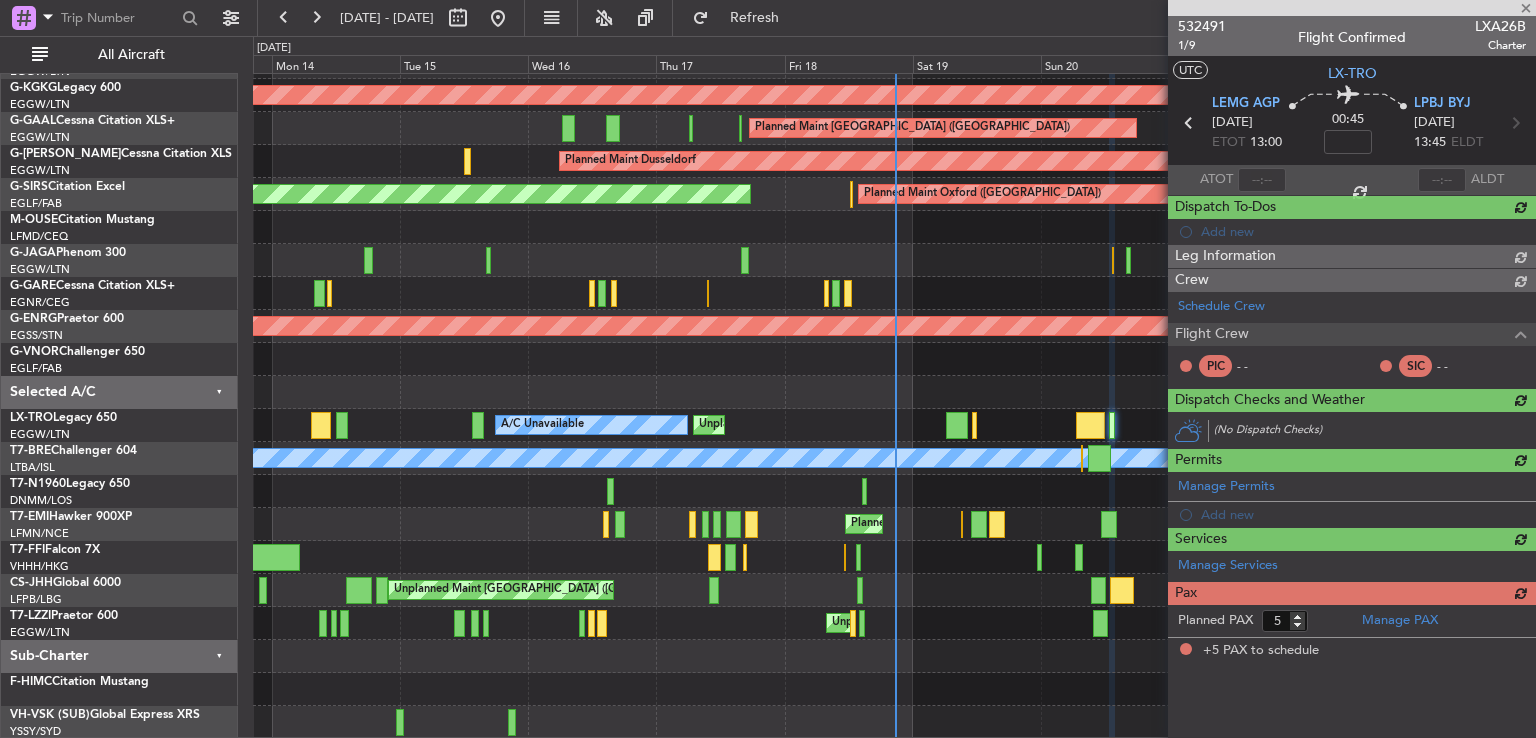 scroll, scrollTop: 0, scrollLeft: 0, axis: both 